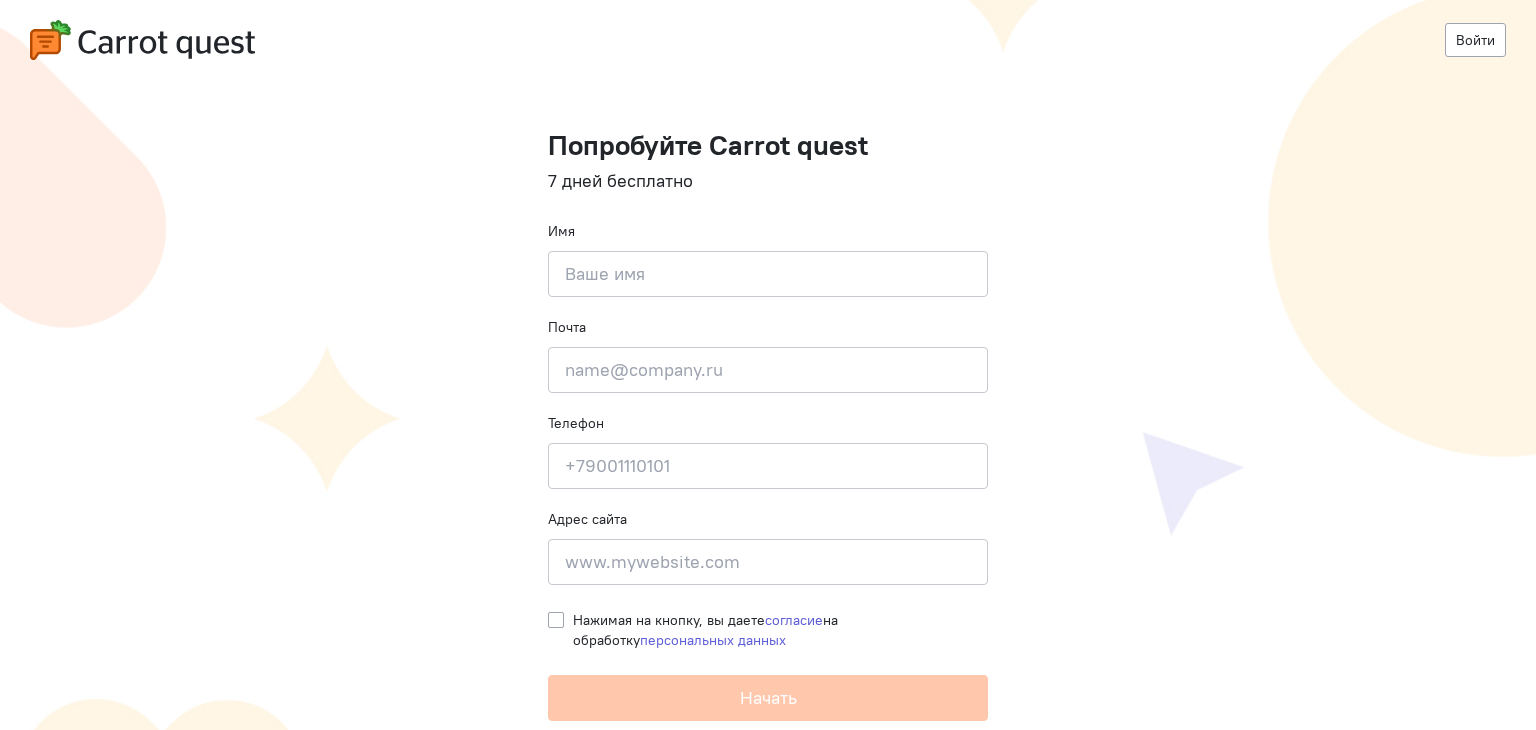 scroll, scrollTop: 0, scrollLeft: 0, axis: both 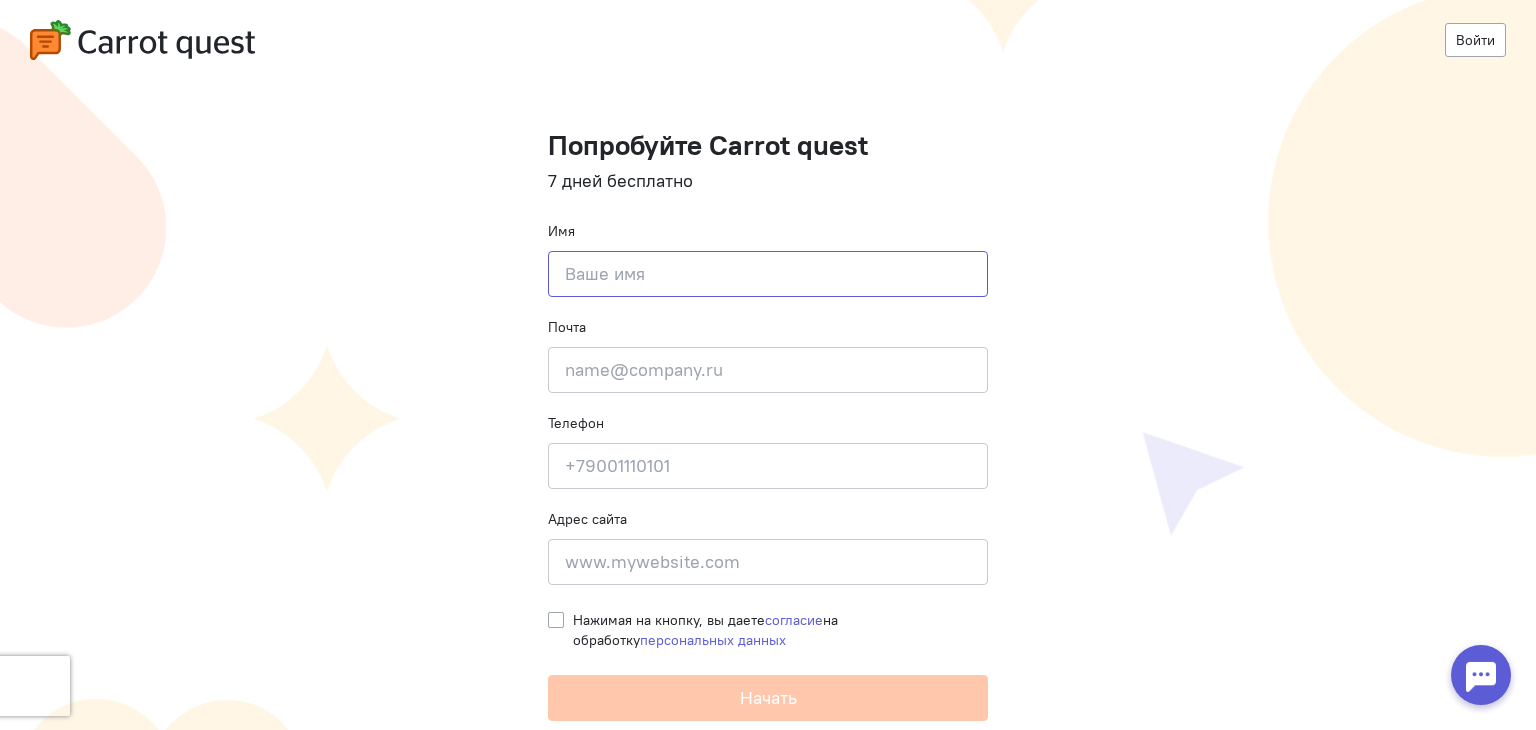 click at bounding box center [768, 274] 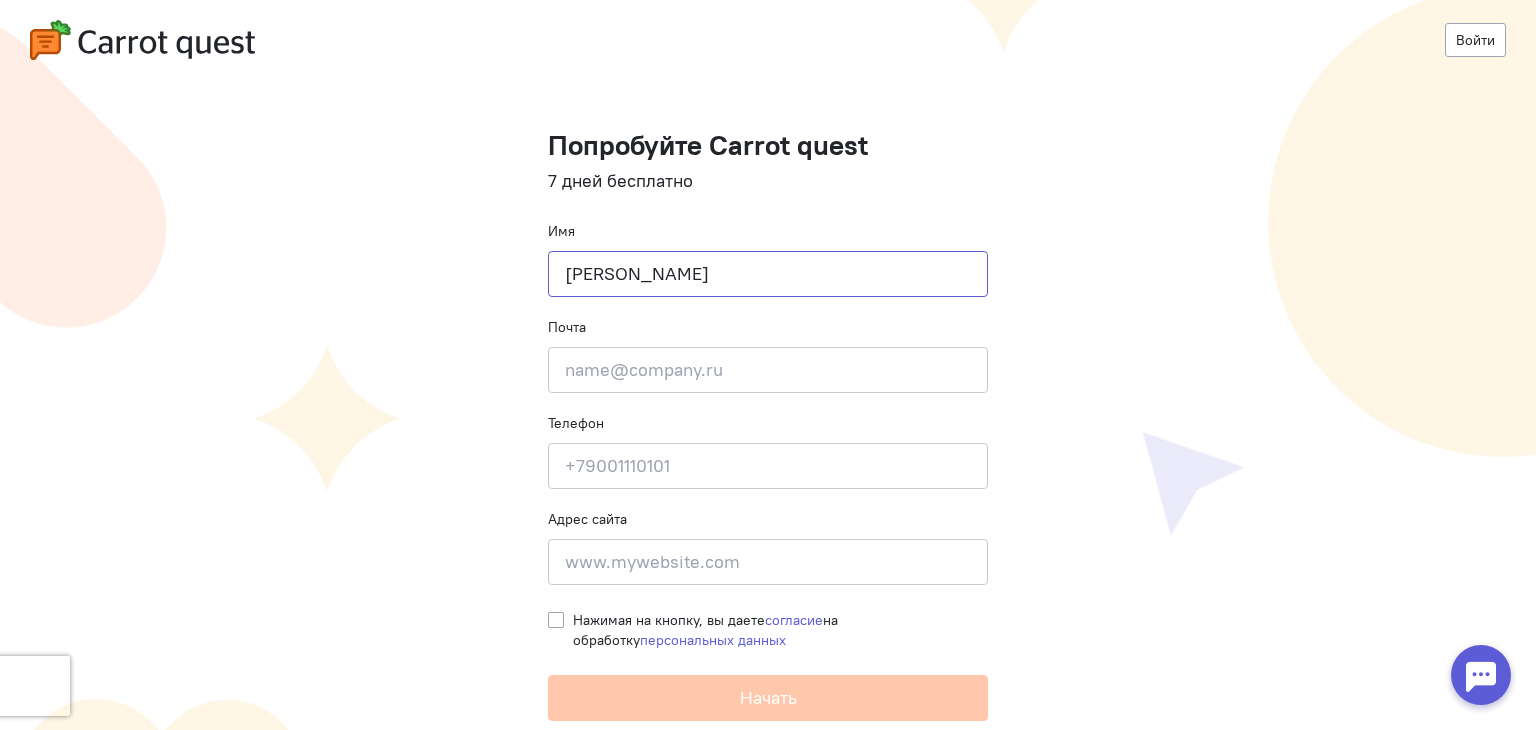 type on "[PERSON_NAME]" 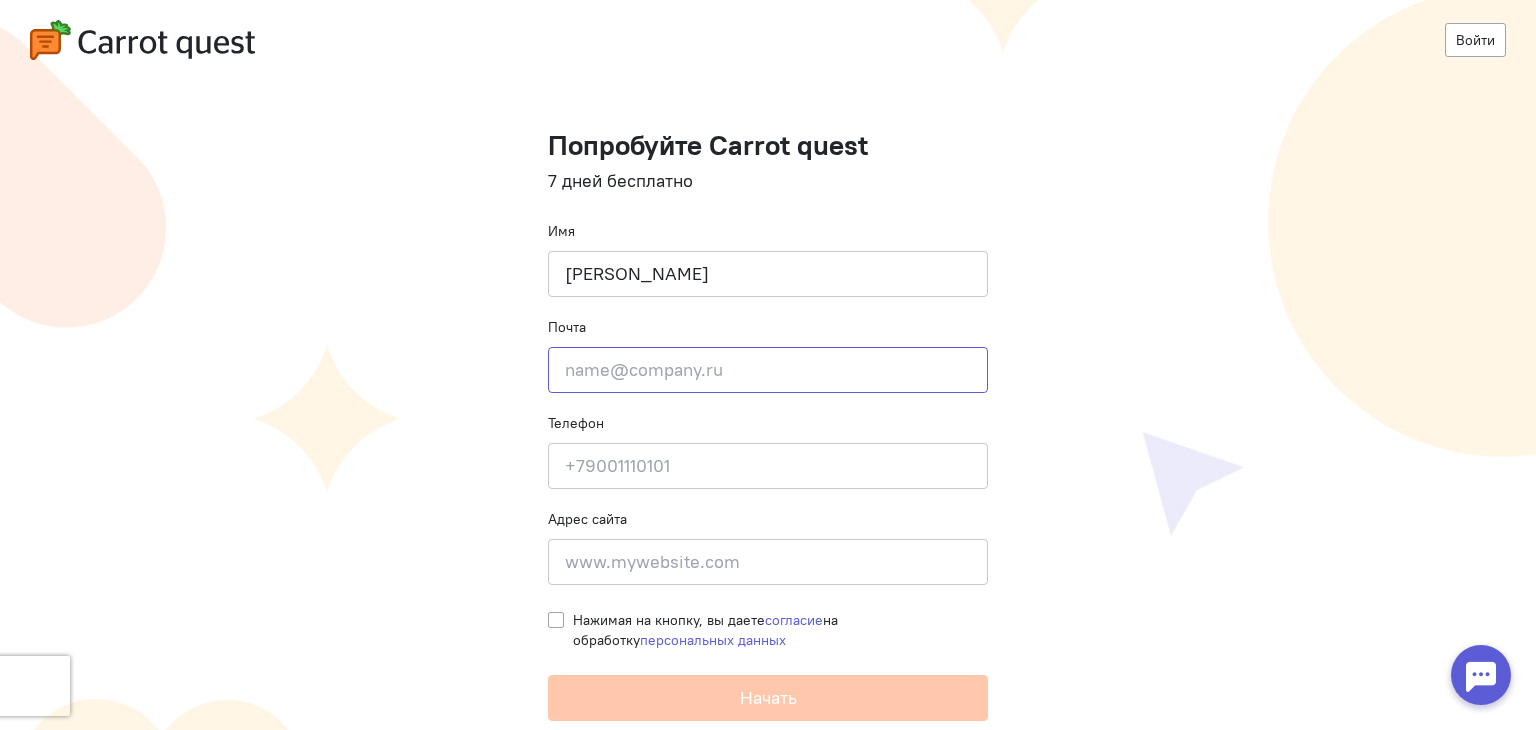 click 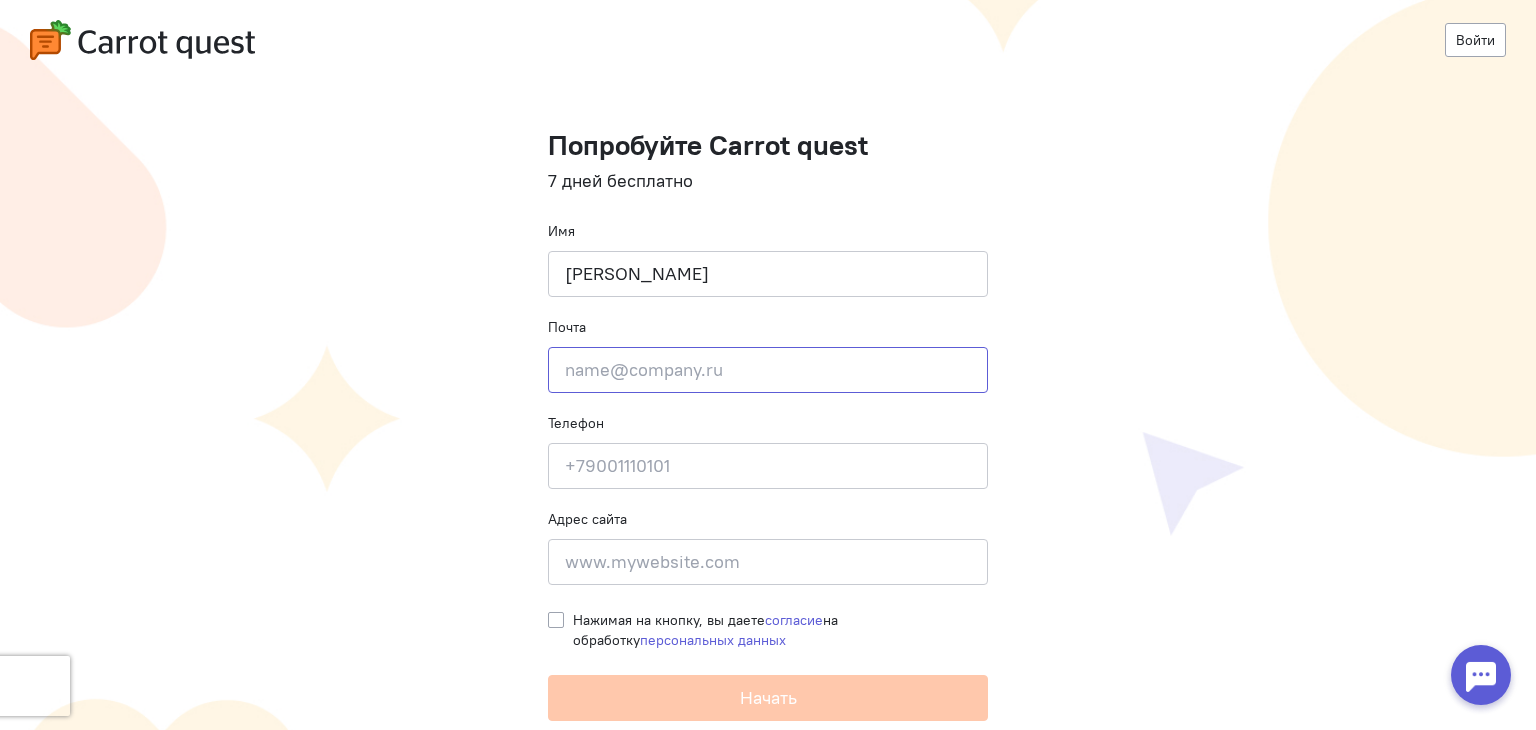 type on "[EMAIL_ADDRESS][DOMAIN_NAME]" 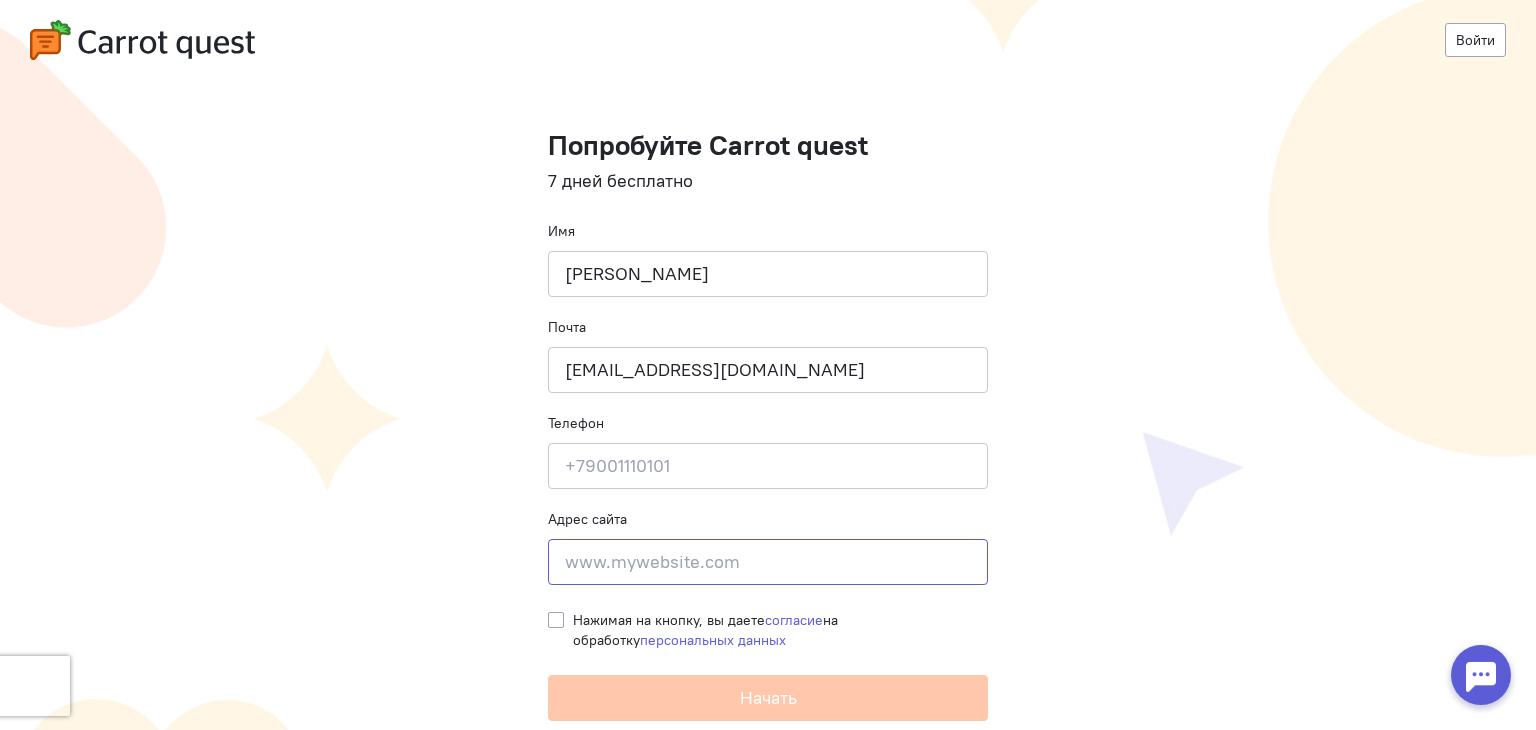 type on "[GEOGRAPHIC_DATA]" 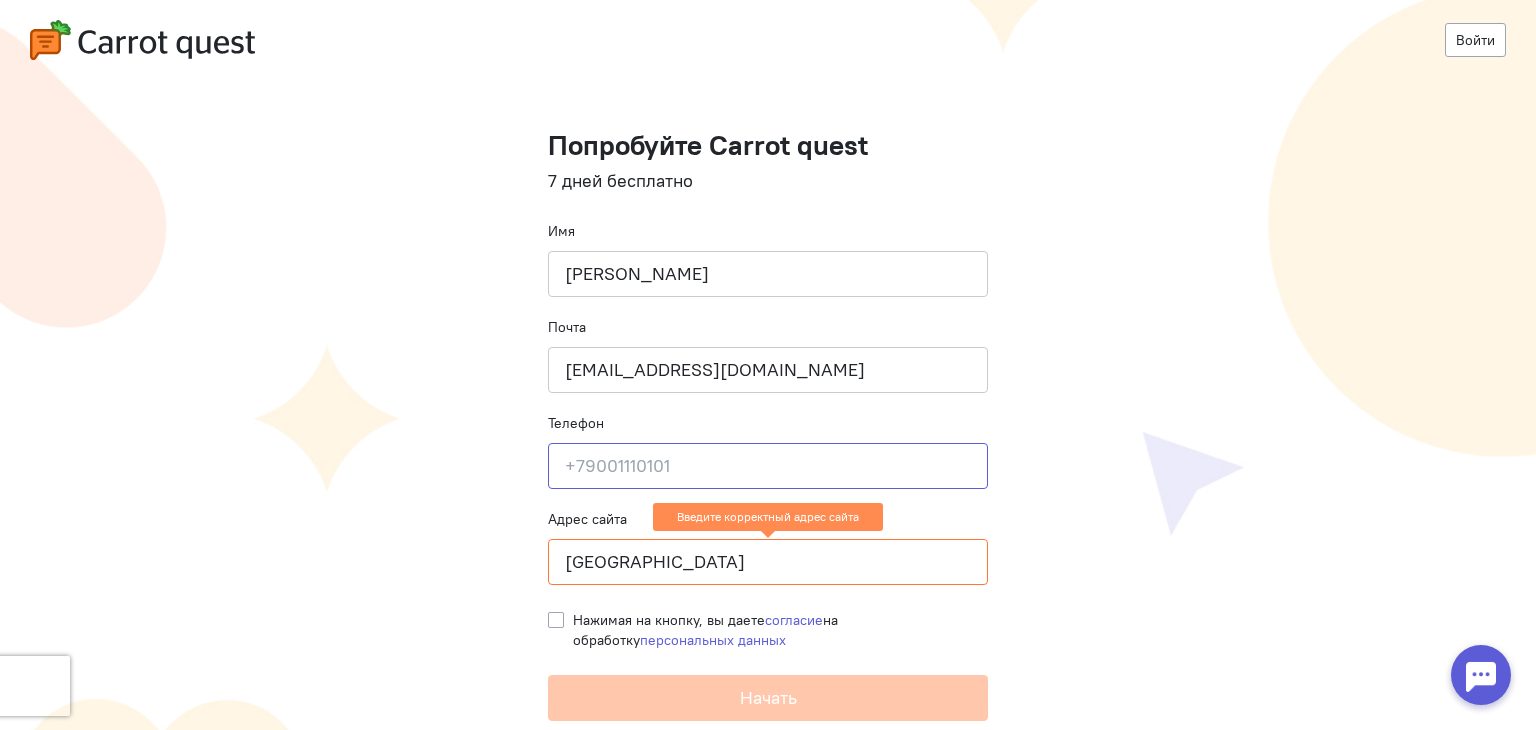 click 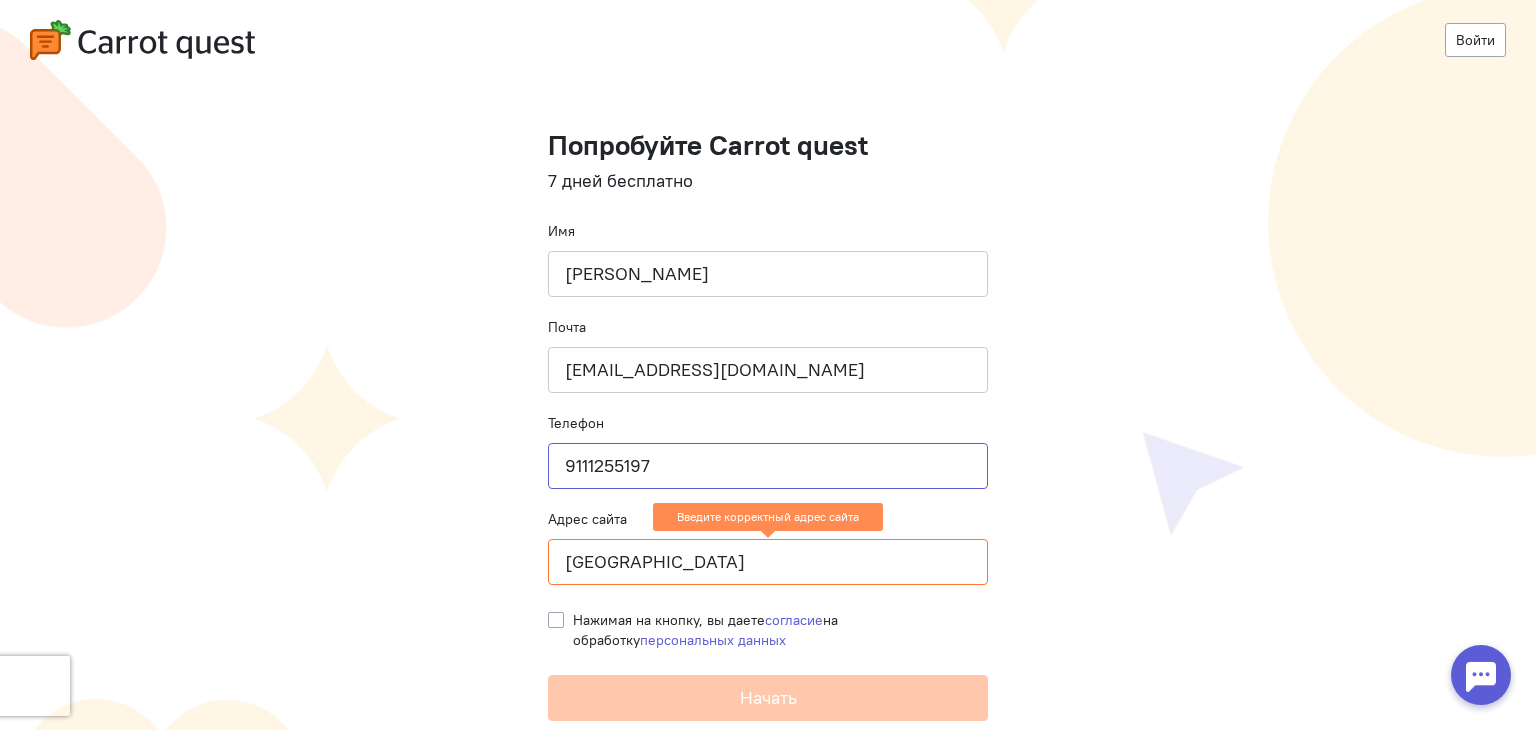 type on "9111255197" 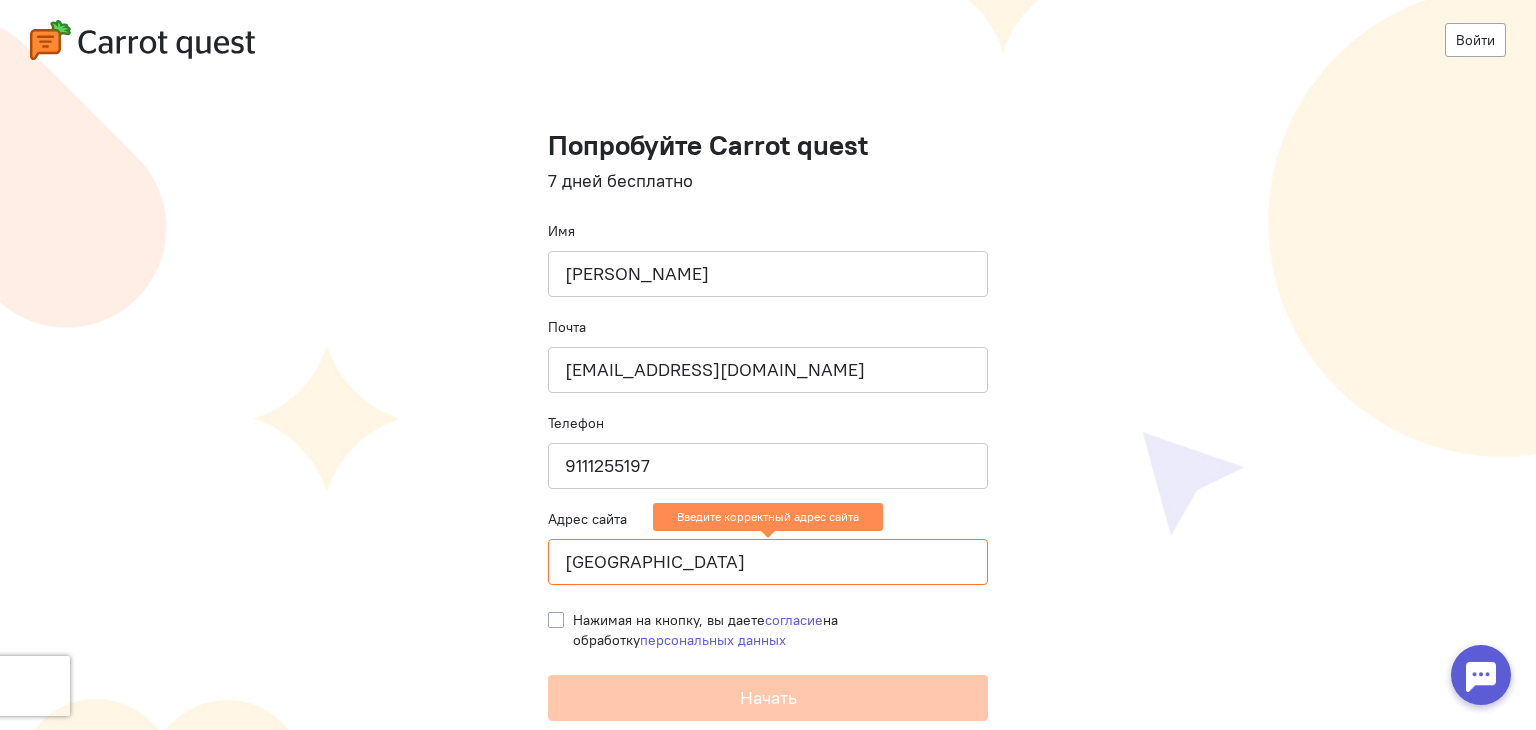 click on "Будапештская" 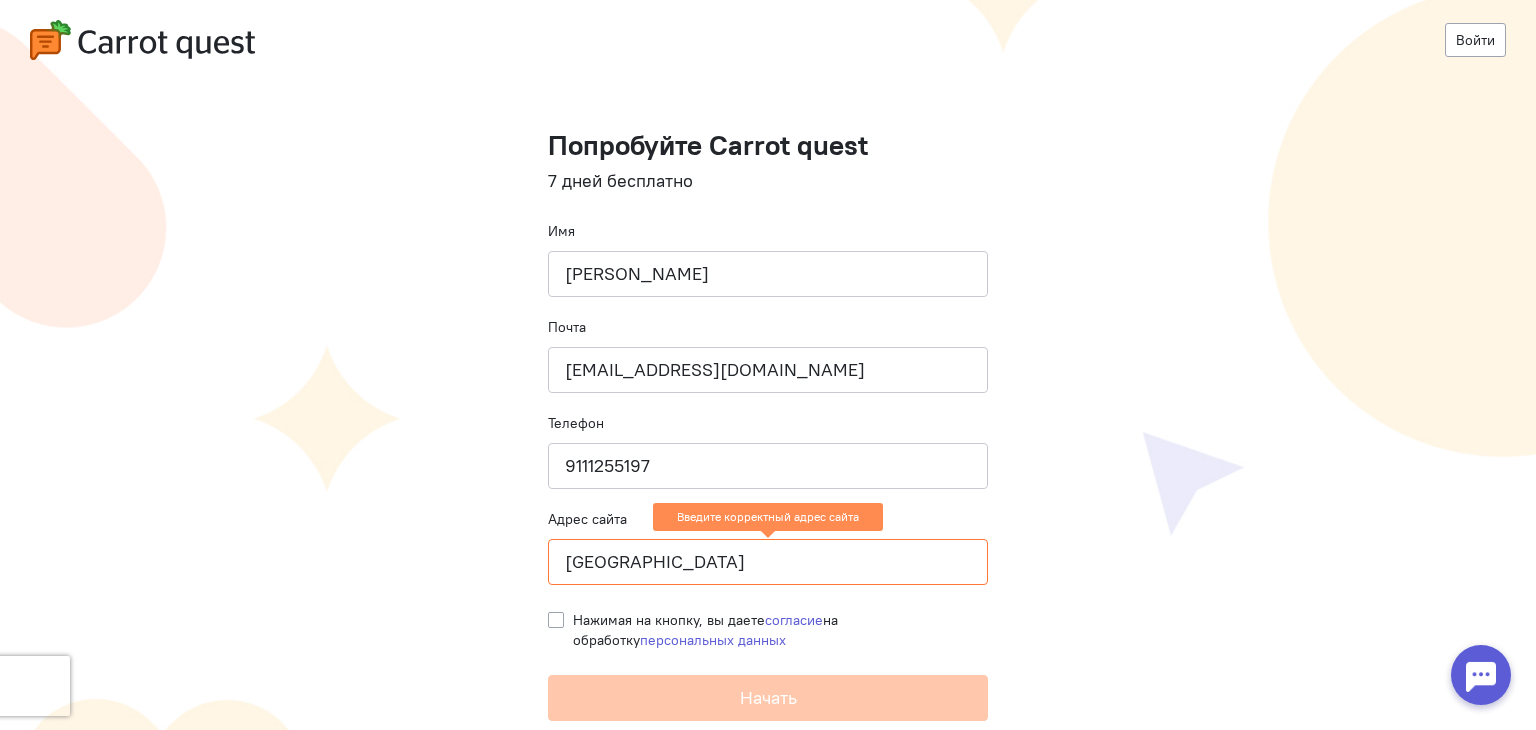click on "Будапештская" 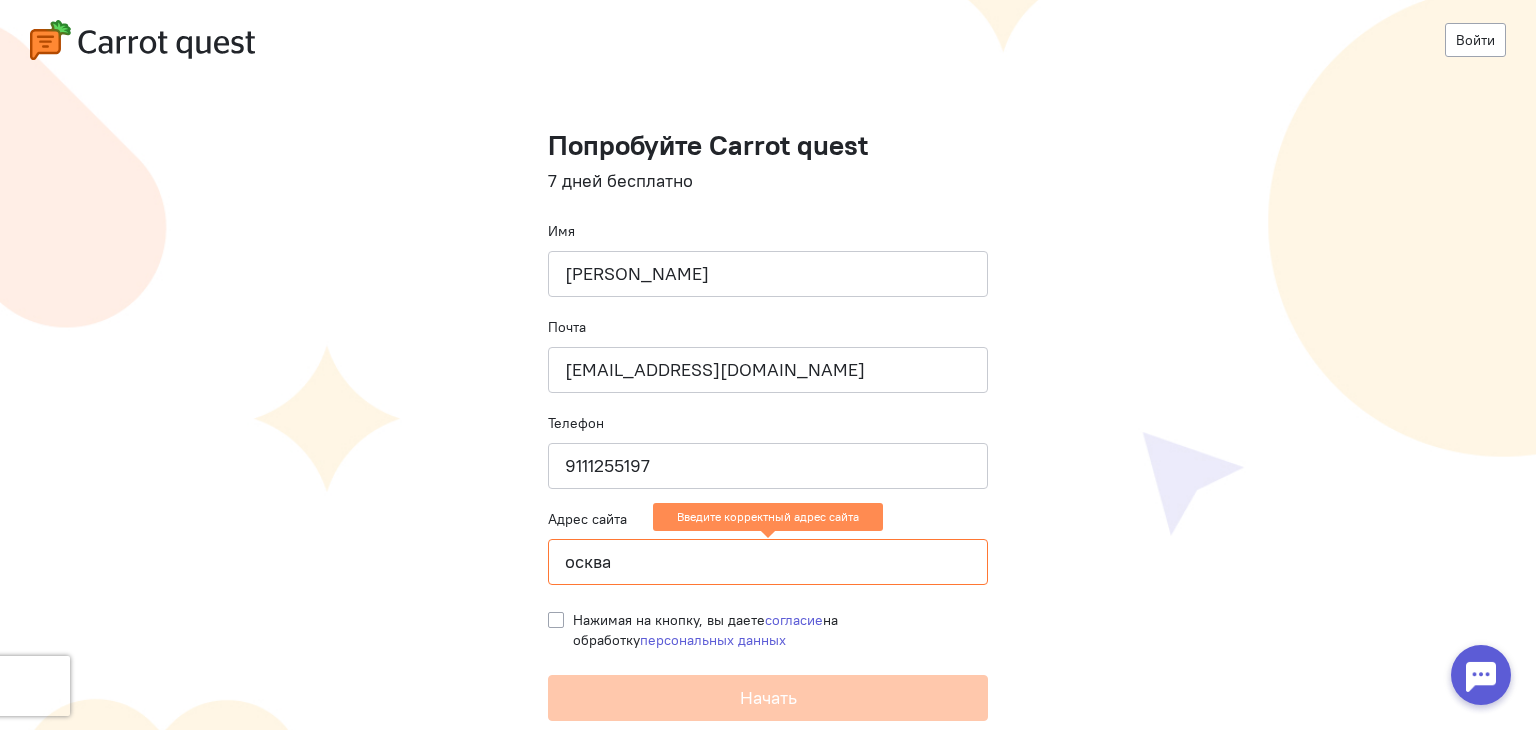 type on "Москва" 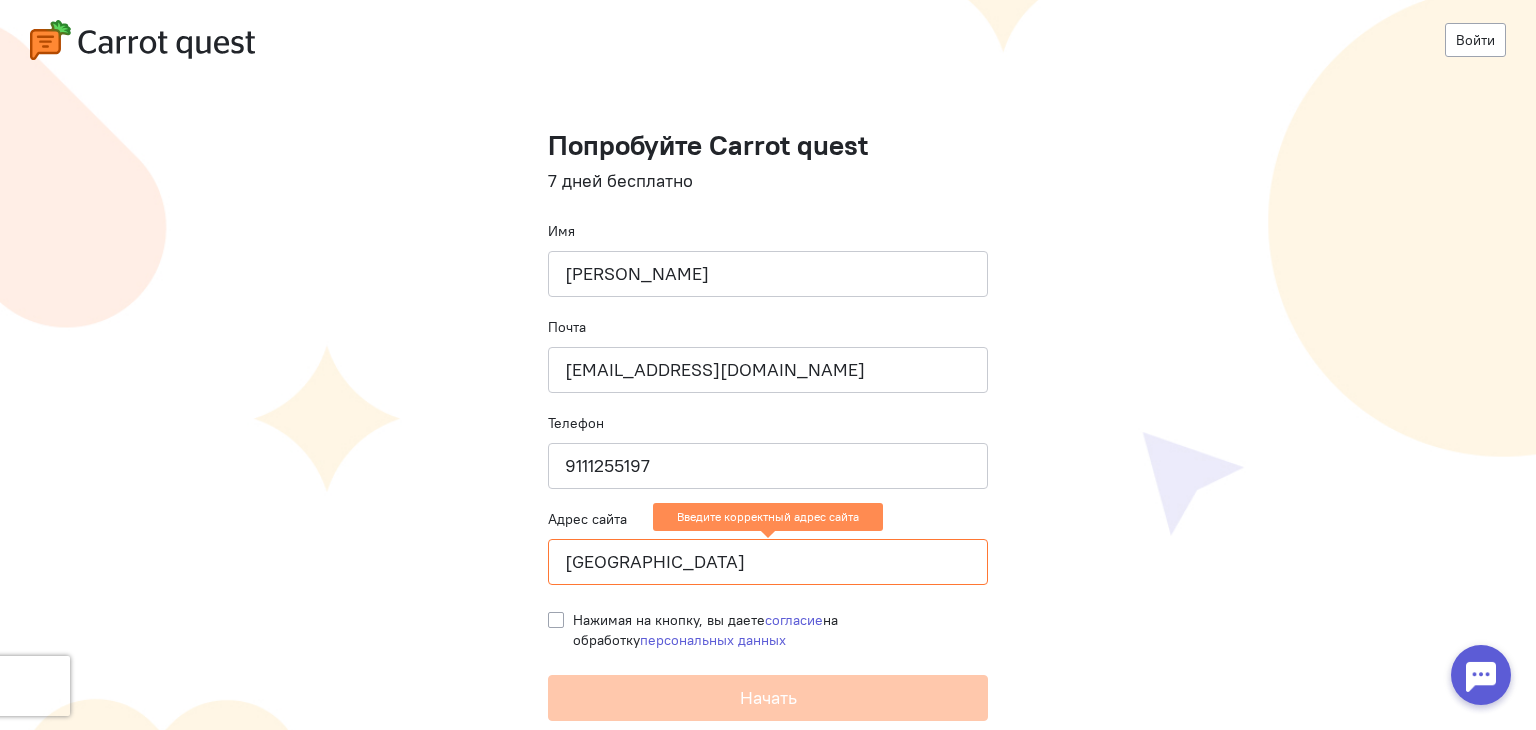 click on "Москва" 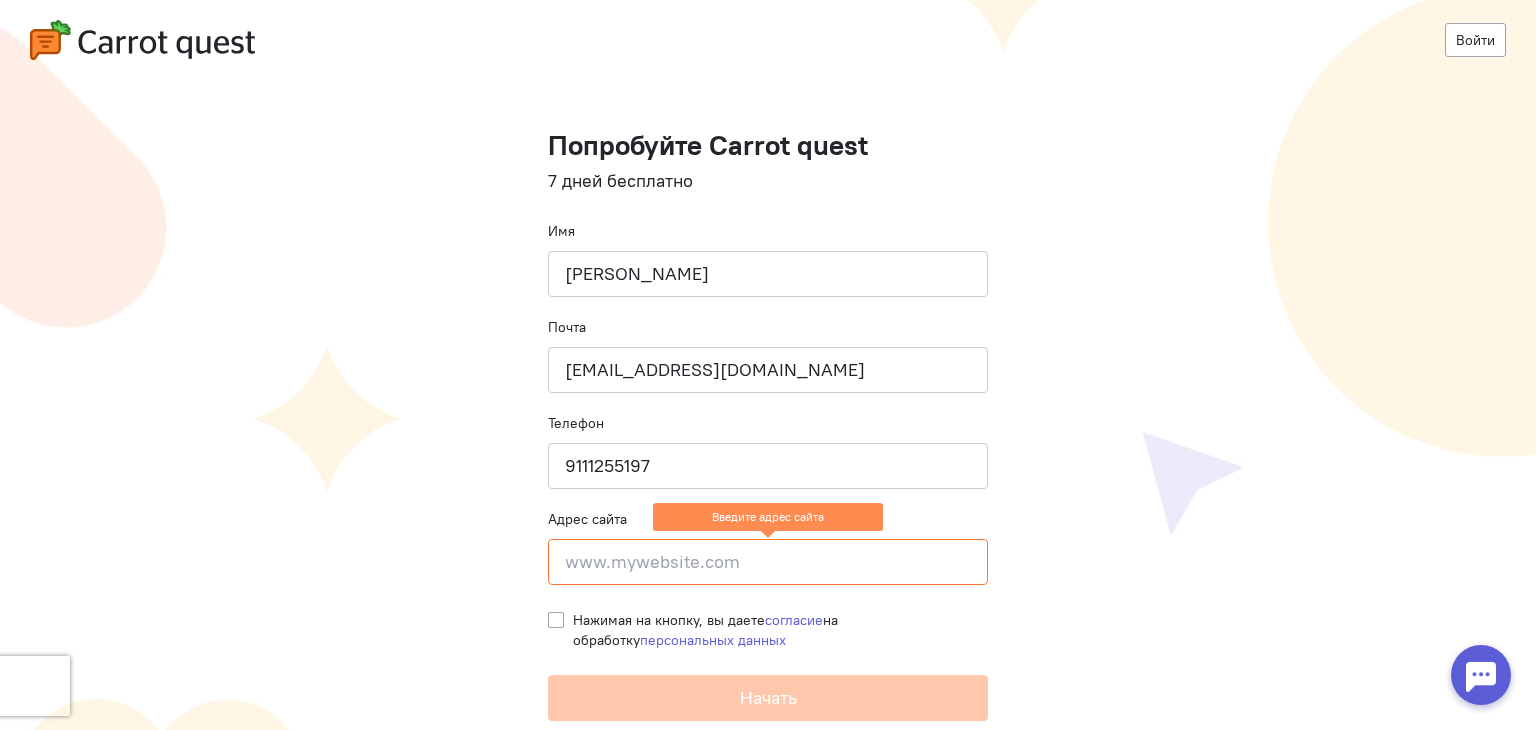 paste on "[URL][DOMAIN_NAME]" 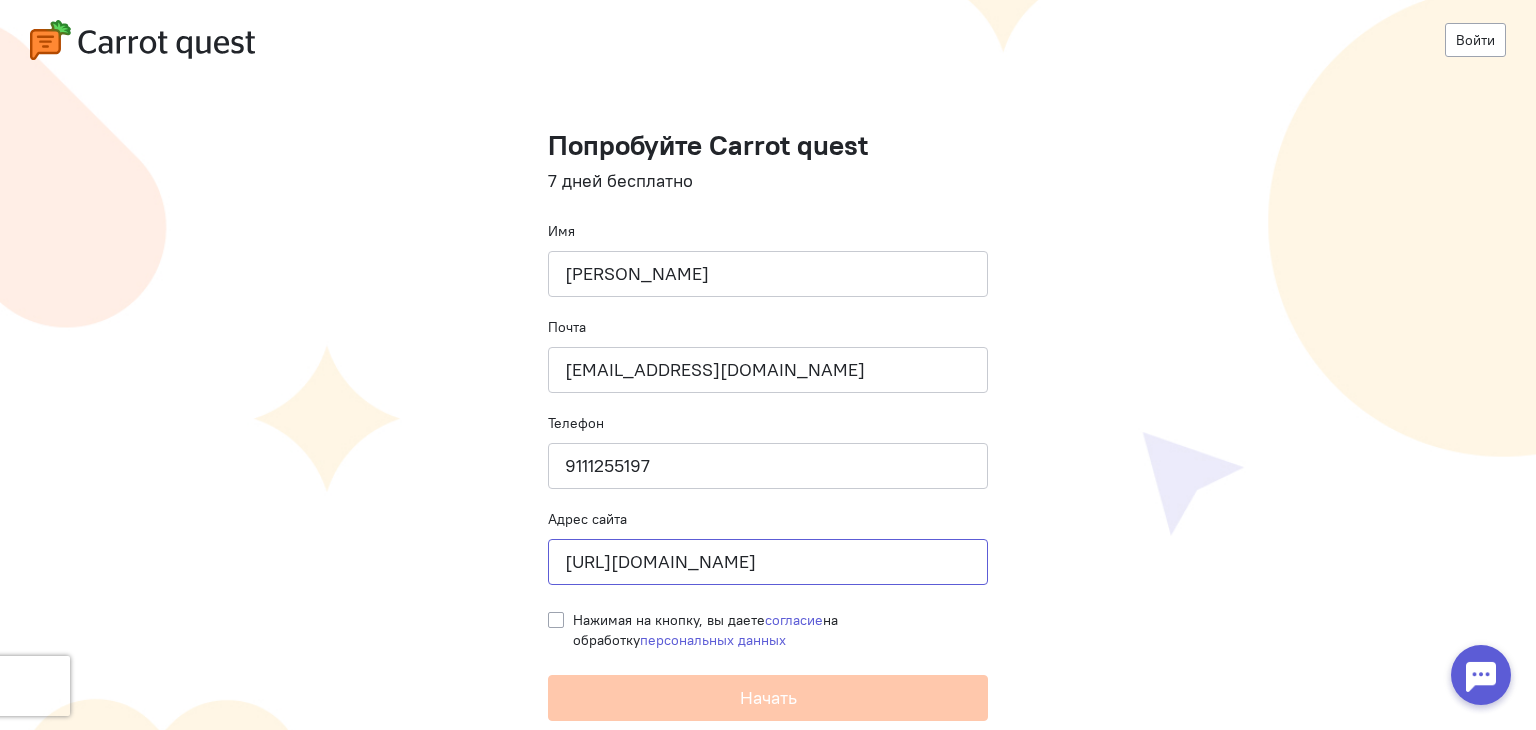 type on "[URL][DOMAIN_NAME]" 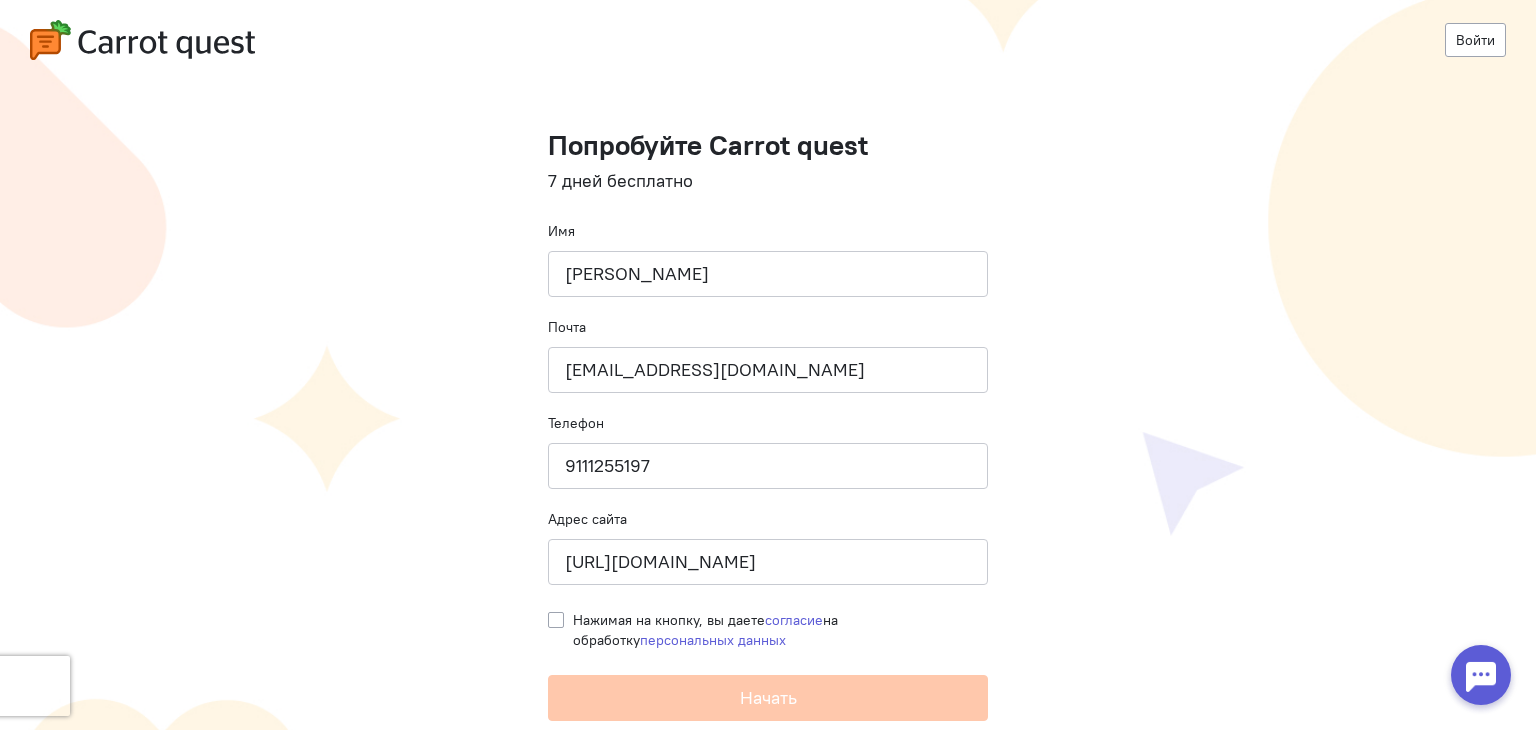 click on "Нажимая на кнопку, вы даете  согласие  на обработку  персональных данных" at bounding box center [780, 630] 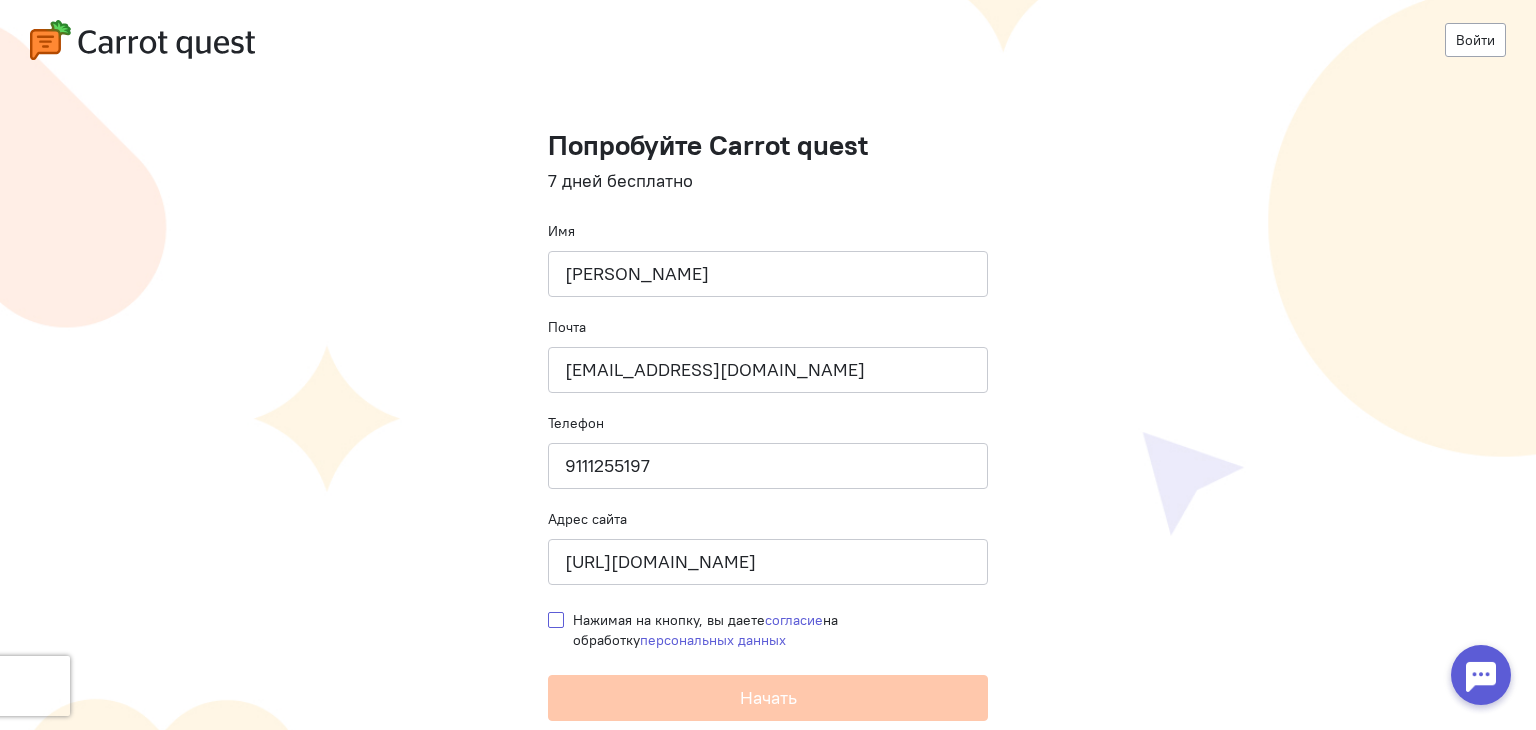 click on "Нажимая на кнопку, вы даете  согласие  на обработку  персональных данных" at bounding box center [556, 619] 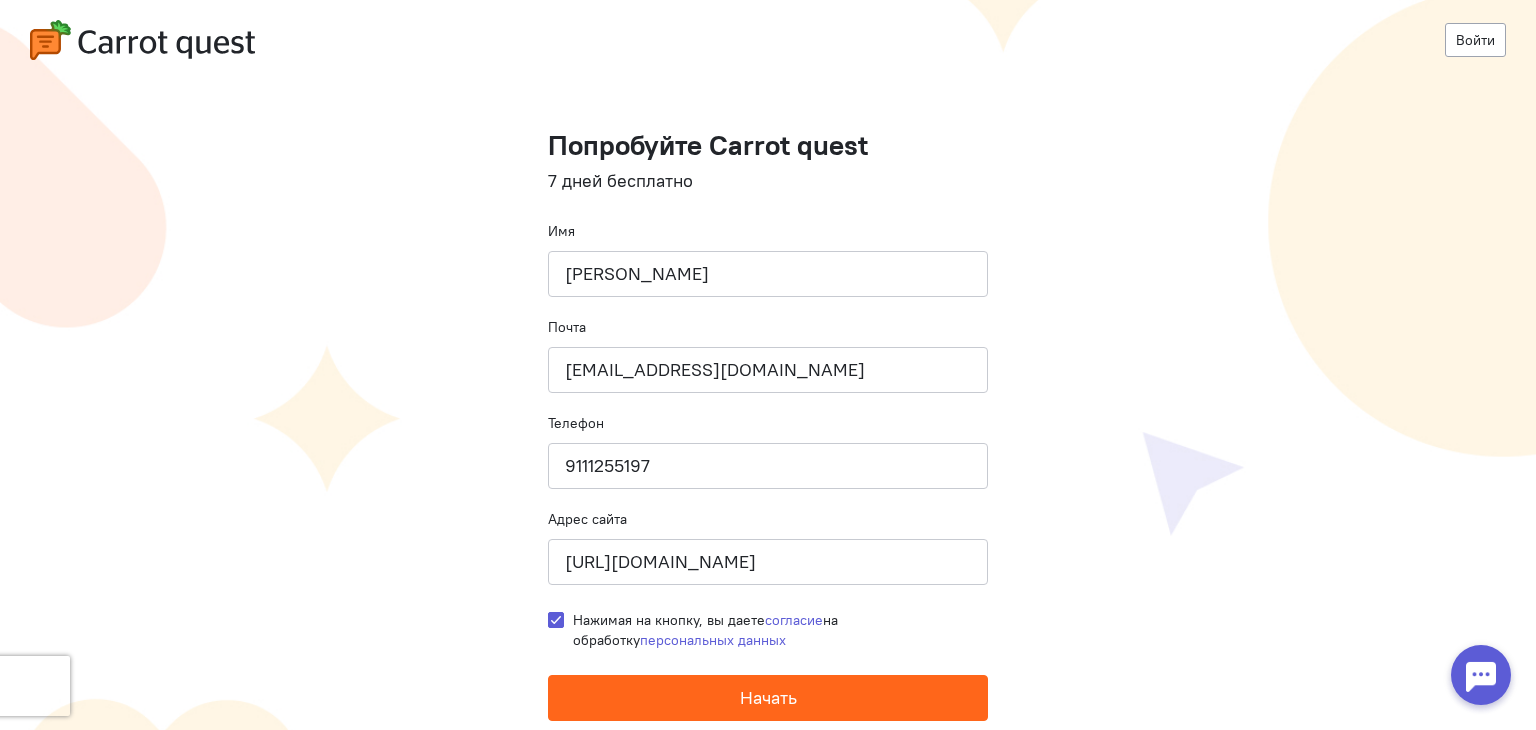 click on "Начать" at bounding box center (768, 697) 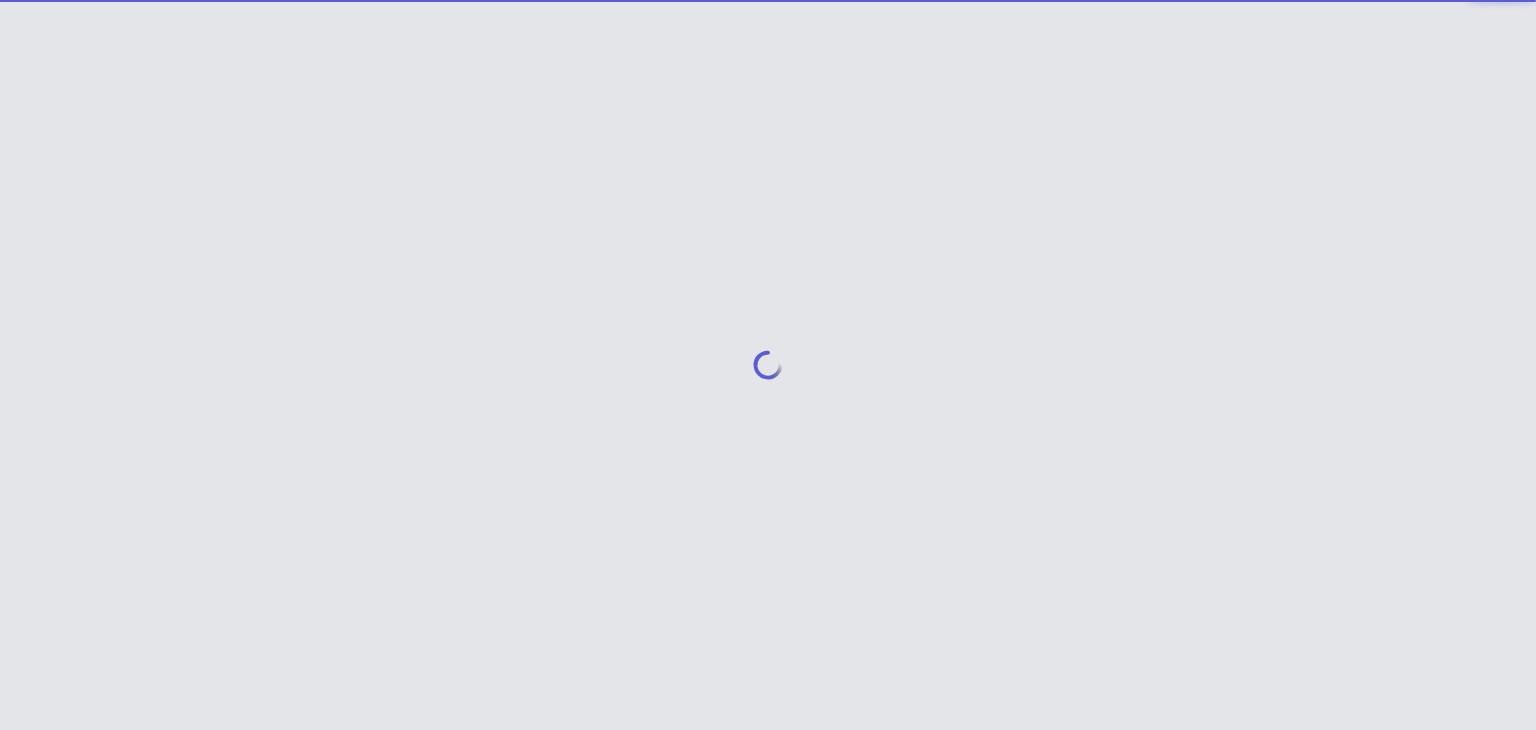 scroll, scrollTop: 0, scrollLeft: 0, axis: both 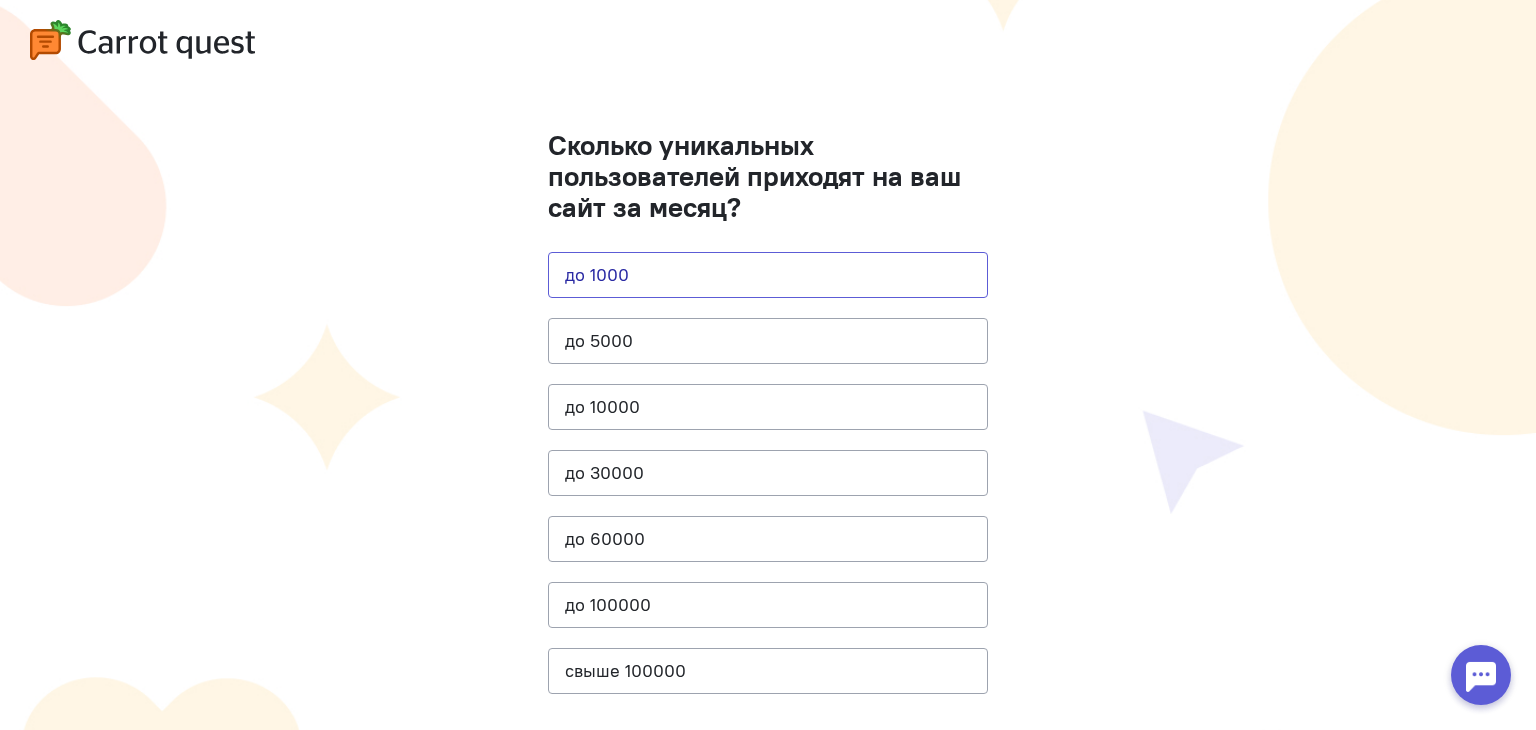 click on "до 1000" at bounding box center (768, 275) 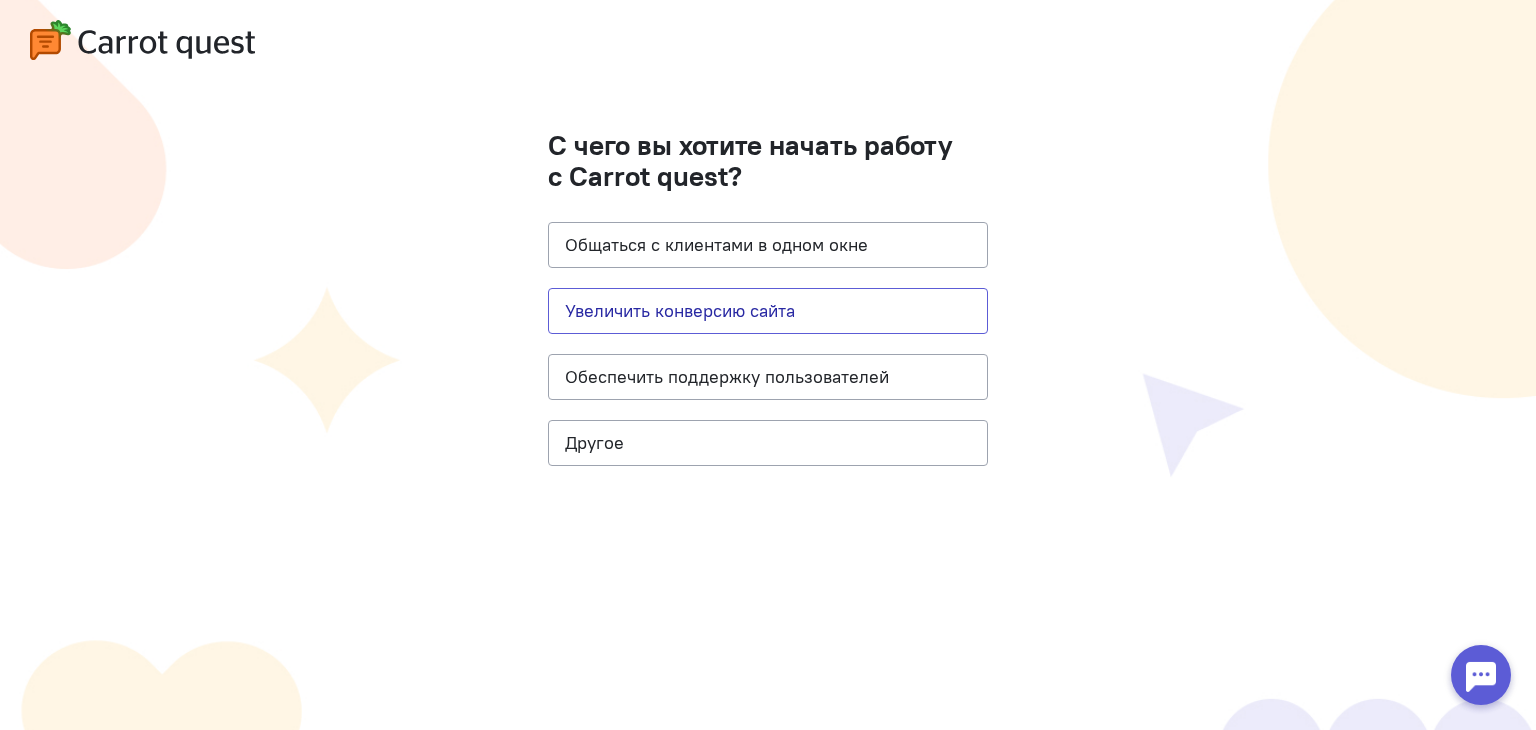 click on "Увеличить конверсию сайта" at bounding box center [768, 311] 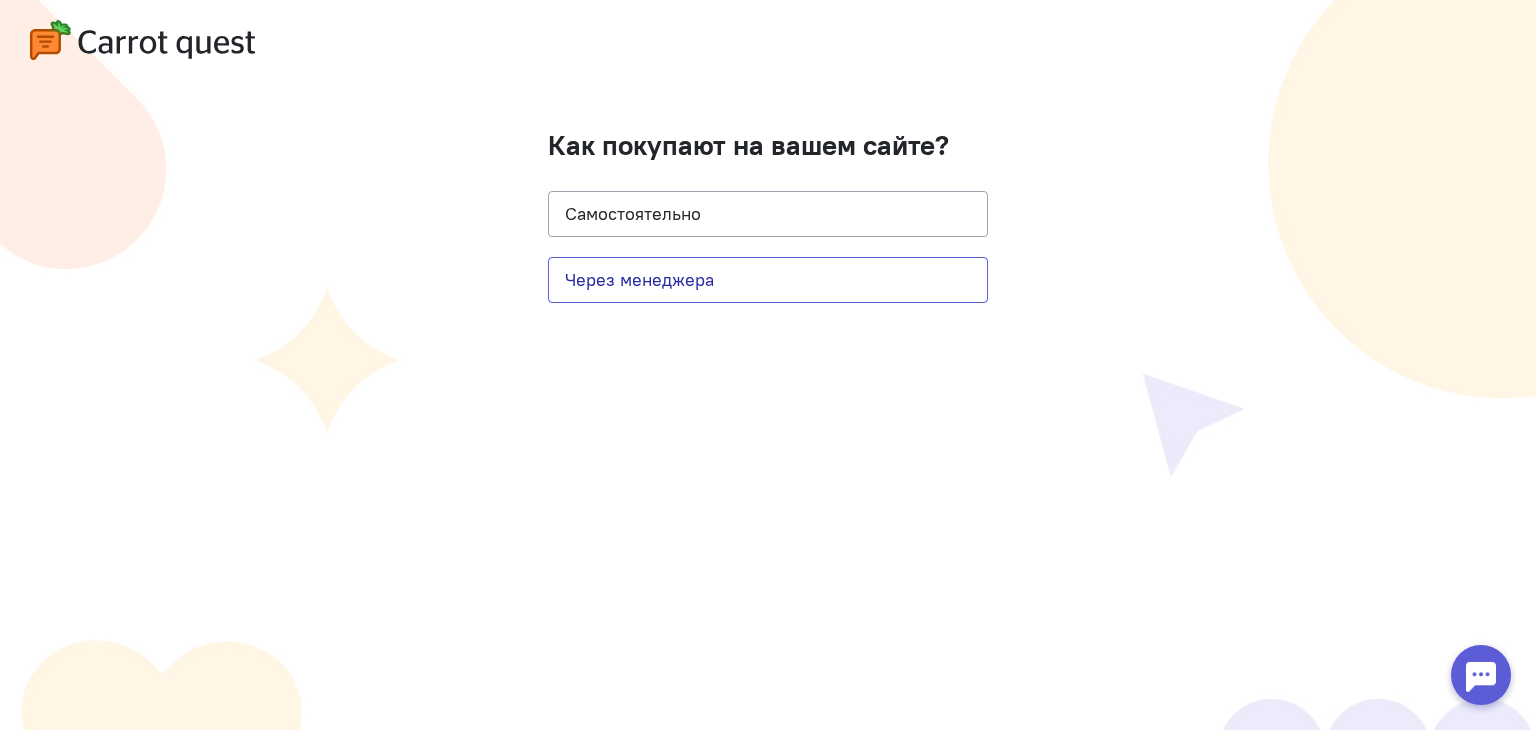 click on "Через менеджера" at bounding box center (768, 280) 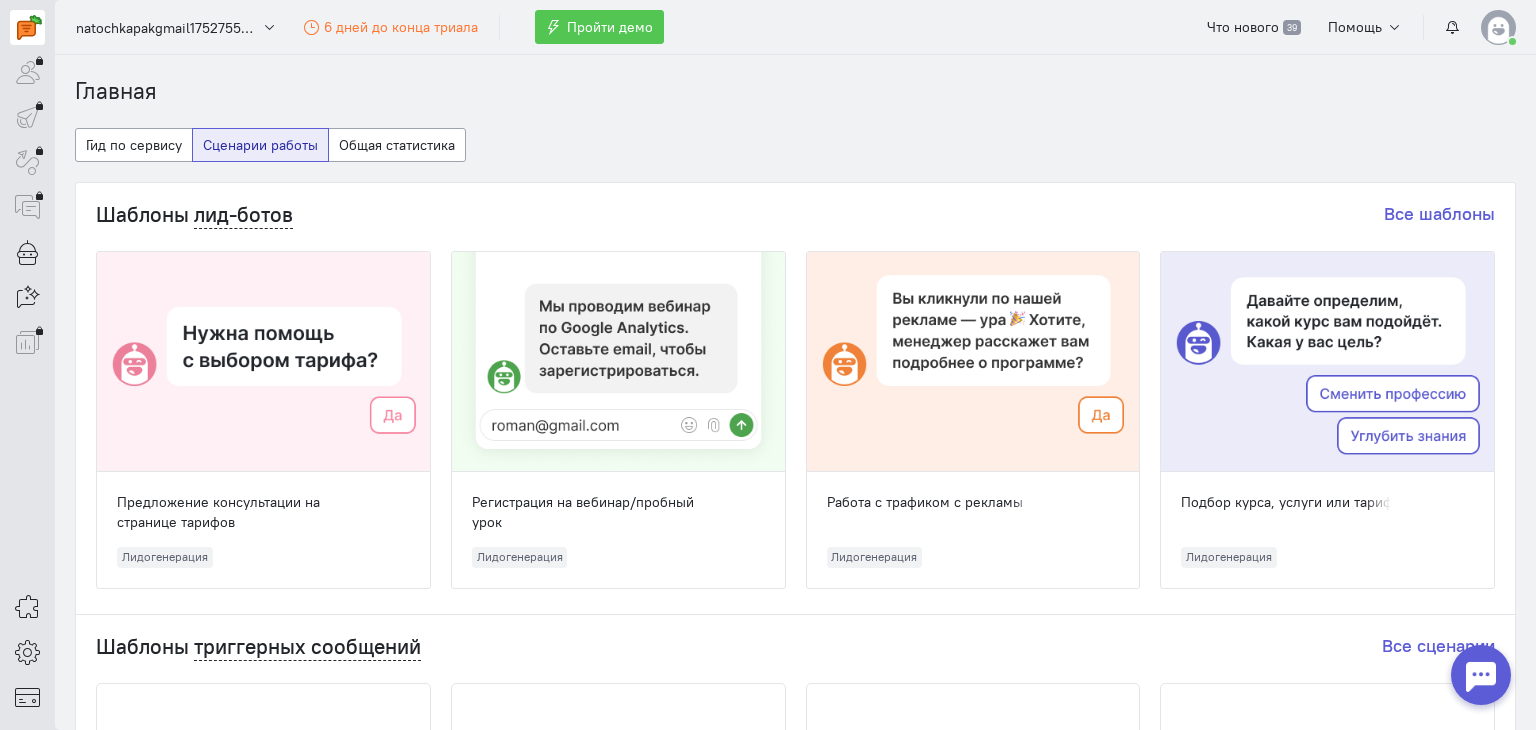 click on "Пройти демо" at bounding box center (610, 27) 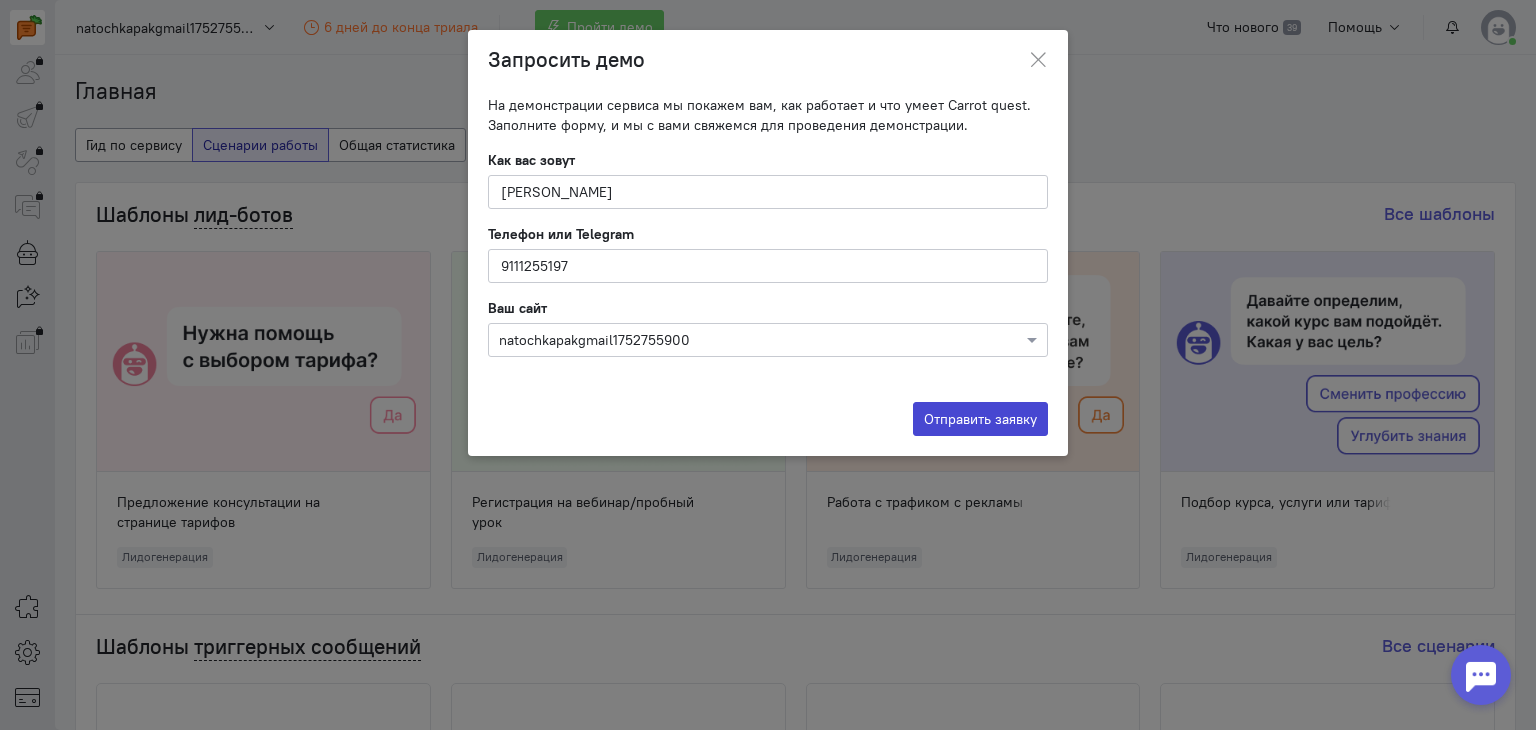click on "Отправить заявку" 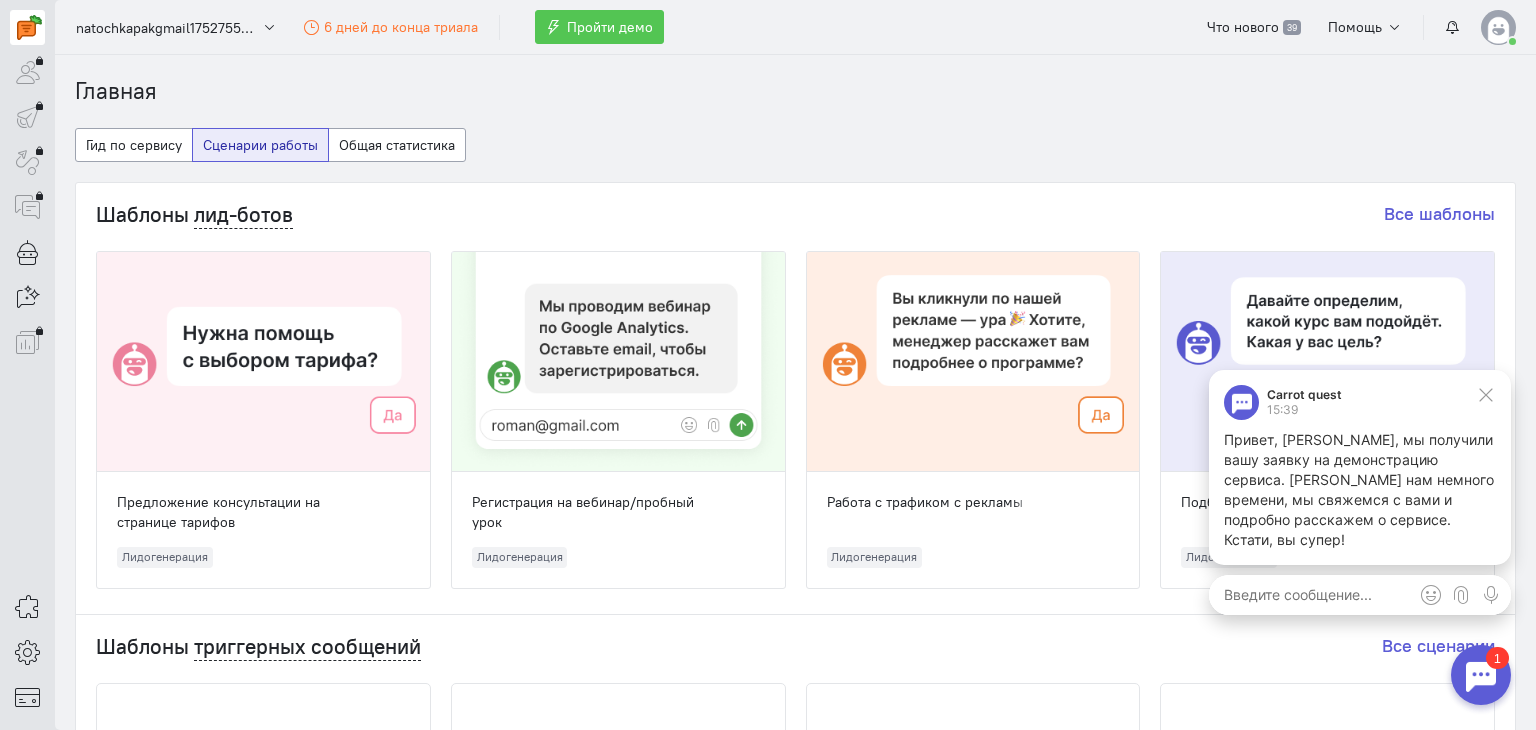 scroll, scrollTop: 0, scrollLeft: 0, axis: both 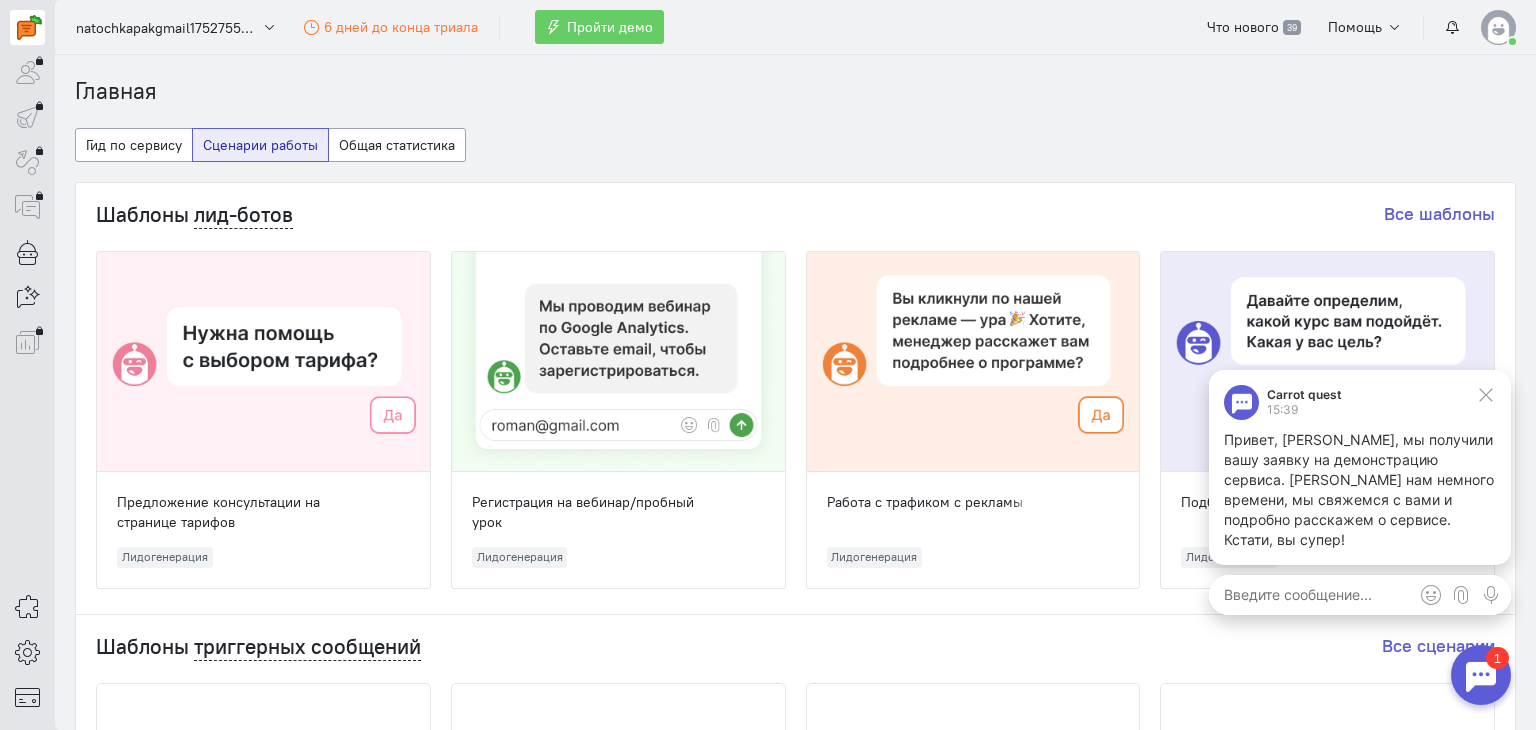 click on "Привет, [PERSON_NAME], мы получили вашу заявку на демонстрацию сервиса. [PERSON_NAME] нам немного времени, мы свяжемся с вами и подробно расскажем о сервисе. Кстати, вы супер!" at bounding box center [1360, 490] 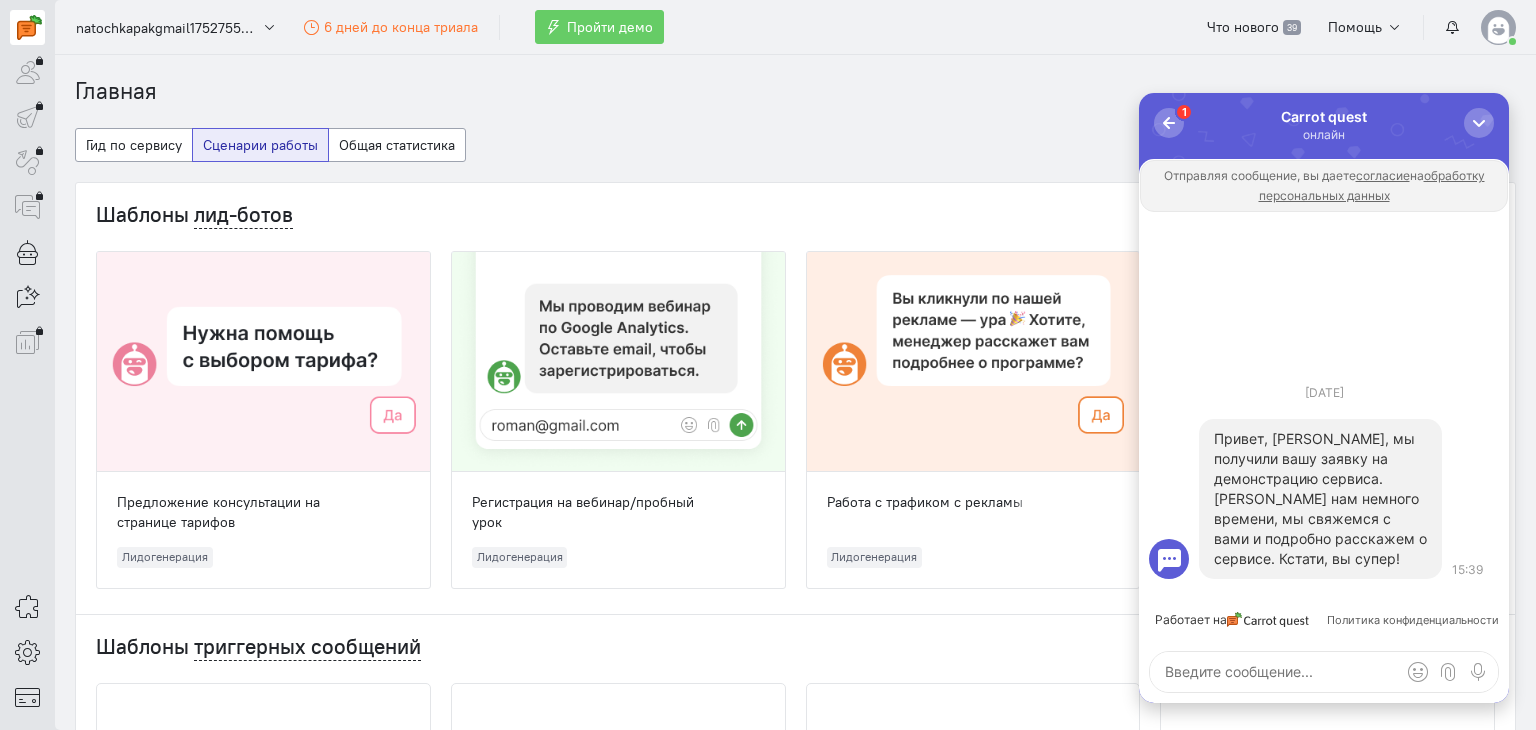 scroll, scrollTop: 0, scrollLeft: 0, axis: both 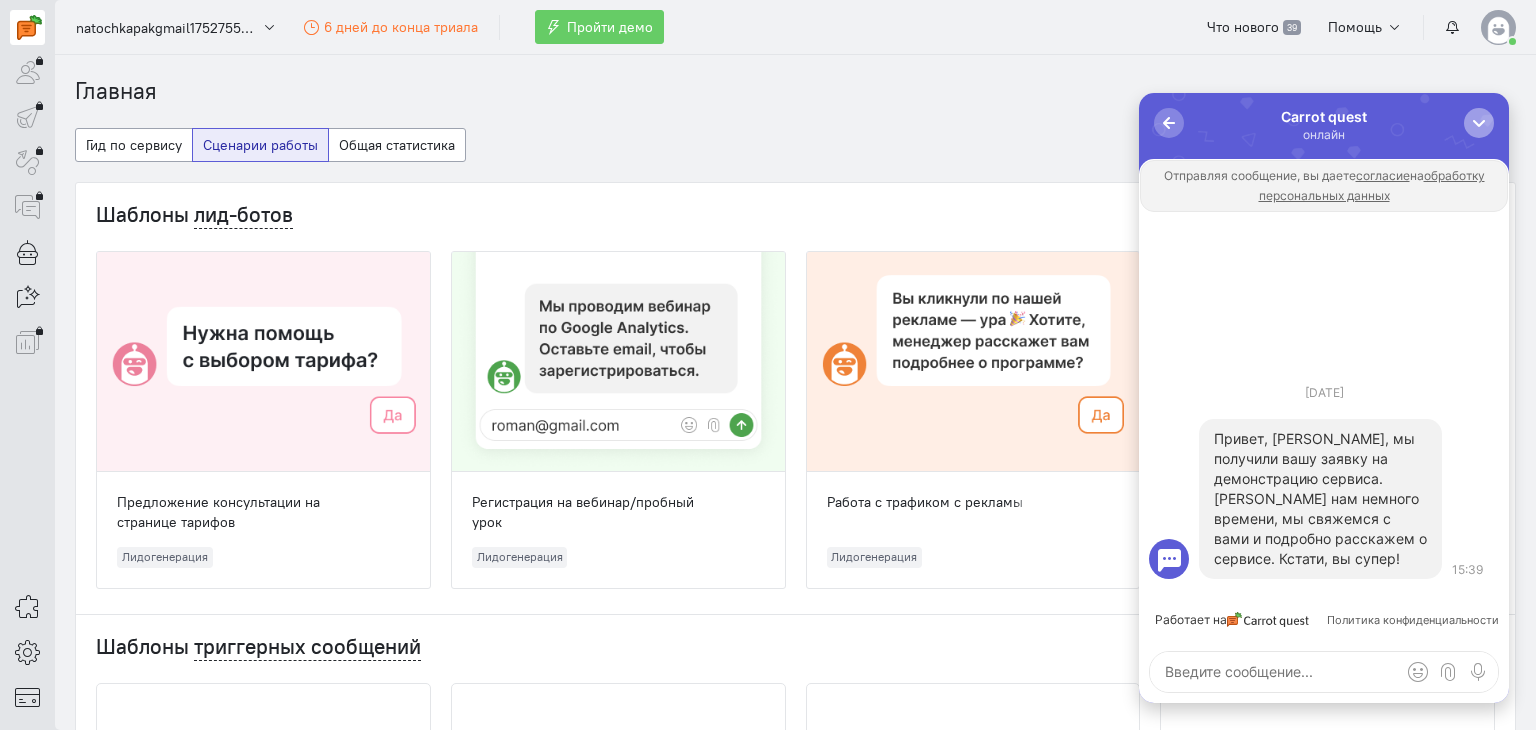 click at bounding box center (1479, 123) 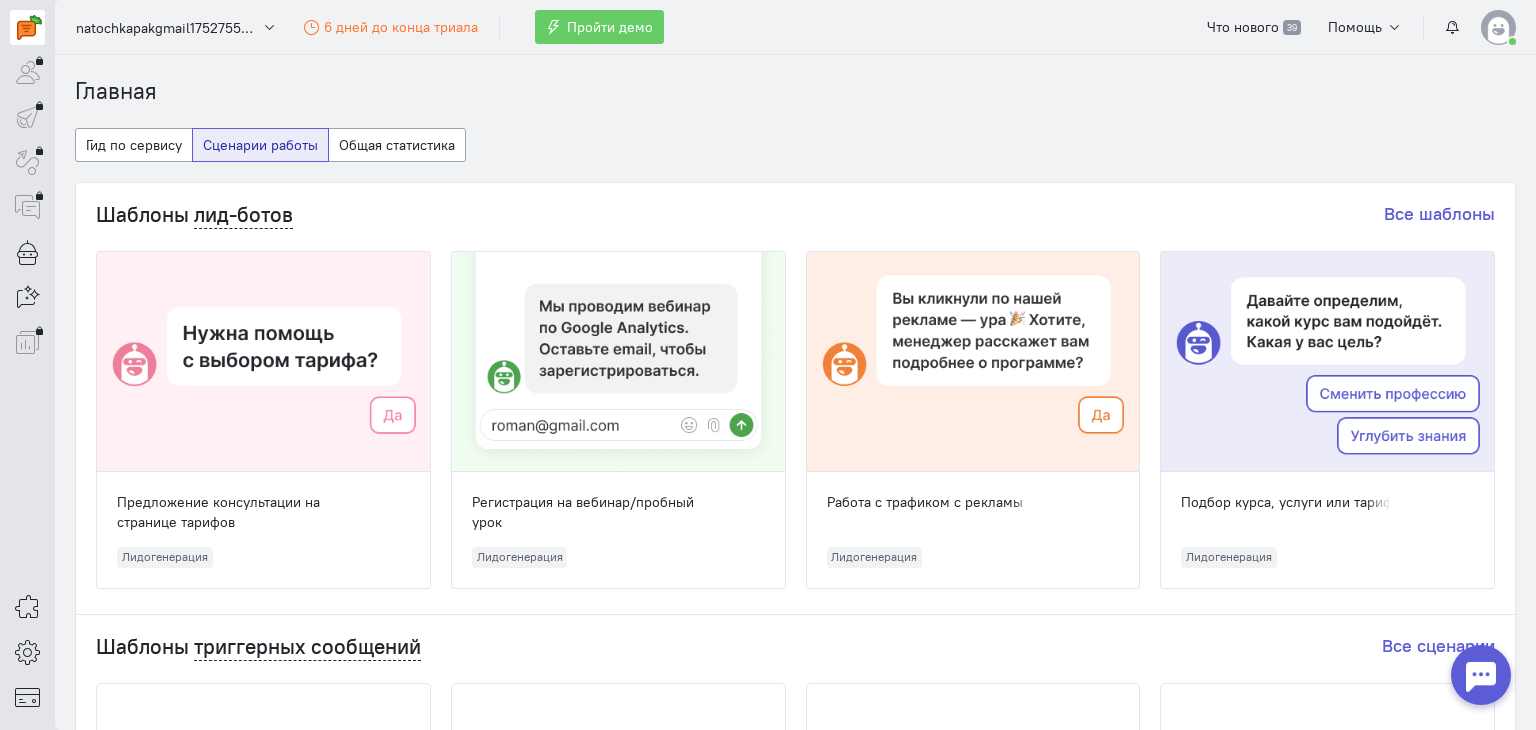 scroll, scrollTop: 0, scrollLeft: 0, axis: both 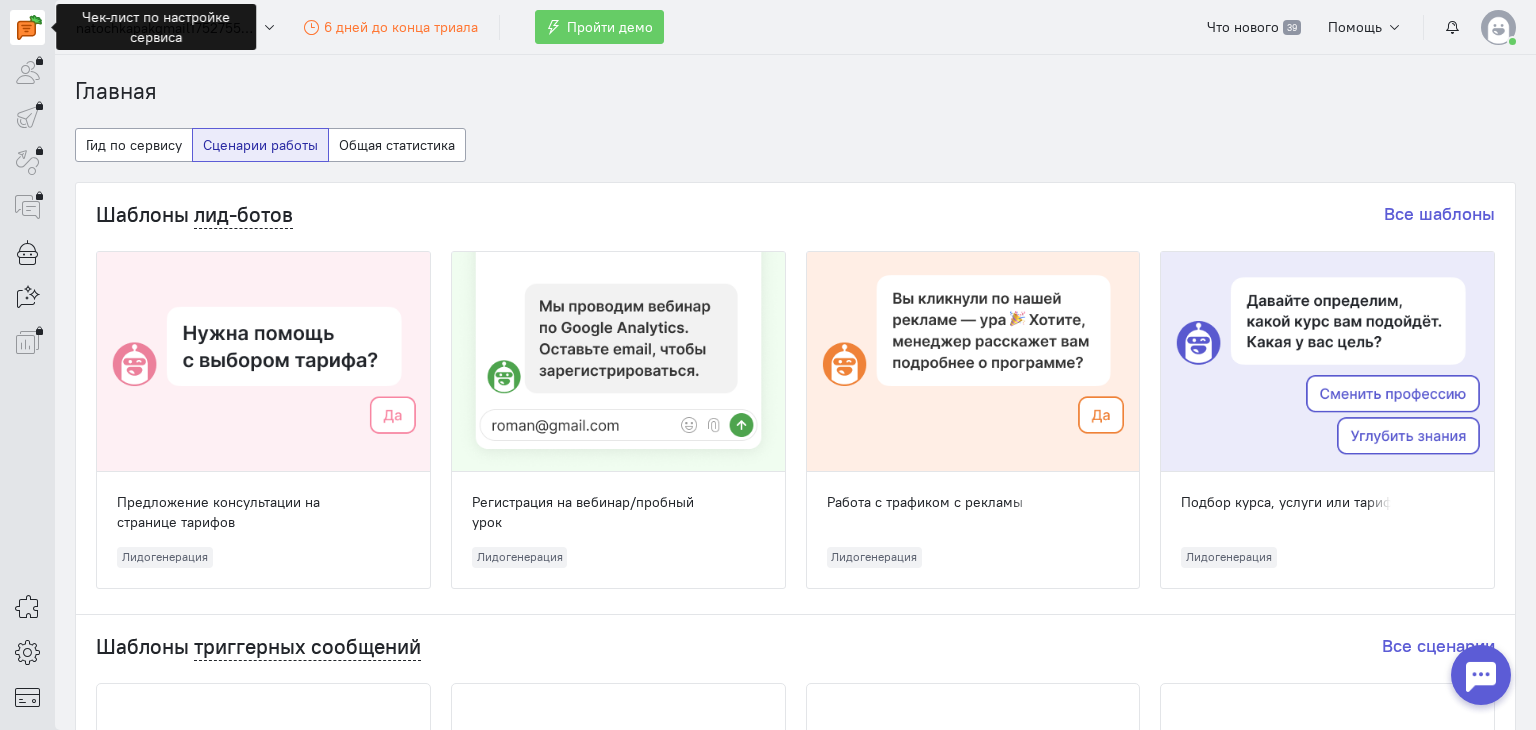 click at bounding box center (29, 27) 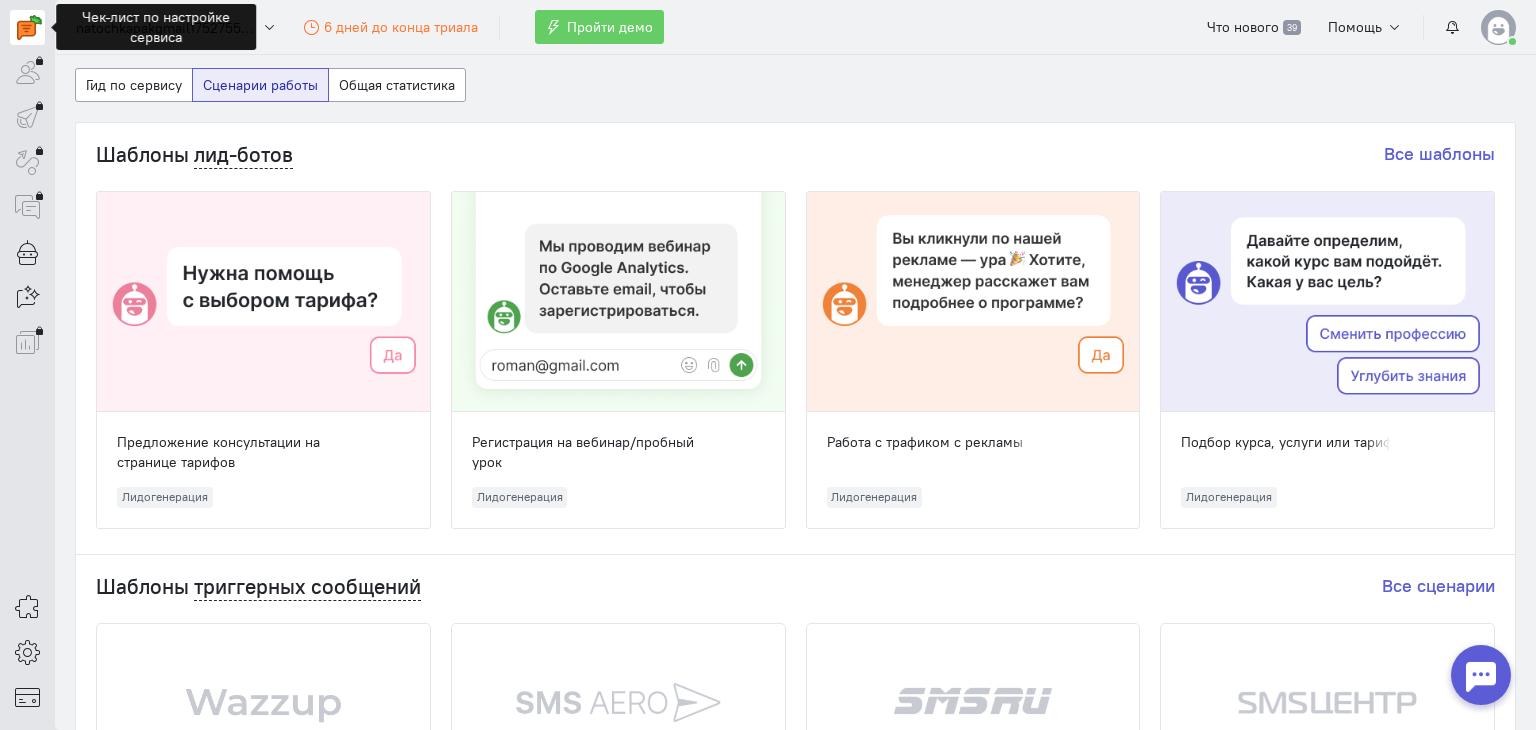 scroll, scrollTop: 31, scrollLeft: 0, axis: vertical 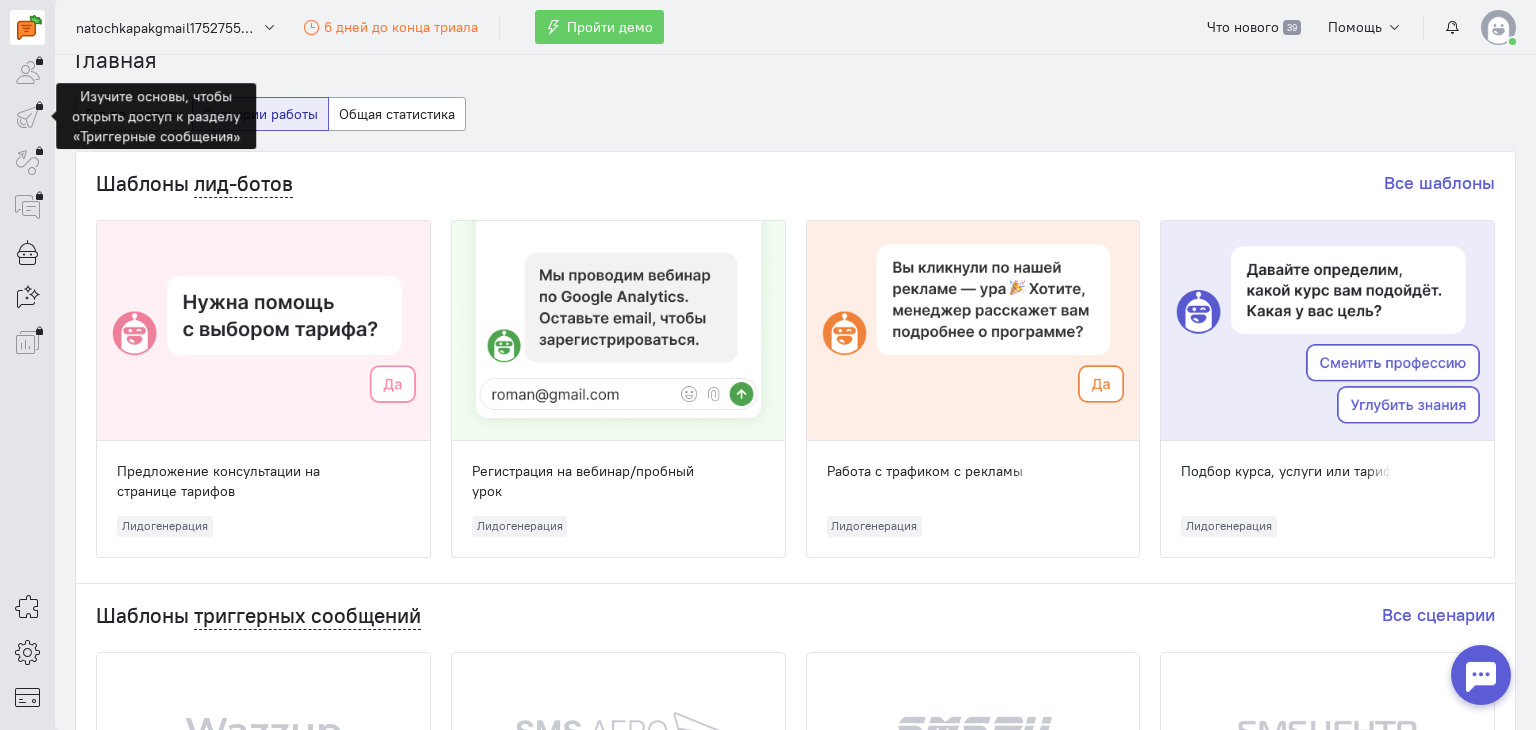 click at bounding box center (27, 117) 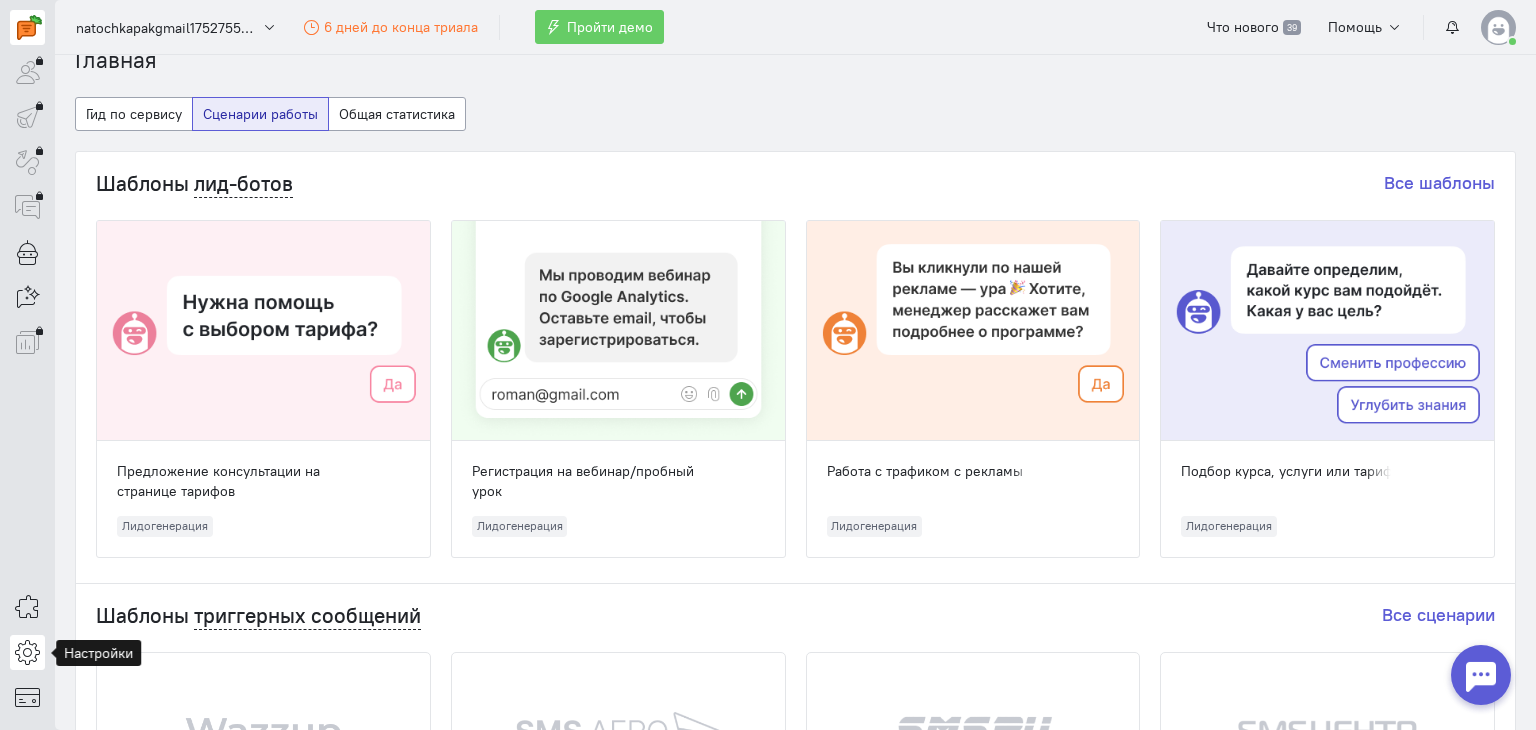 click at bounding box center [27, 652] 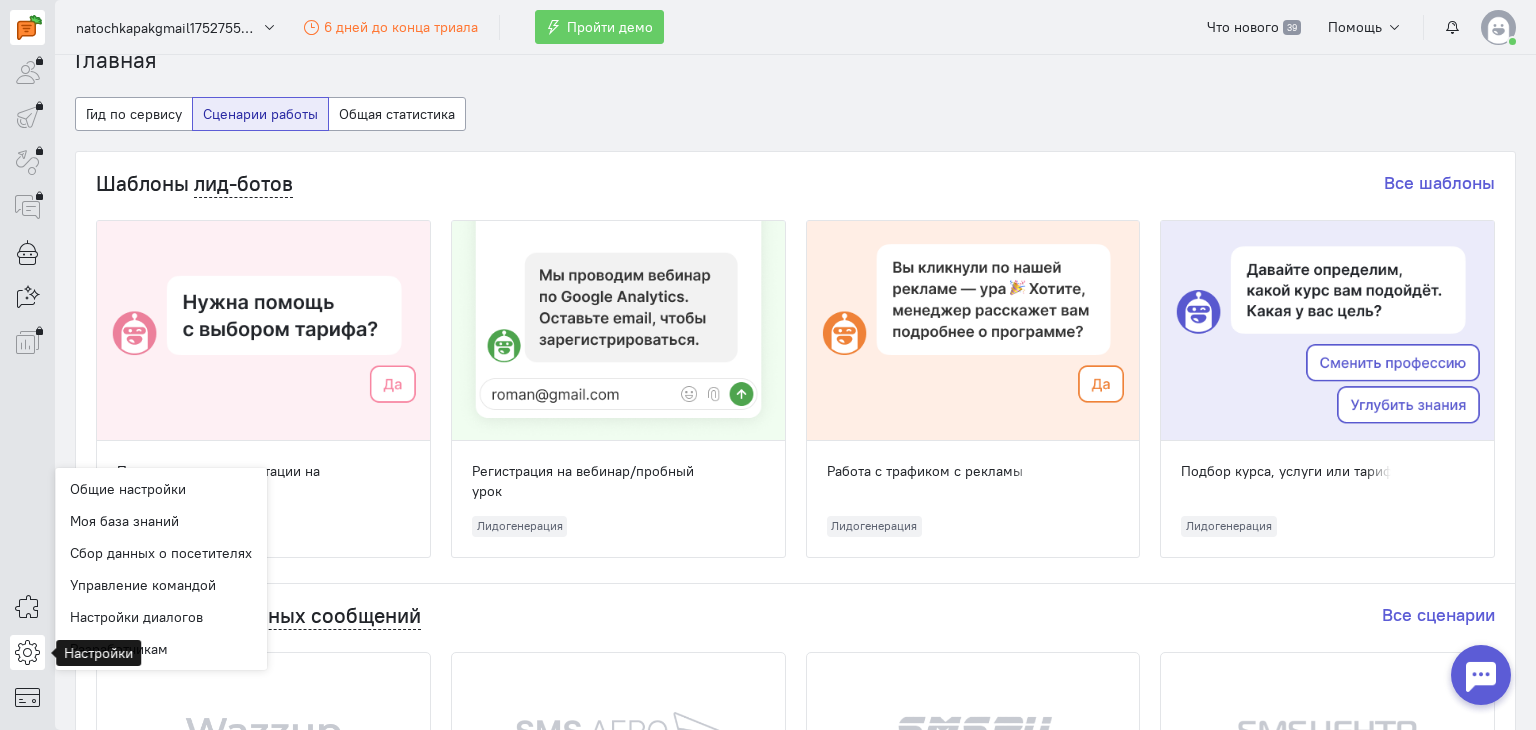click at bounding box center (27, 652) 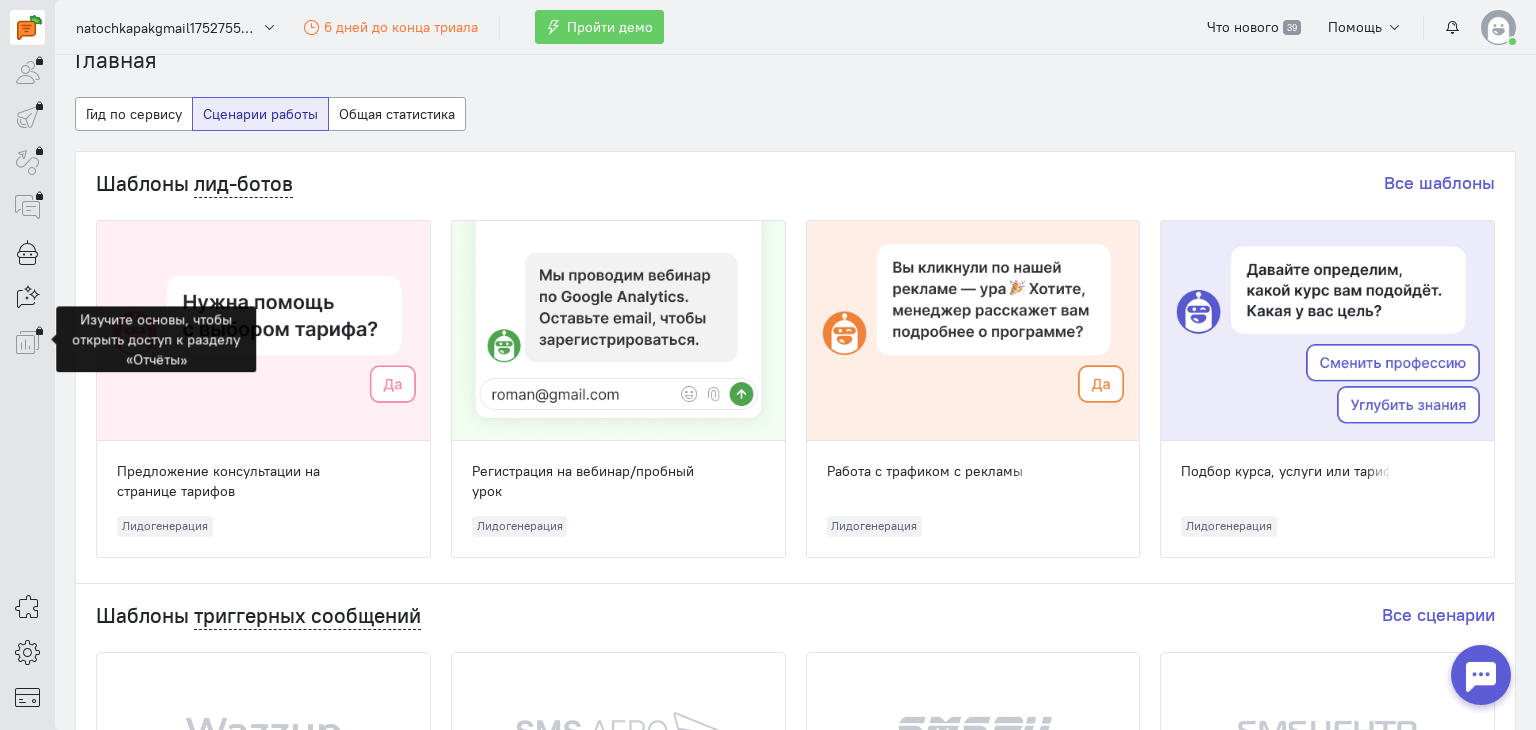 click at bounding box center [27, 342] 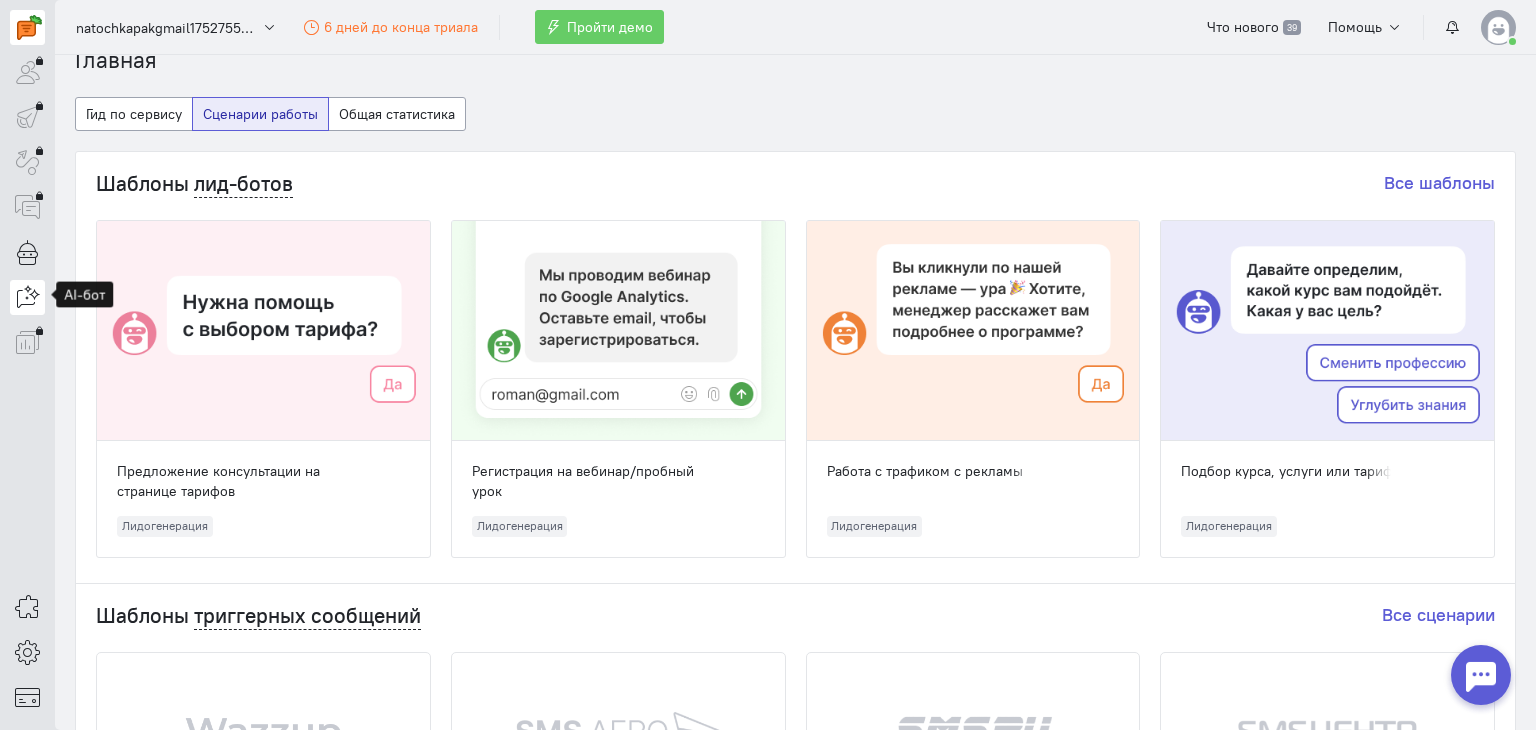 click at bounding box center (27, 297) 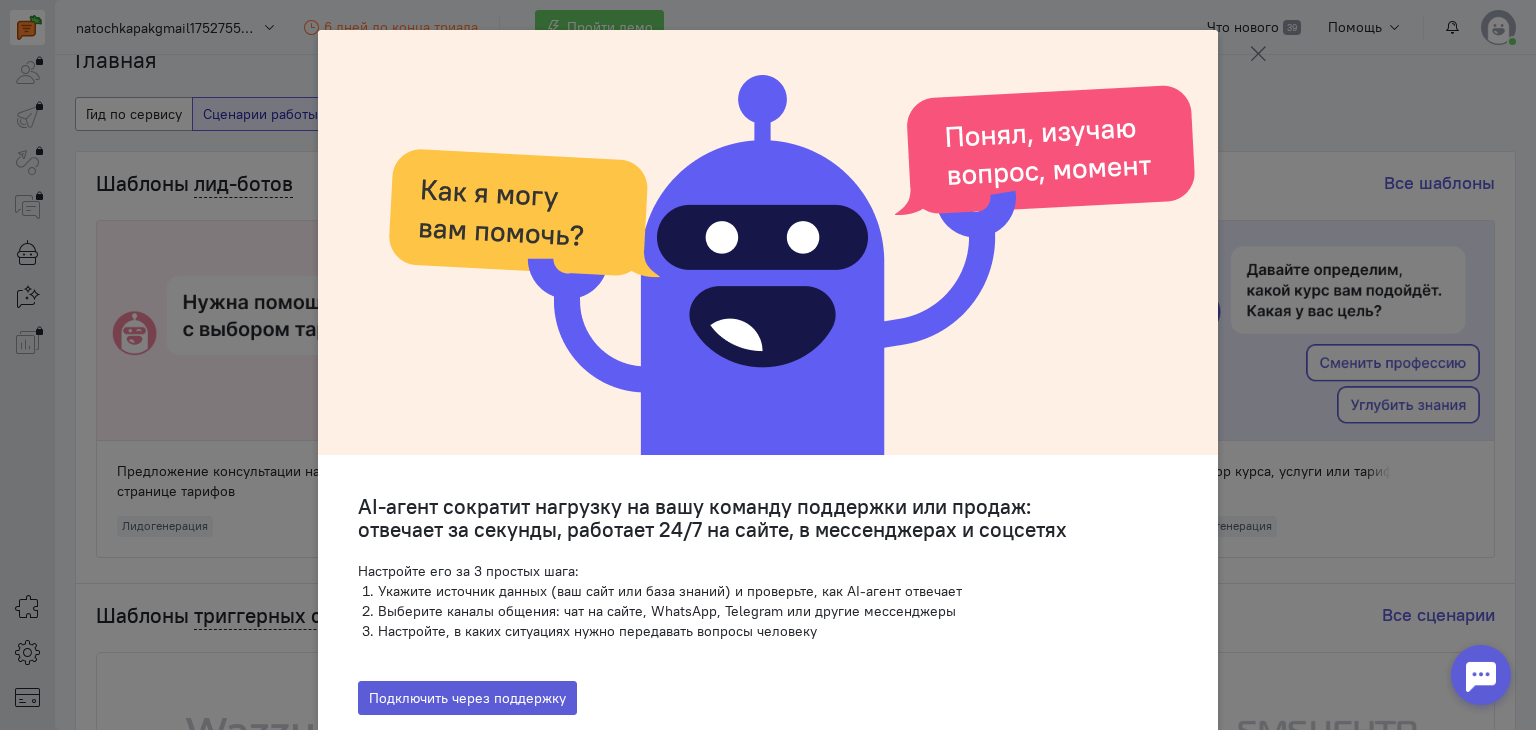 click 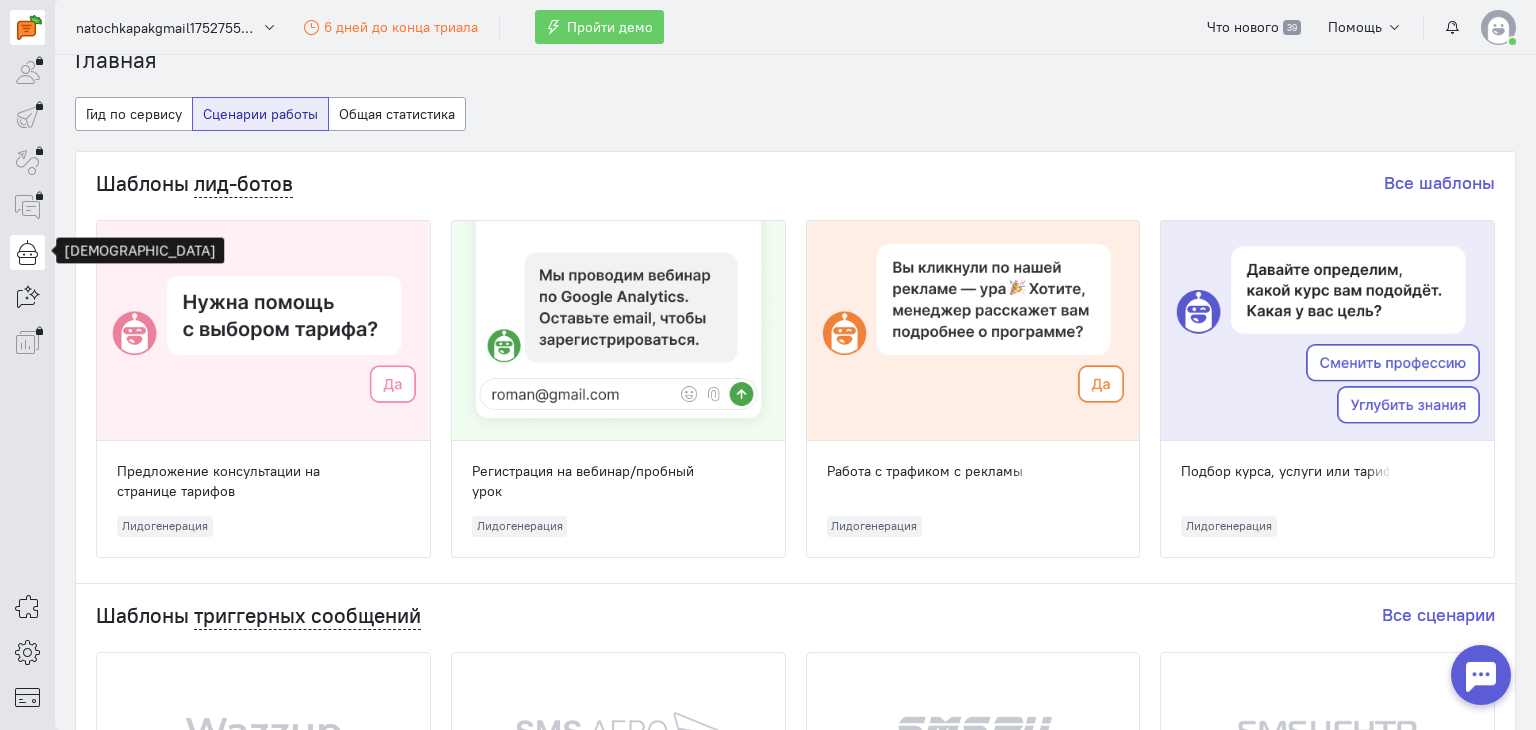click at bounding box center [27, 252] 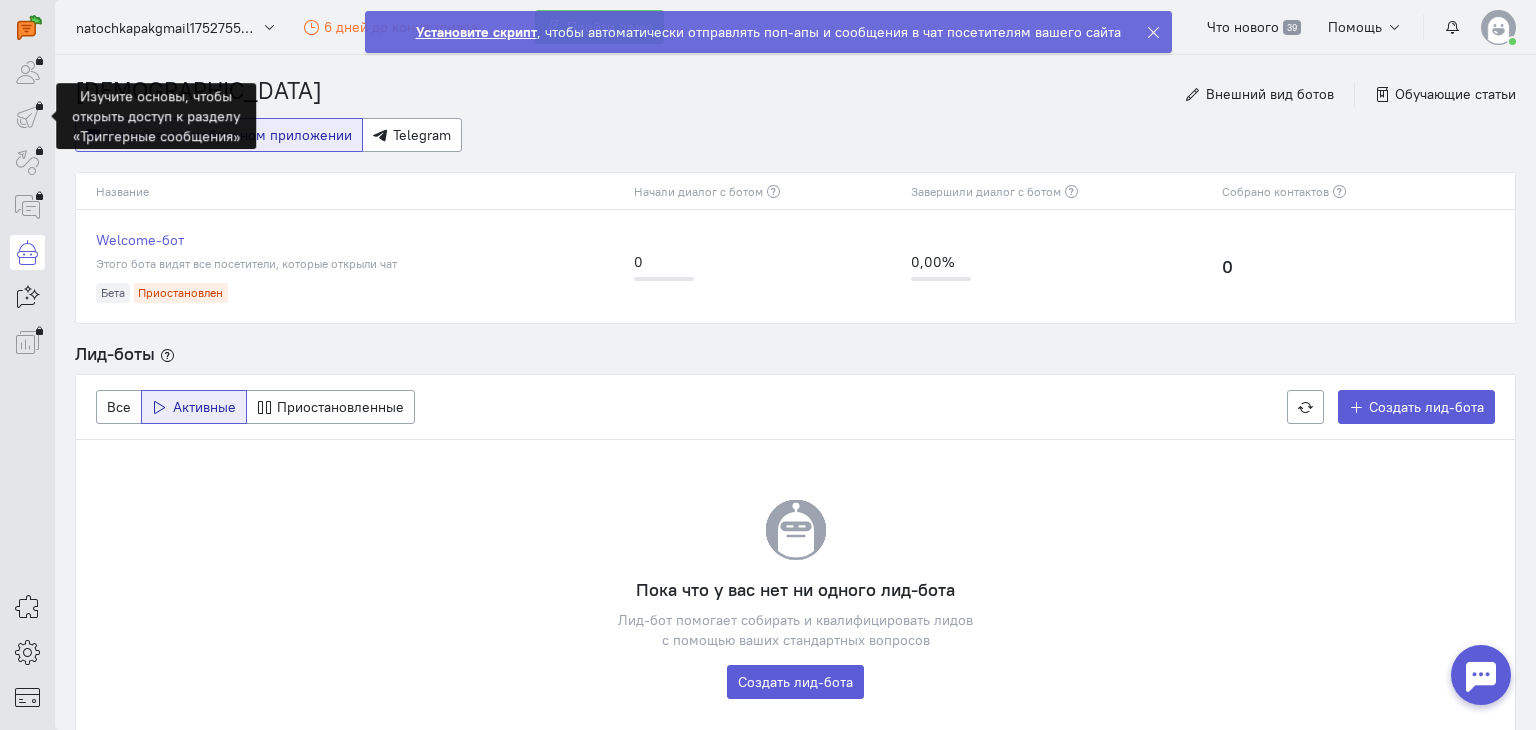 click at bounding box center [27, 117] 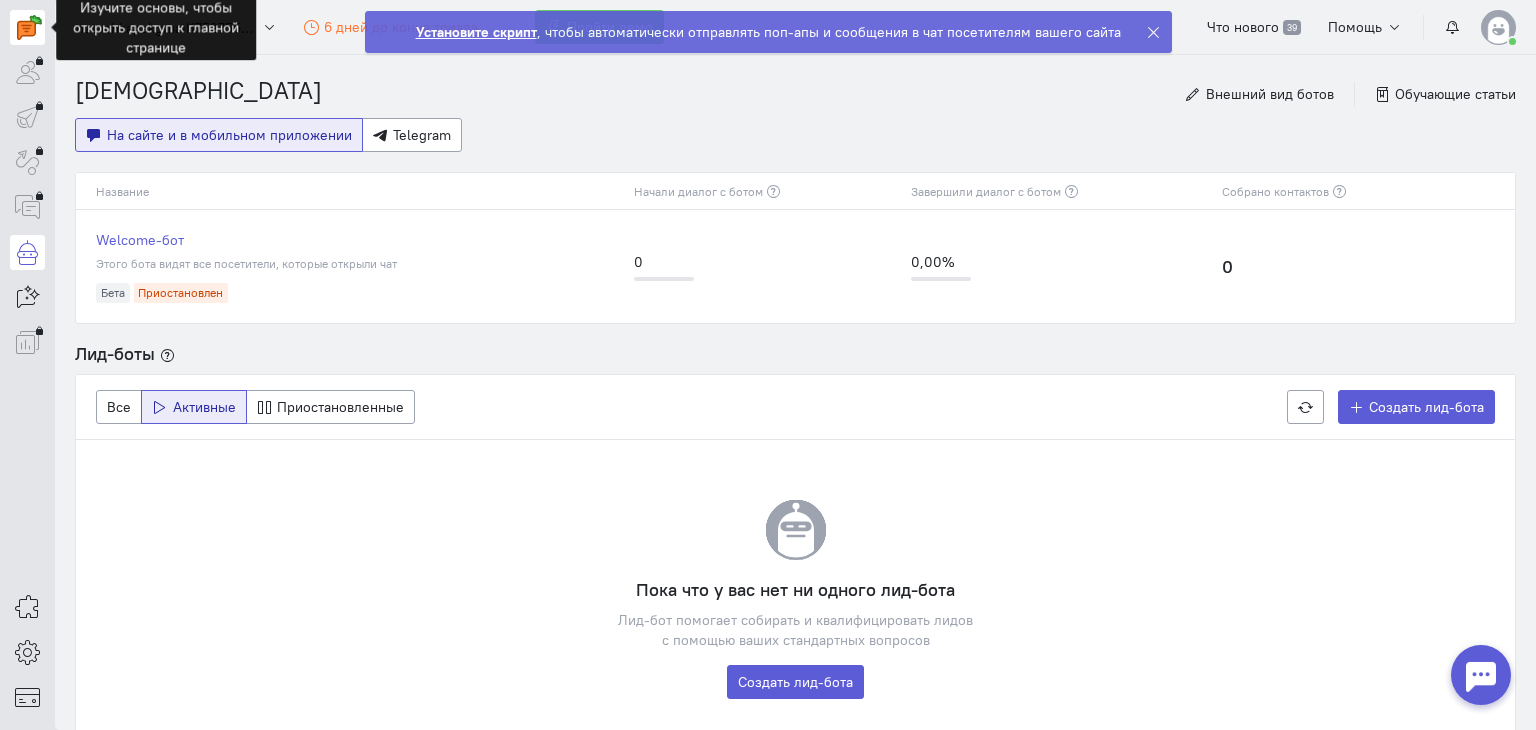 click at bounding box center (29, 27) 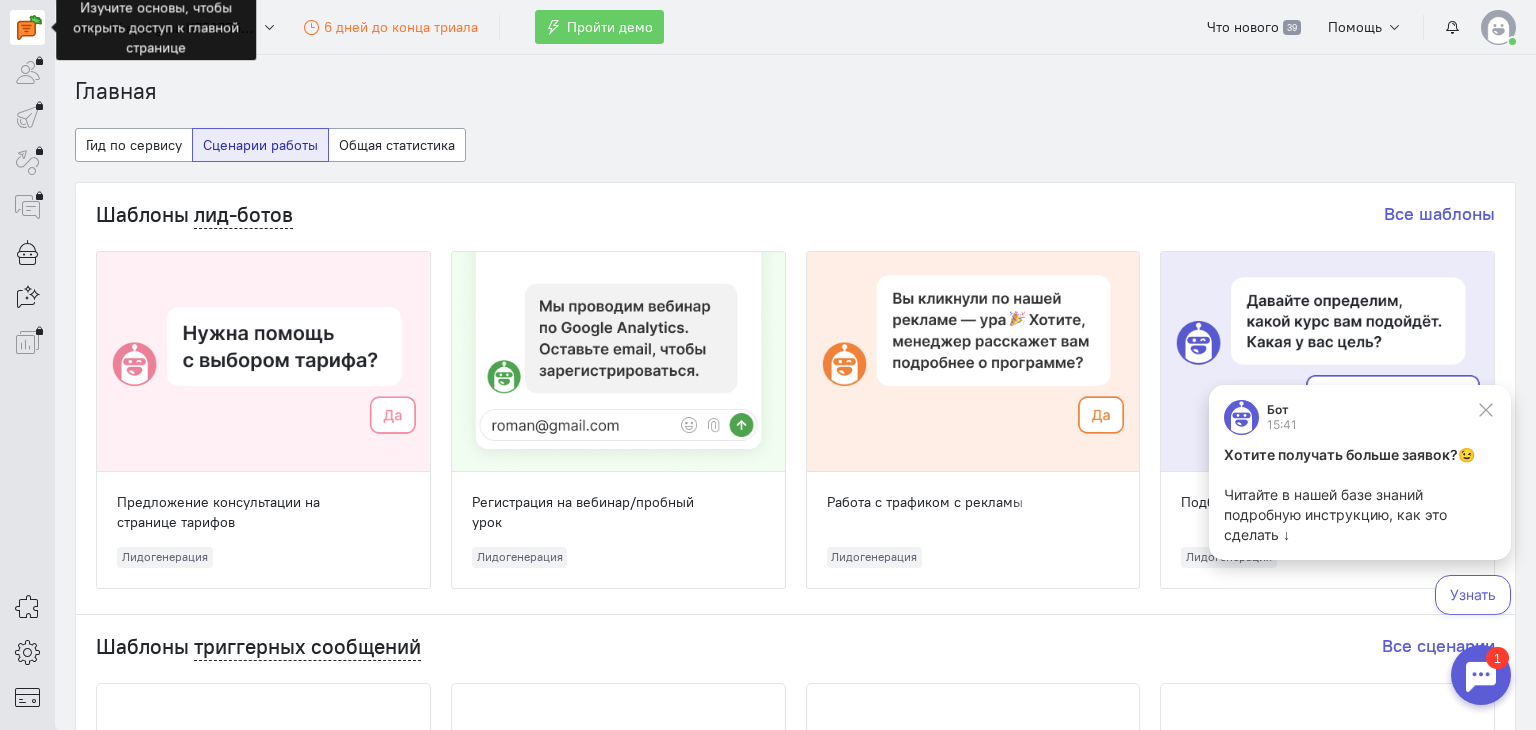 scroll, scrollTop: 0, scrollLeft: 0, axis: both 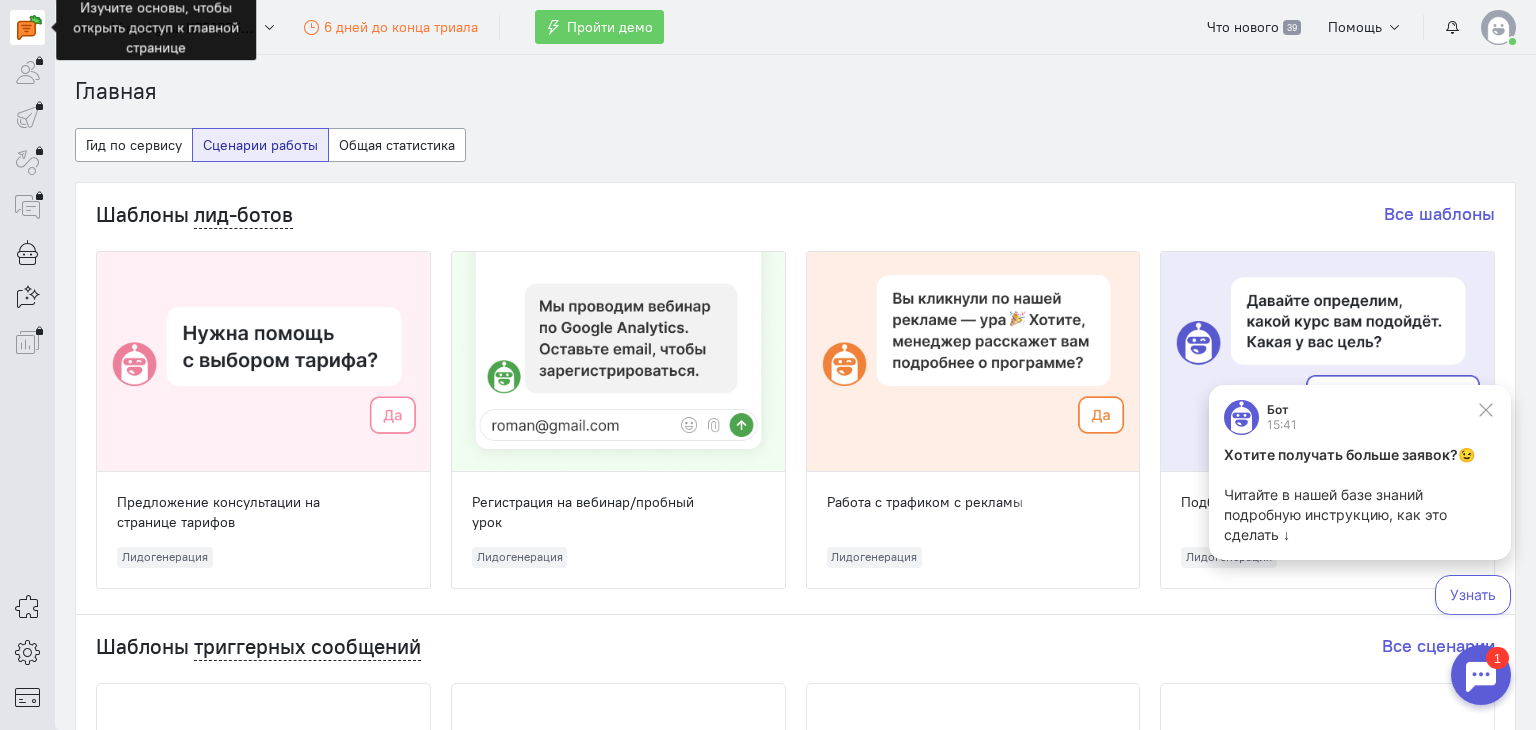 click on "Читайте в нашей базе знаний подробную инструкцию, как это сделать ↓" at bounding box center [1360, 515] 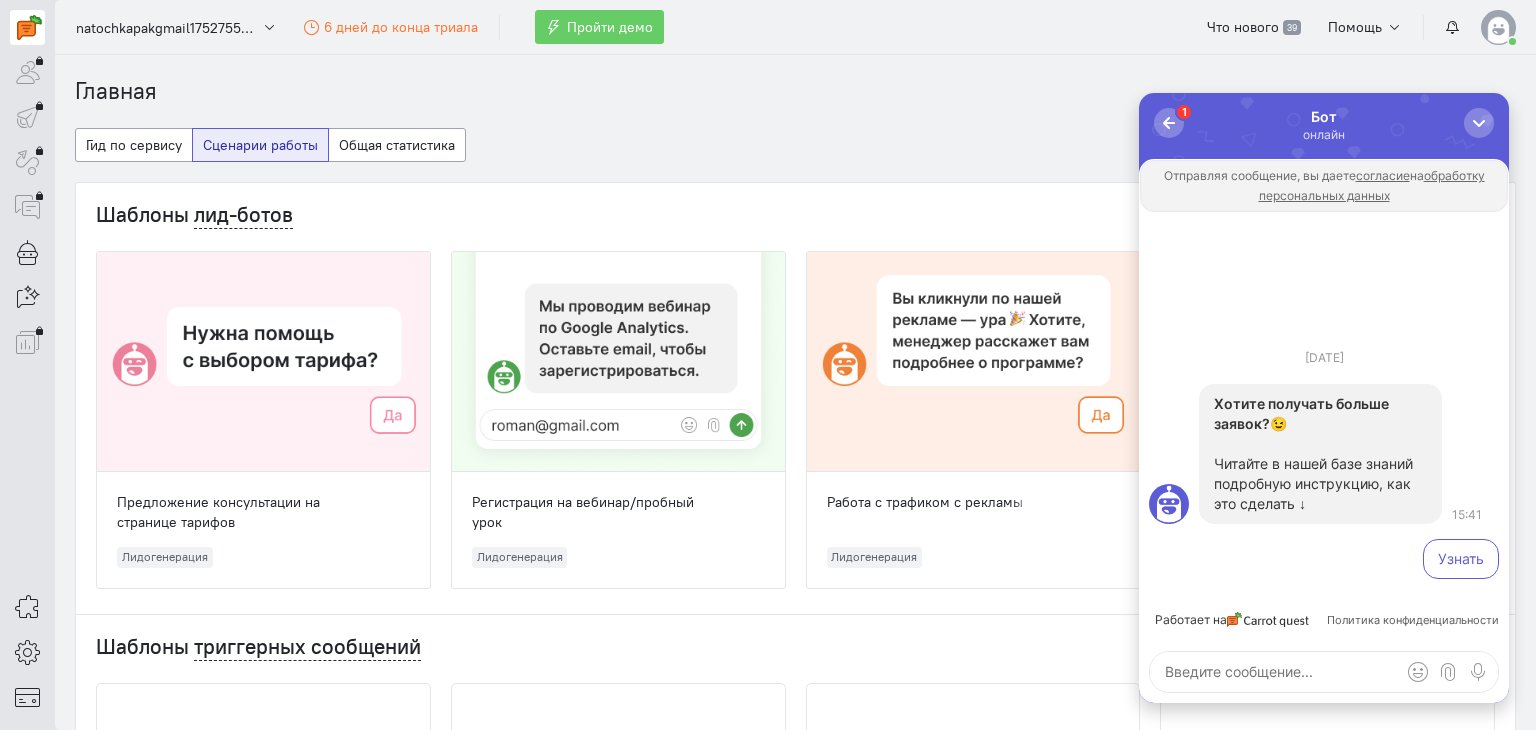 scroll, scrollTop: 0, scrollLeft: 0, axis: both 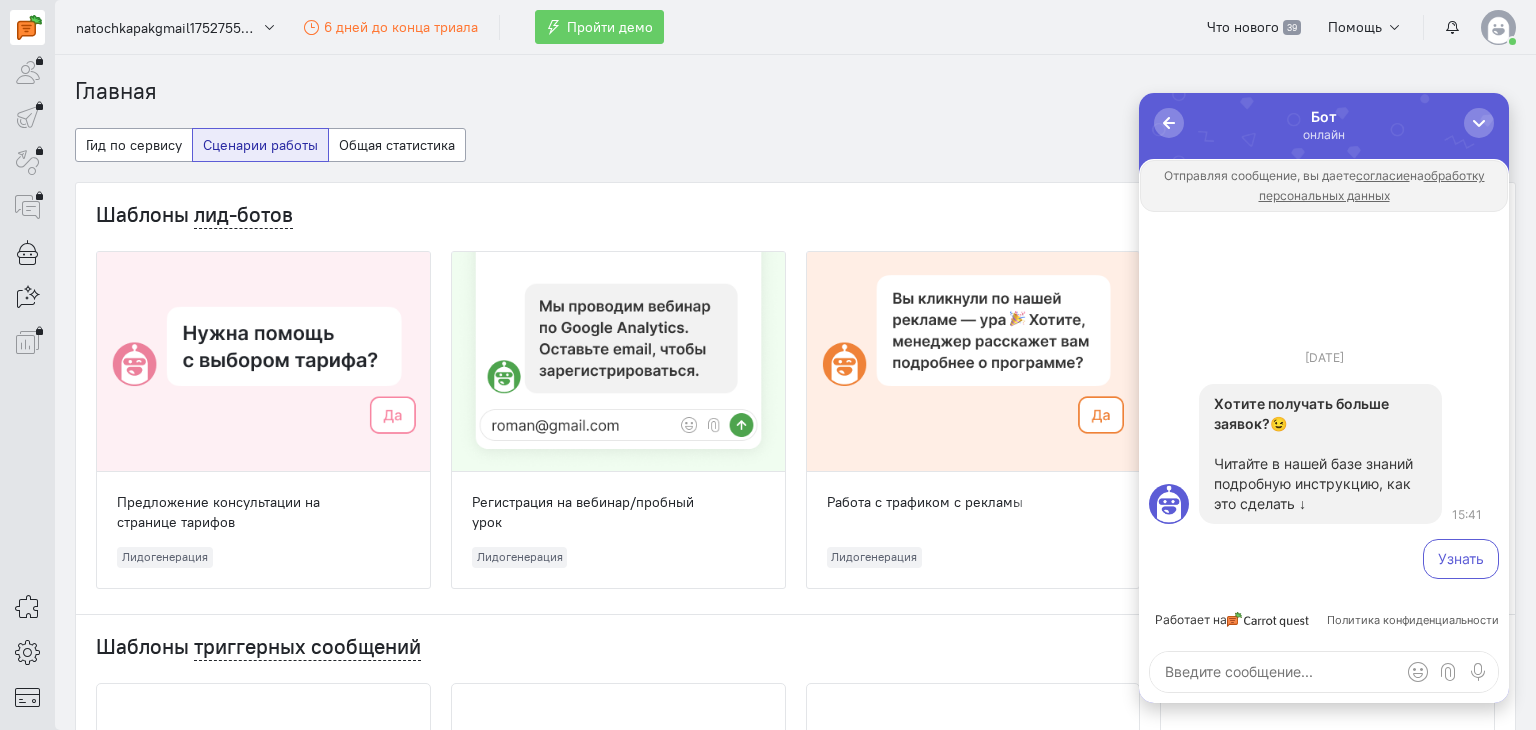 click on "Узнать" at bounding box center (1461, 559) 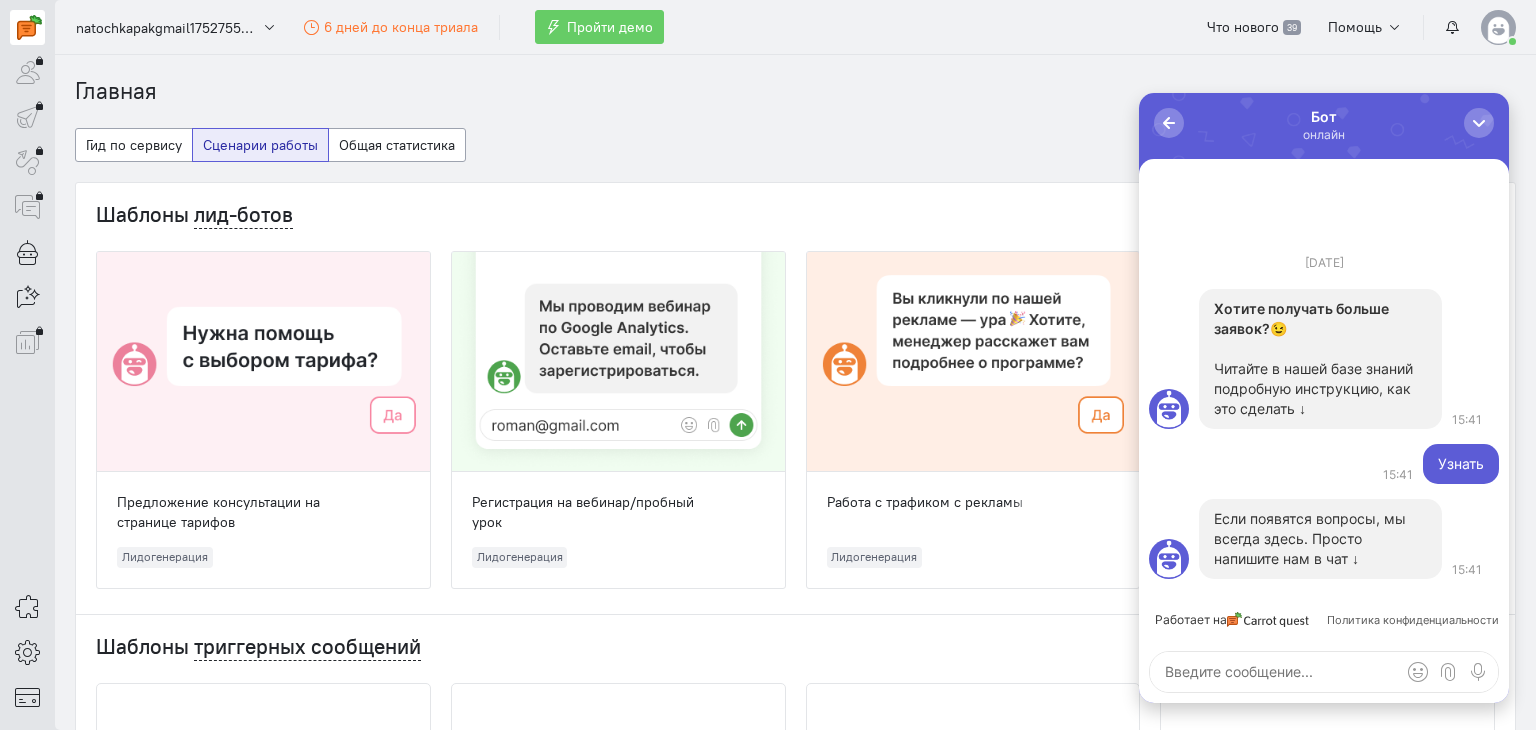 click on "Главная" at bounding box center (795, 91) 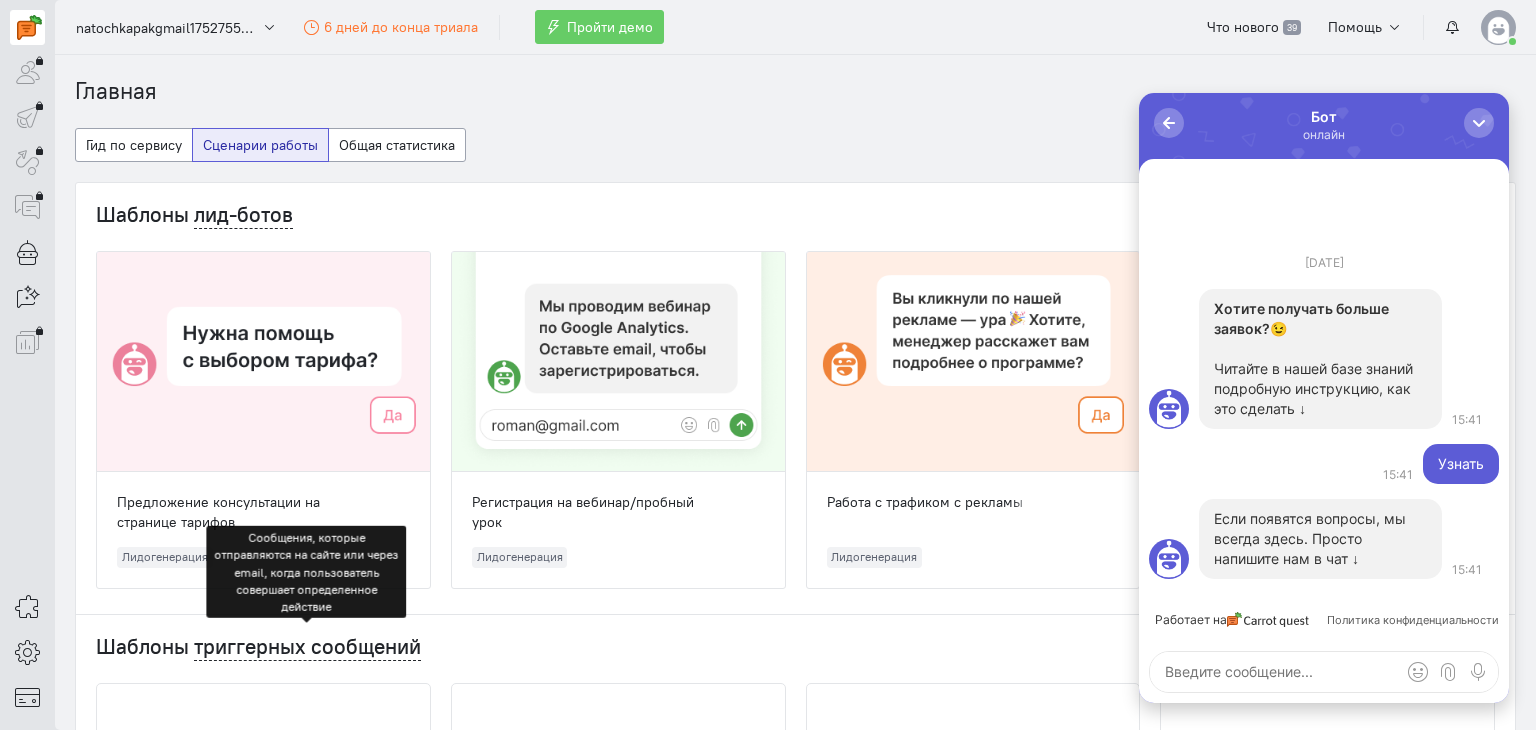 click on "триггерных сообщений" at bounding box center [307, 647] 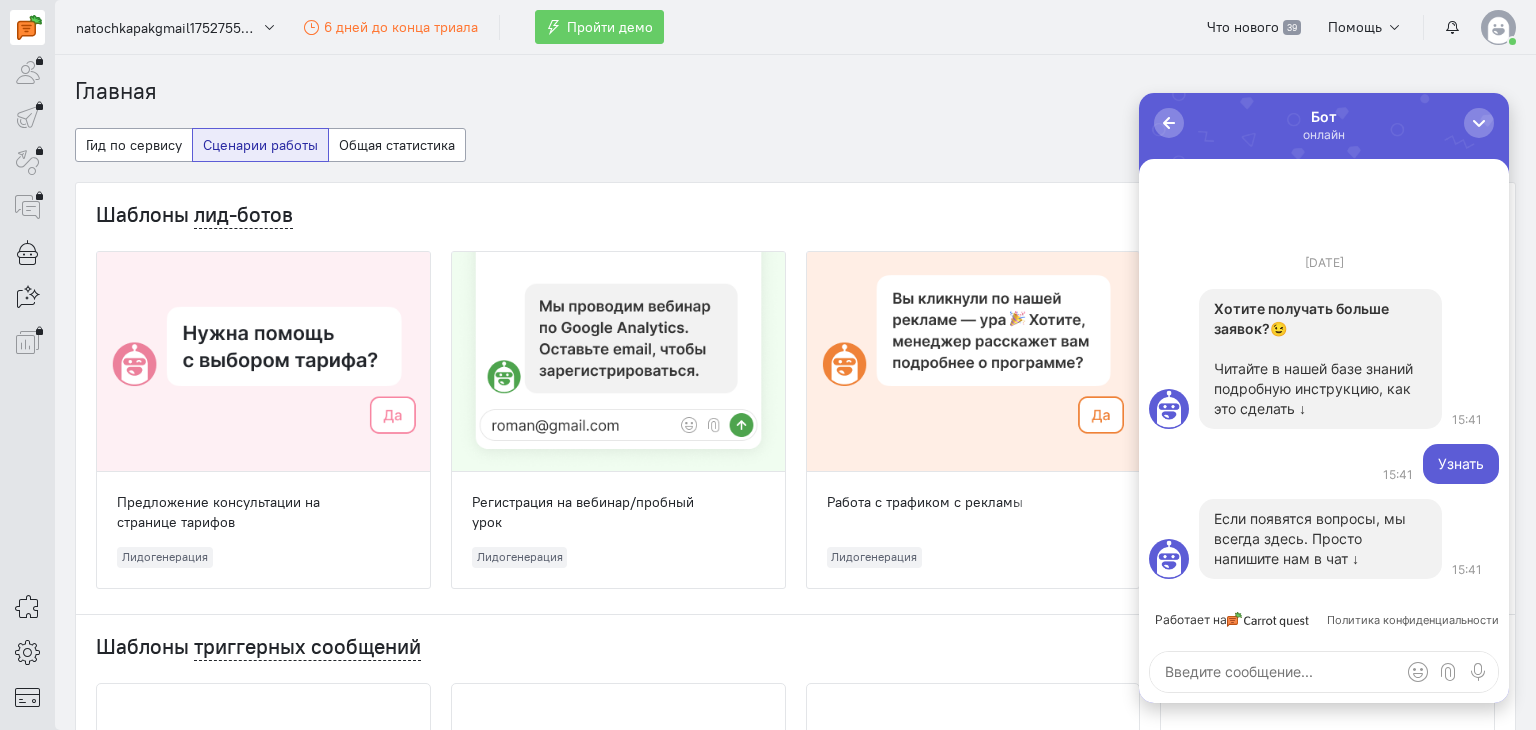 click on "Шаблоны
триггерных сообщений" at bounding box center [258, 651] 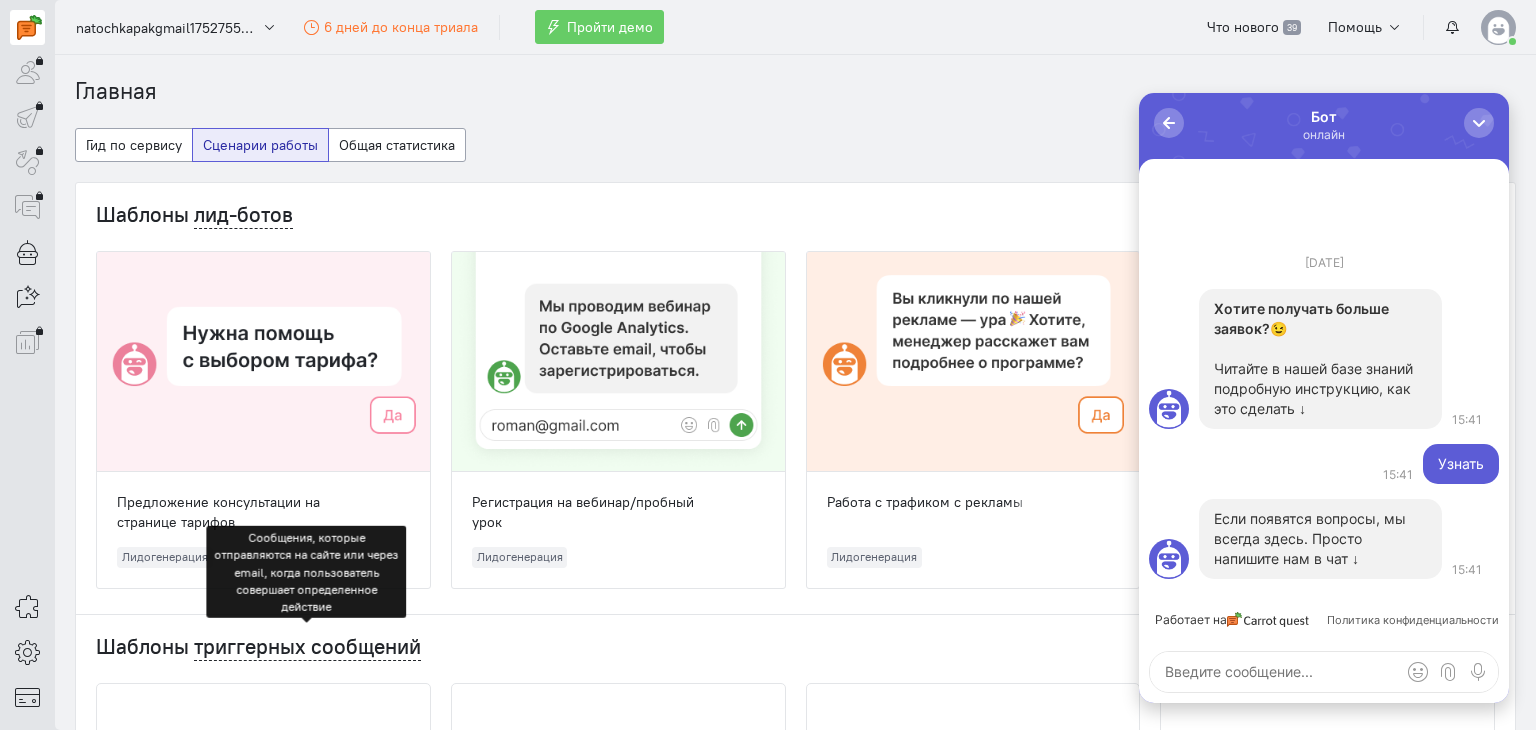 click on "триггерных сообщений" at bounding box center (307, 647) 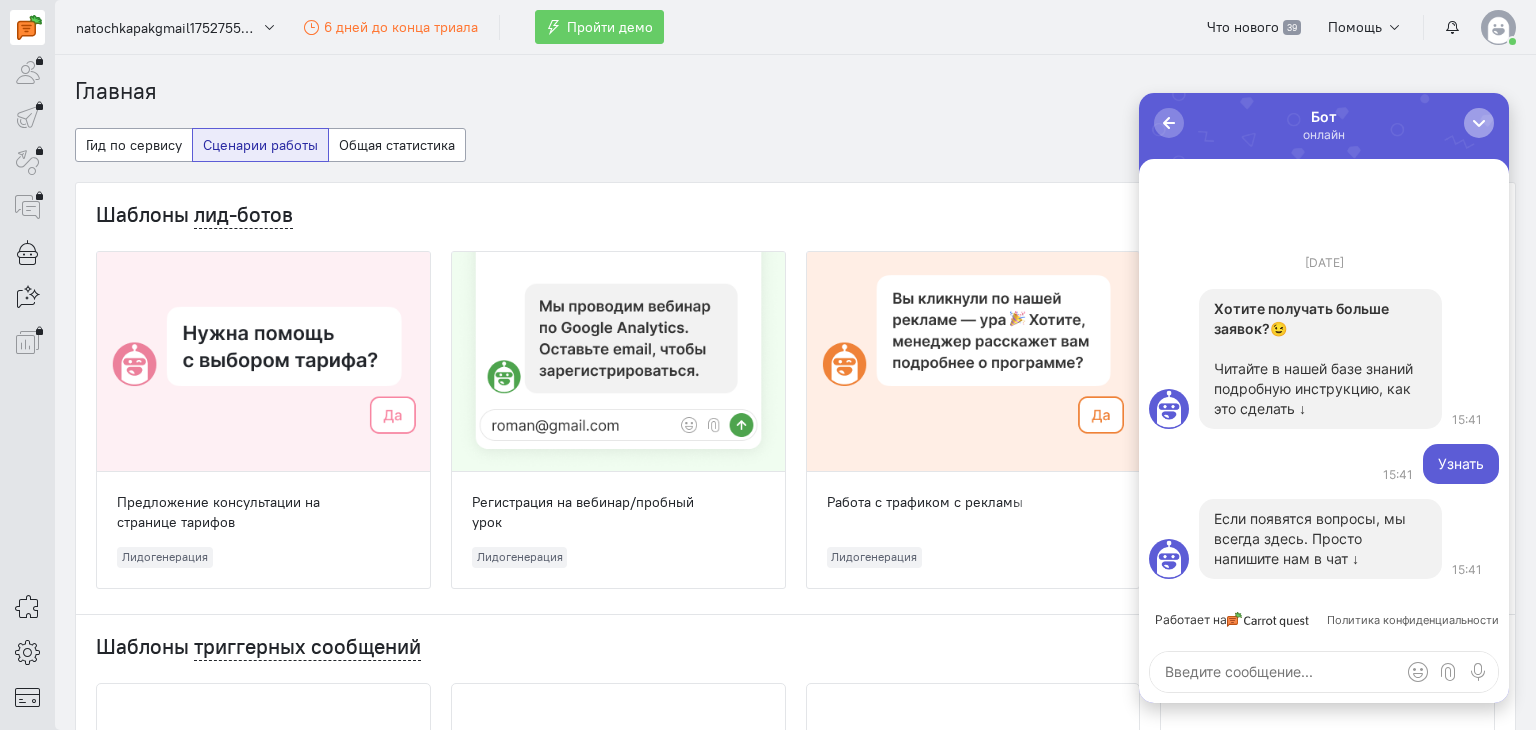 click at bounding box center (1479, 123) 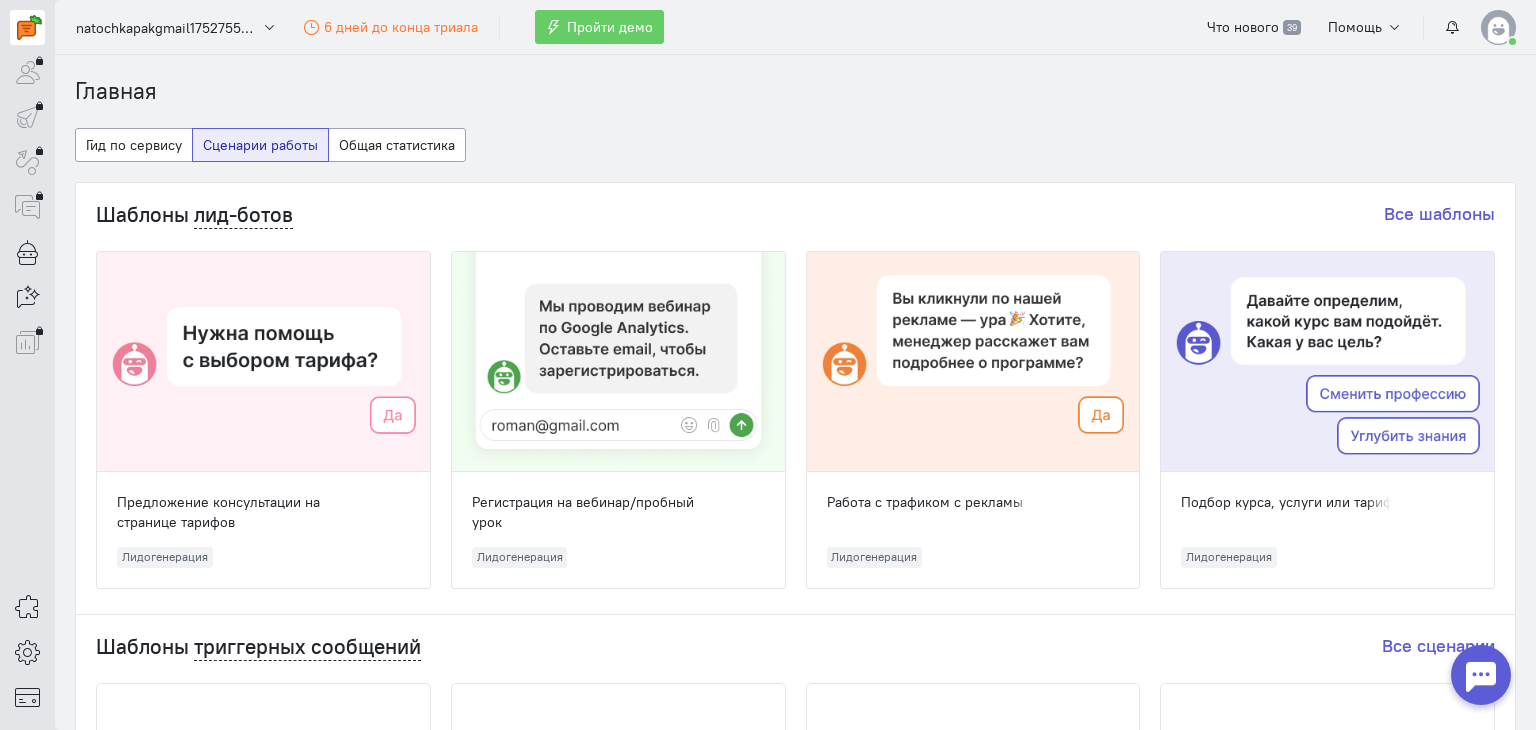 scroll, scrollTop: 0, scrollLeft: 0, axis: both 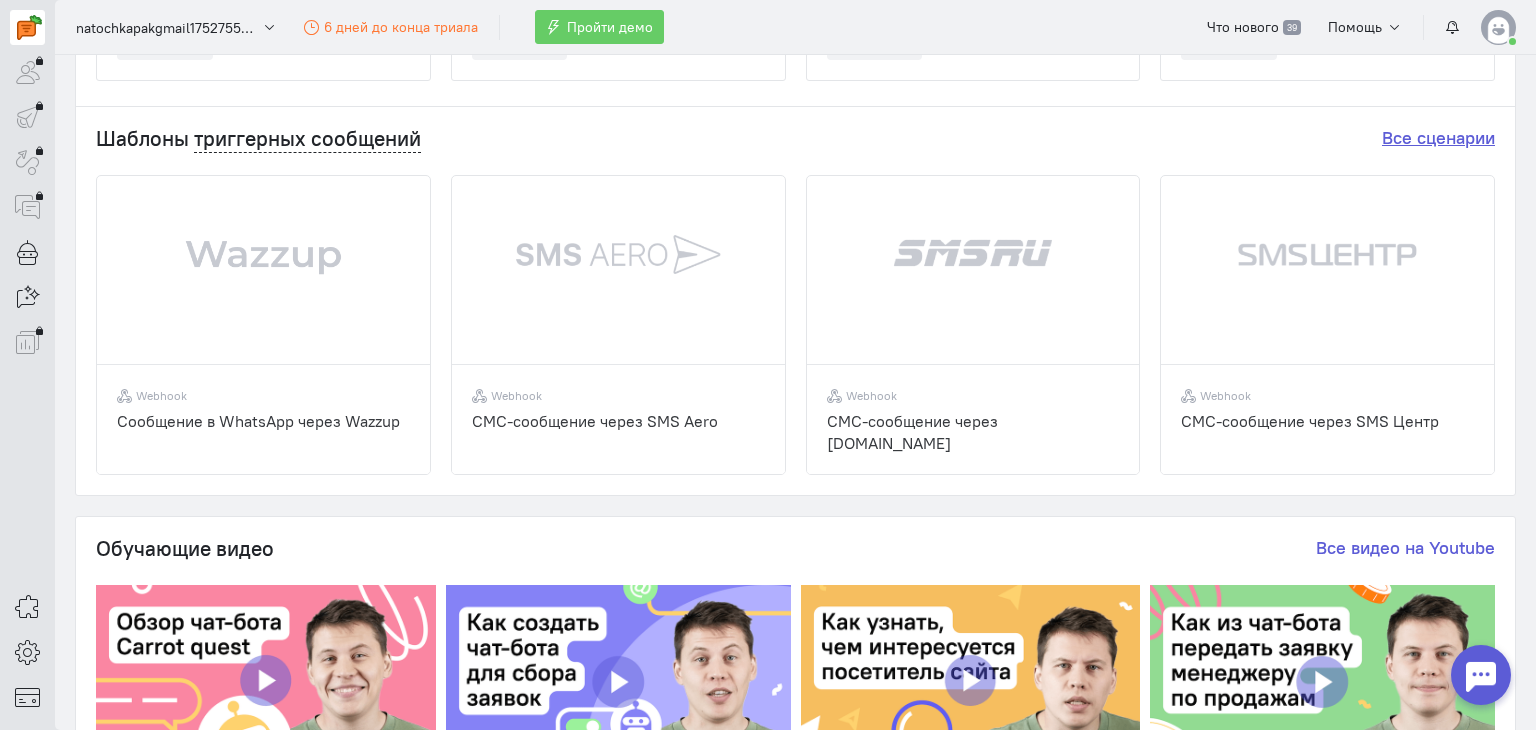click on "Все сценарии" at bounding box center [1438, 137] 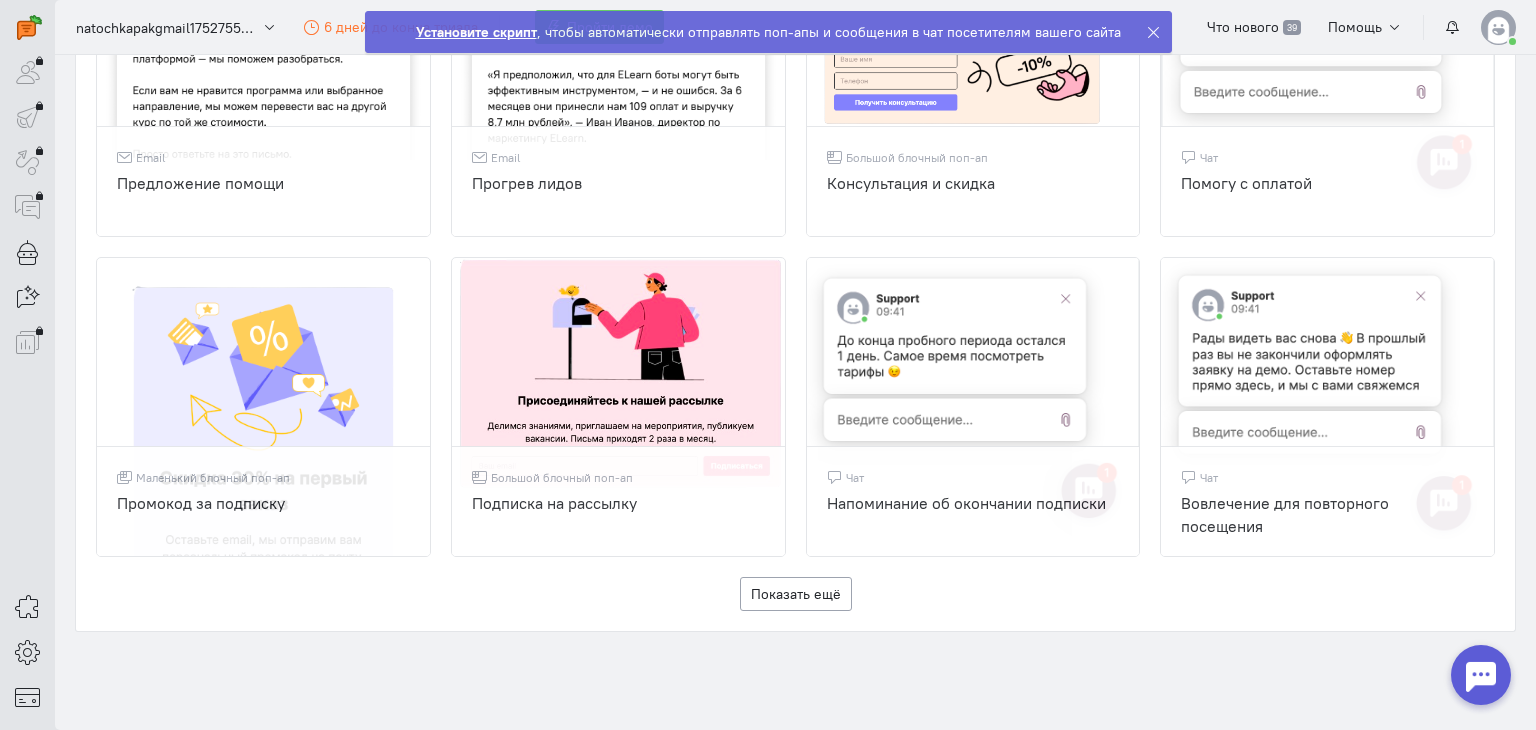 scroll, scrollTop: 1299, scrollLeft: 0, axis: vertical 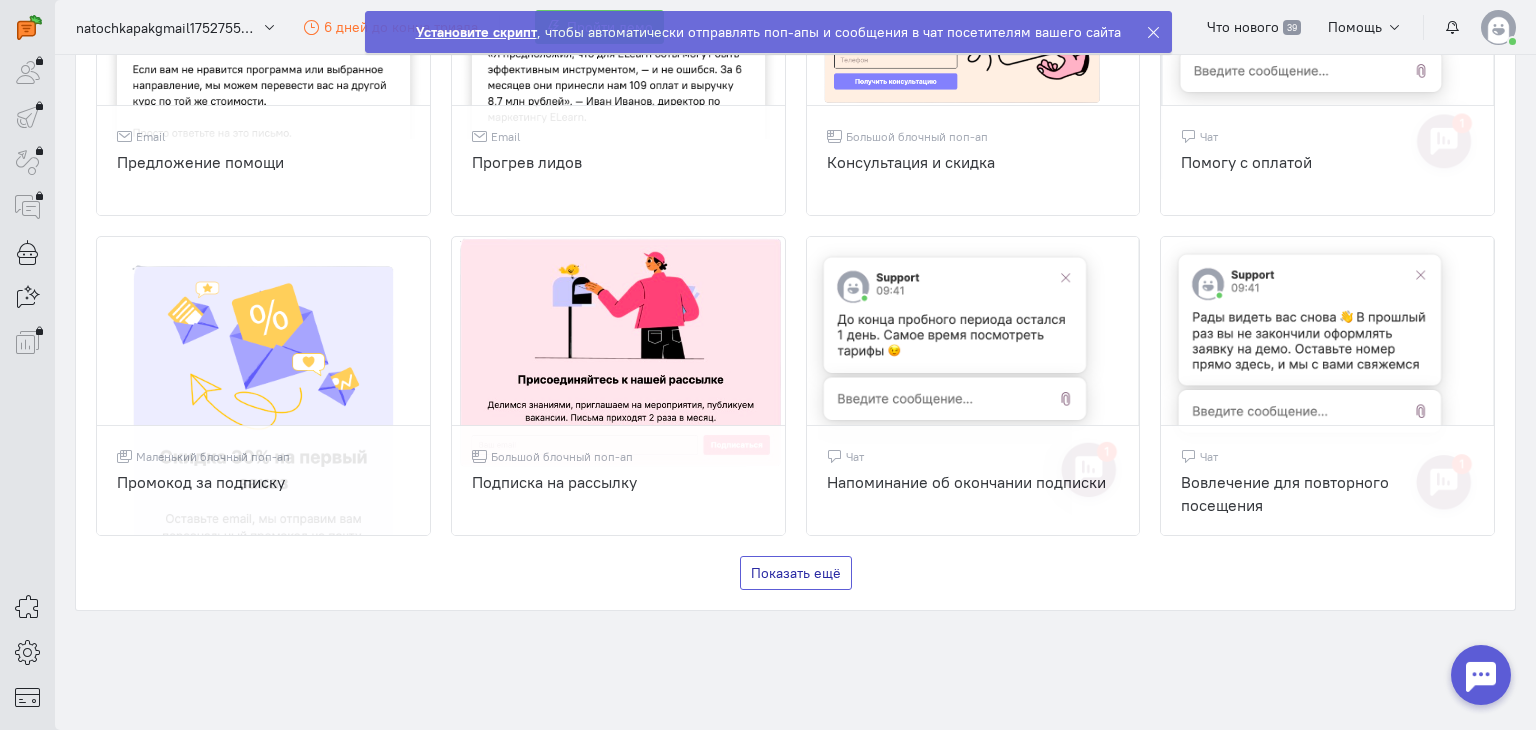 click on "Показать ещё" at bounding box center [796, 573] 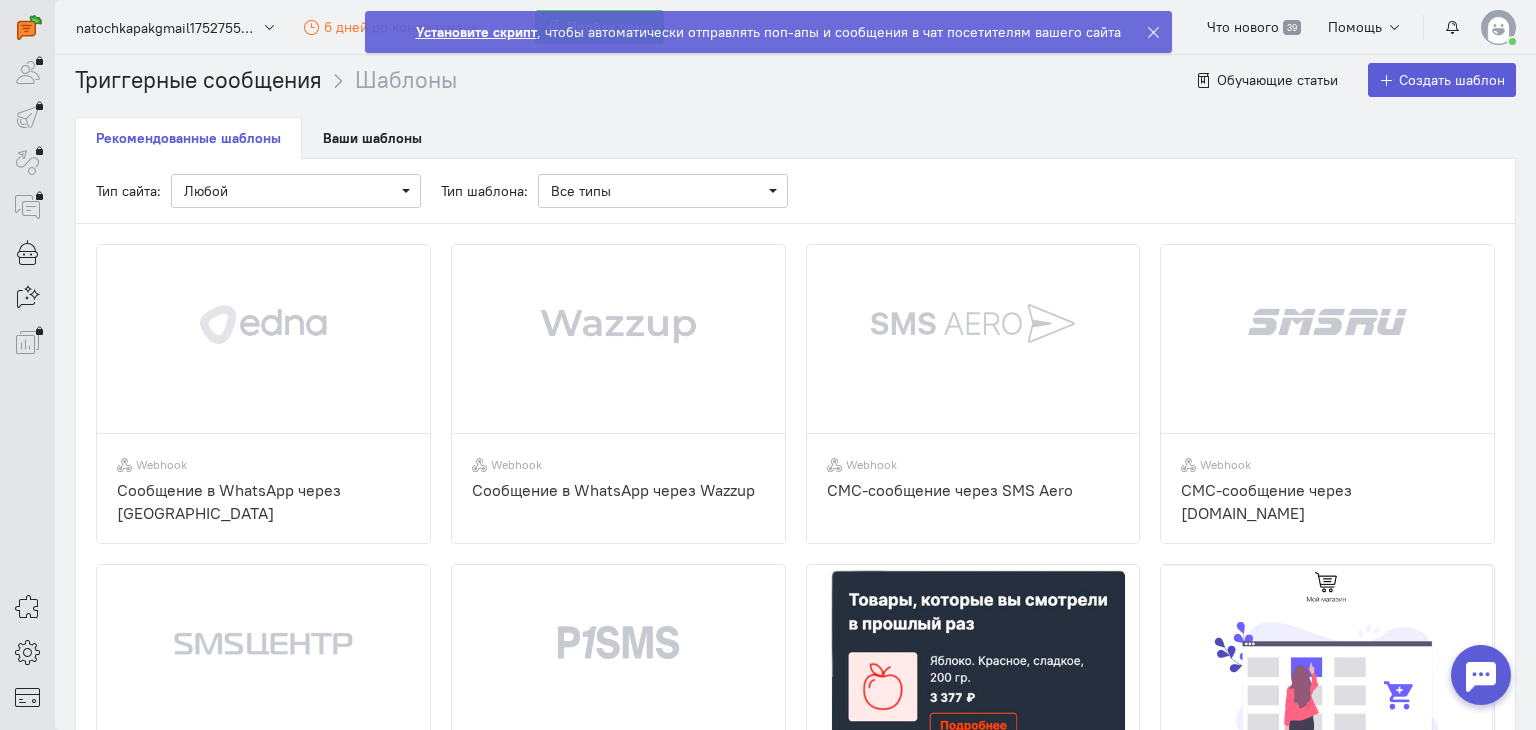 scroll, scrollTop: 0, scrollLeft: 0, axis: both 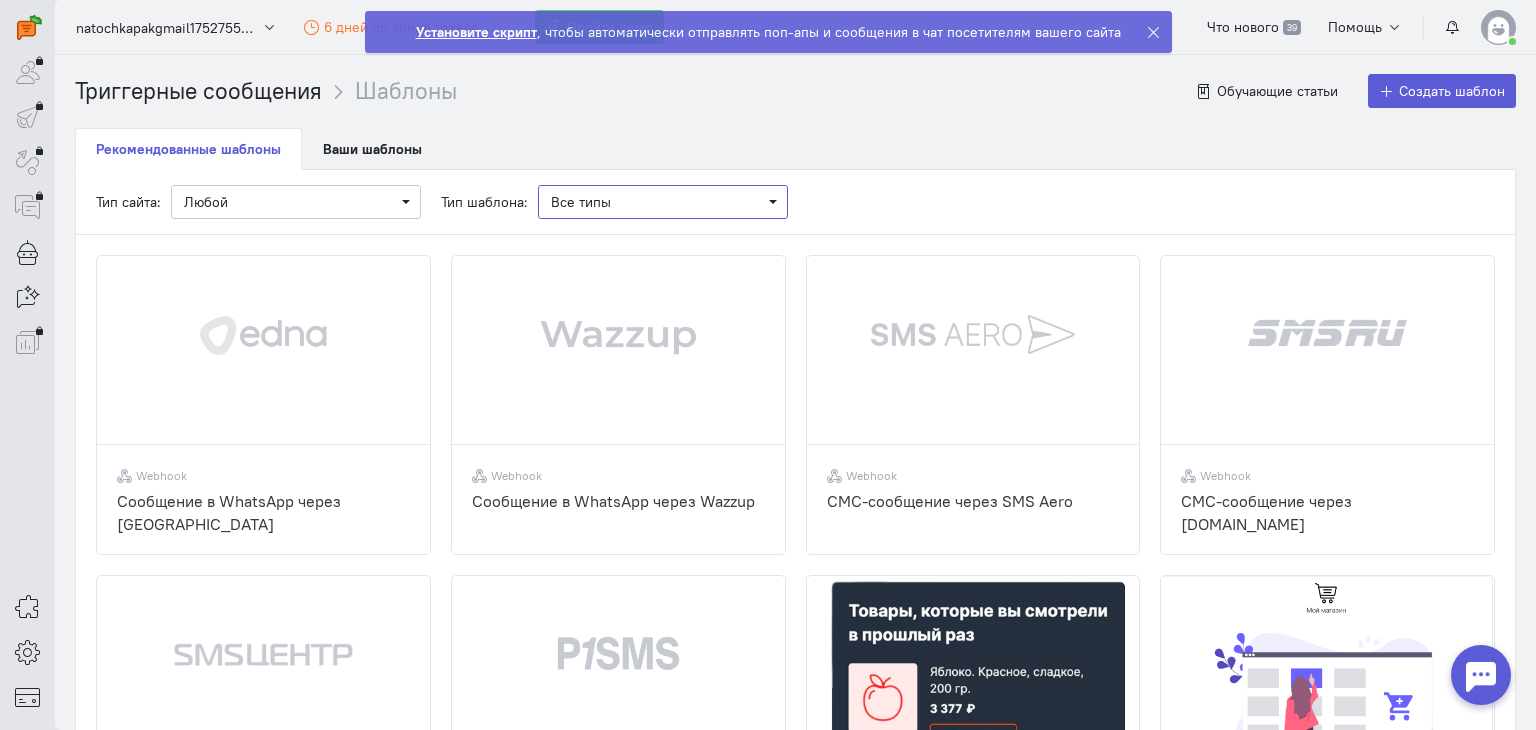click on "Все типы" at bounding box center (663, 202) 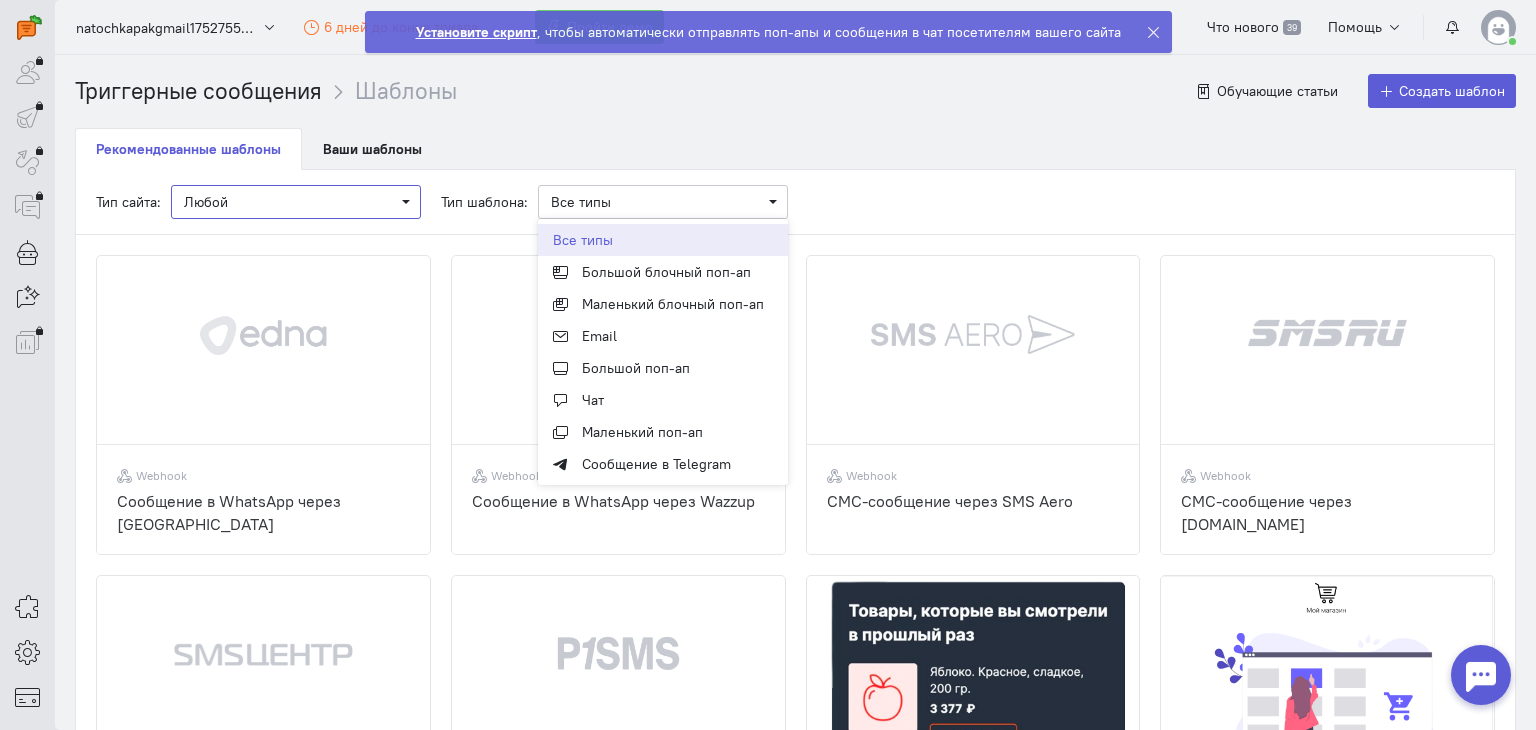 click on "Любой" at bounding box center [296, 202] 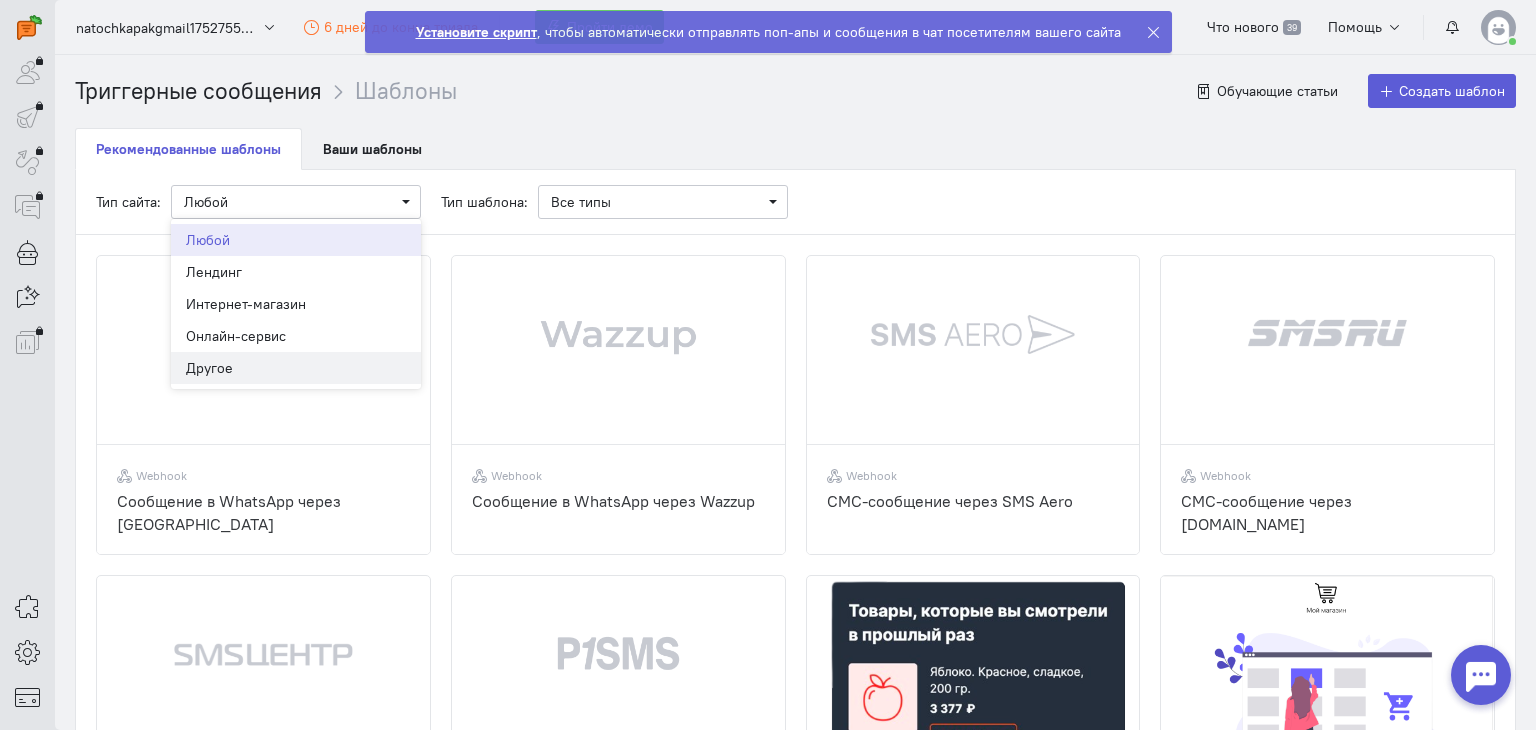 click on "Другое" at bounding box center (296, 368) 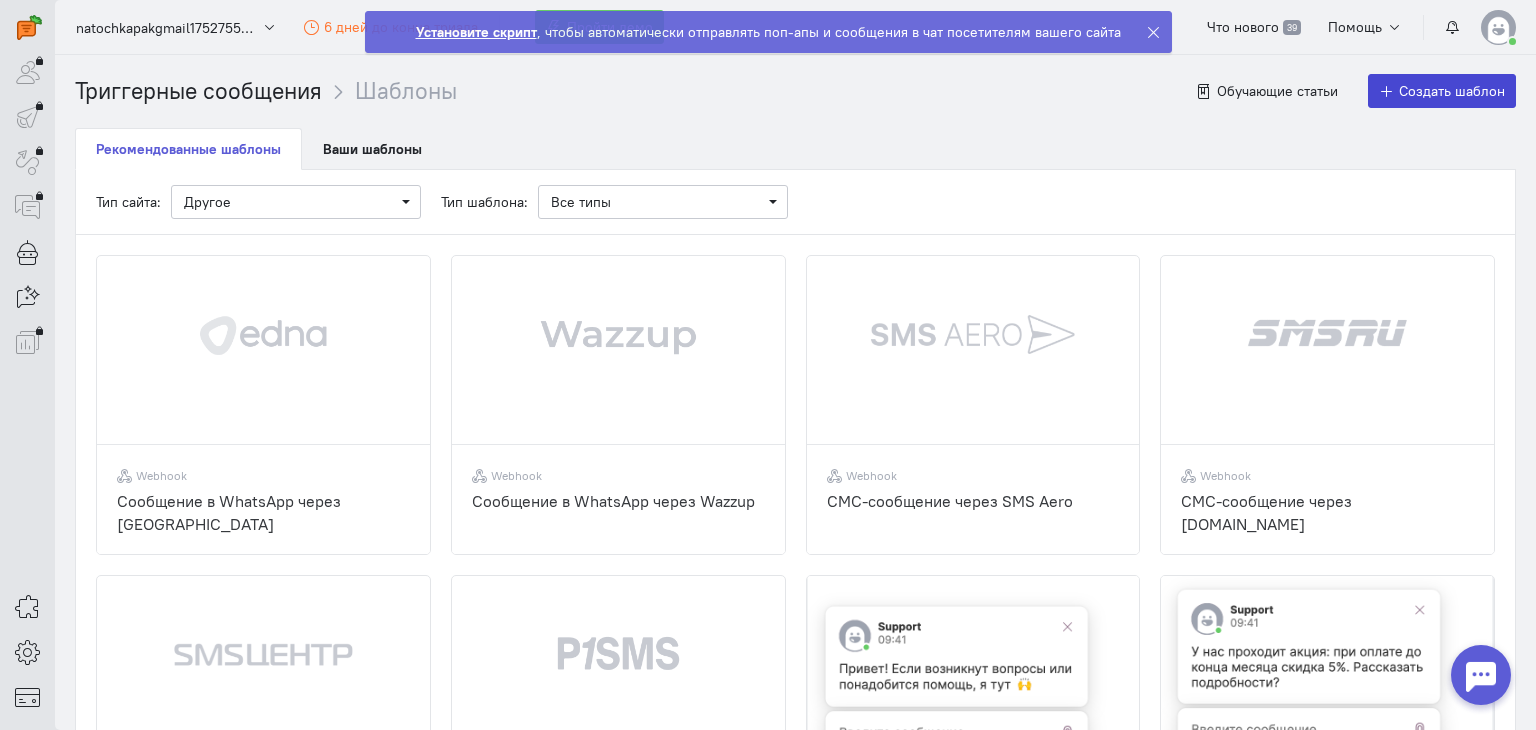click at bounding box center [1386, 91] 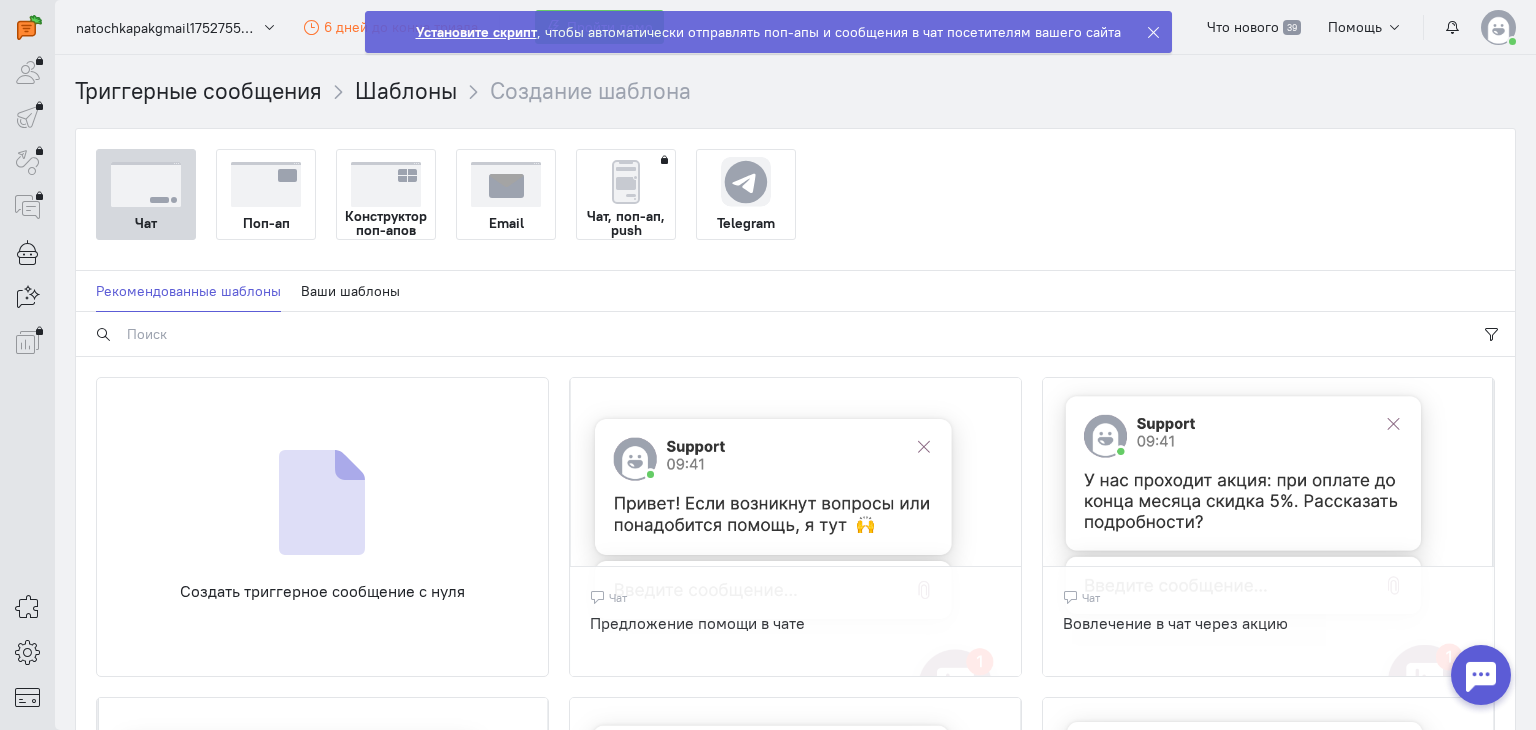 click on "Триггерные сообщения
Шаблоны
Создание шаблона" at bounding box center [795, 91] 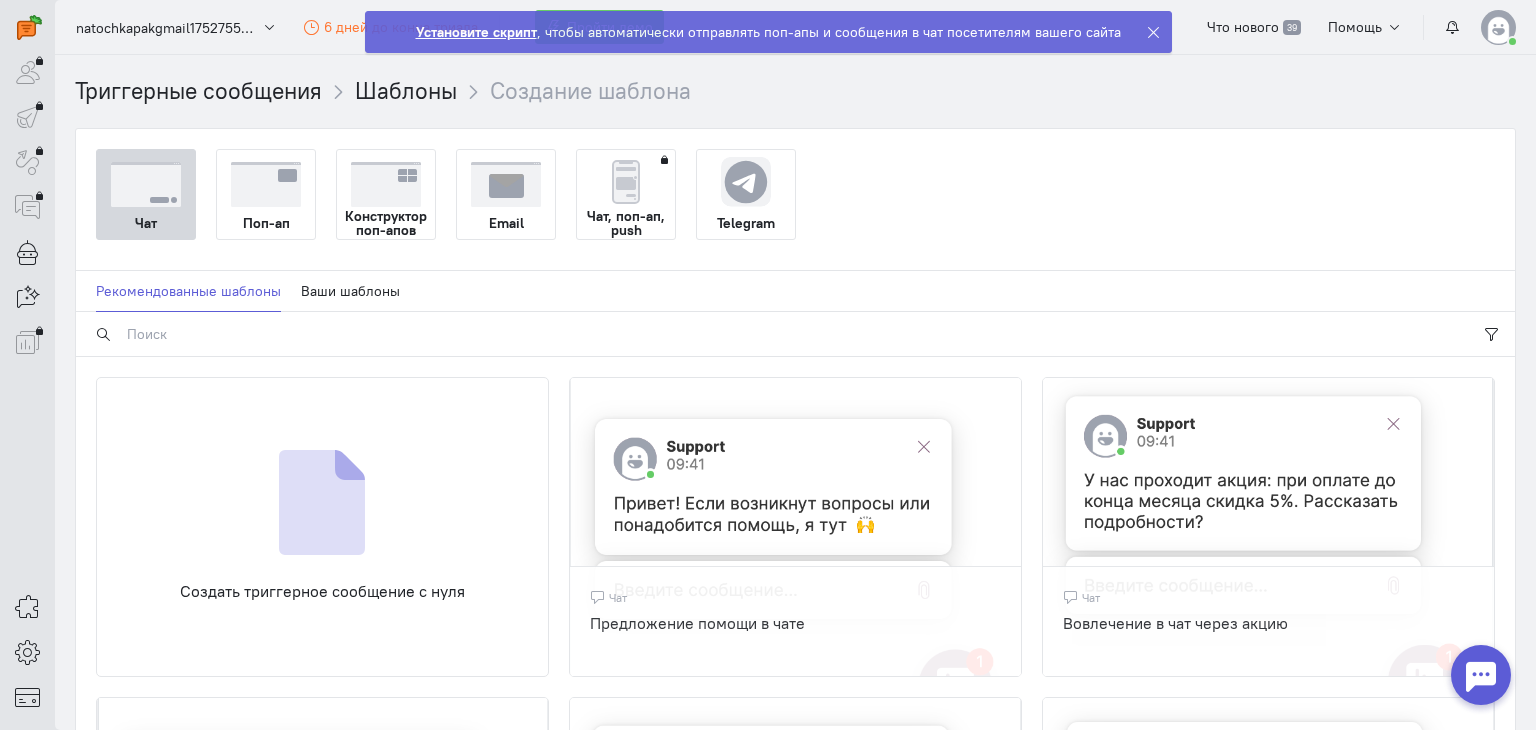 click 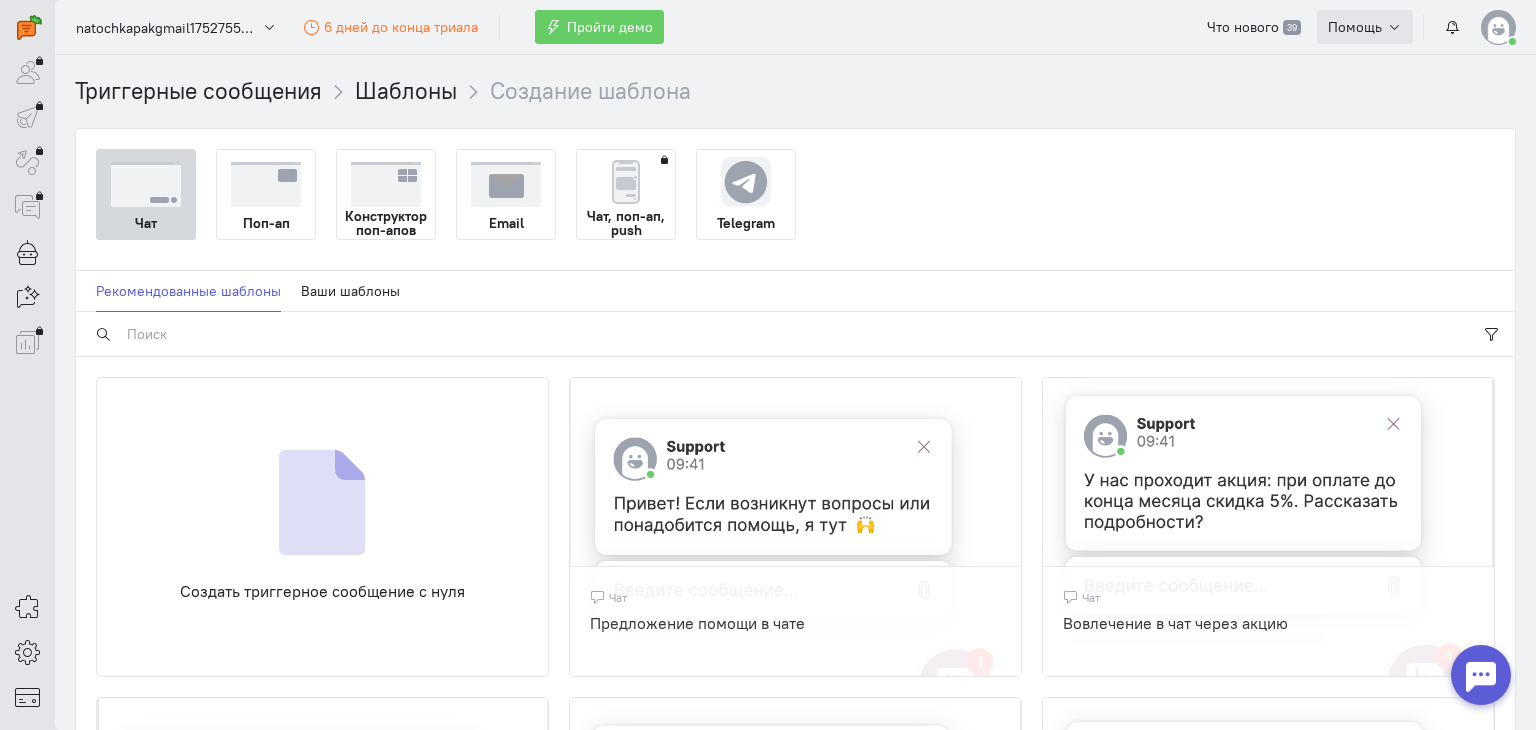 click at bounding box center [1394, 27] 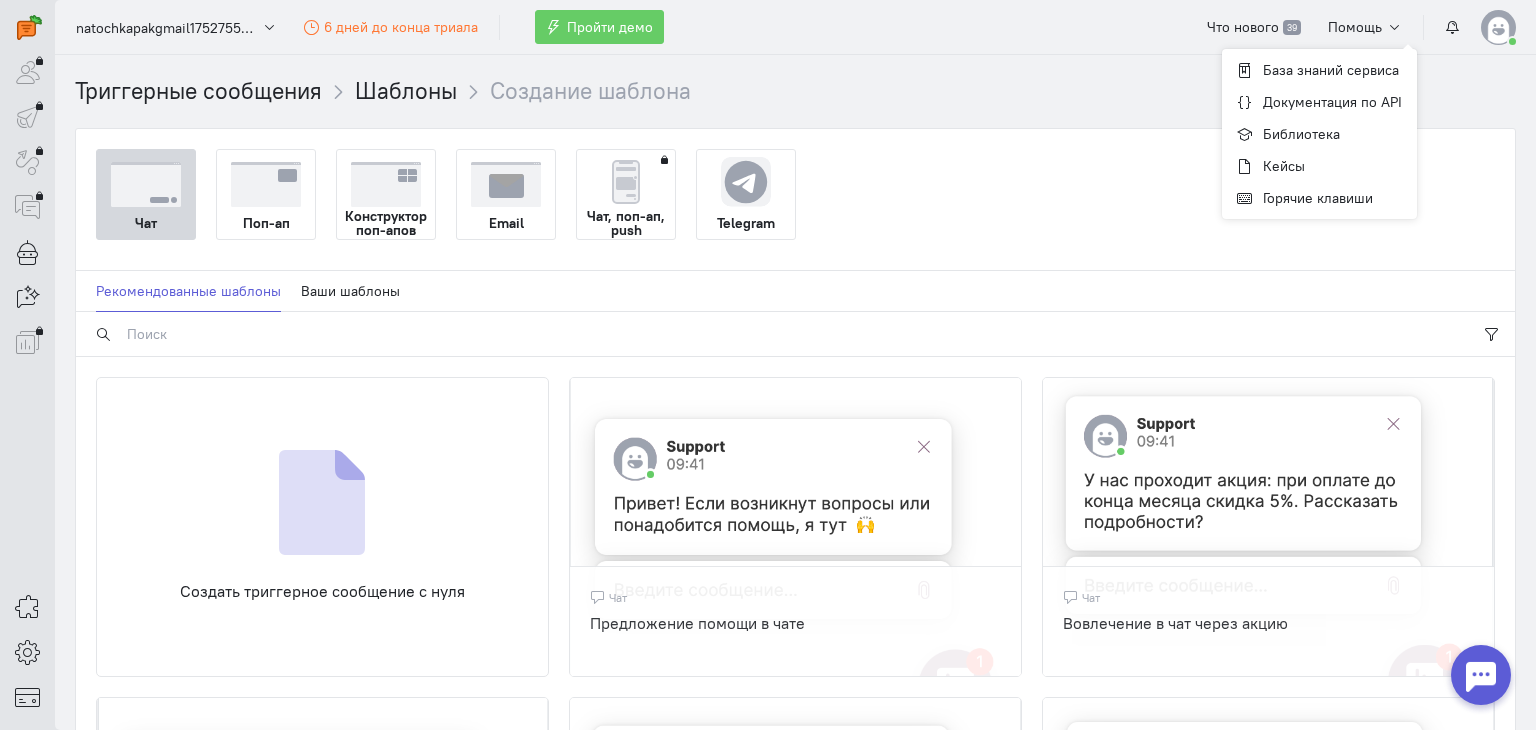 click at bounding box center [1481, 675] 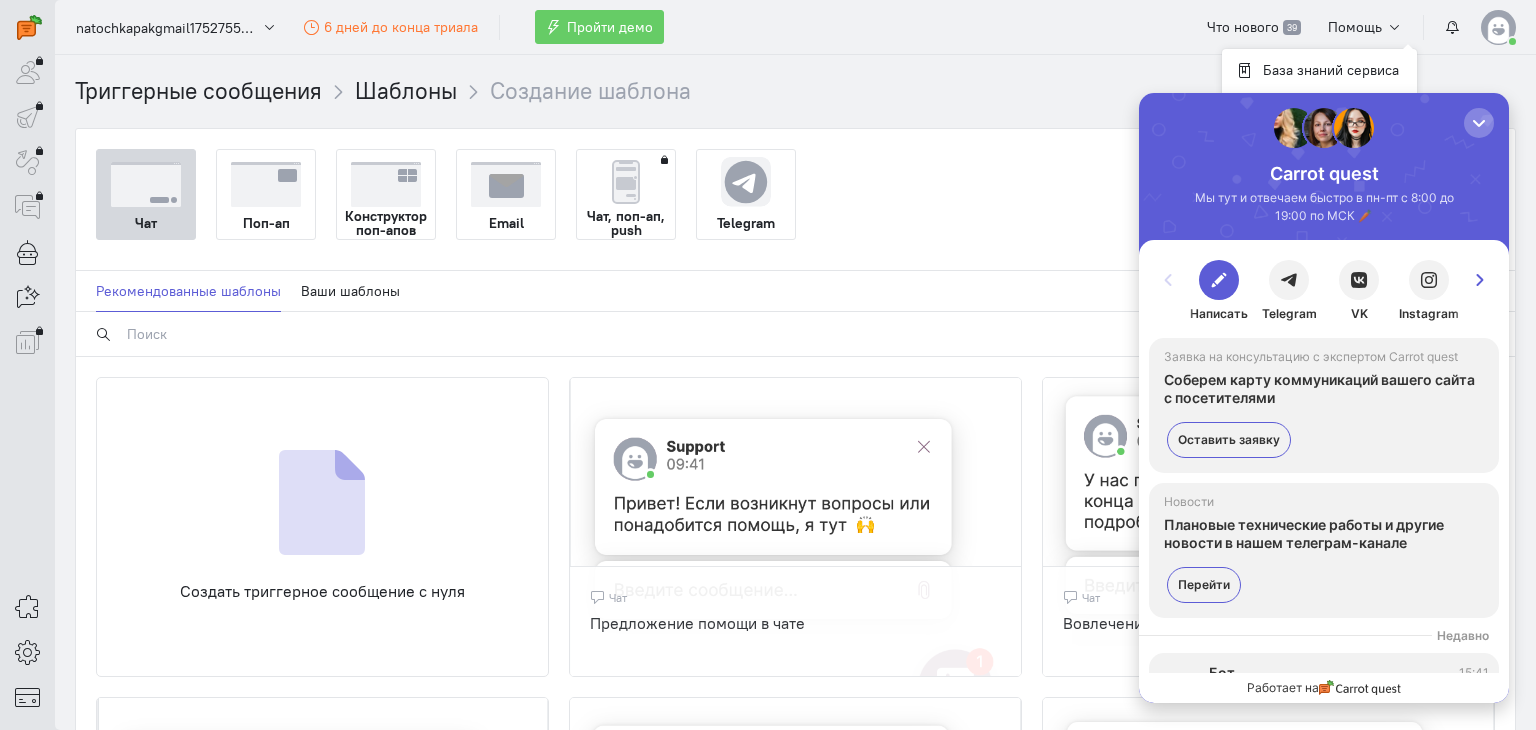 scroll, scrollTop: 0, scrollLeft: 0, axis: both 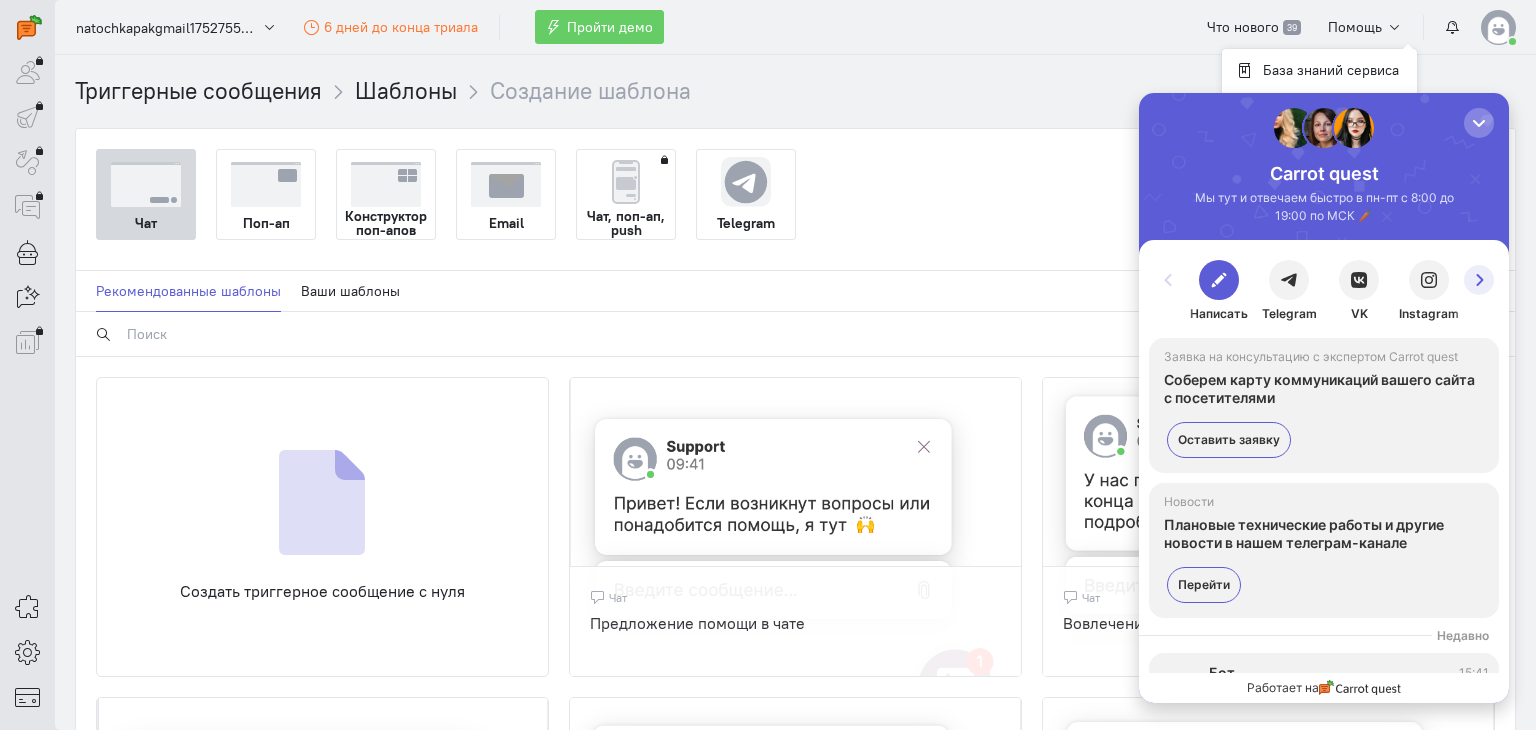 click at bounding box center (1479, 280) 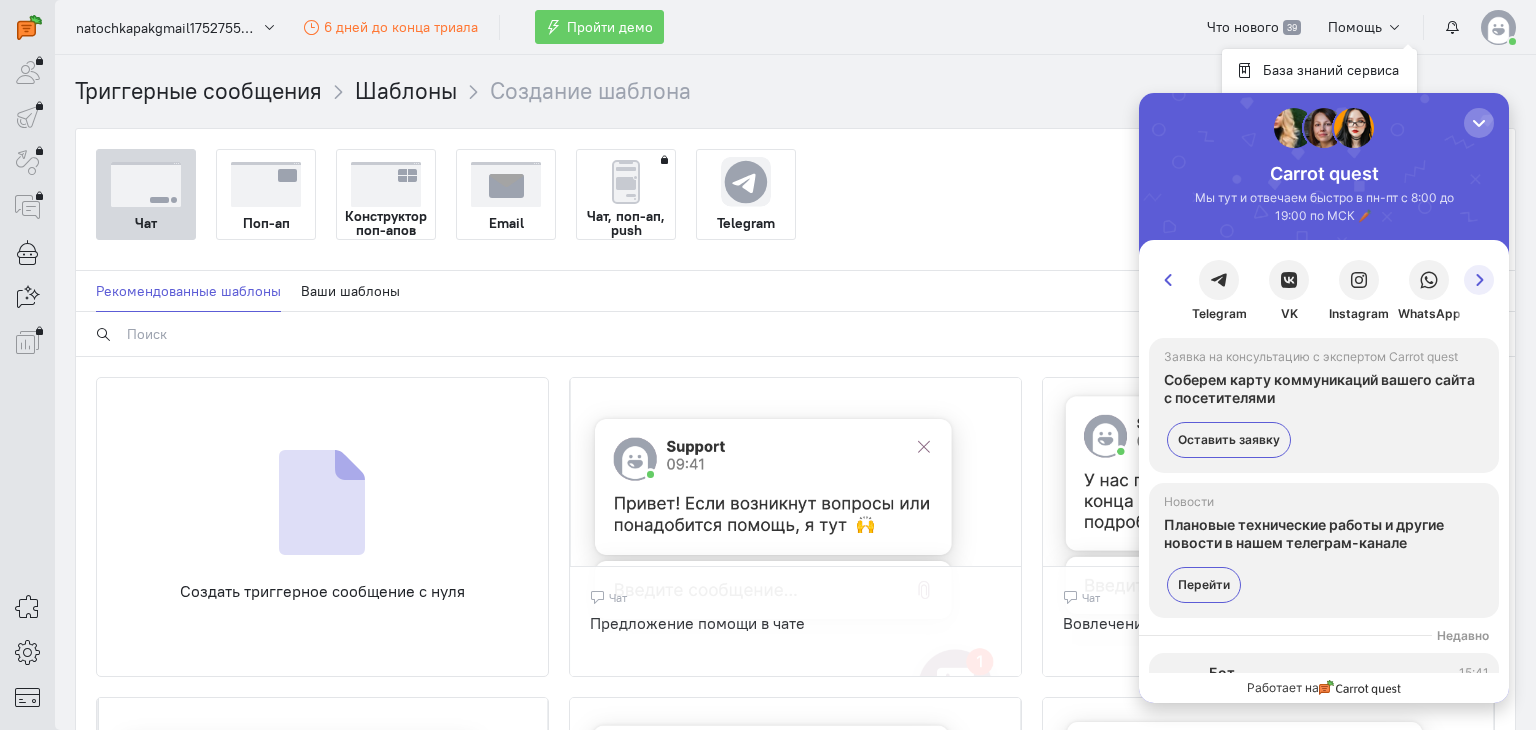 click at bounding box center (1479, 280) 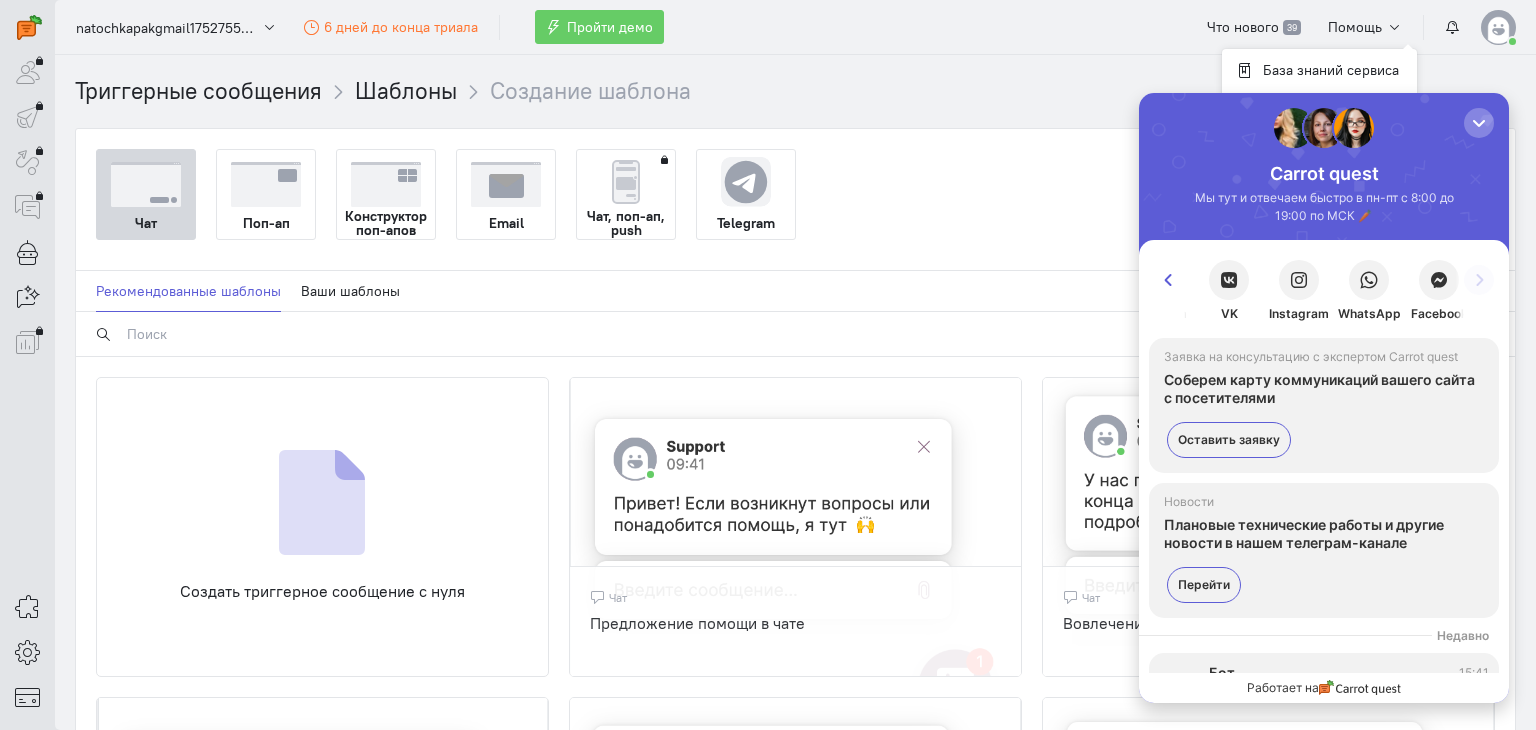 scroll, scrollTop: 0, scrollLeft: 139, axis: horizontal 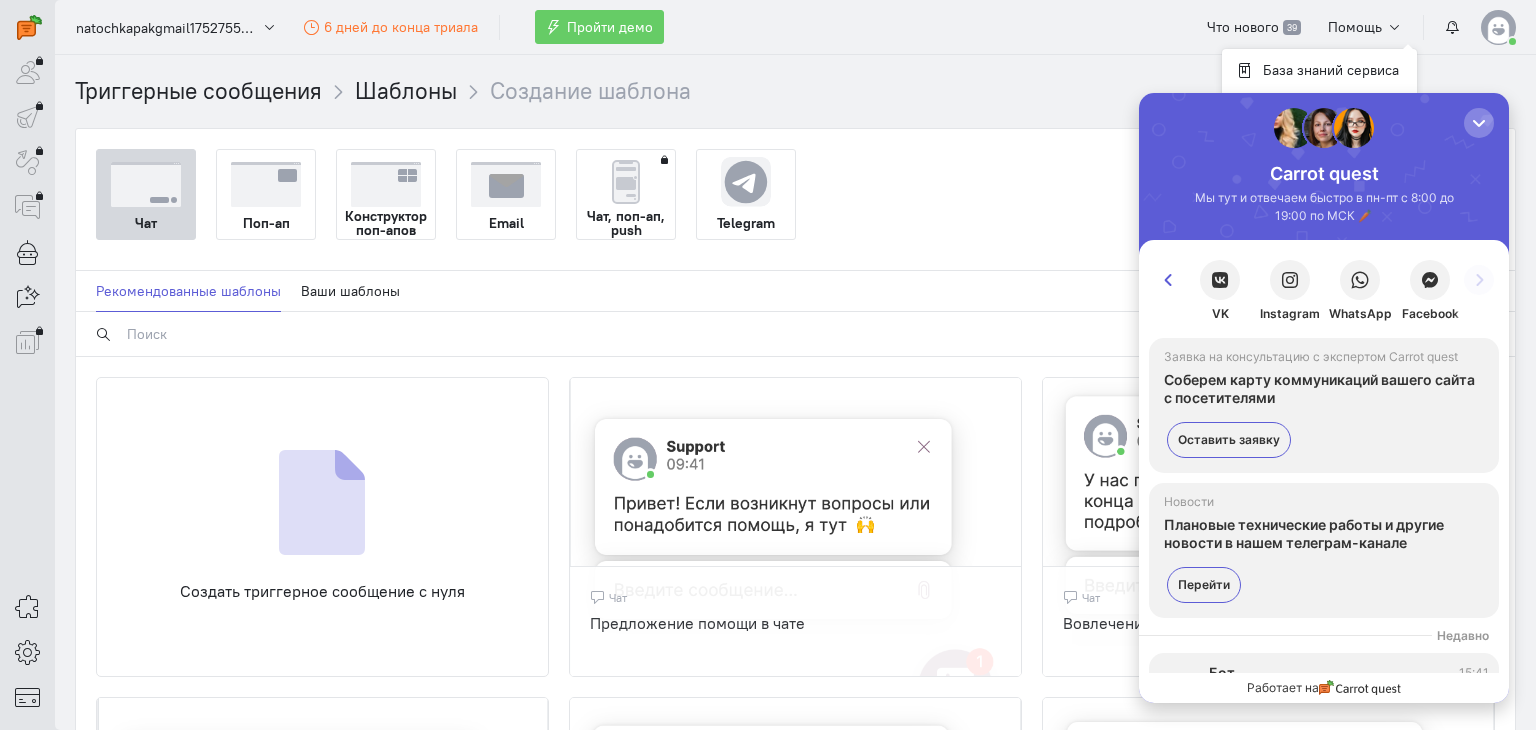 click on "Написать       Telegram     VK     Instagram     WhatsApp     Facebook" at bounding box center [1324, 291] 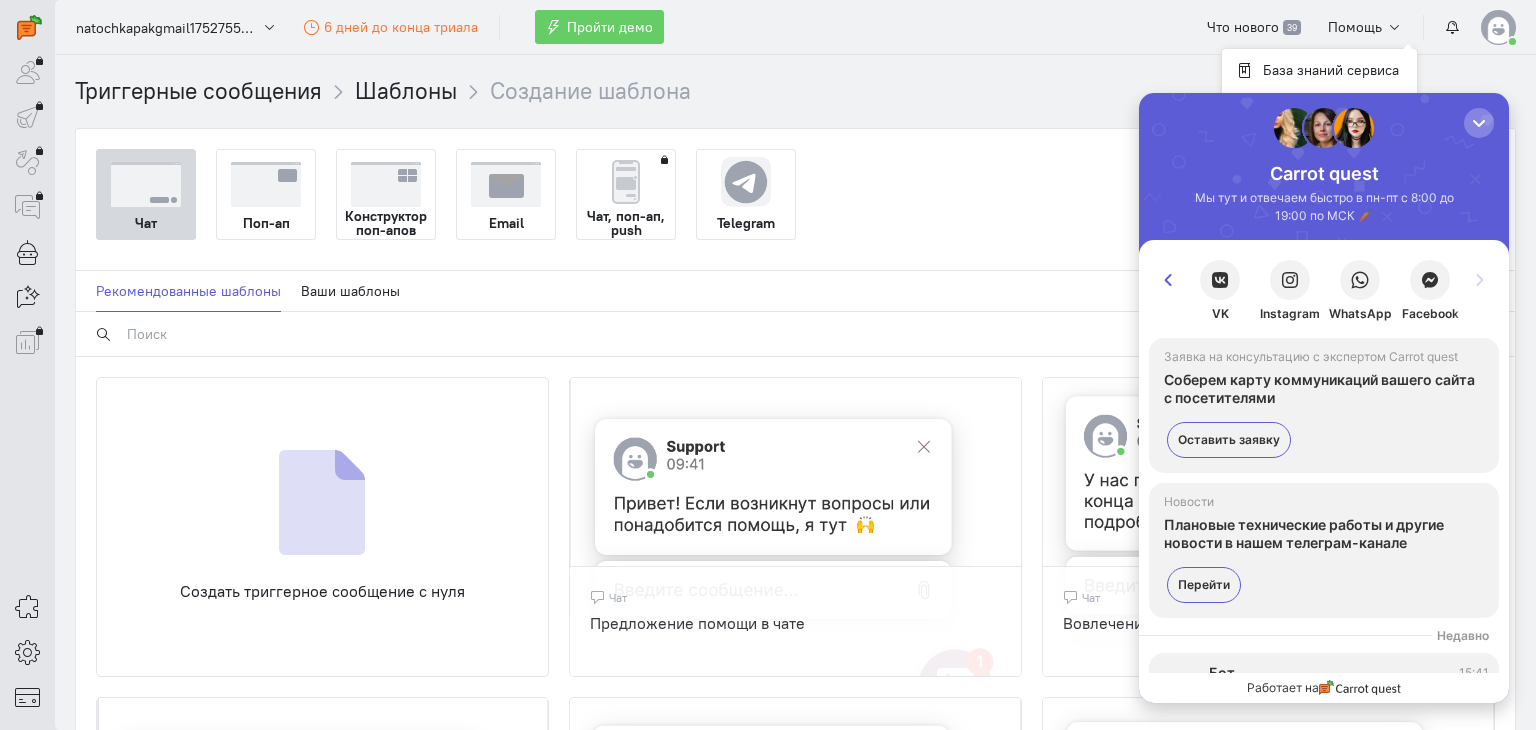 click on "Написать       Telegram     VK     Instagram     WhatsApp     Facebook" at bounding box center [1324, 291] 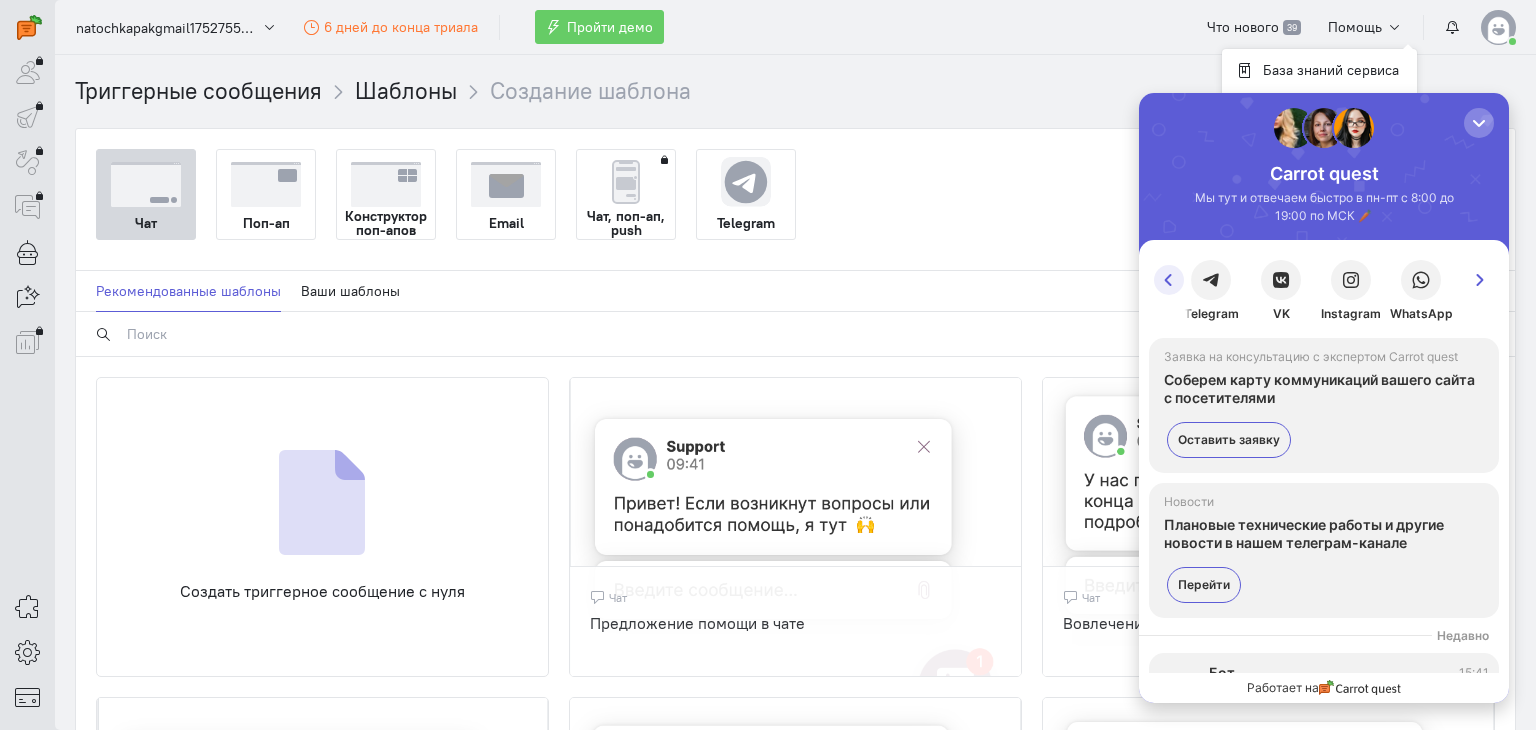 scroll, scrollTop: 0, scrollLeft: 69, axis: horizontal 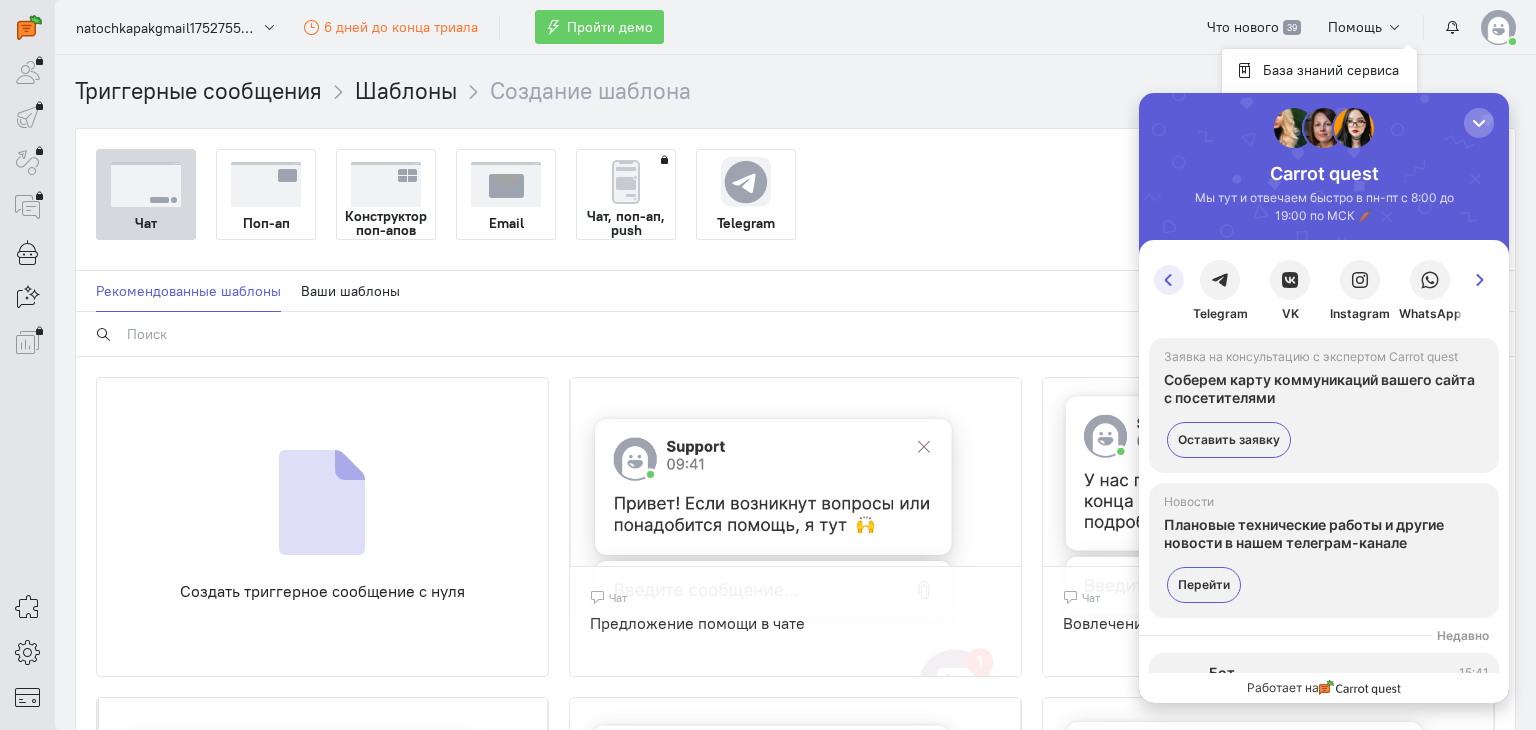 click at bounding box center (1169, 280) 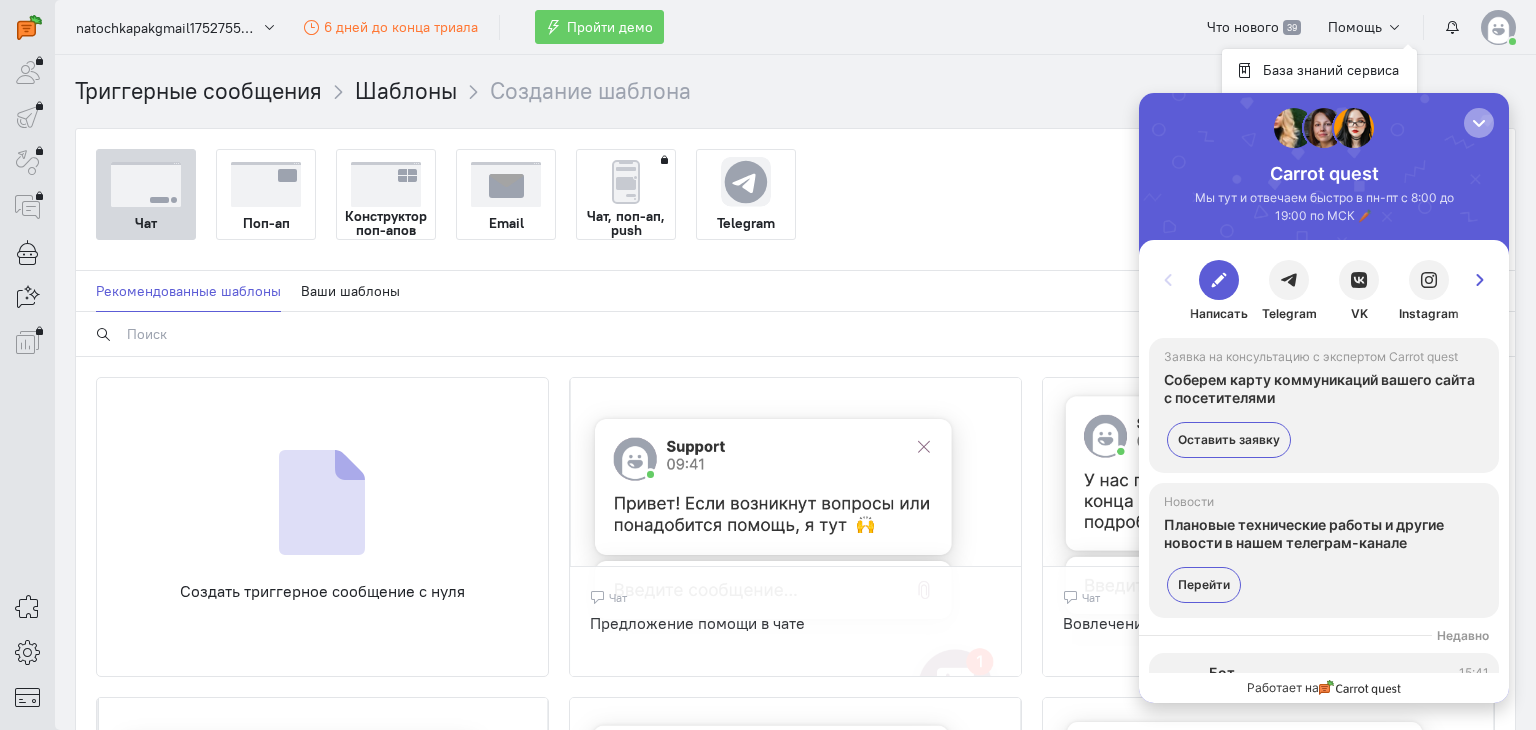 click at bounding box center (1479, 123) 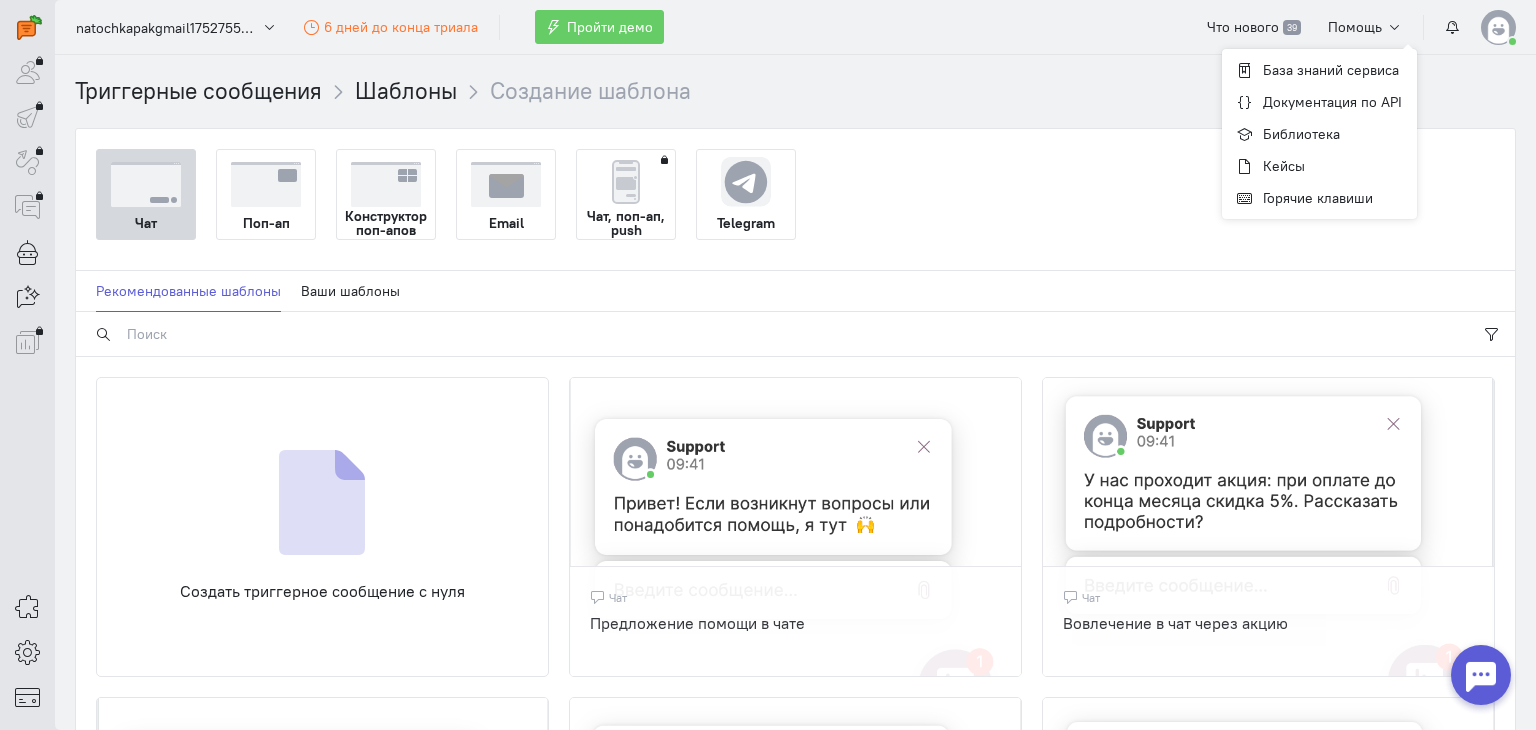 scroll, scrollTop: 0, scrollLeft: 0, axis: both 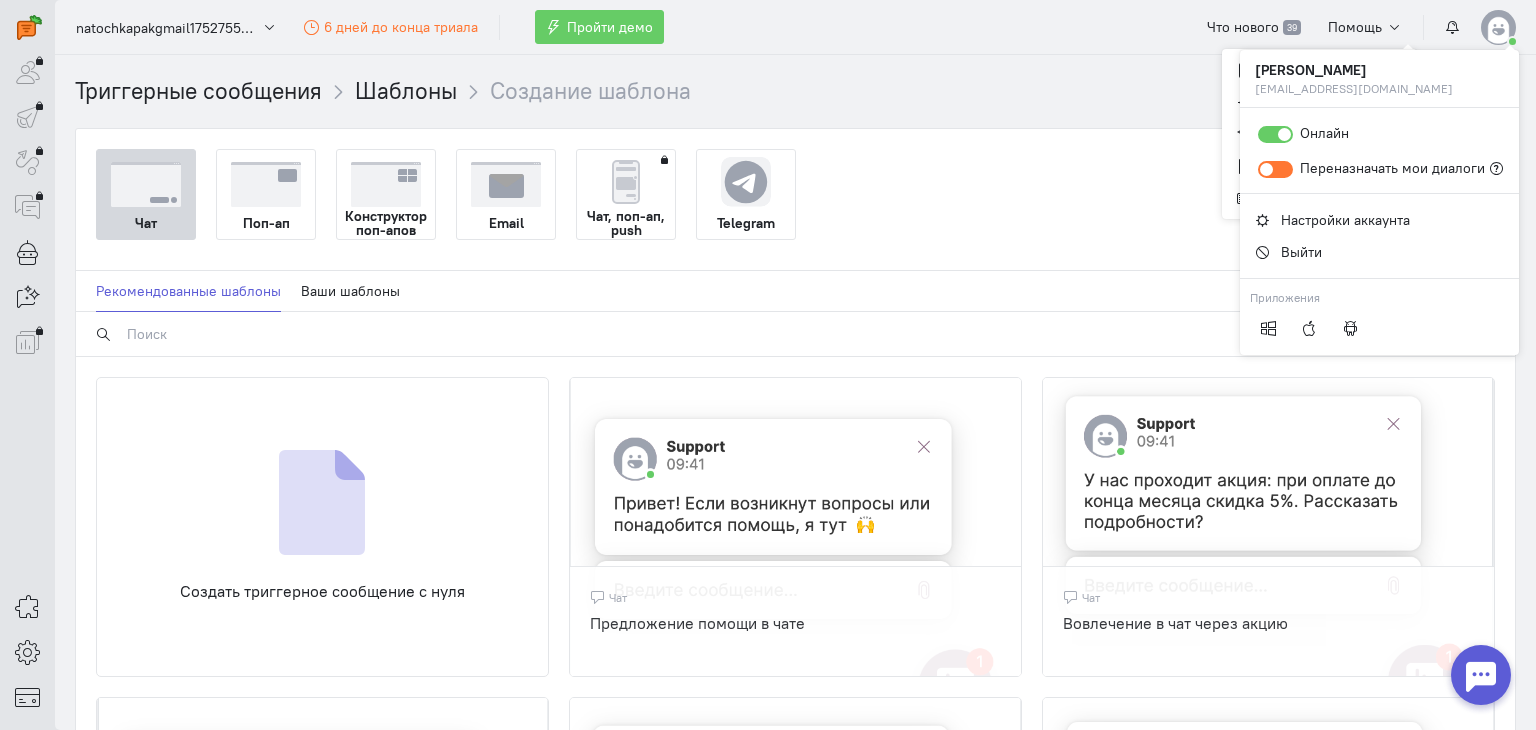 click at bounding box center [1498, 27] 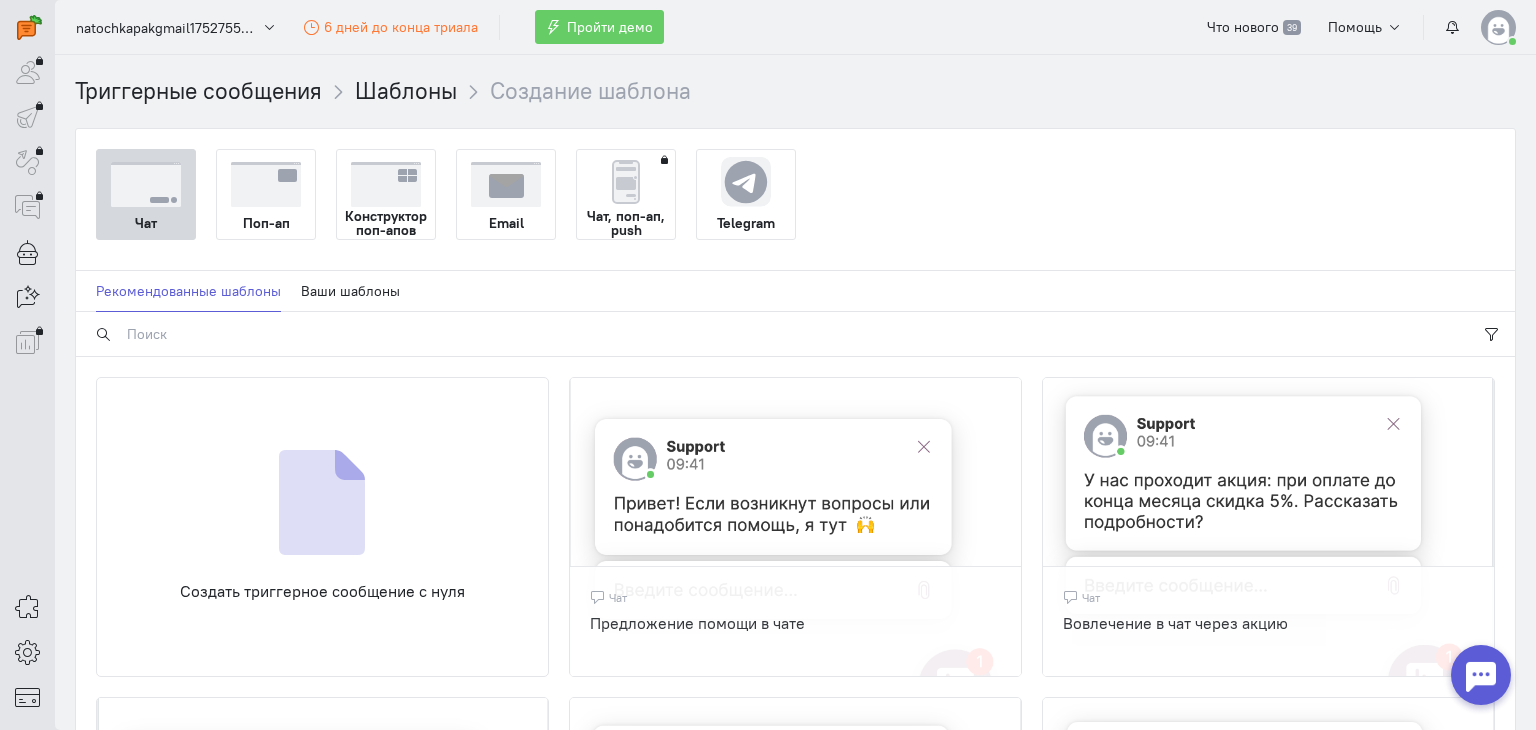 click on "Конструктор поп-апов" at bounding box center [386, 223] 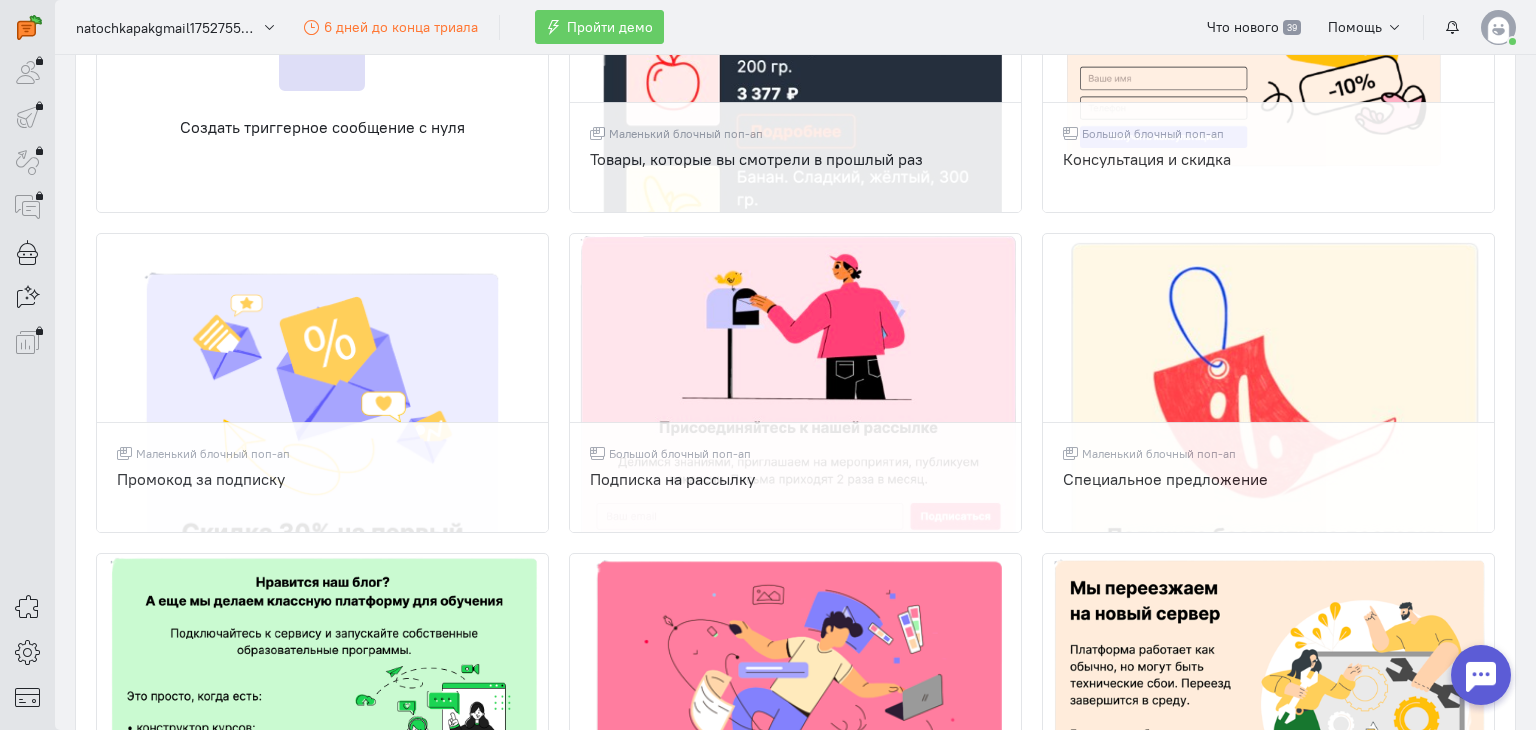 scroll, scrollTop: 0, scrollLeft: 0, axis: both 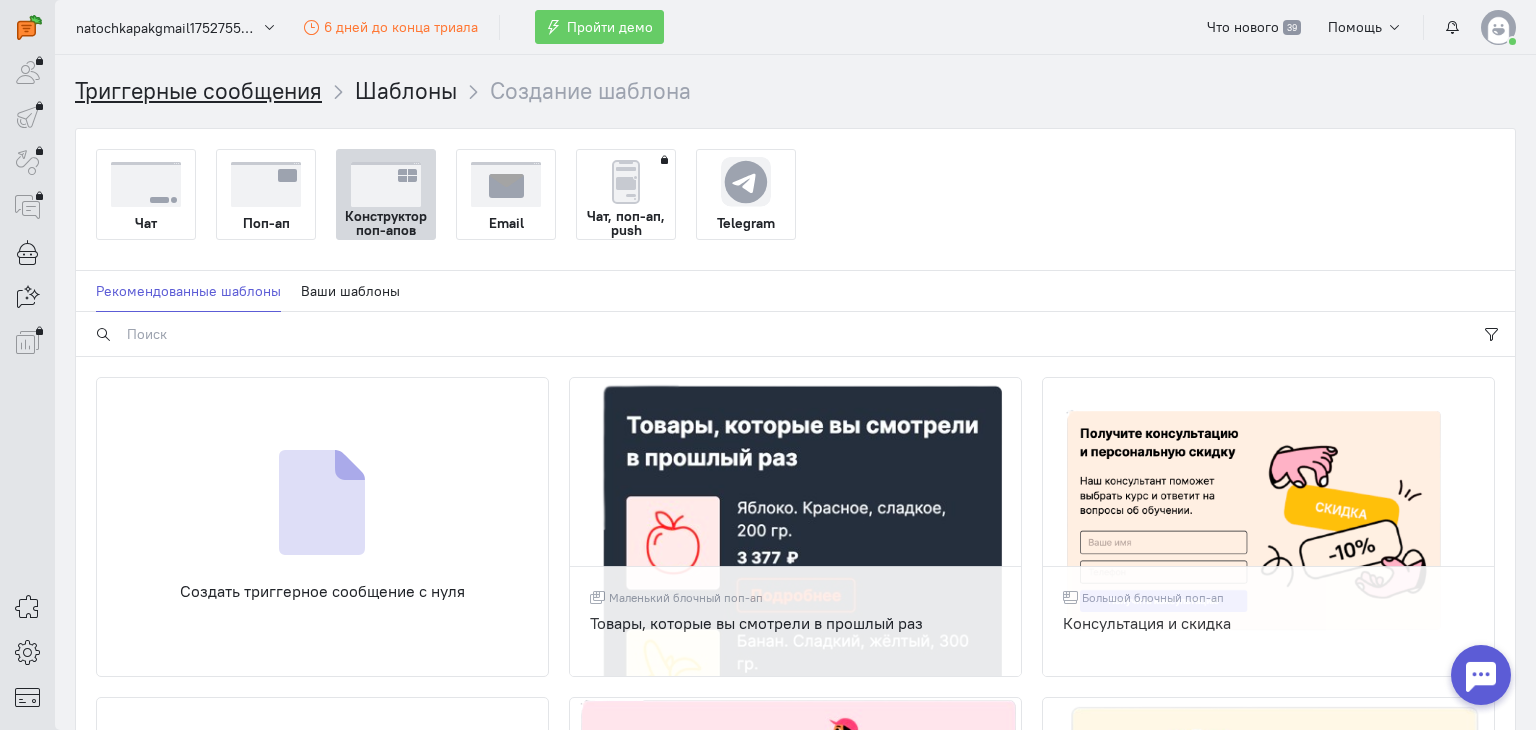 click on "Триггерные сообщения" at bounding box center [198, 90] 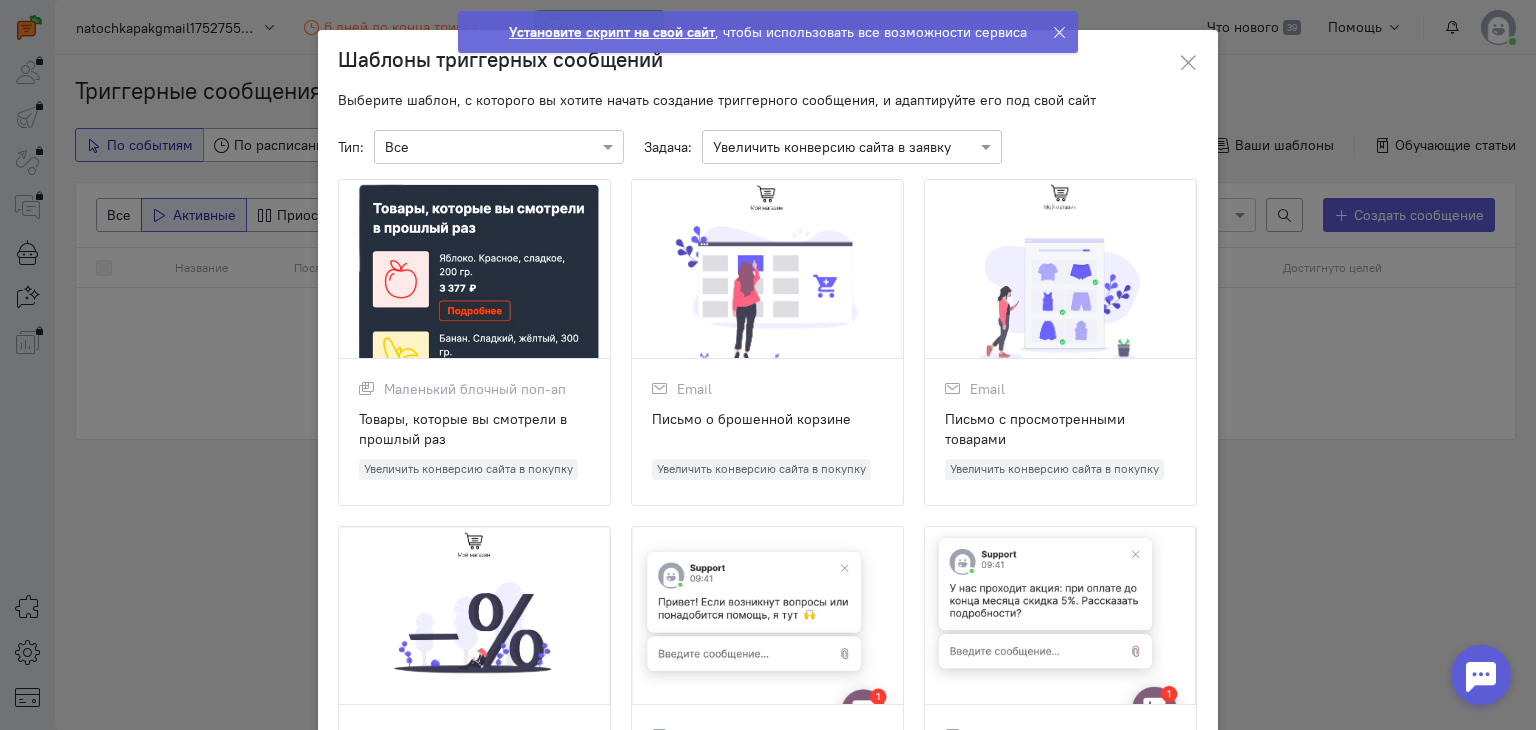 click 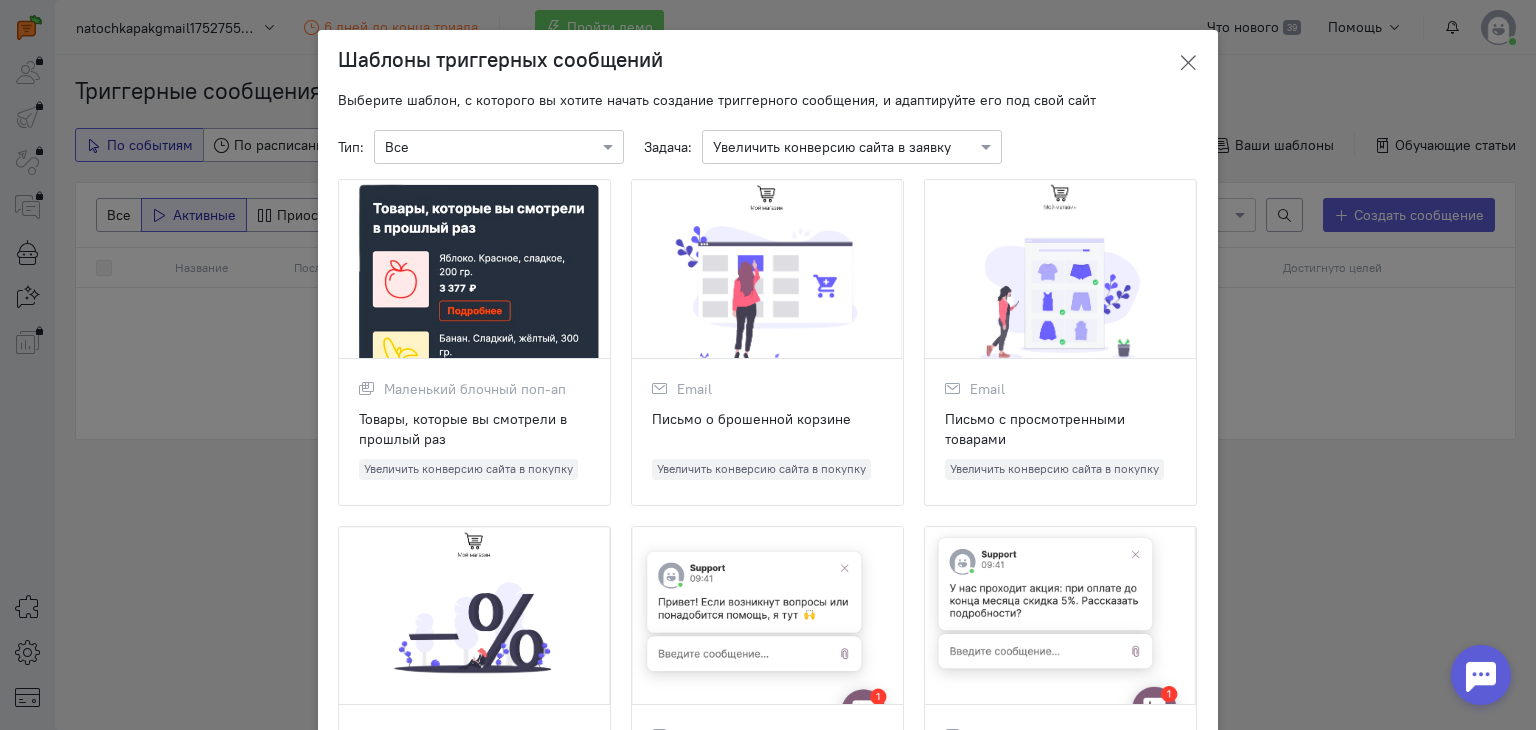 click 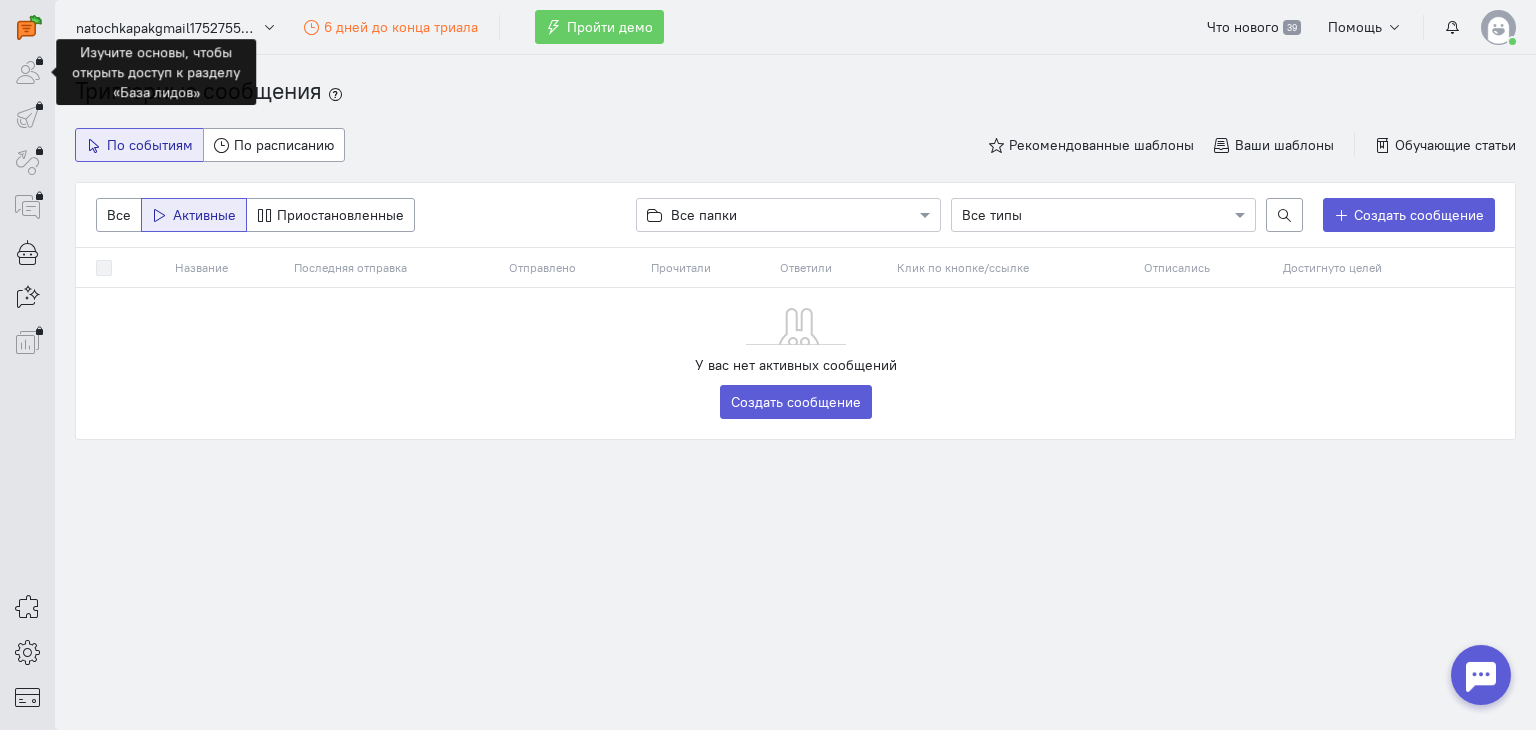 click at bounding box center (27, 72) 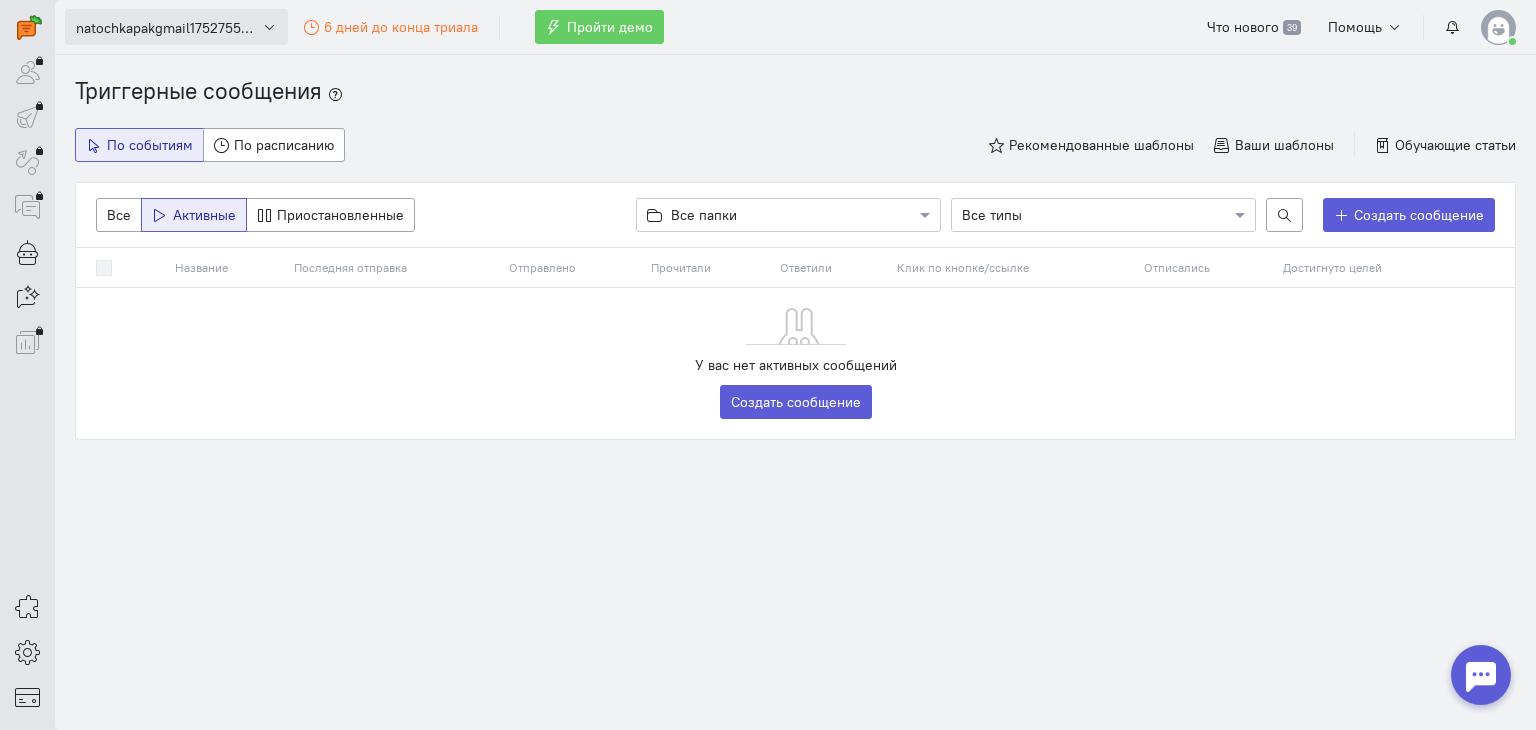 click at bounding box center (269, 27) 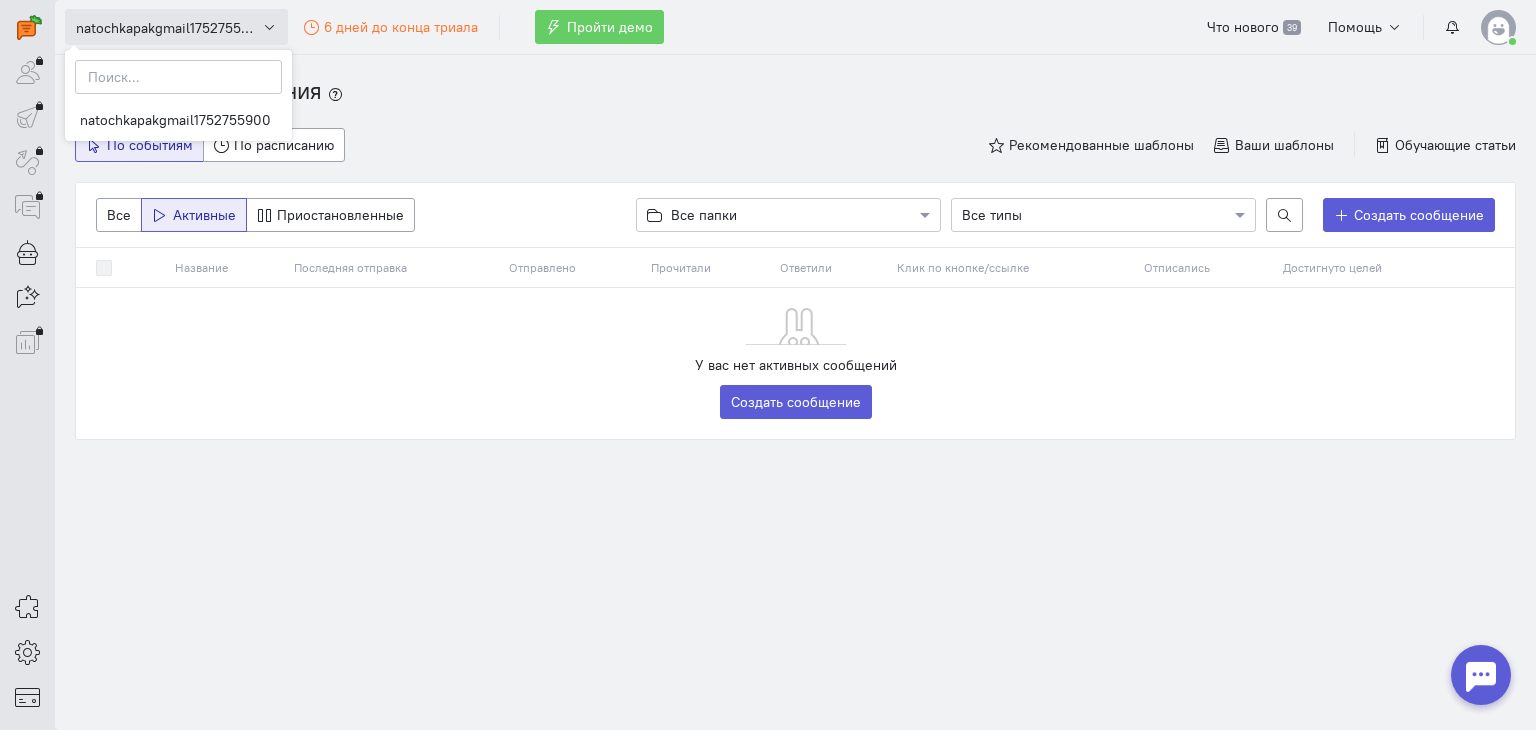 click at bounding box center (269, 27) 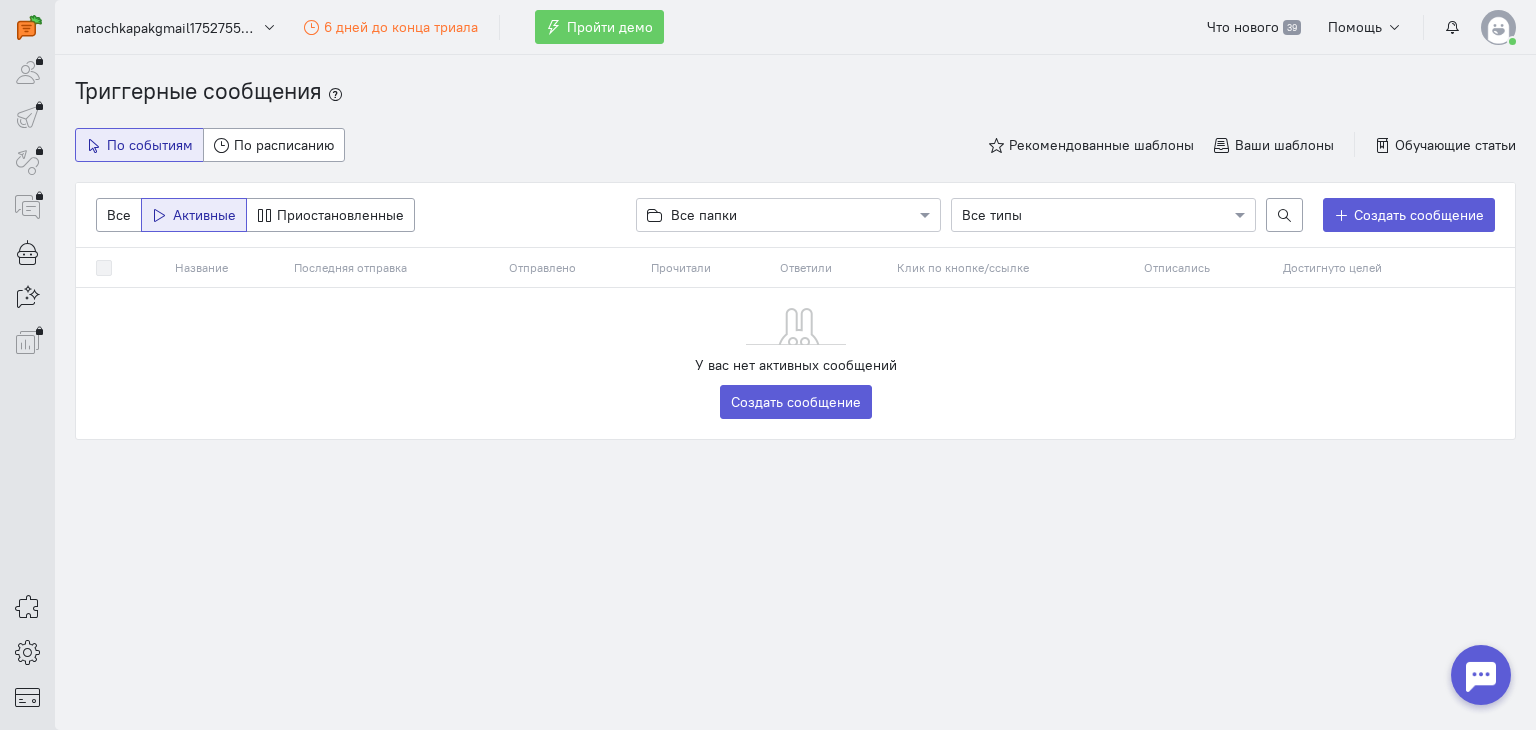 click at bounding box center (1481, 675) 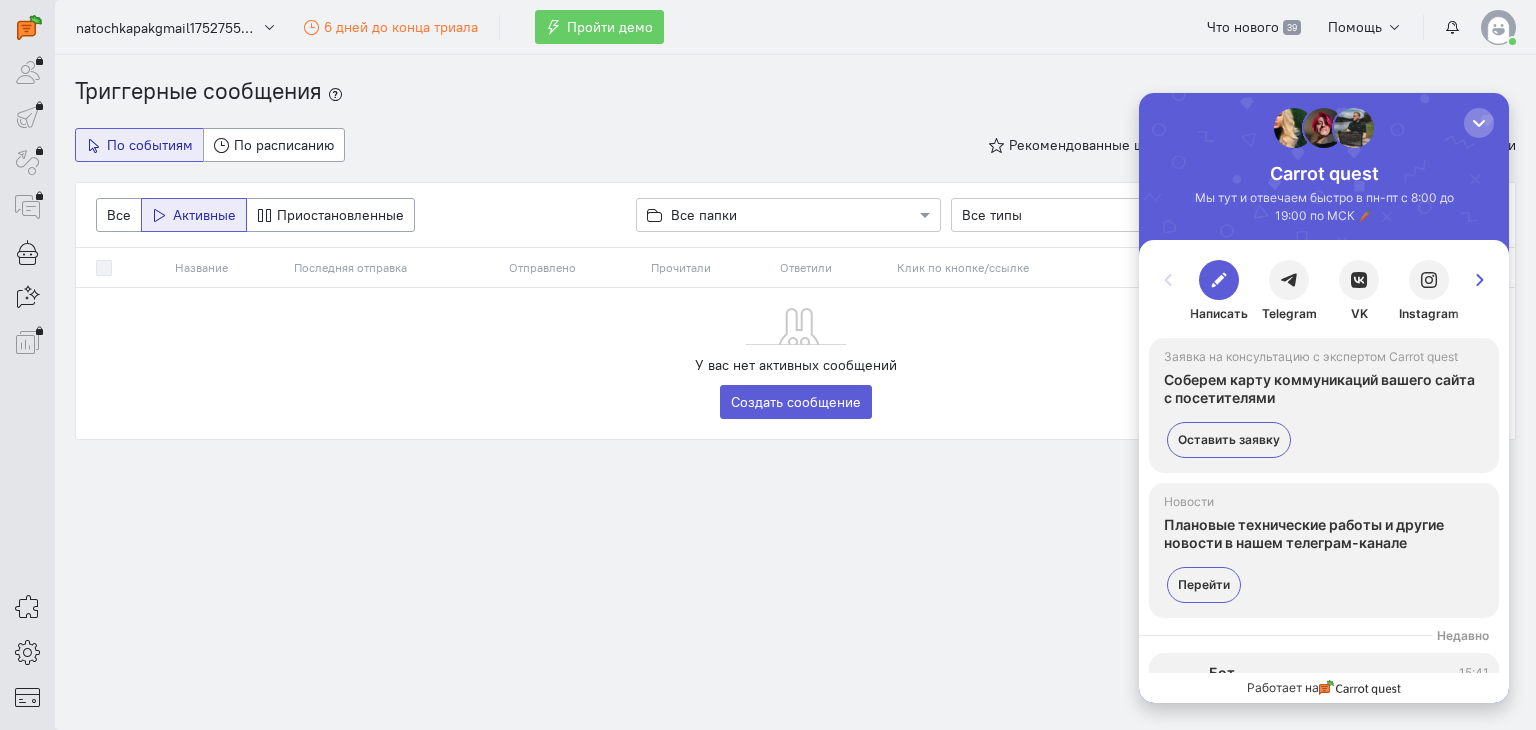 scroll, scrollTop: 0, scrollLeft: 0, axis: both 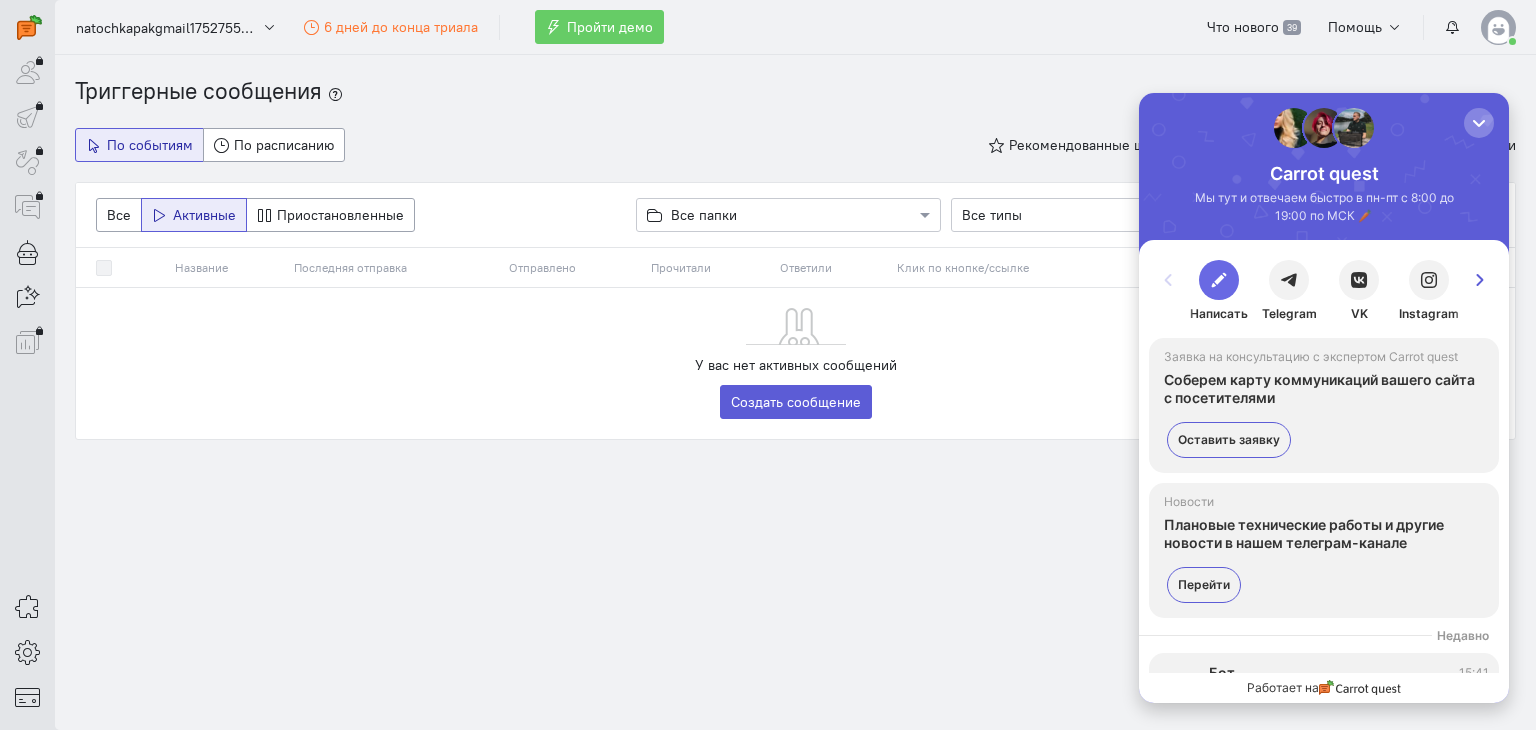 click at bounding box center (1219, 280) 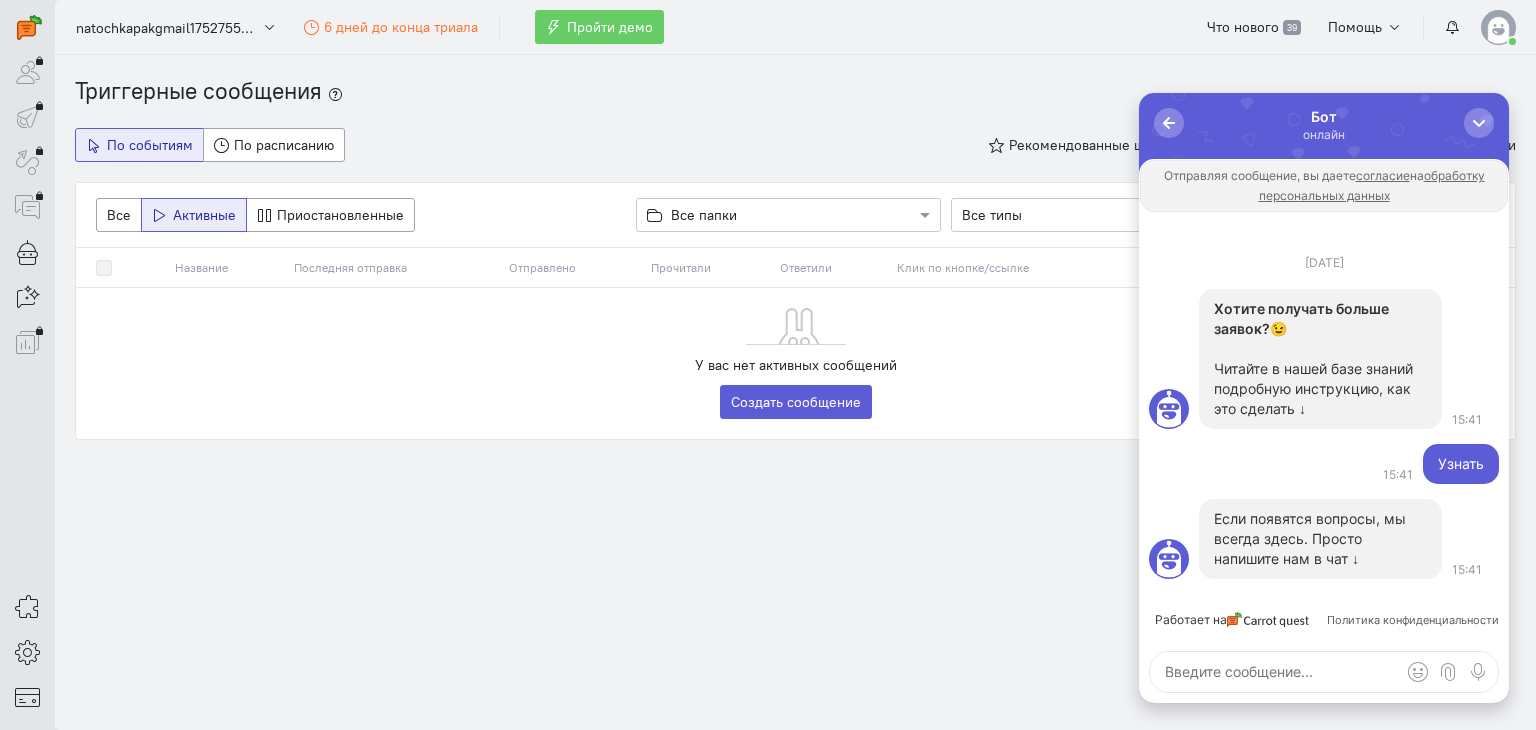 click at bounding box center [1324, 672] 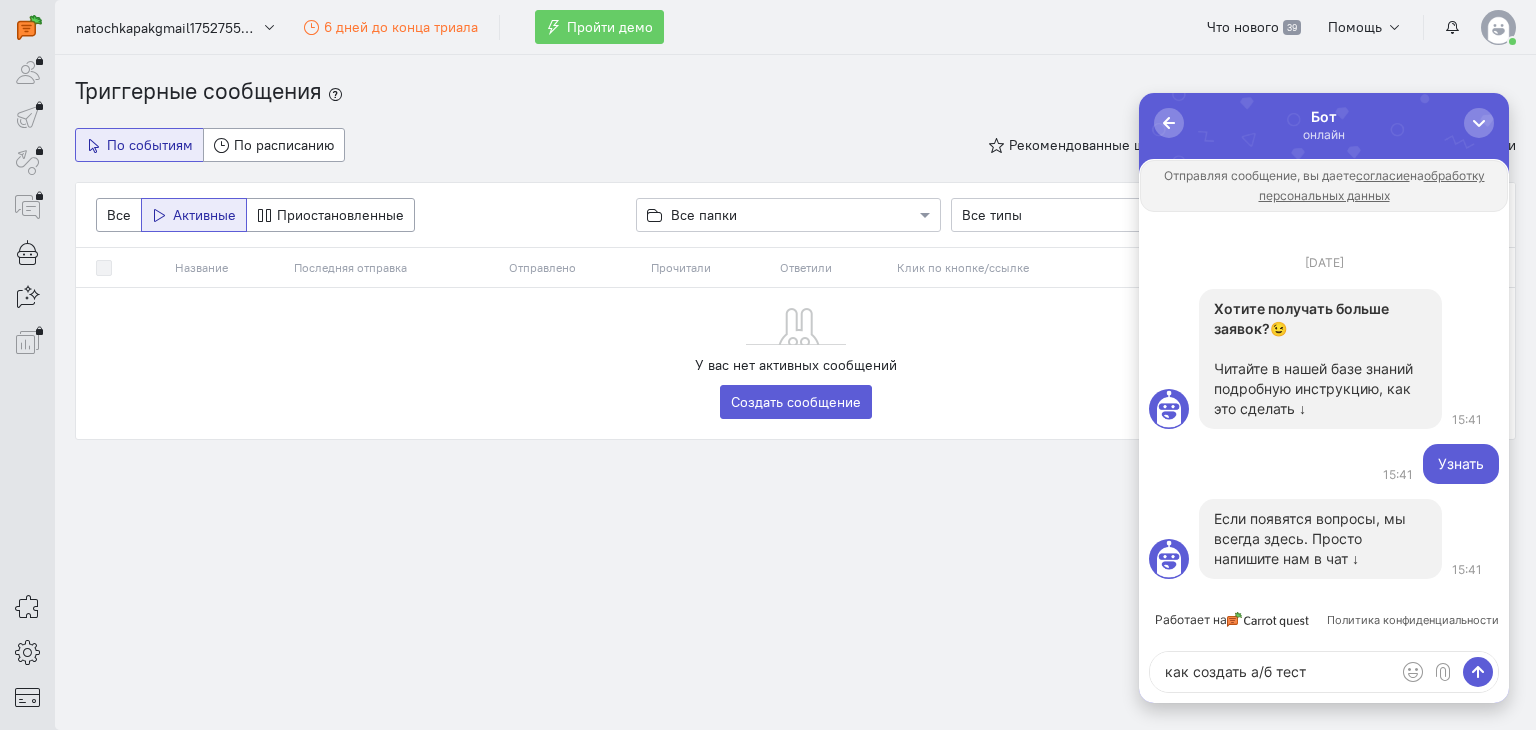 type on "как создать а/б тест?" 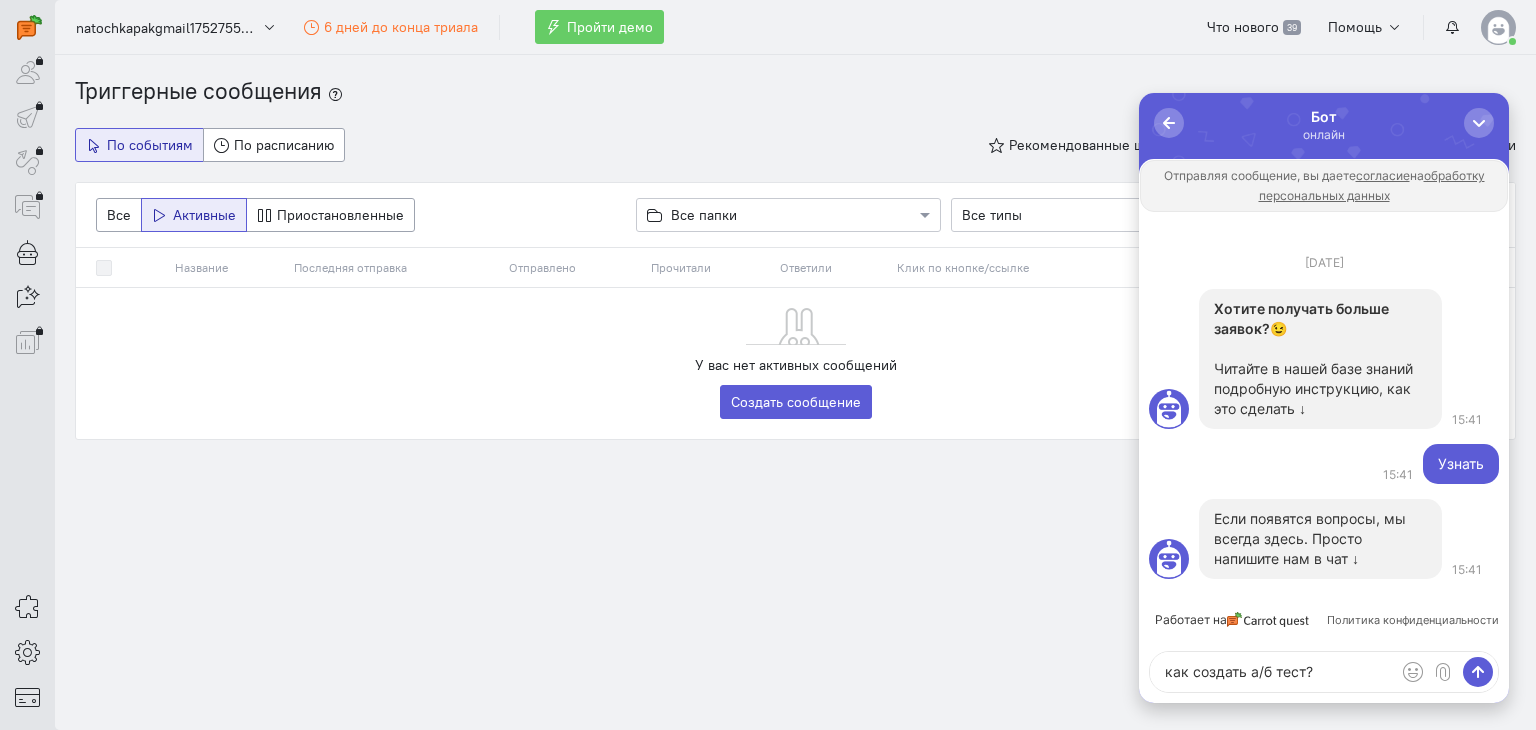 type 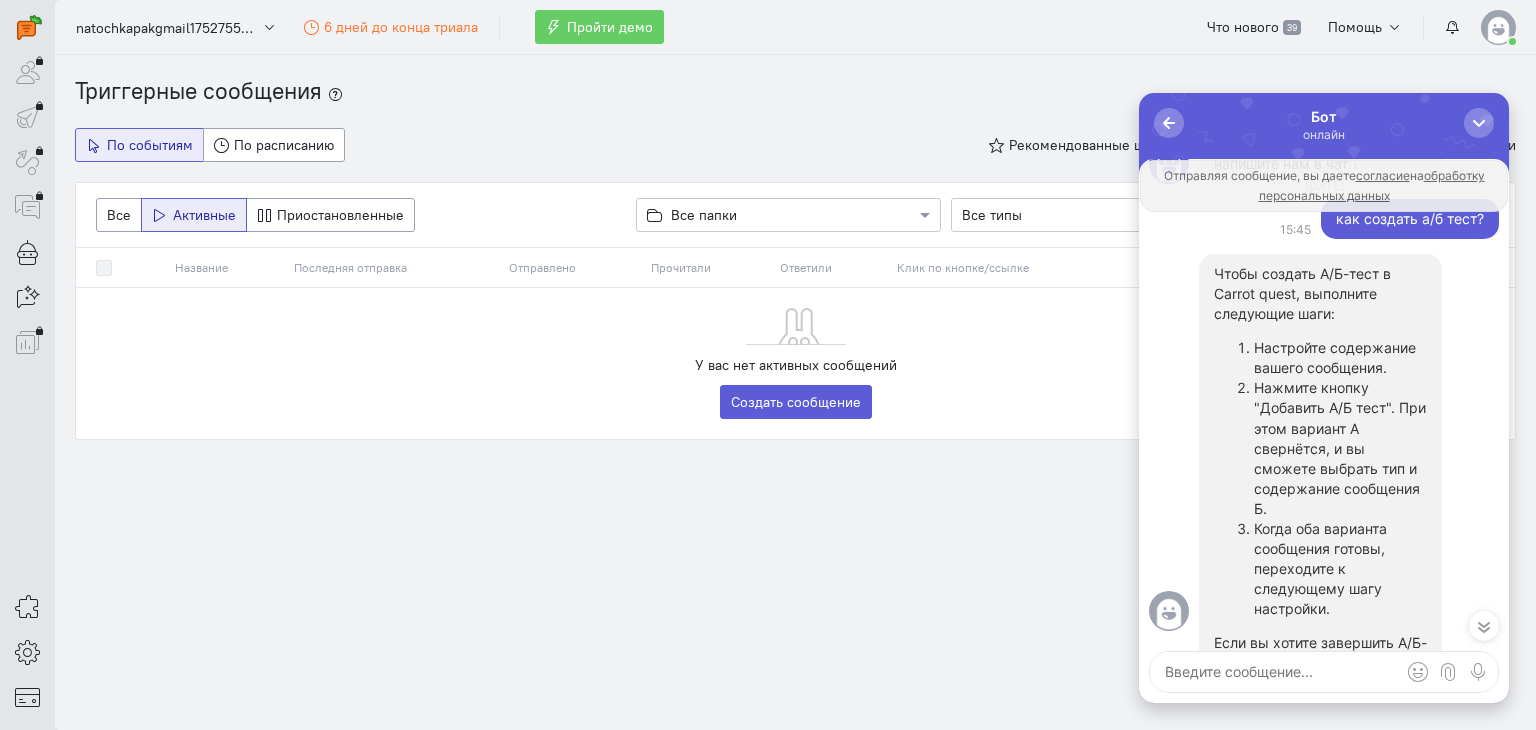 scroll, scrollTop: -507, scrollLeft: 0, axis: vertical 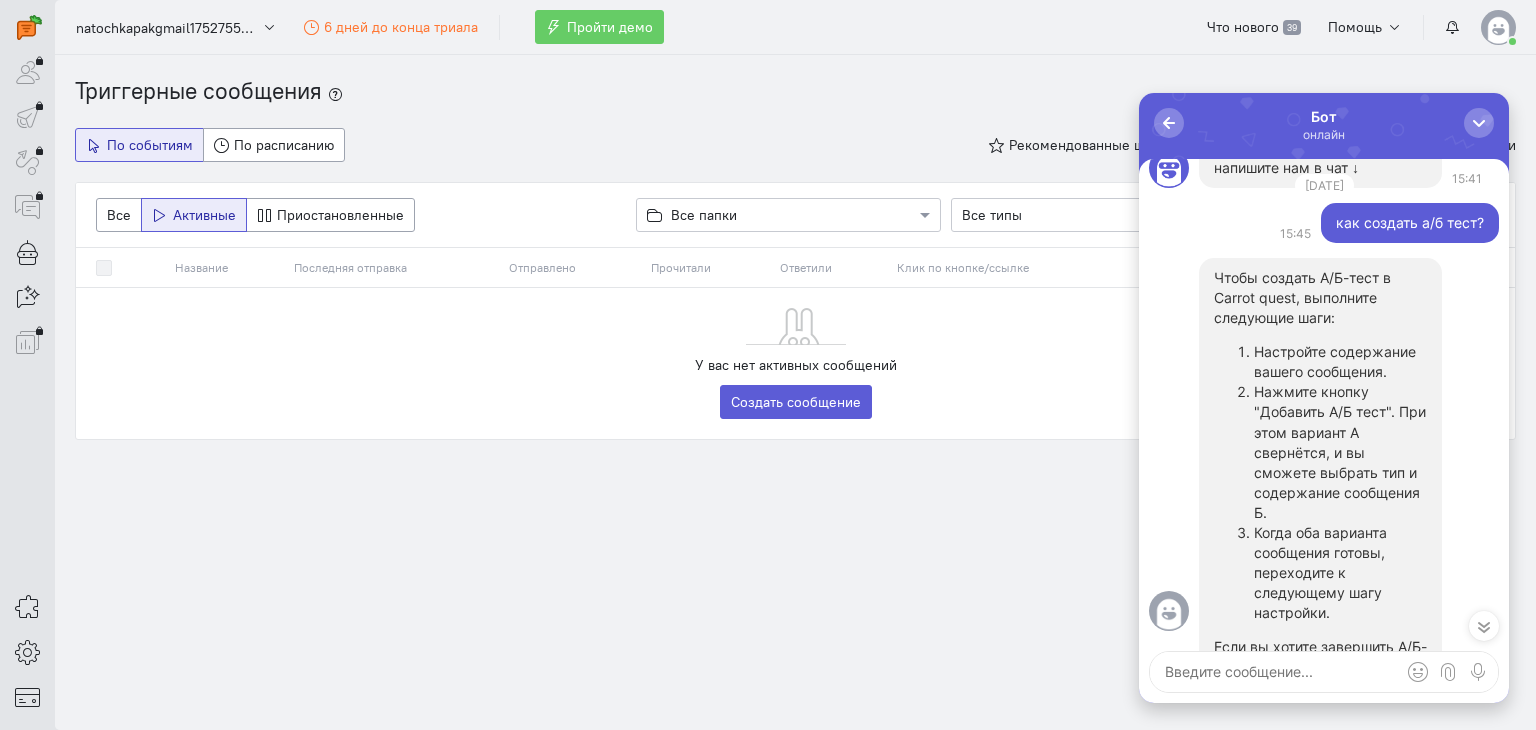 drag, startPoint x: 2649, startPoint y: 503, endPoint x: 1503, endPoint y: 430, distance: 1148.3226 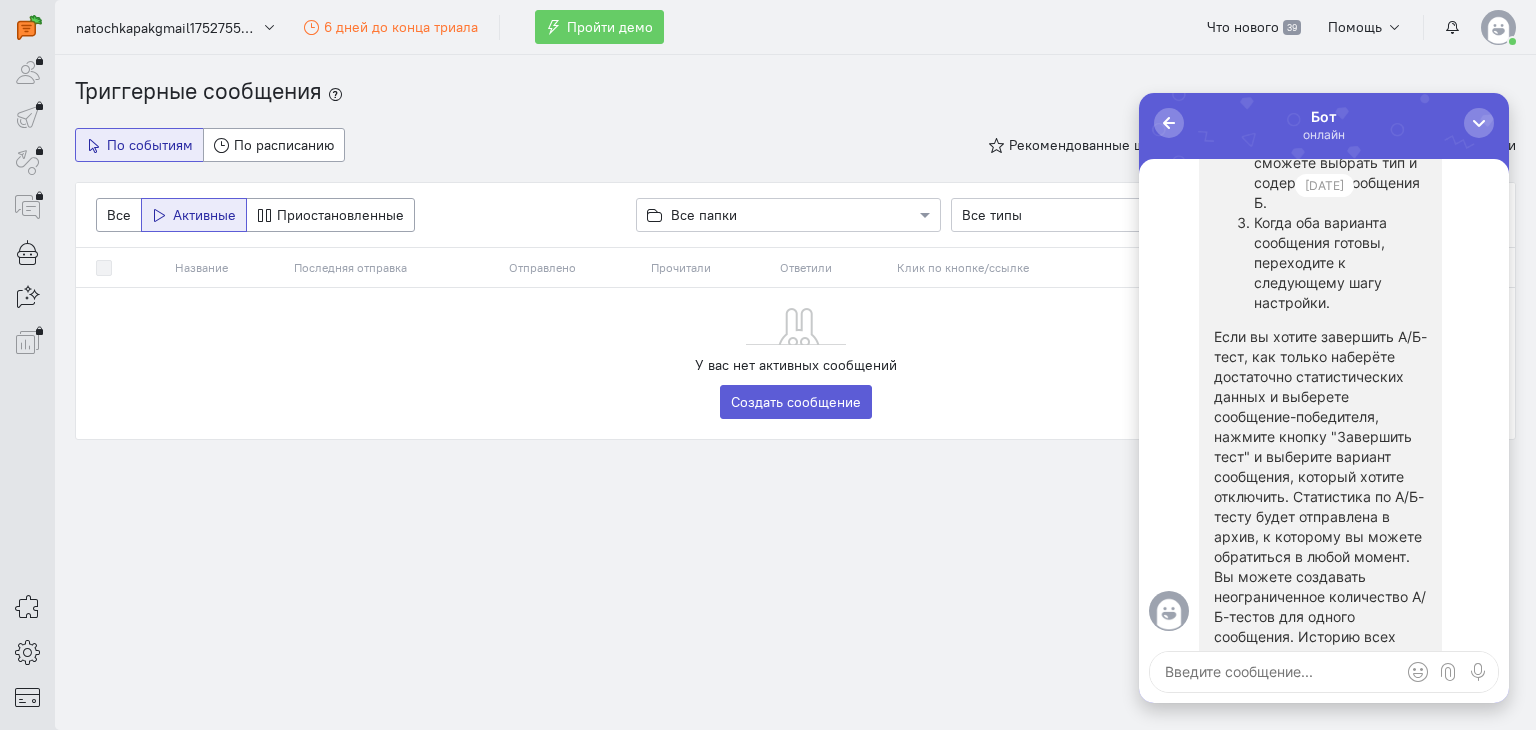 scroll, scrollTop: -195, scrollLeft: 0, axis: vertical 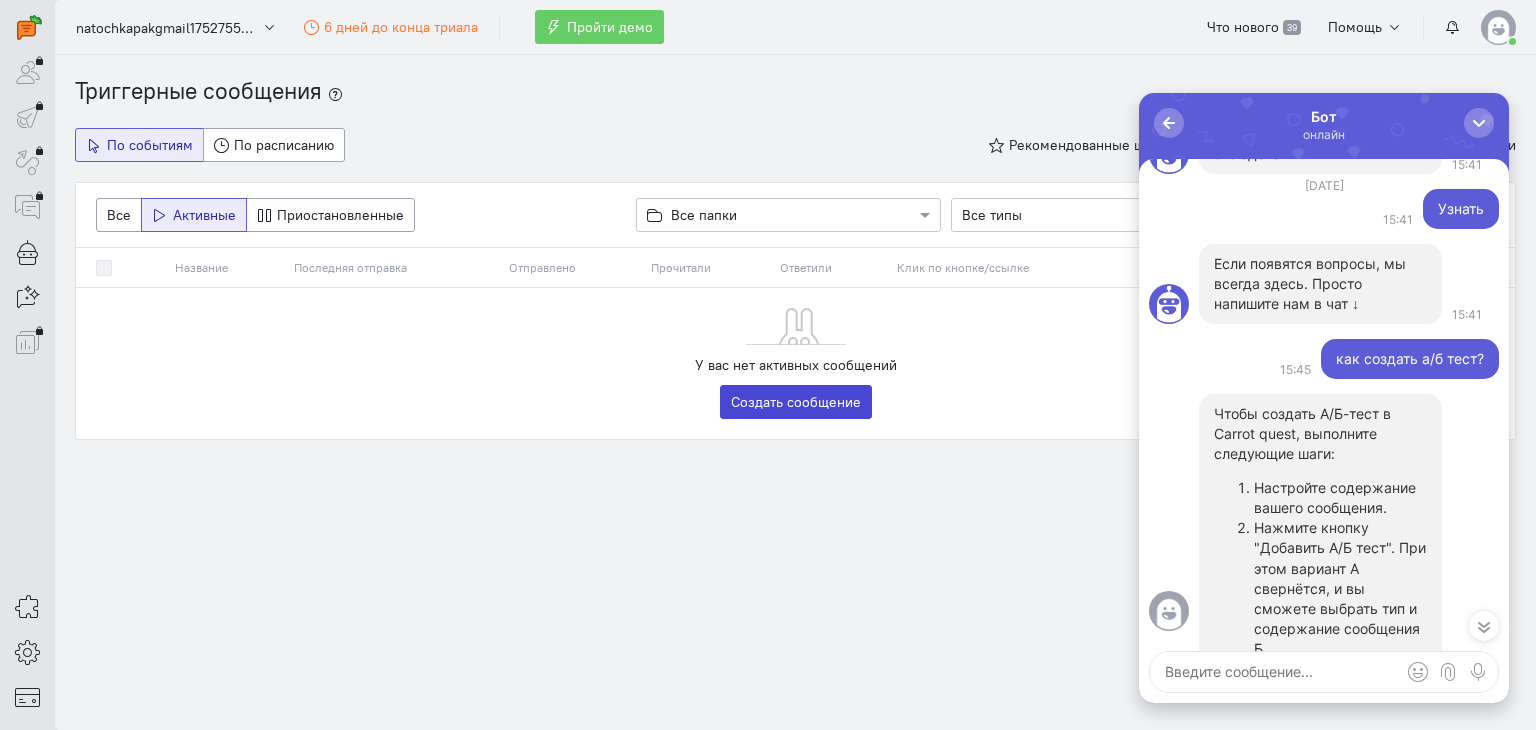click on "Создать сообщение" at bounding box center (796, 402) 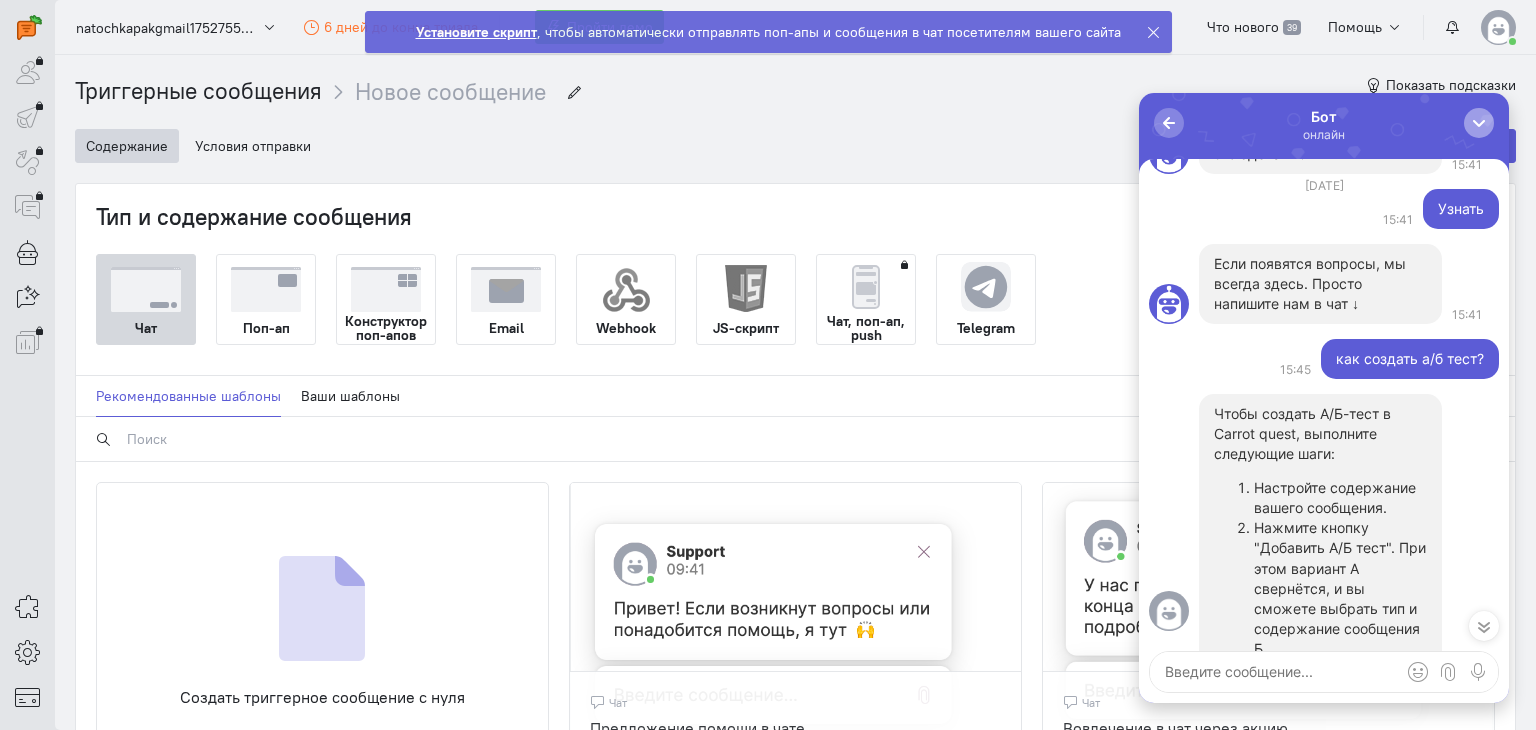 click at bounding box center (1479, 123) 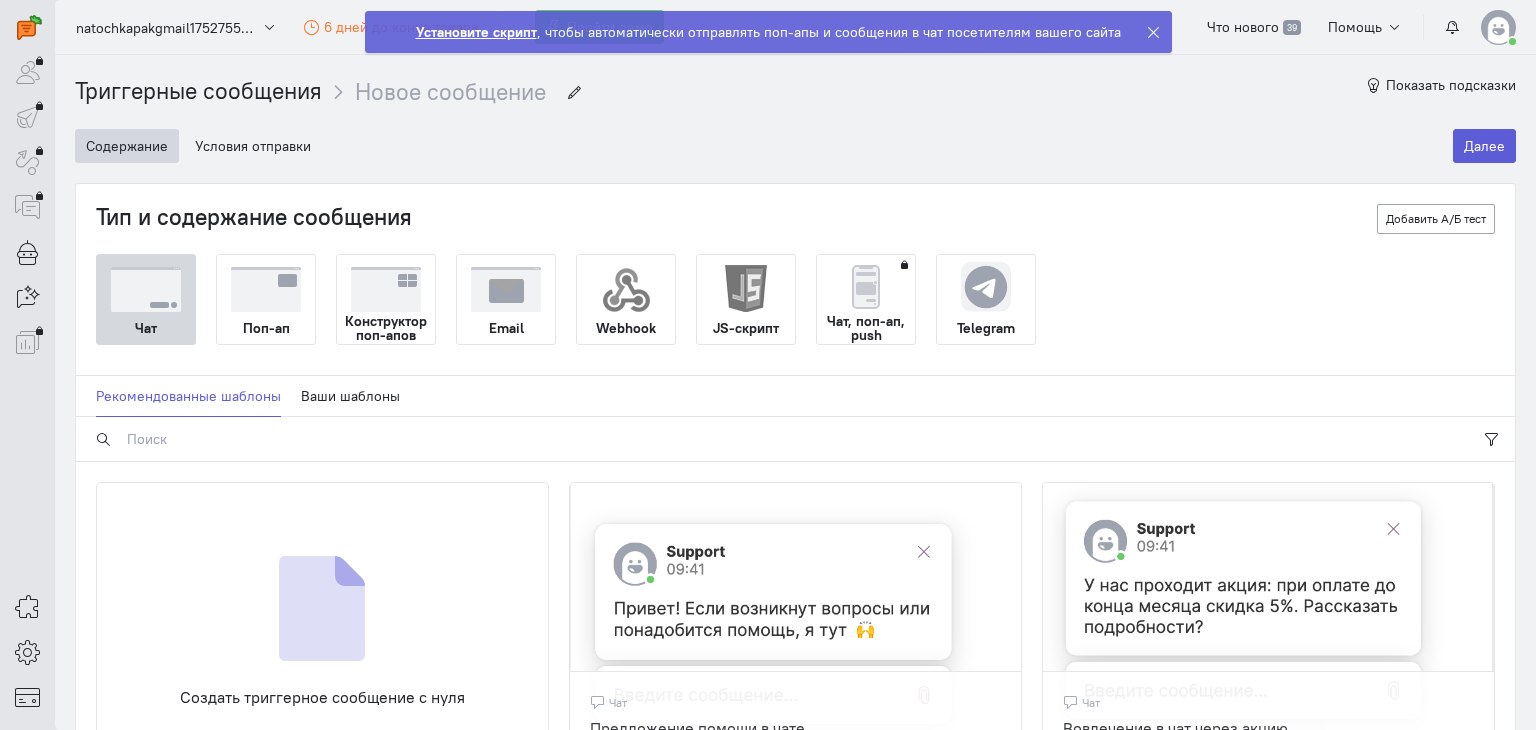 scroll, scrollTop: 0, scrollLeft: 0, axis: both 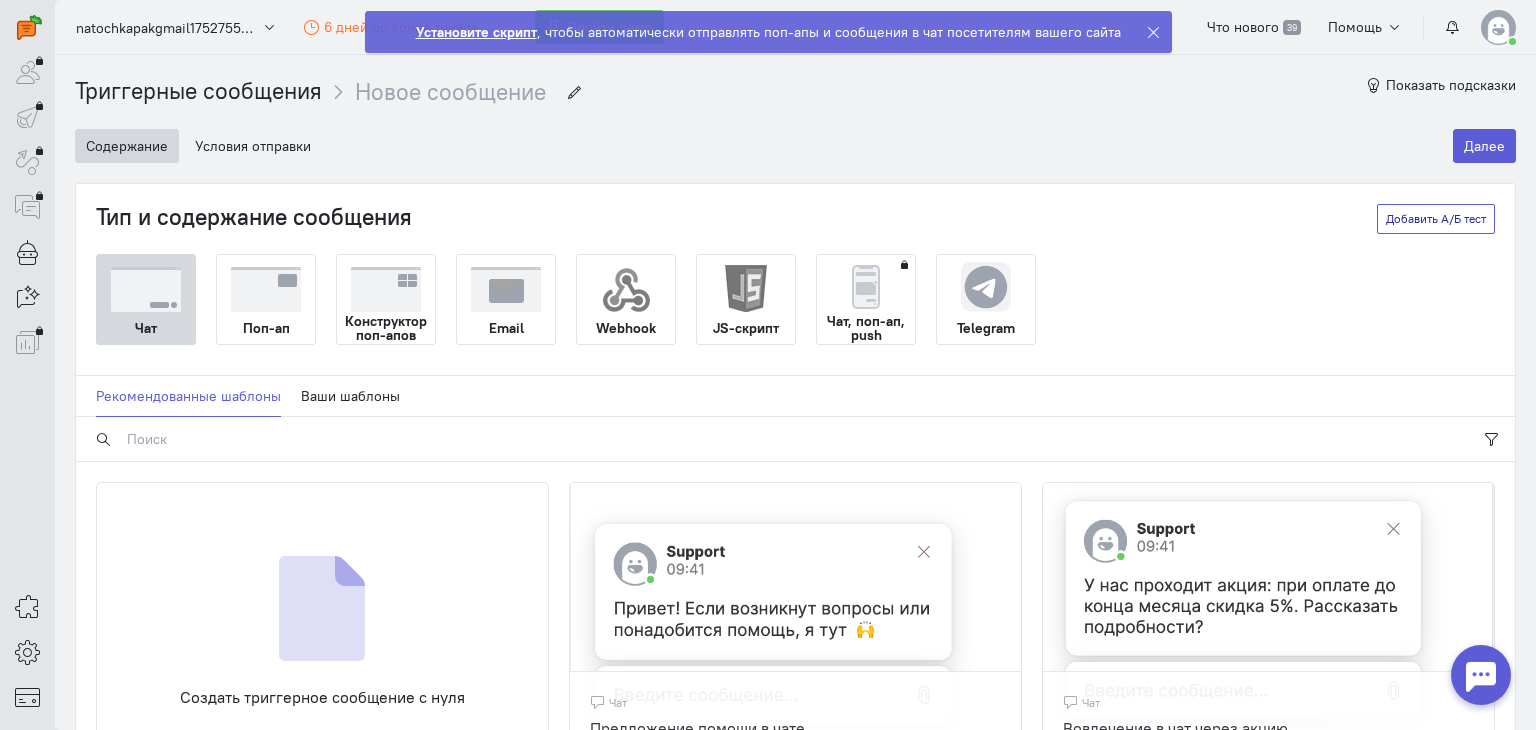 click on "Добавить А/Б тест" at bounding box center [1436, 219] 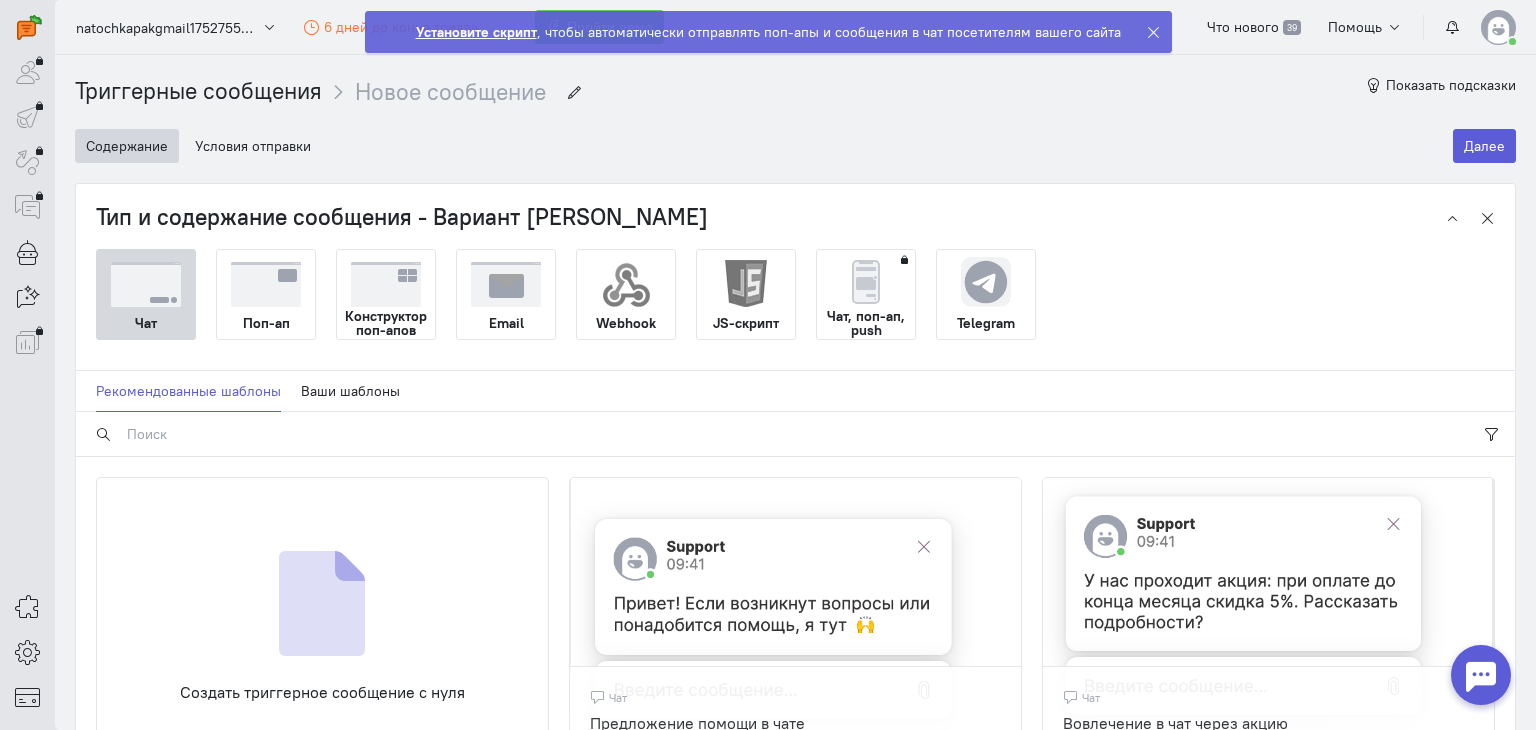click on "Конструктор поп-апов" at bounding box center (386, 323) 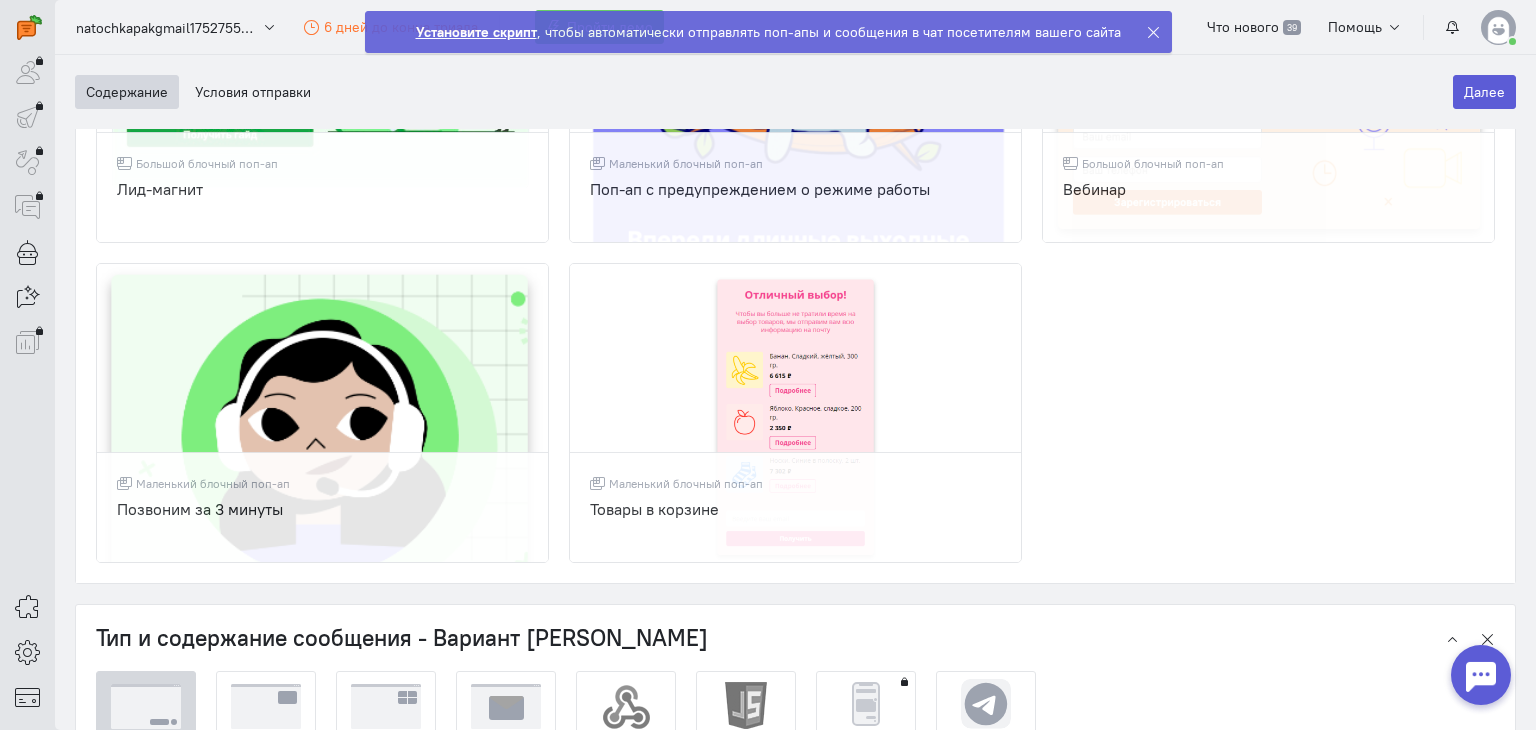 scroll, scrollTop: 1498, scrollLeft: 0, axis: vertical 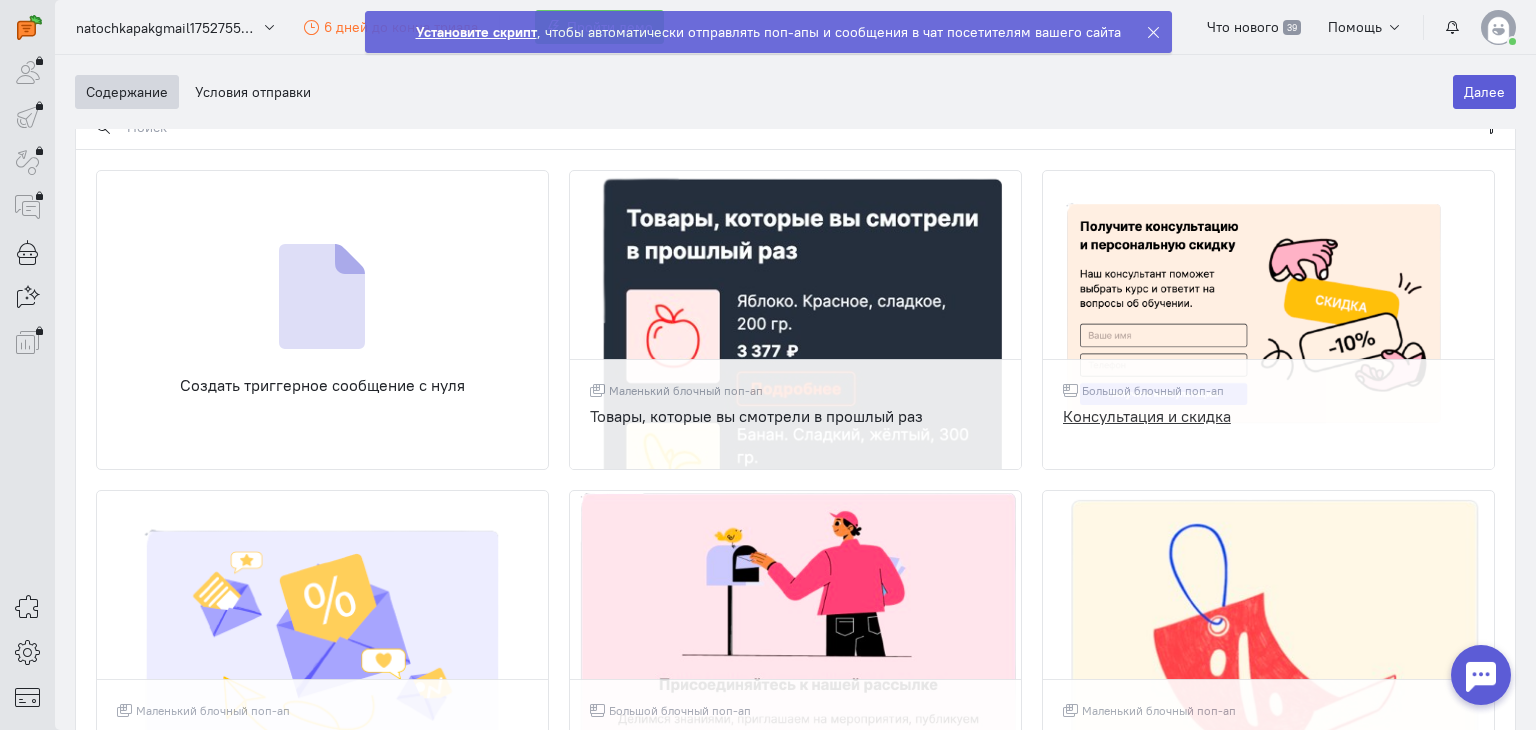click at bounding box center (322, 776) 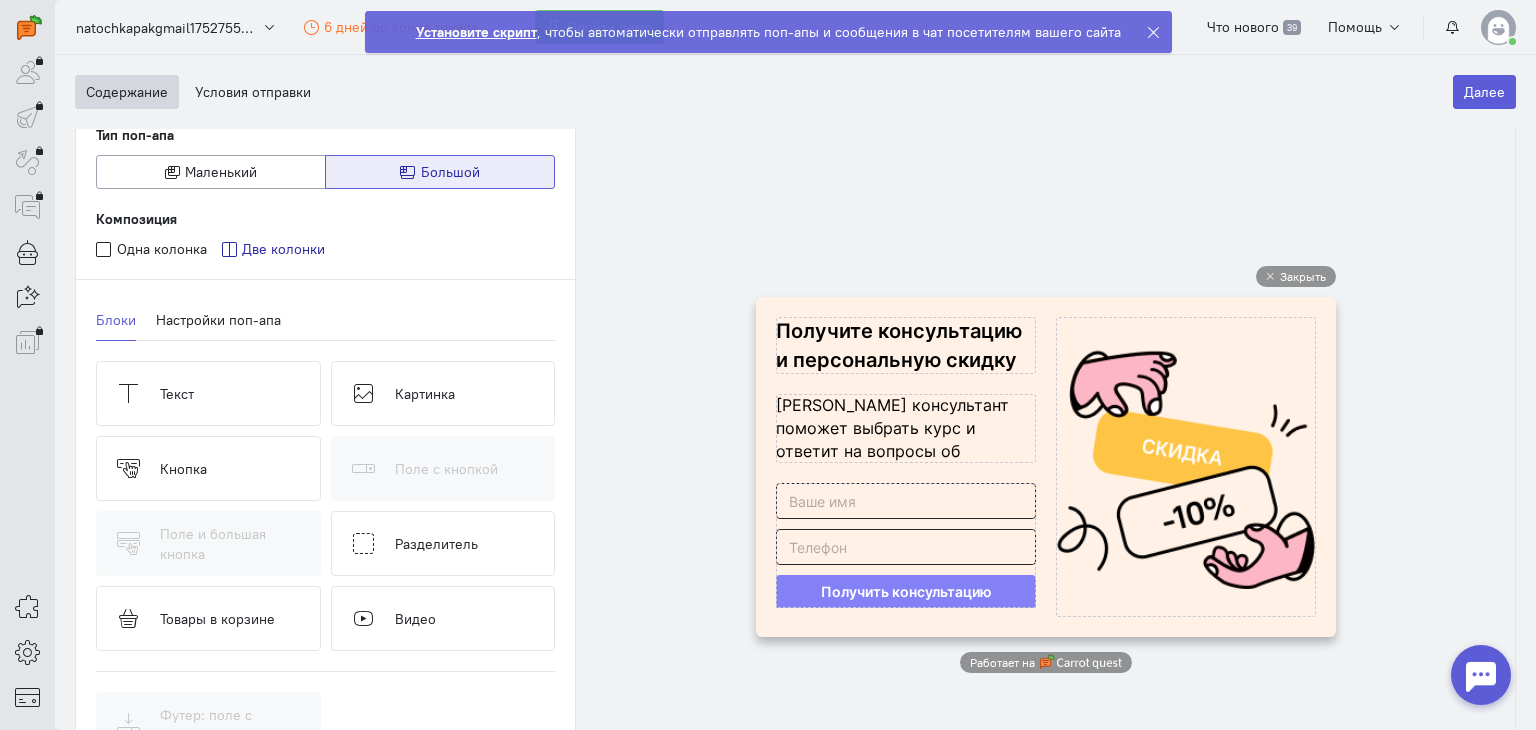 scroll, scrollTop: 0, scrollLeft: 0, axis: both 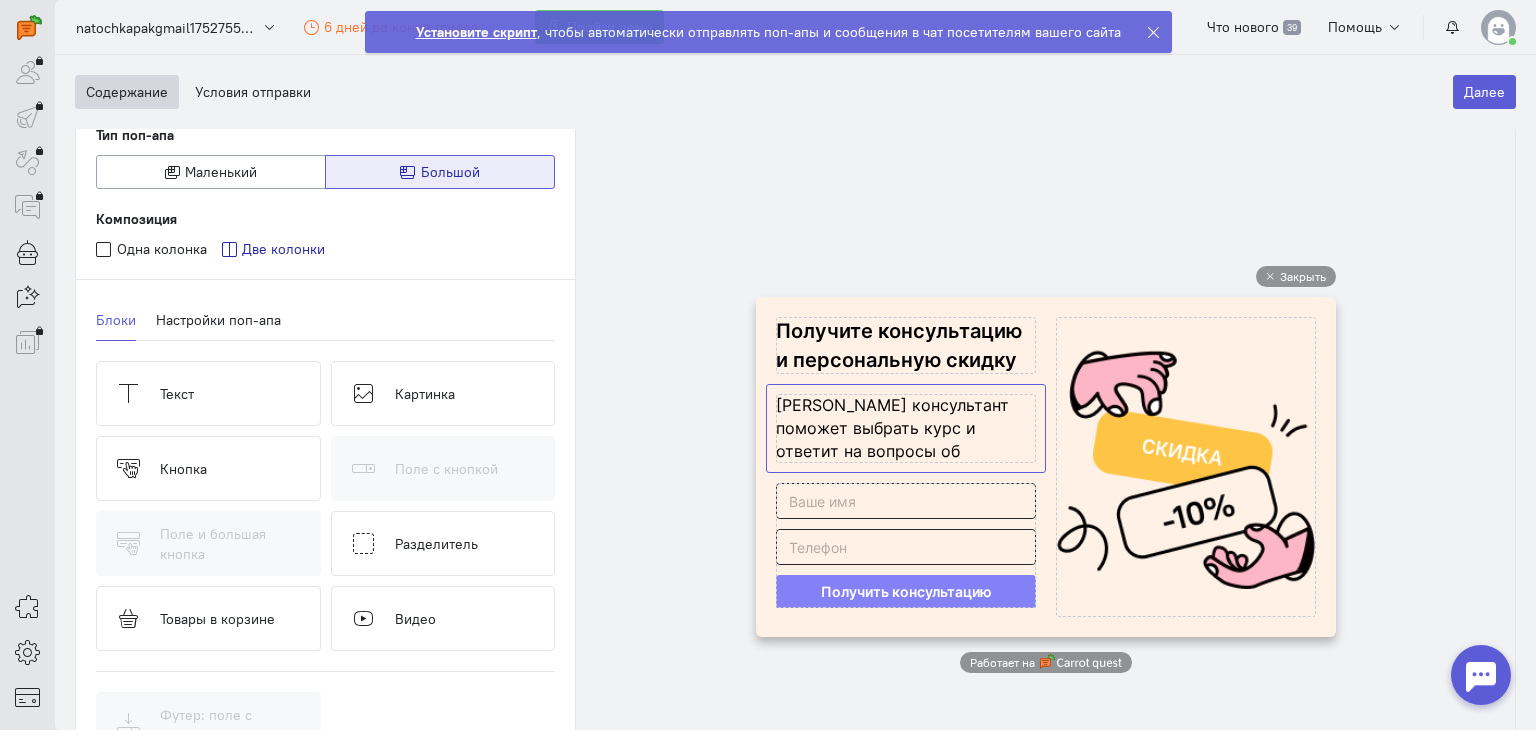 click at bounding box center (906, 428) 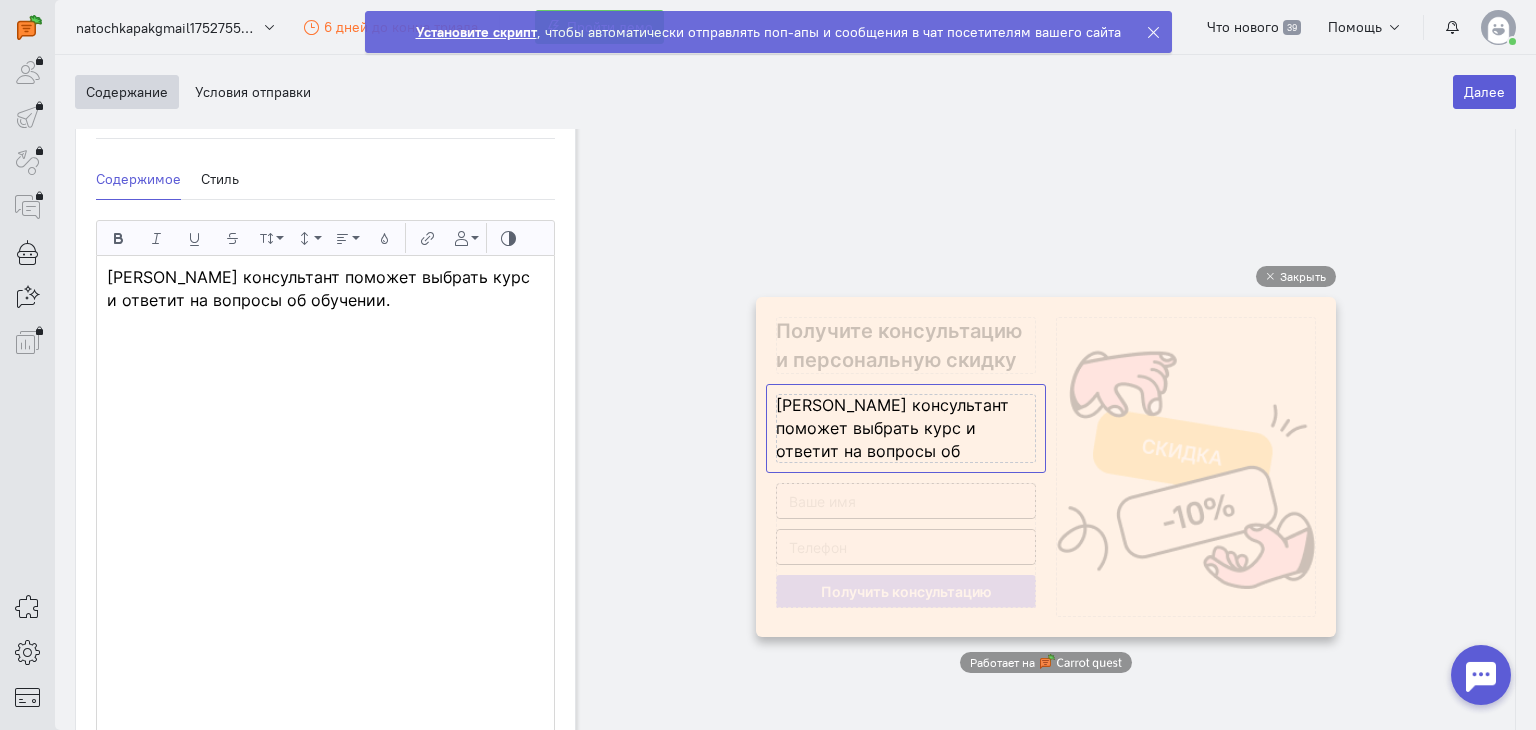 click on "[PERSON_NAME] консультант поможет выбрать курс и ответит на вопросы об обучении." at bounding box center [325, 289] 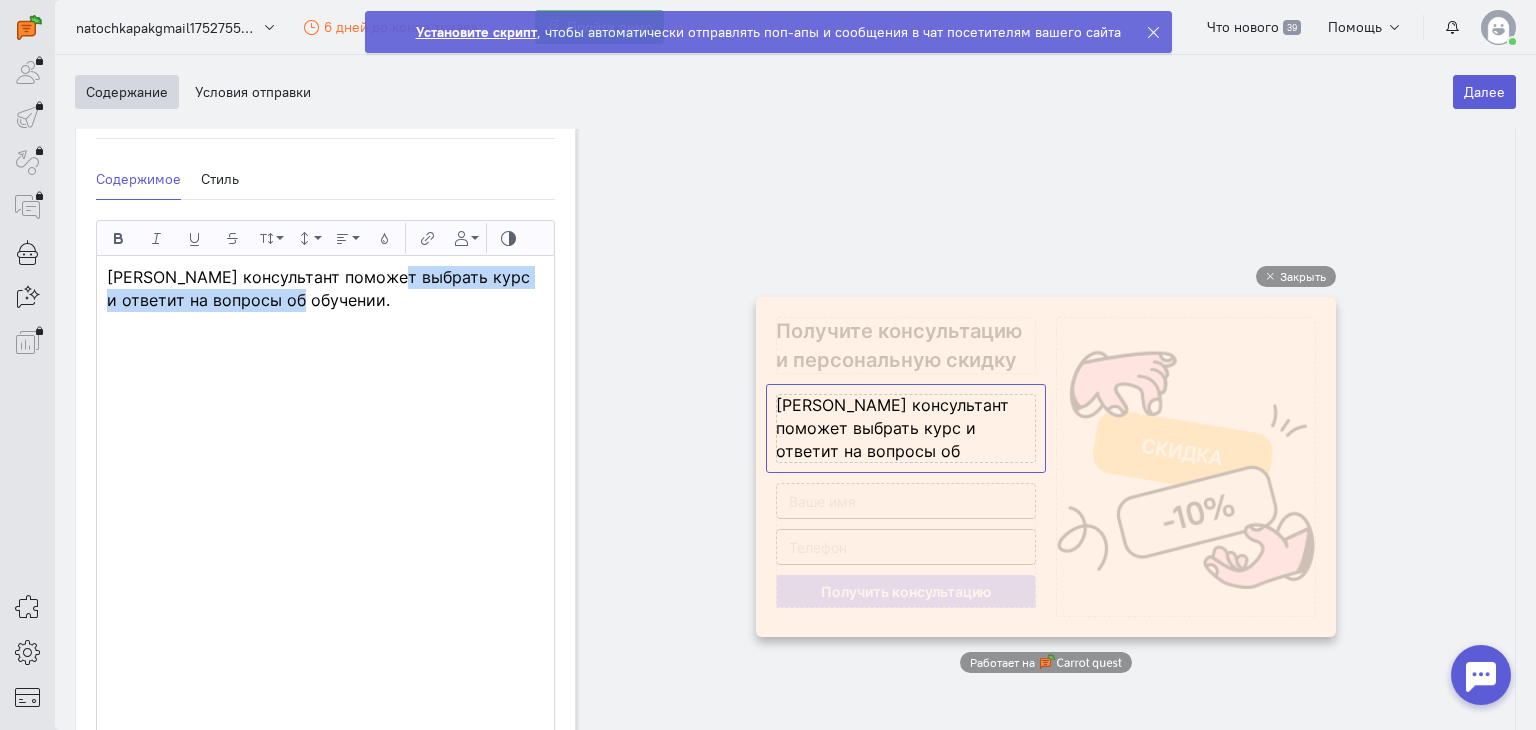 drag, startPoint x: 282, startPoint y: 302, endPoint x: 389, endPoint y: 275, distance: 110.35397 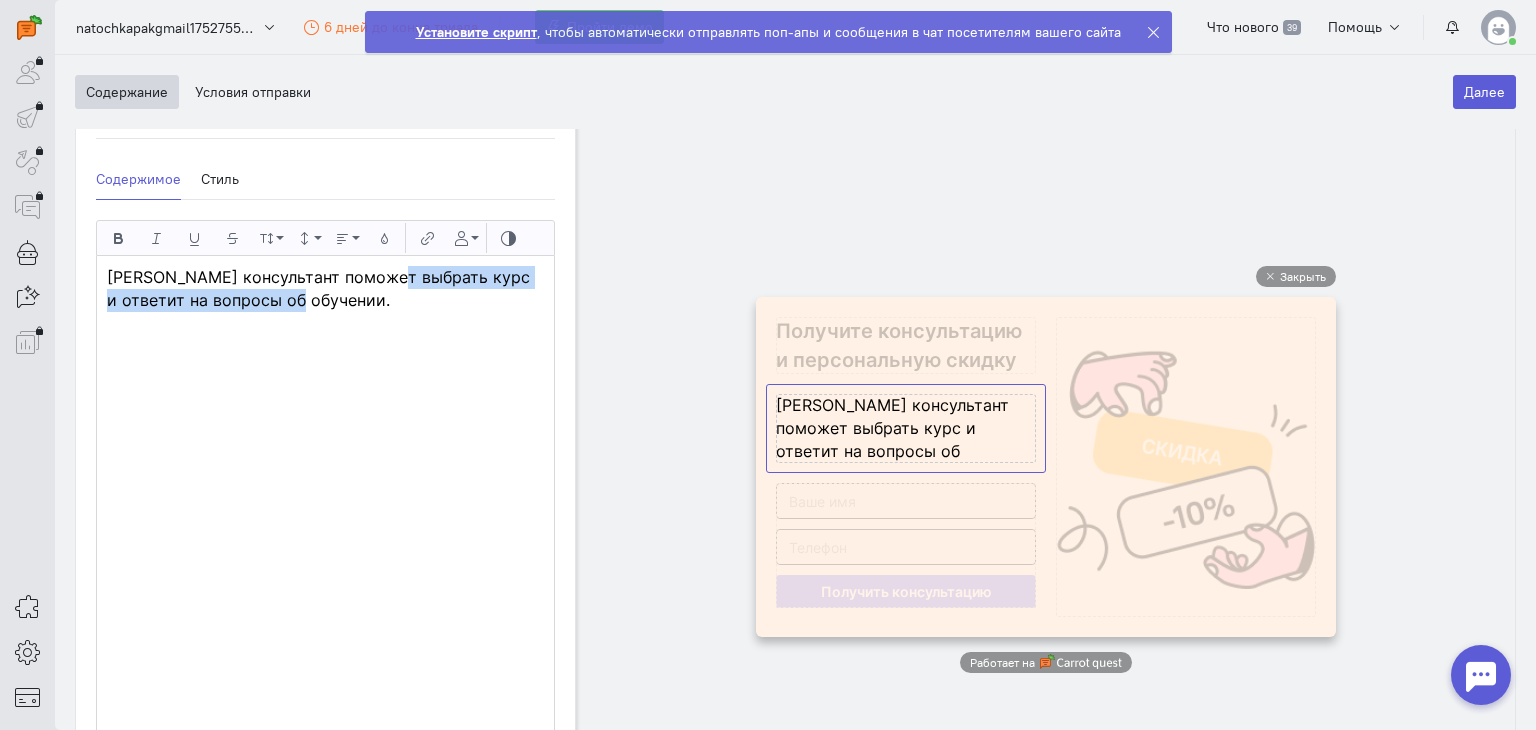 type 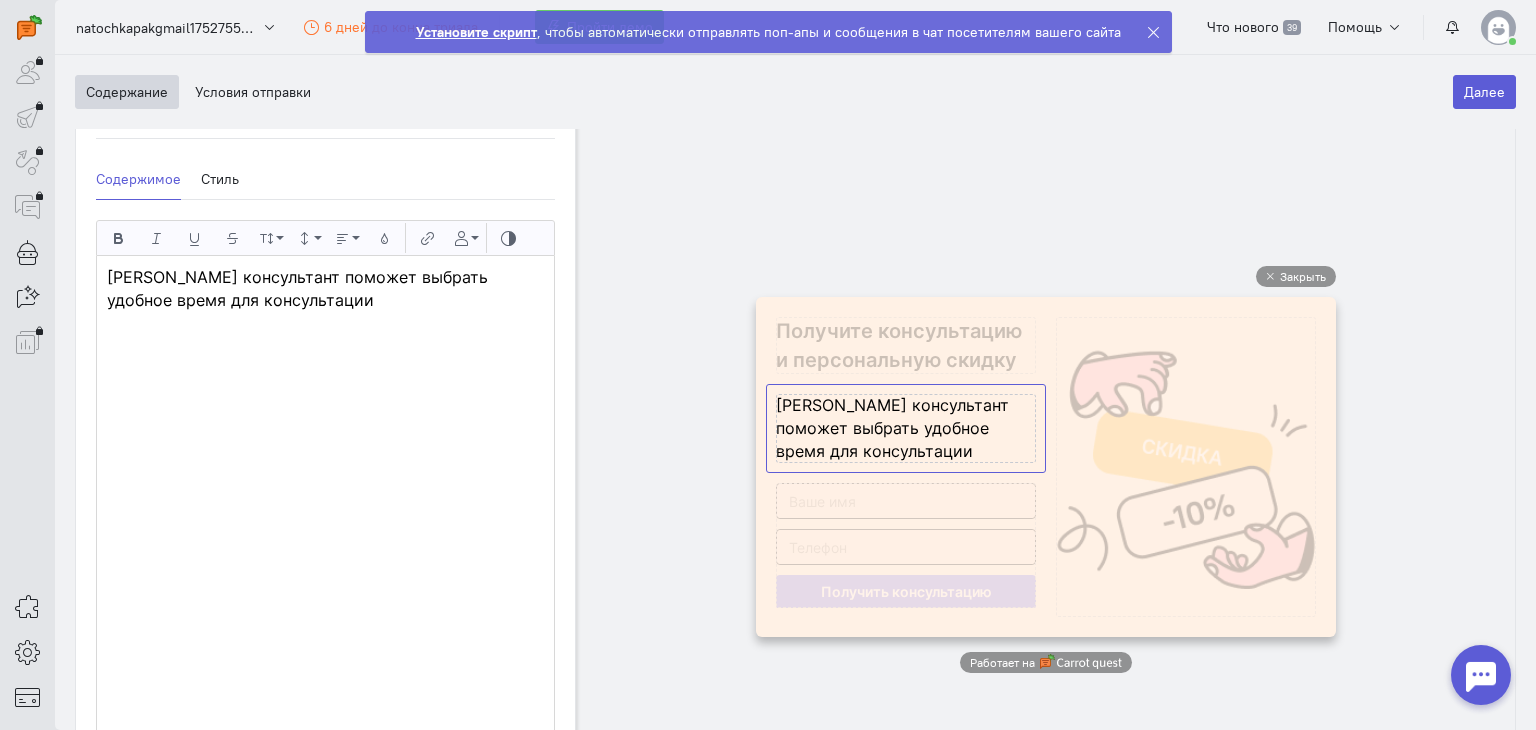 click on "Закрыть
Работает на" at bounding box center (1045, 469) 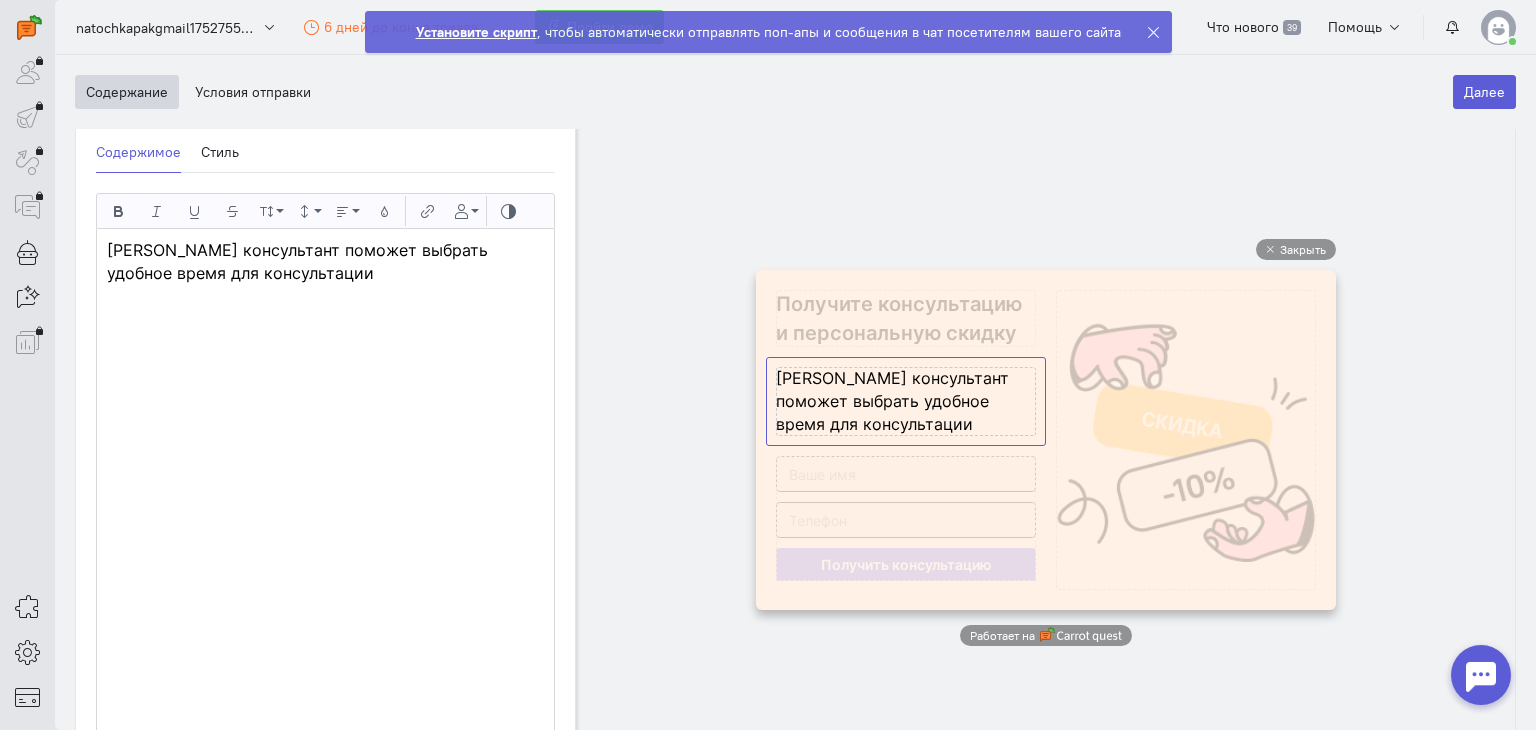 scroll, scrollTop: 312, scrollLeft: 0, axis: vertical 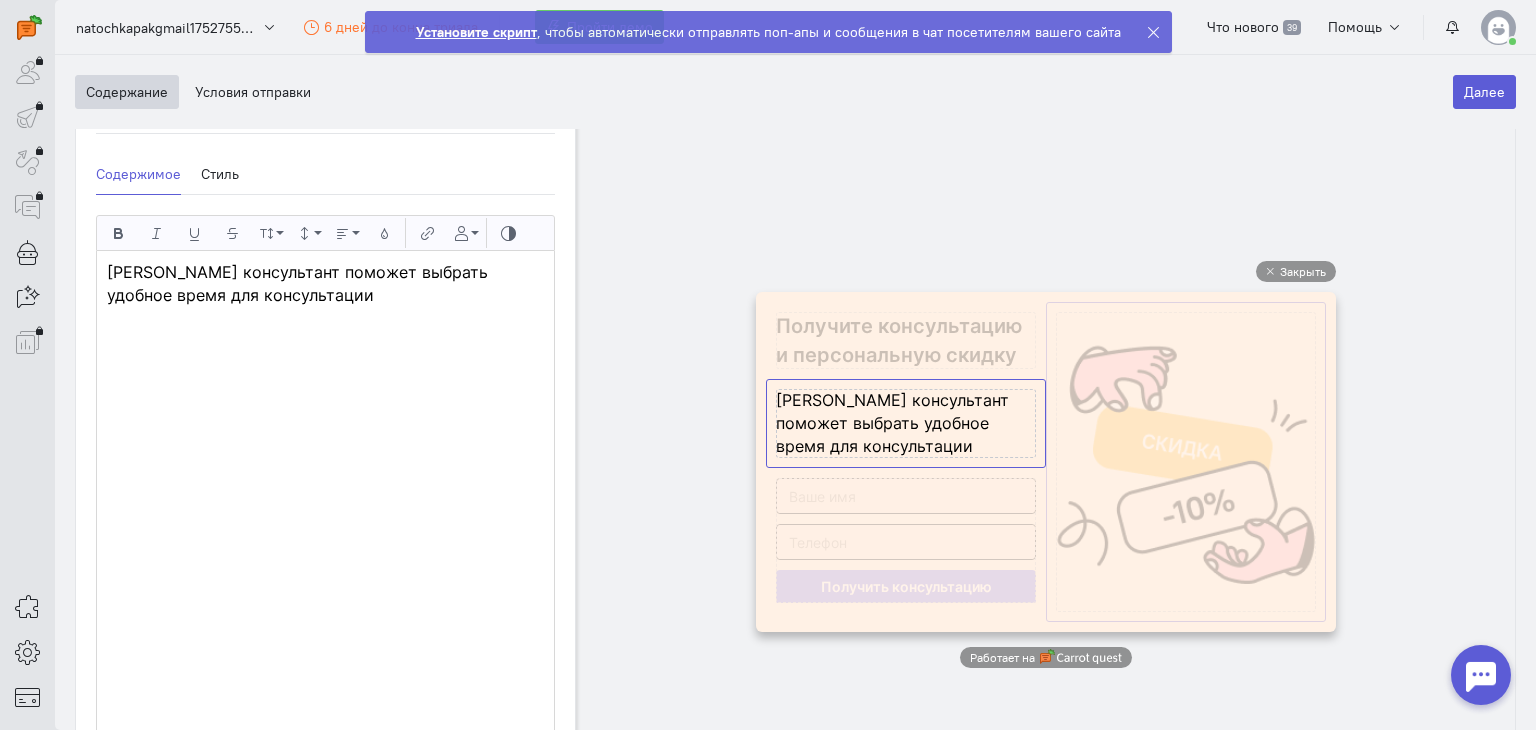 click at bounding box center [1186, 462] 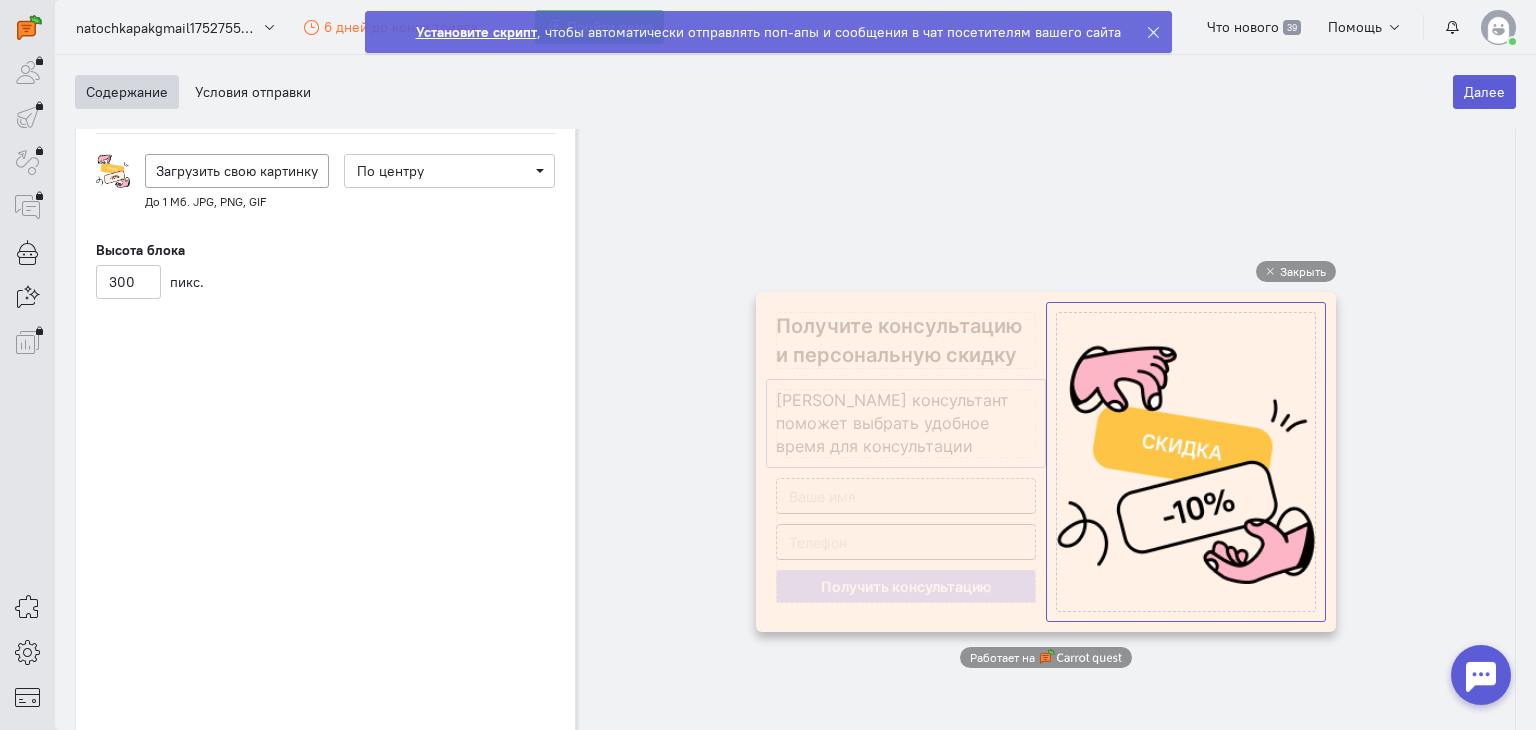 click at bounding box center [906, 423] 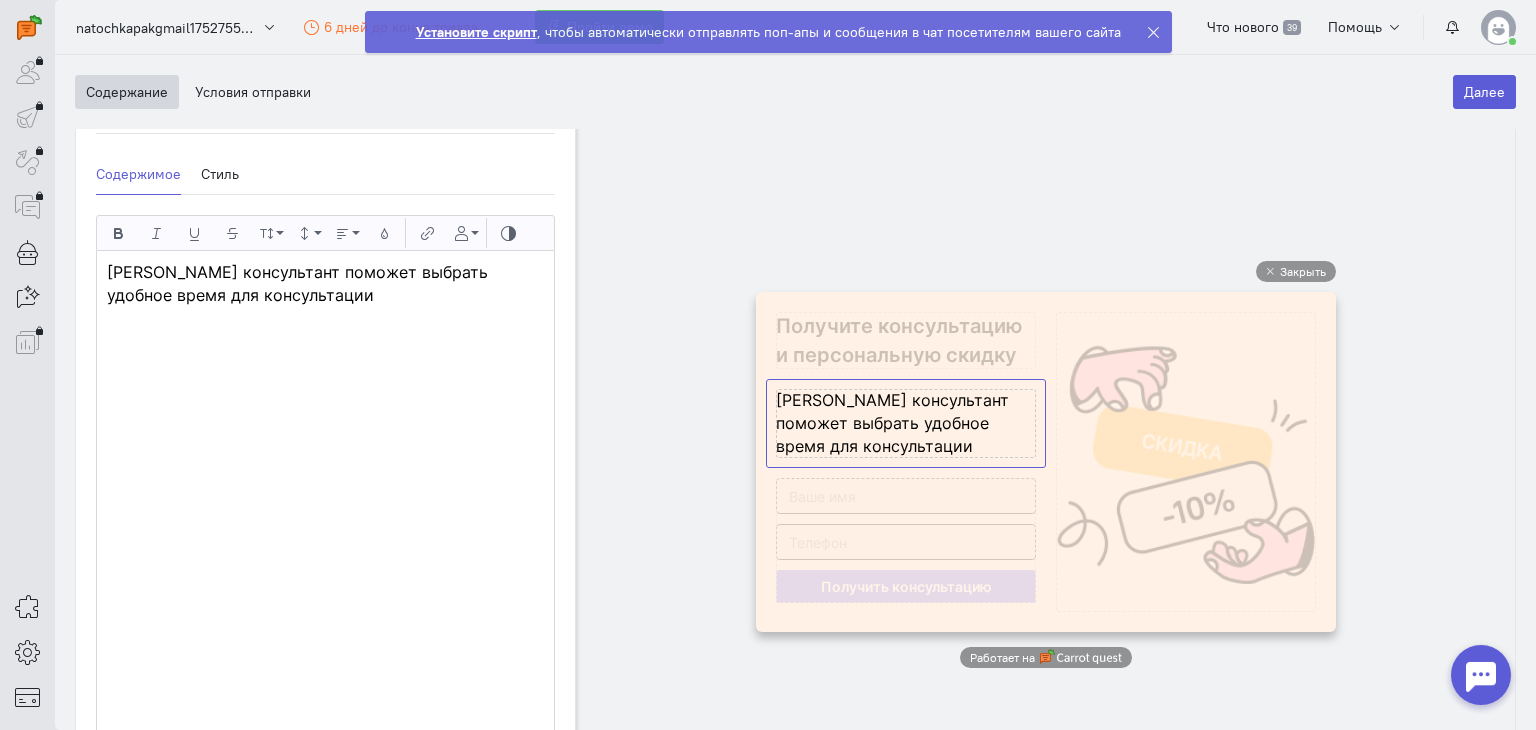 click on "[PERSON_NAME] консультант поможет выбрать удобное время для консультации" at bounding box center (297, 283) 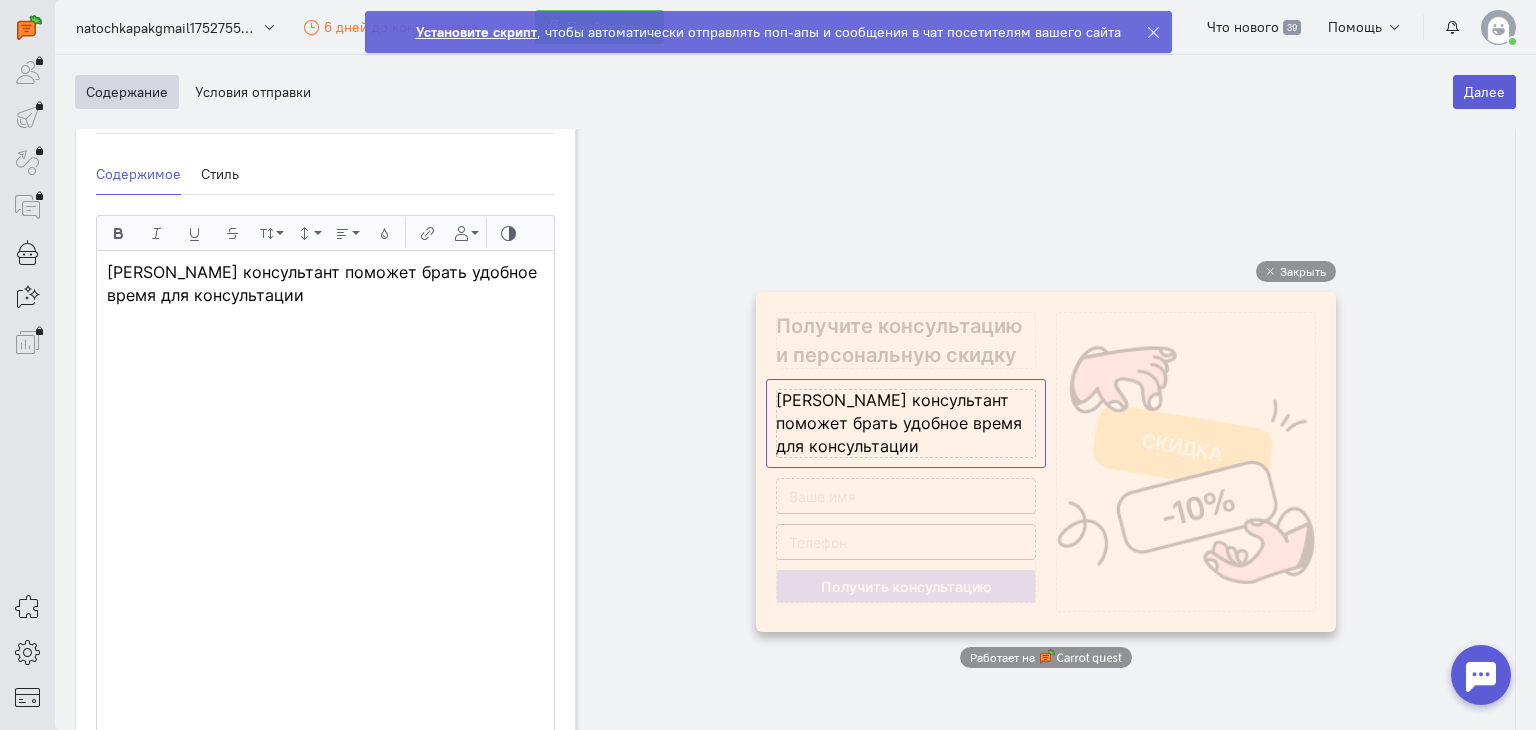 type 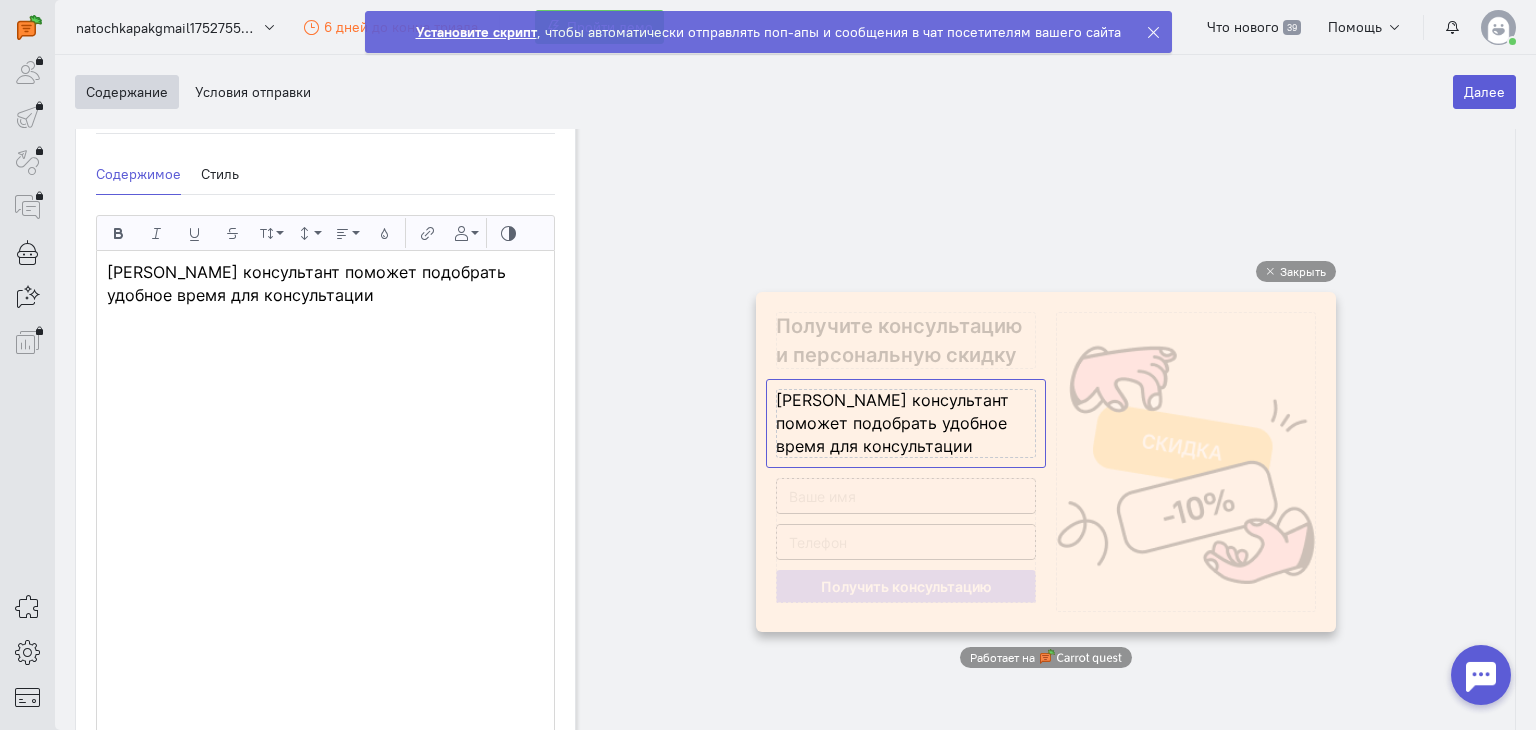 click on "[PERSON_NAME] консультант поможет подобрать удобное время для консультации" at bounding box center (325, 284) 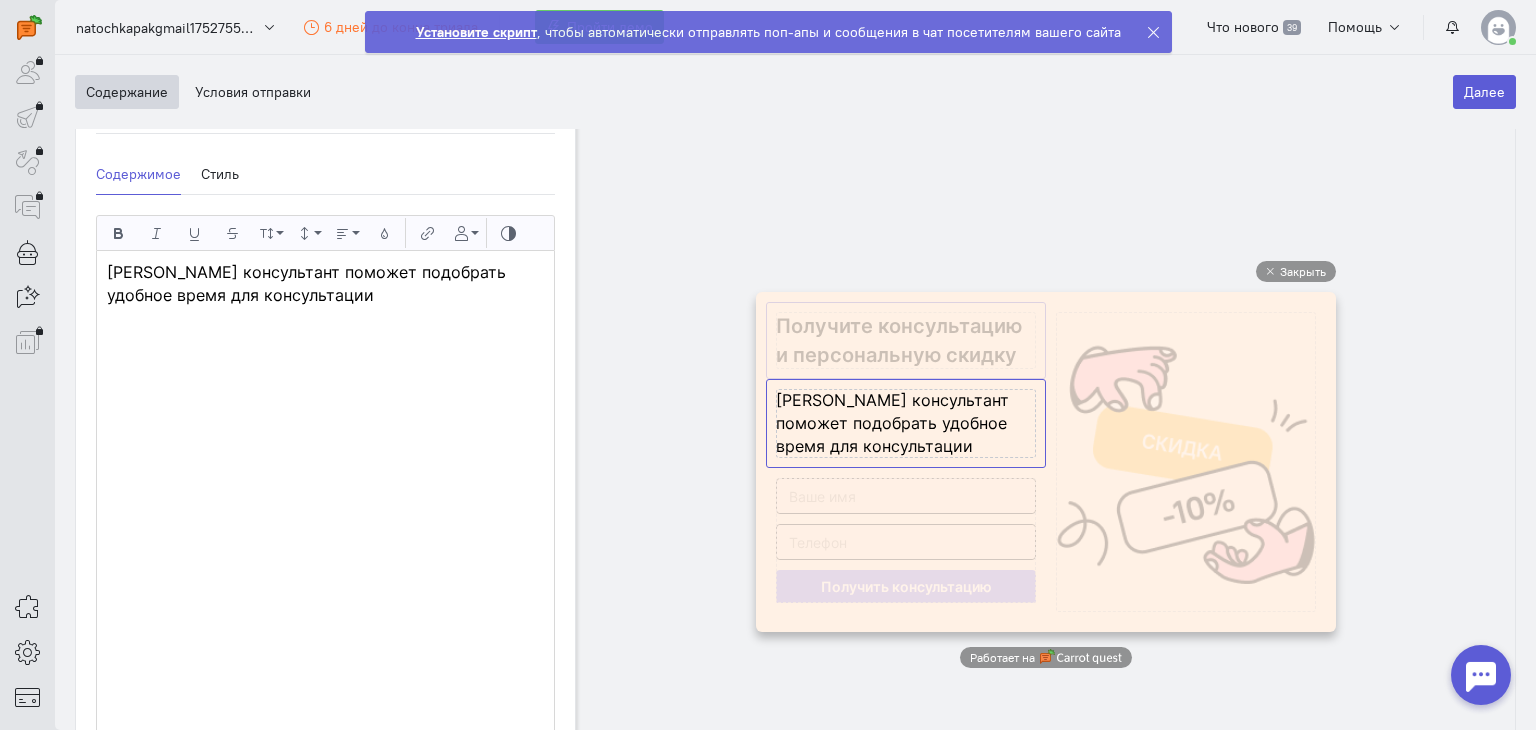 click at bounding box center (906, 340) 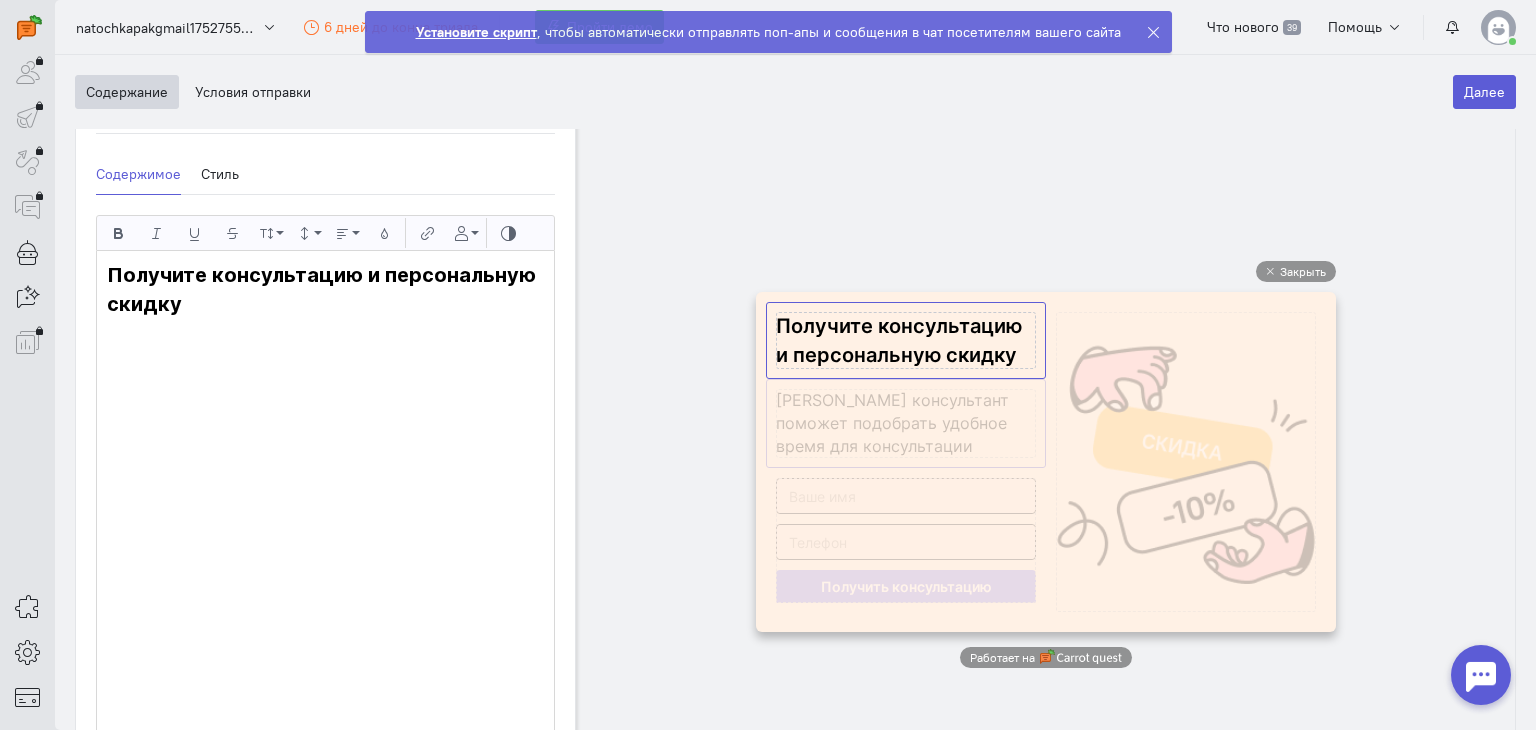 click at bounding box center (906, 423) 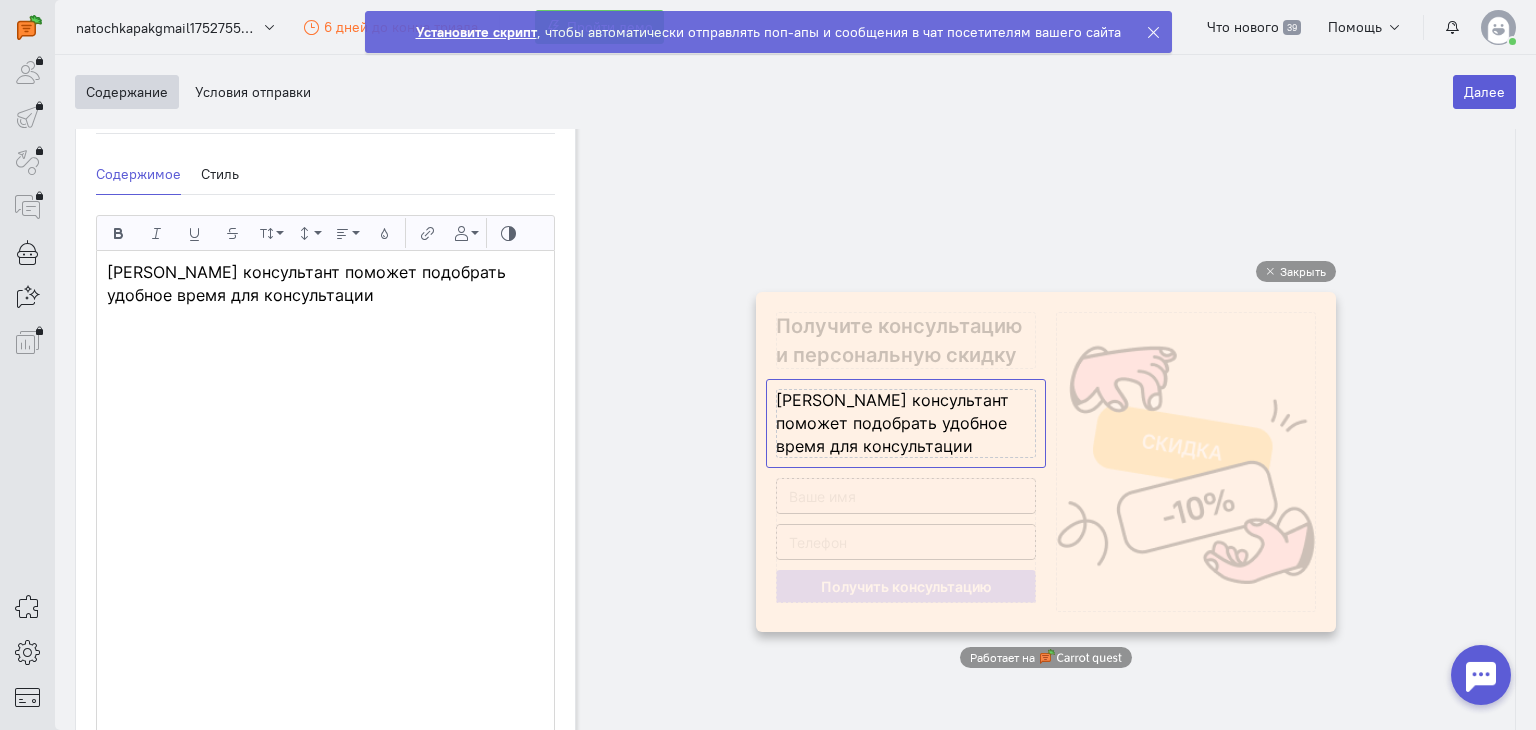 click on "[PERSON_NAME] консультант поможет подобрать удобное время для консультации" at bounding box center (306, 283) 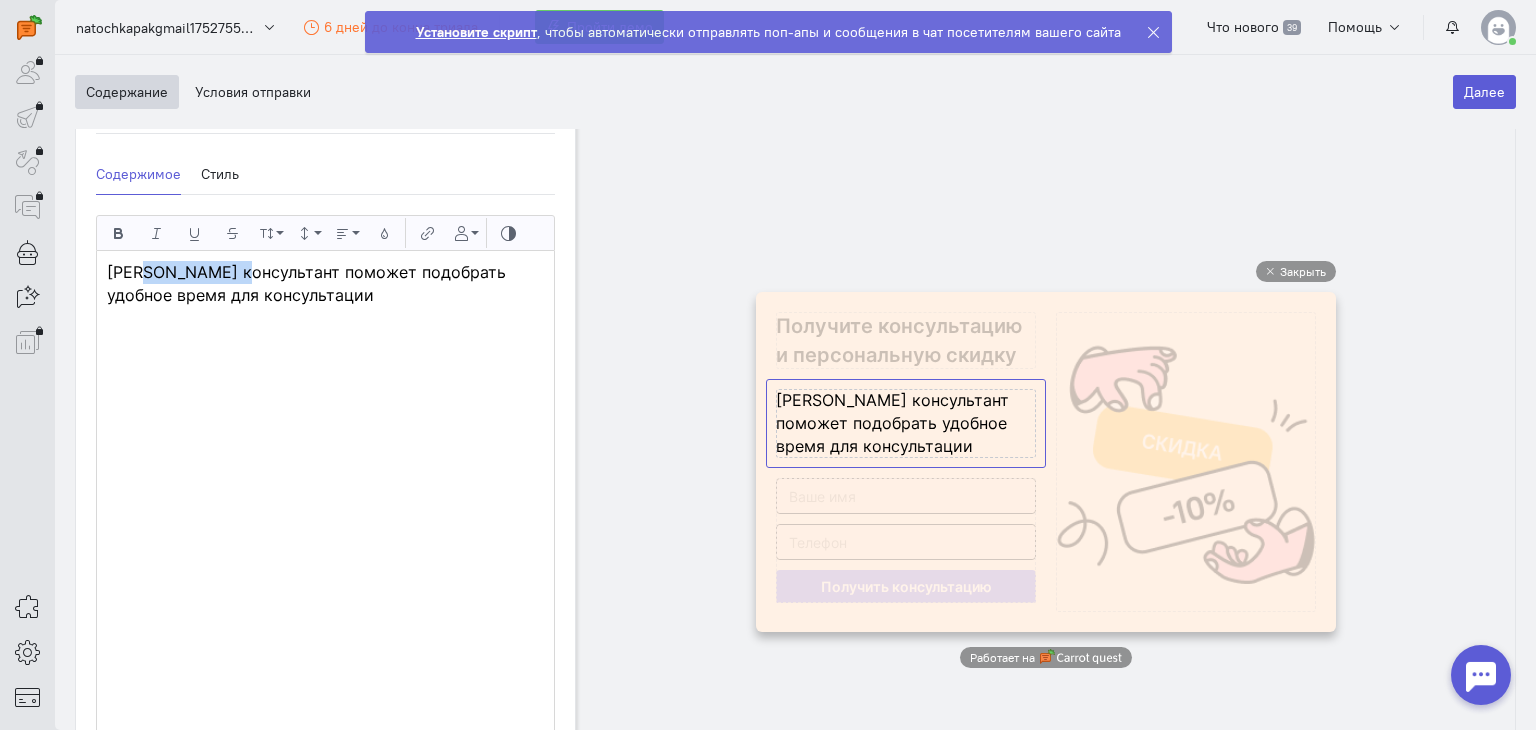 click on "[PERSON_NAME] консультант поможет подобрать удобное время для консультации" at bounding box center (306, 283) 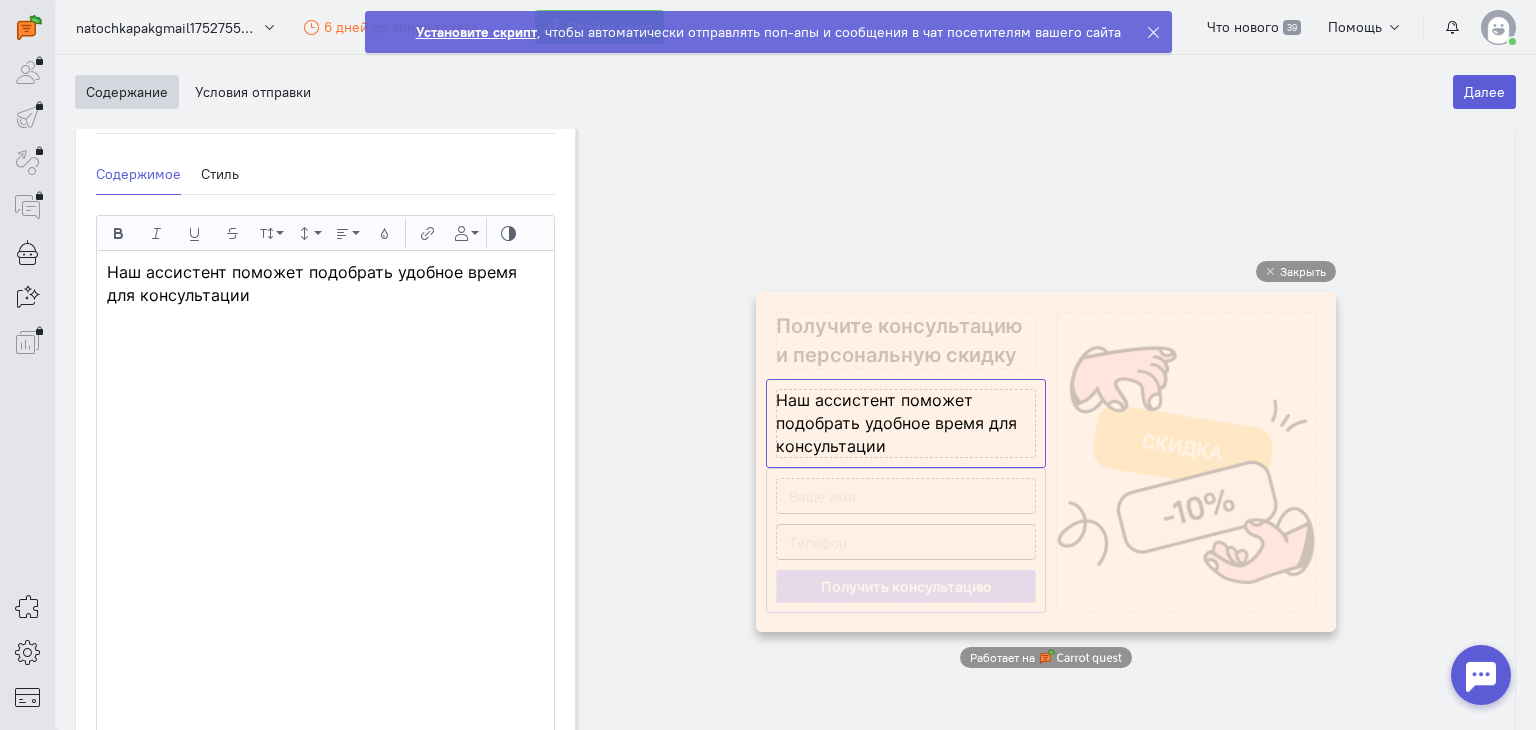 click at bounding box center [906, 540] 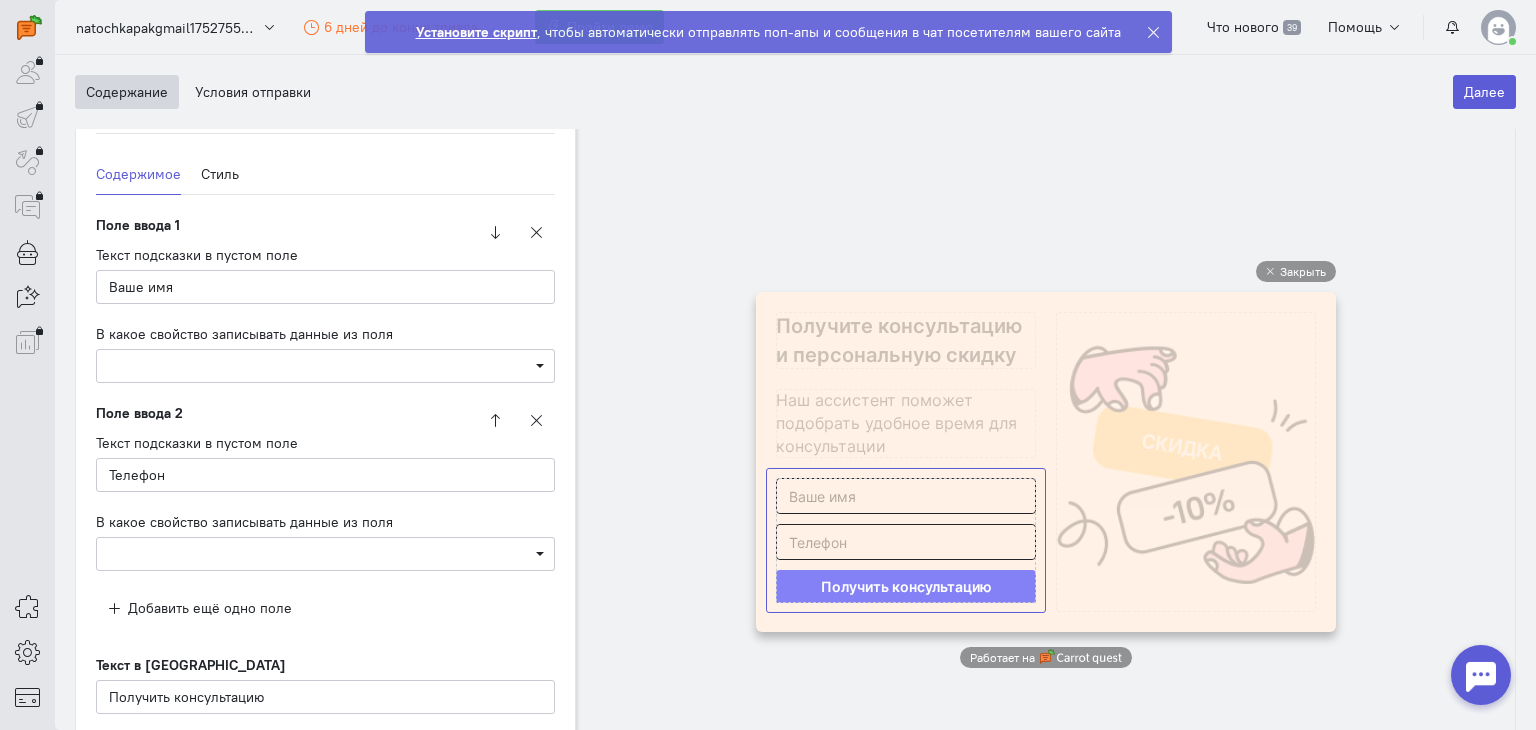 click at bounding box center [906, 540] 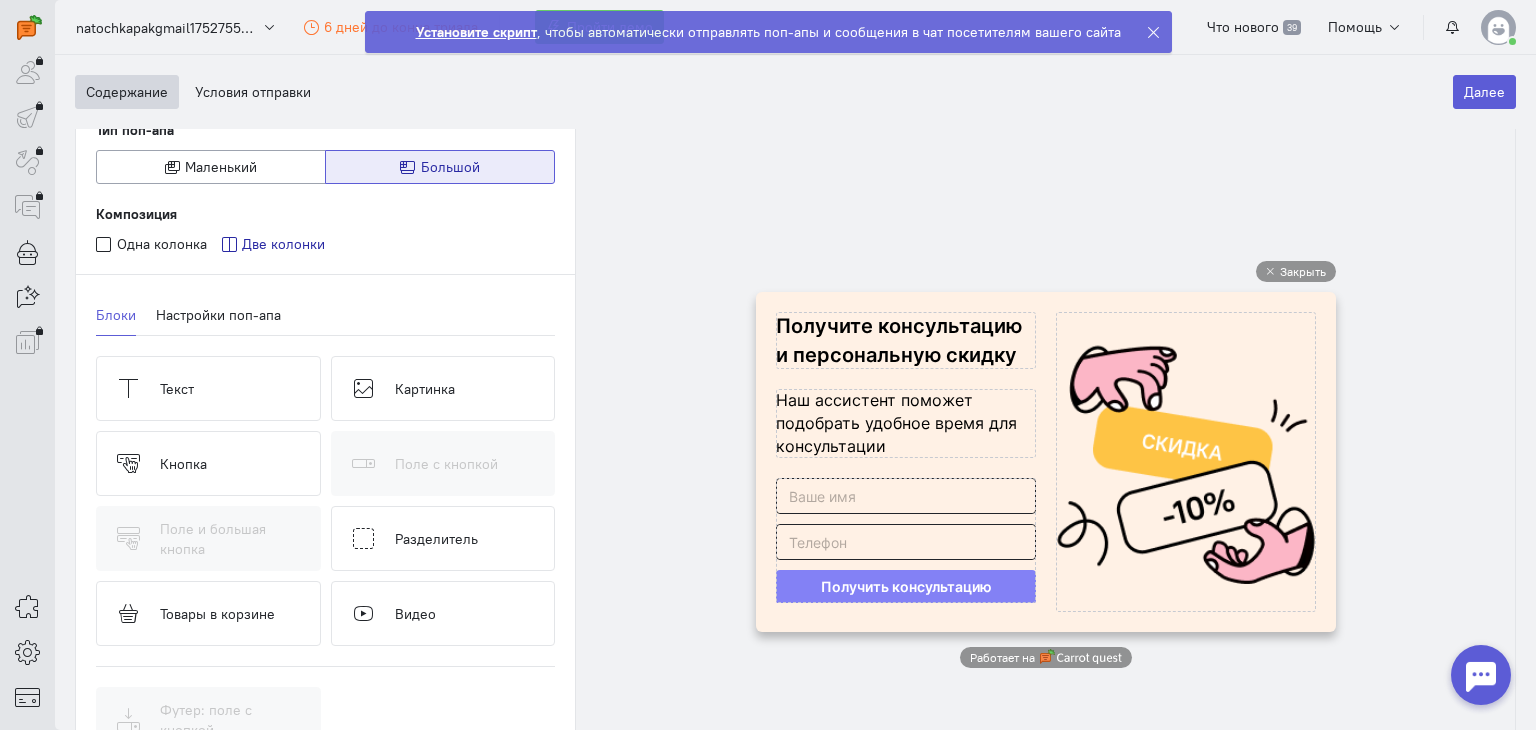 drag, startPoint x: 625, startPoint y: 239, endPoint x: 1383, endPoint y: 246, distance: 758.03235 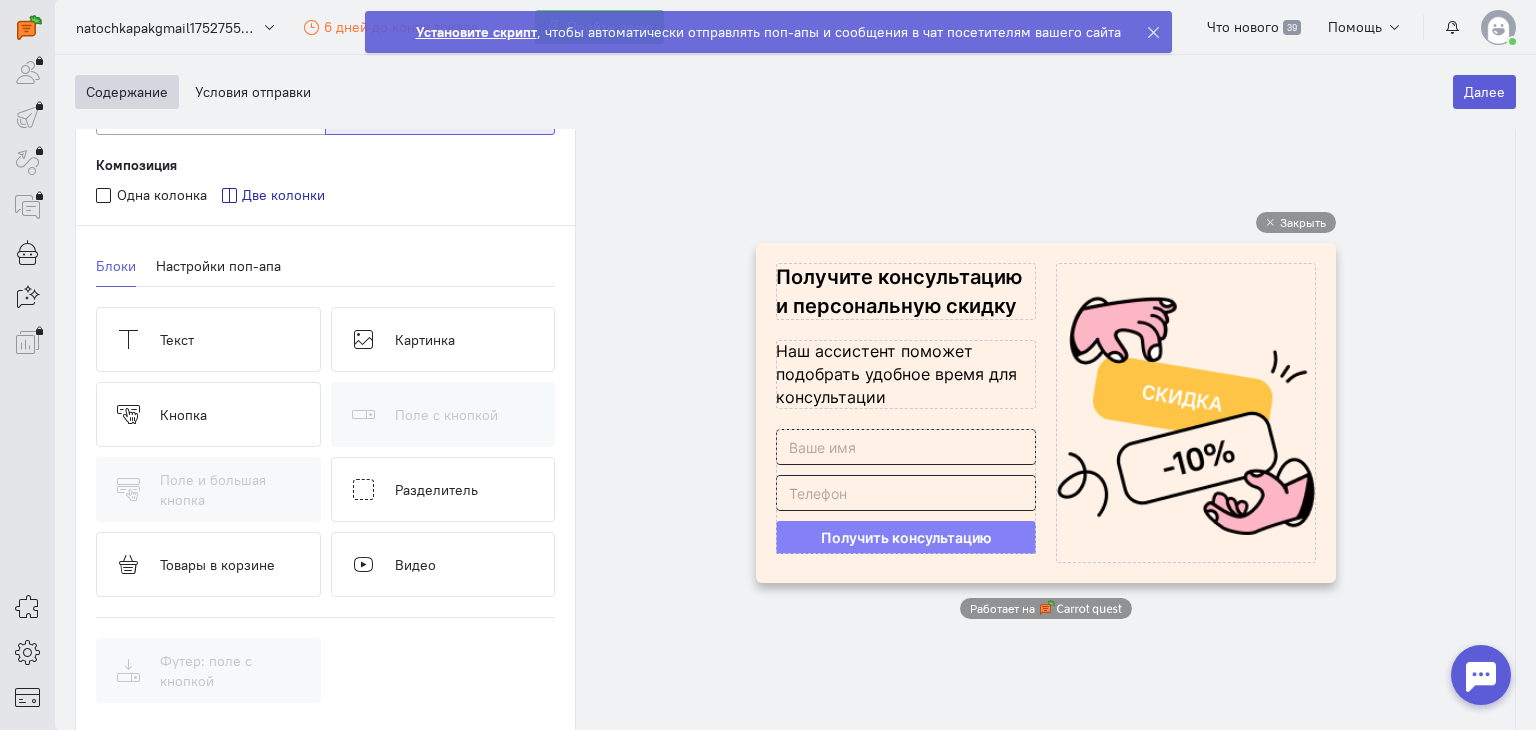 scroll, scrollTop: 346, scrollLeft: 0, axis: vertical 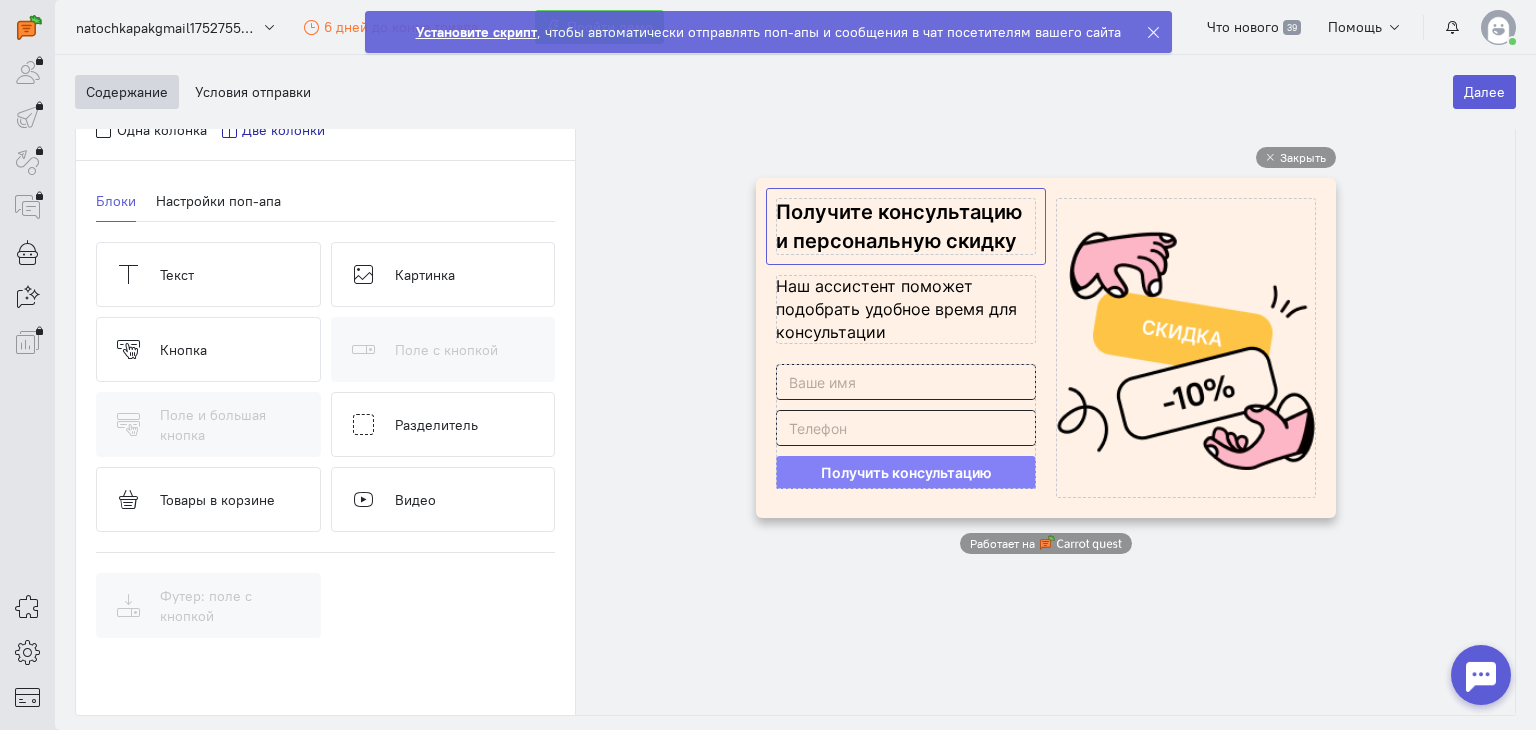 click at bounding box center (906, 226) 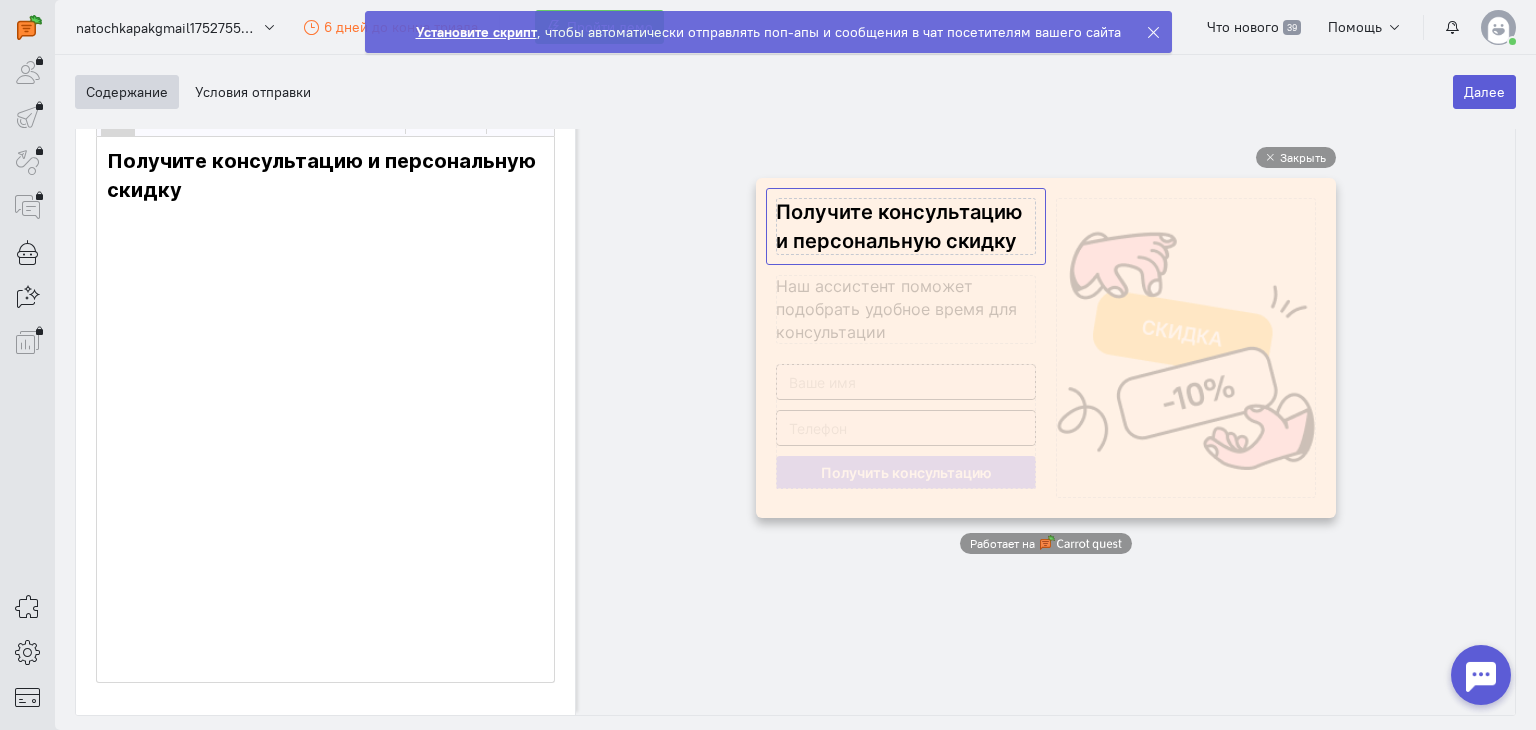 click on "Получите консультацию и персональную скидку" at bounding box center [321, 175] 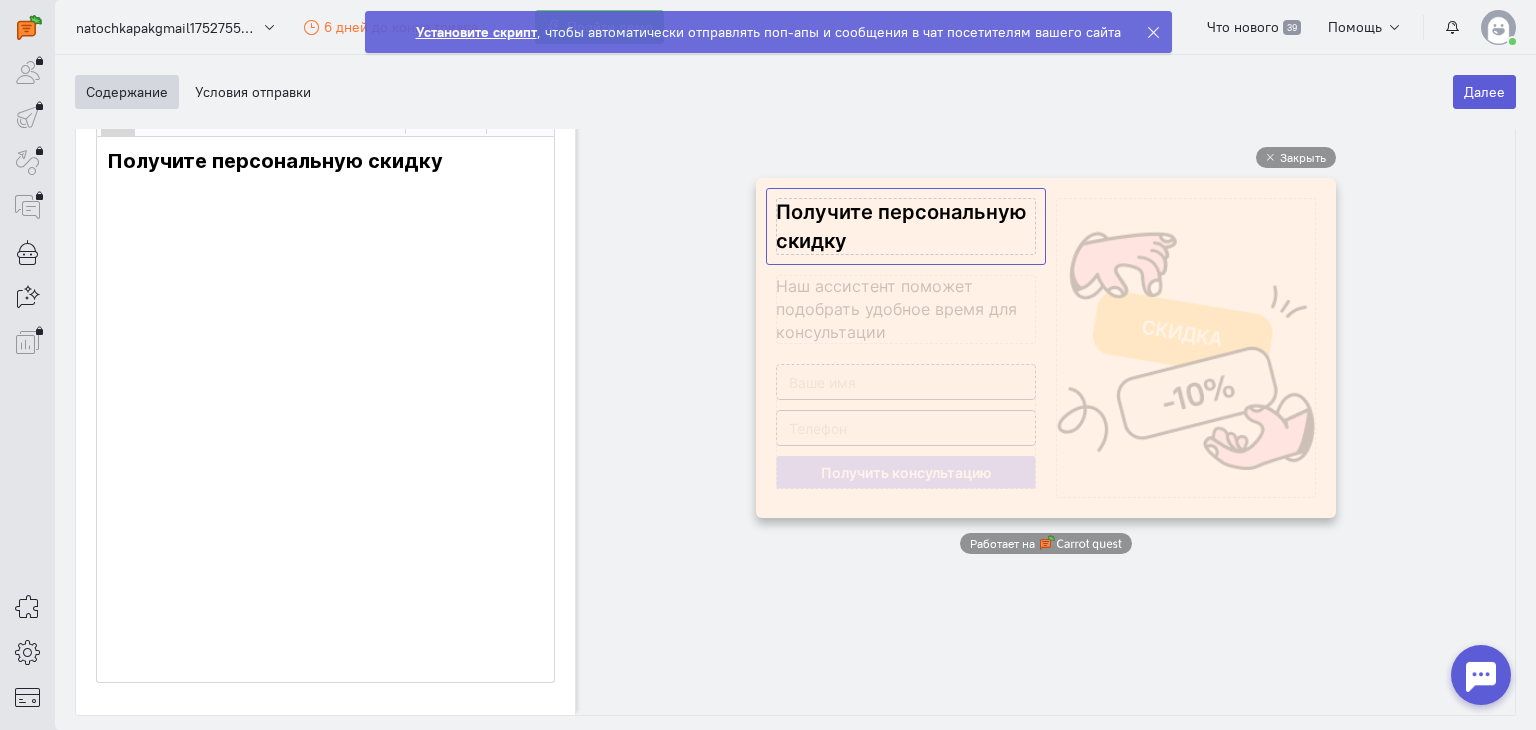 click on "Получите персональную скидку" at bounding box center (275, 161) 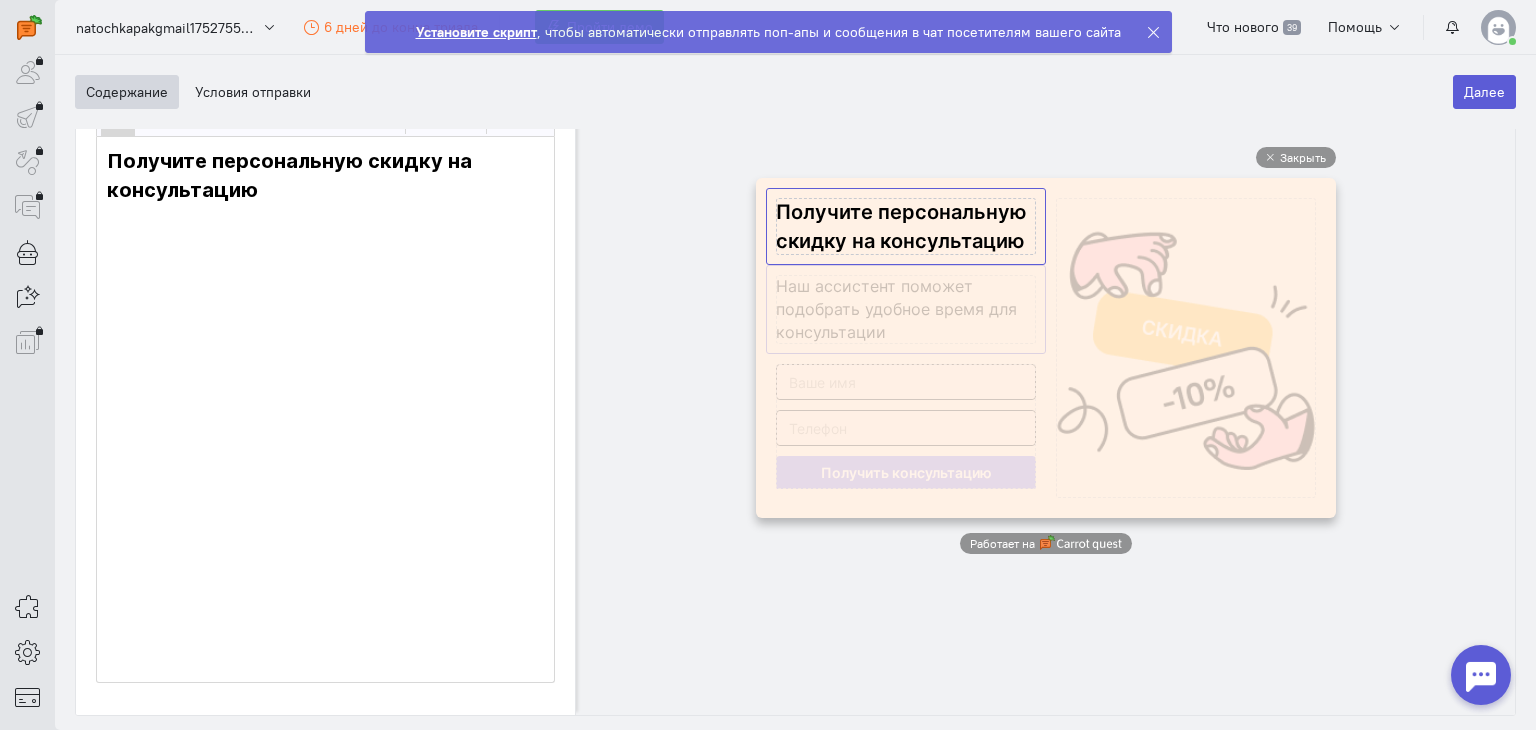 click at bounding box center [906, 309] 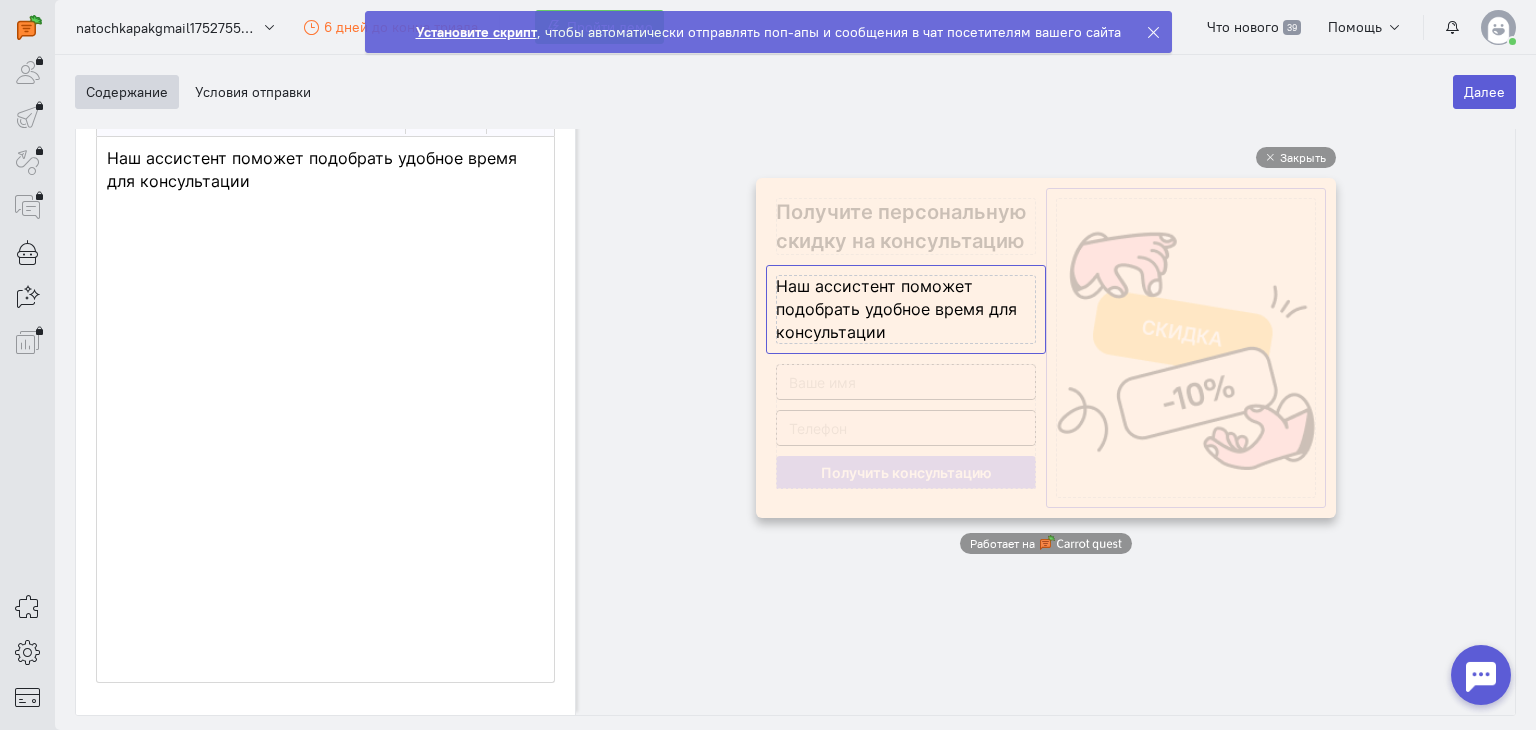click at bounding box center (1186, 348) 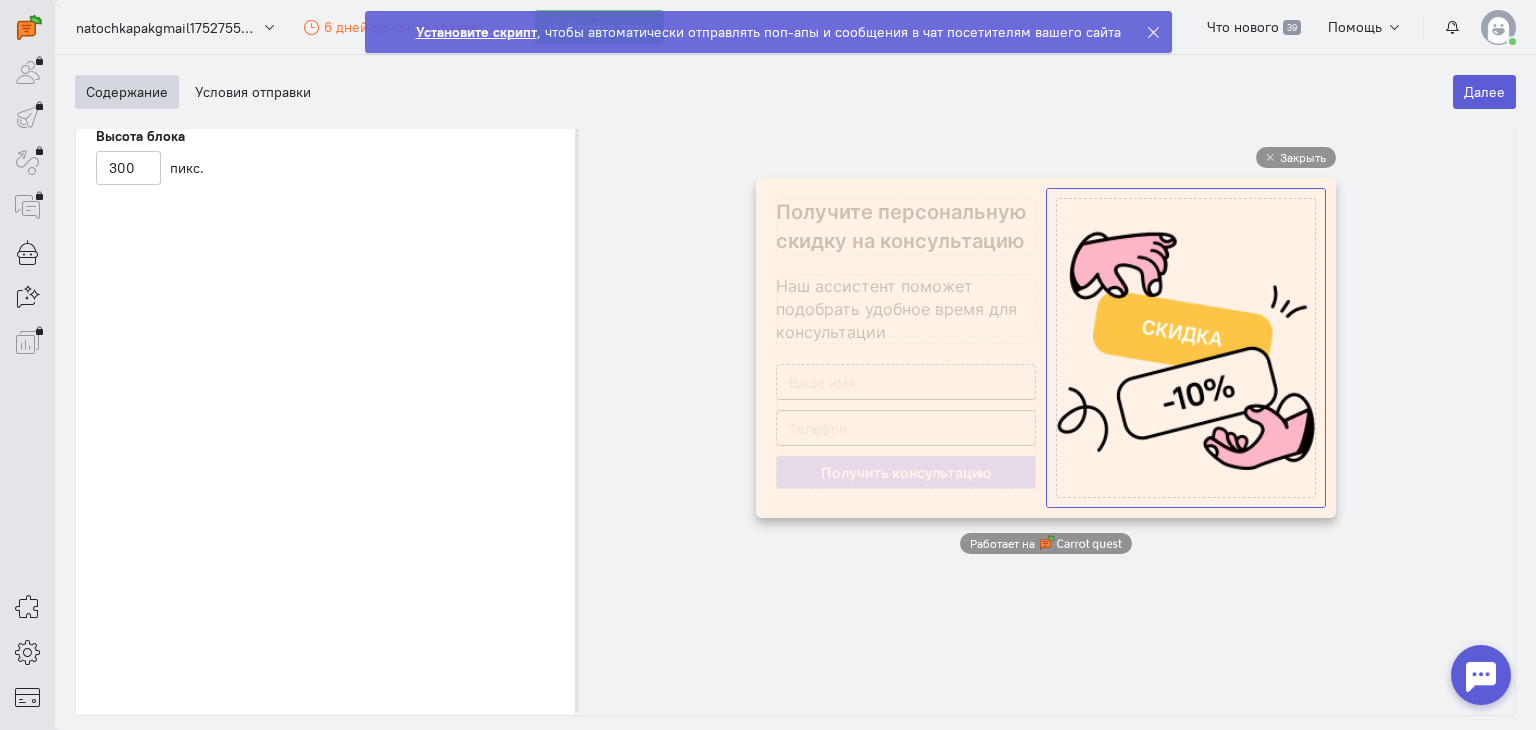 click on "Закрыть
Работает на" at bounding box center [1045, 350] 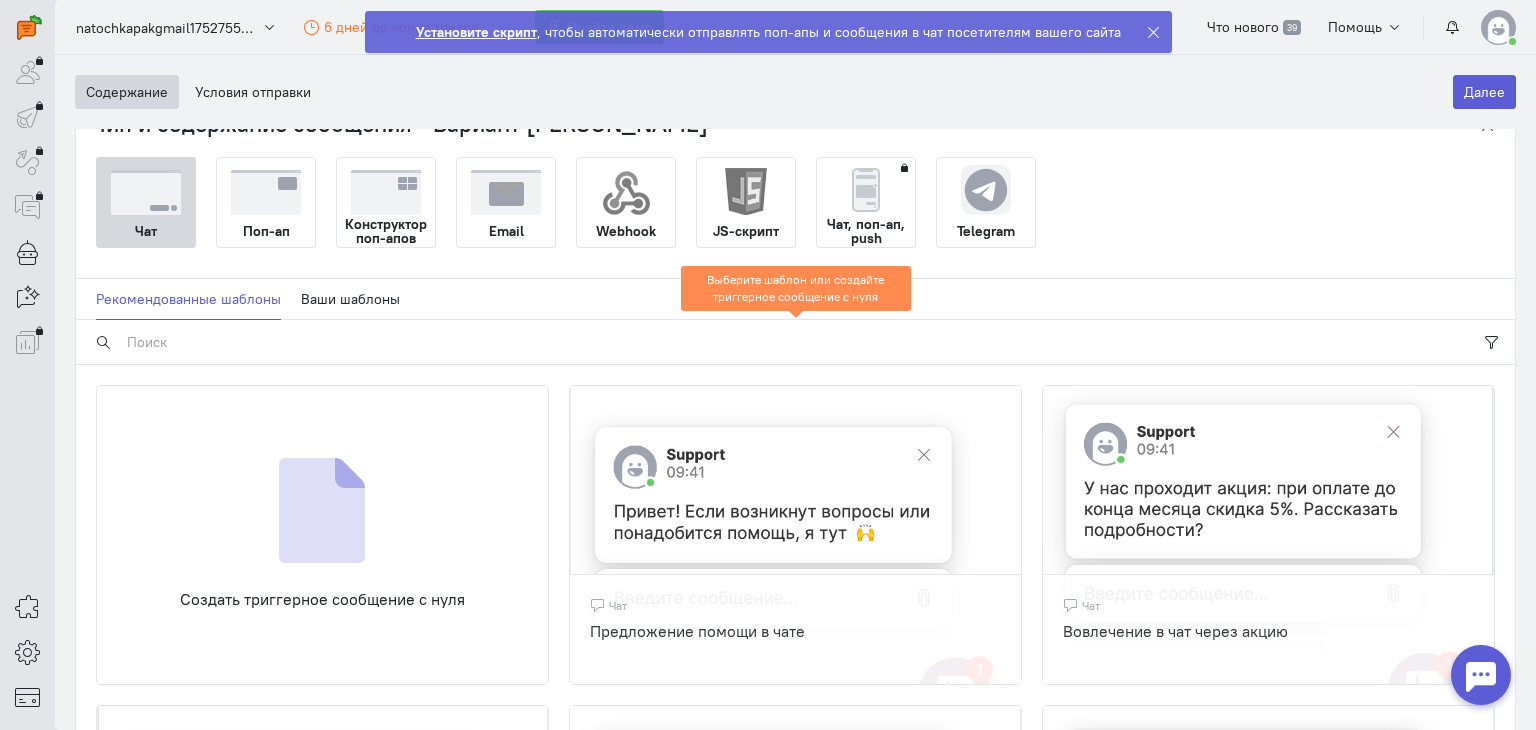 scroll, scrollTop: 1081, scrollLeft: 0, axis: vertical 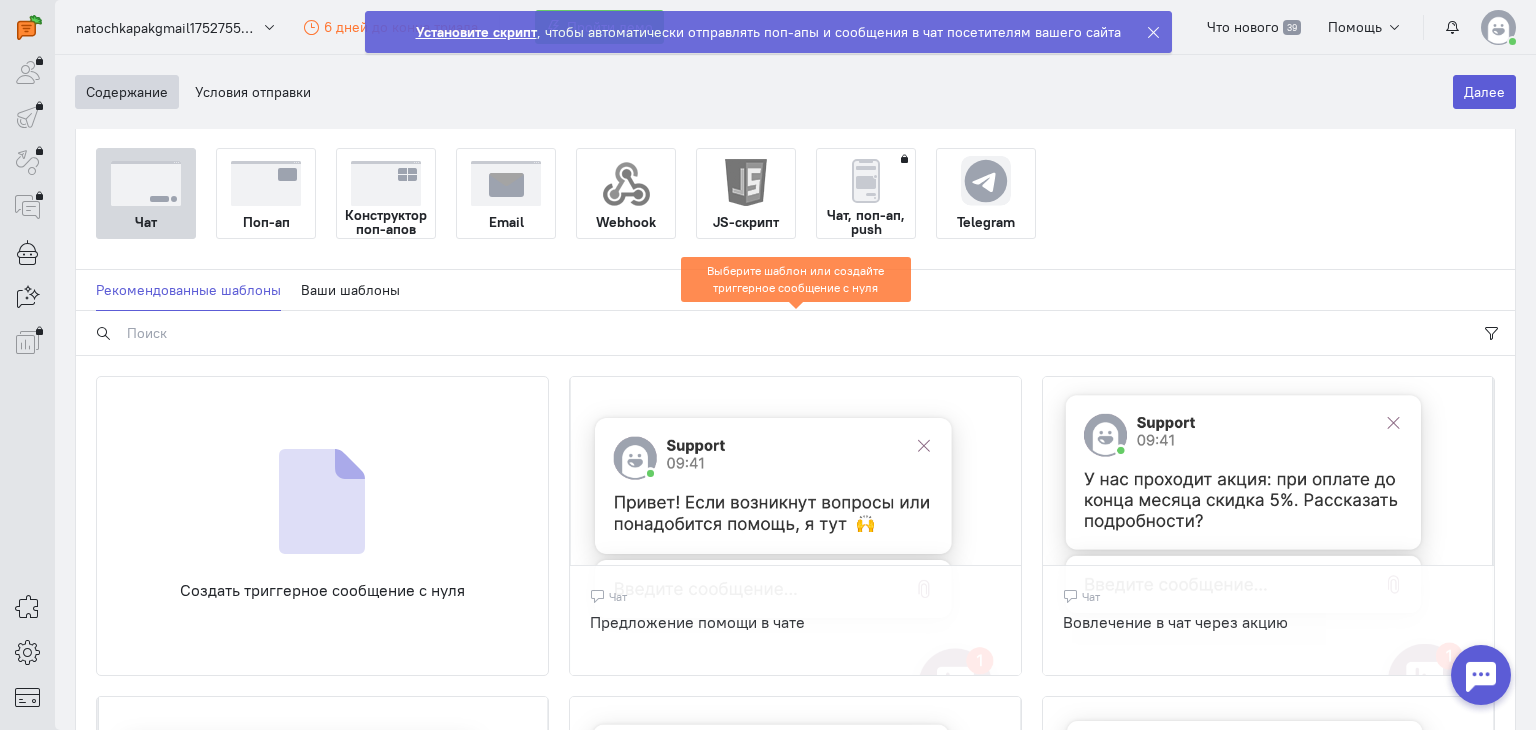 click on "Конструктор поп-апов" at bounding box center (386, 222) 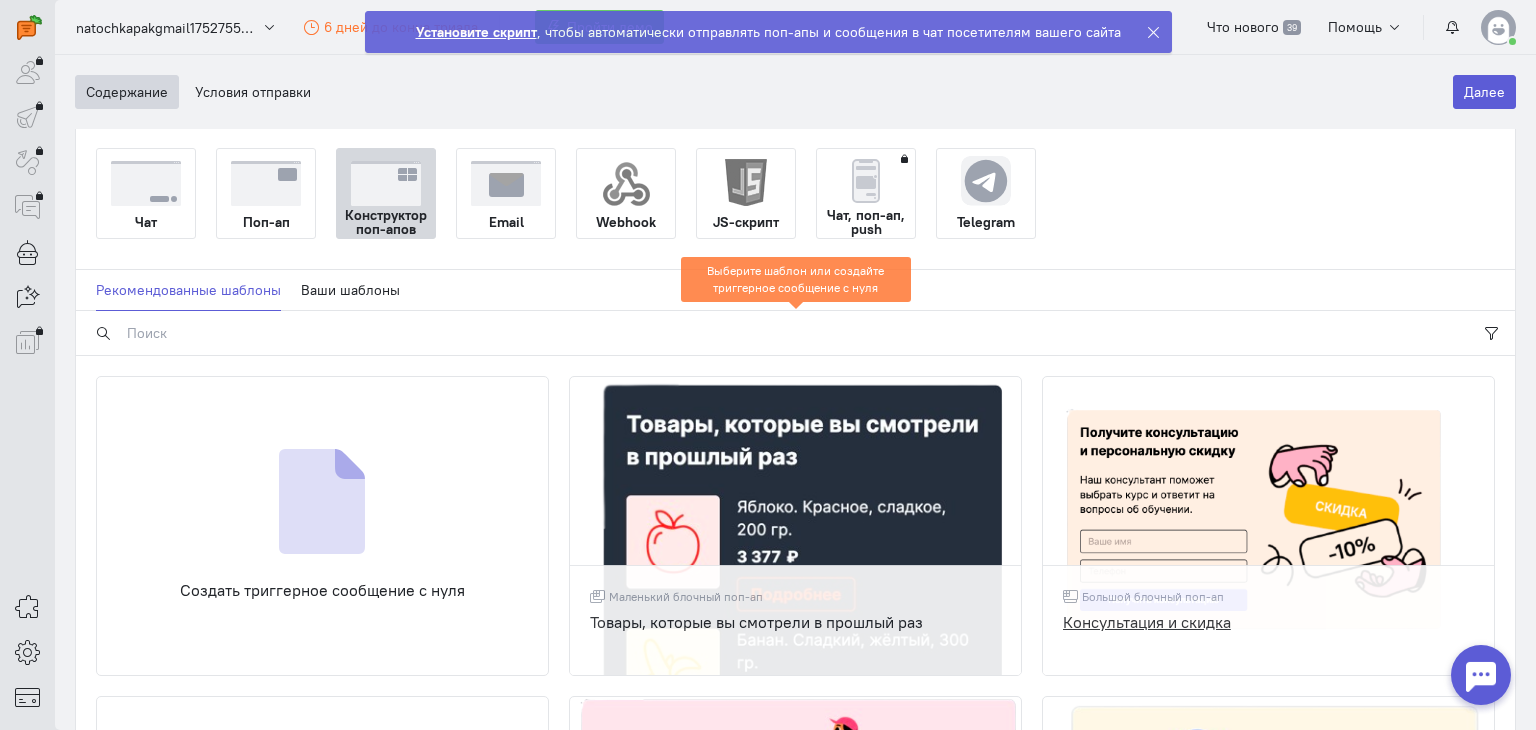 click at bounding box center [322, 982] 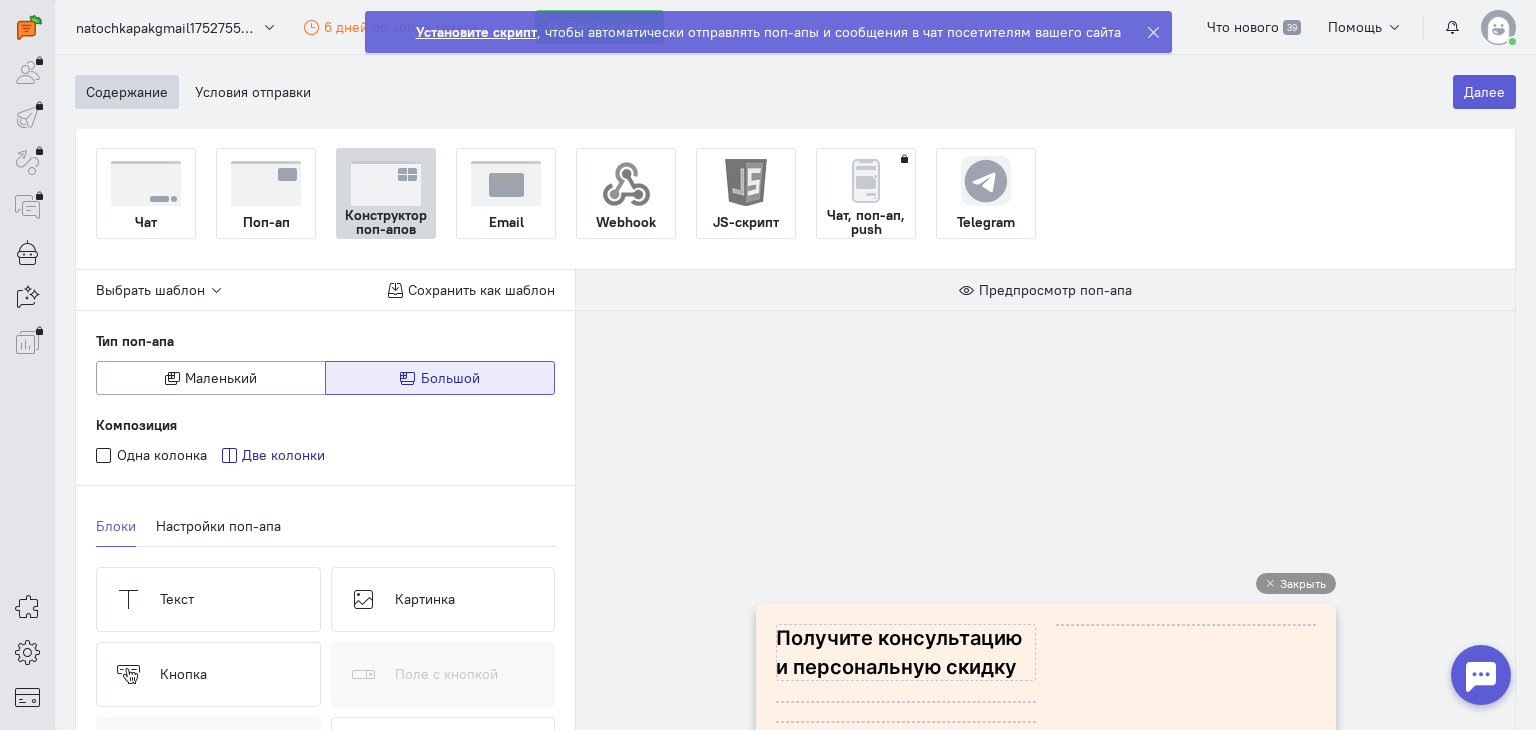 scroll, scrollTop: 0, scrollLeft: 0, axis: both 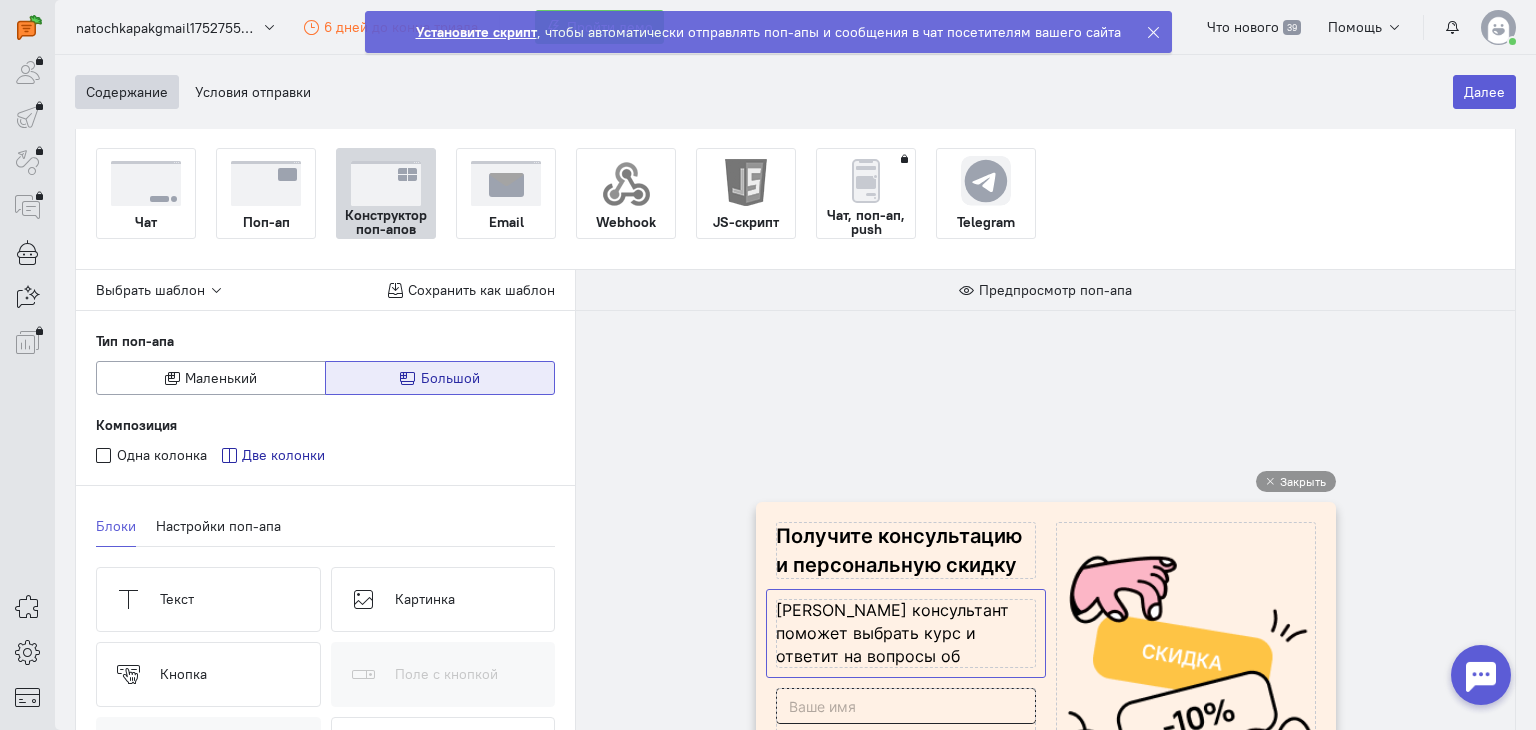 click at bounding box center (906, 633) 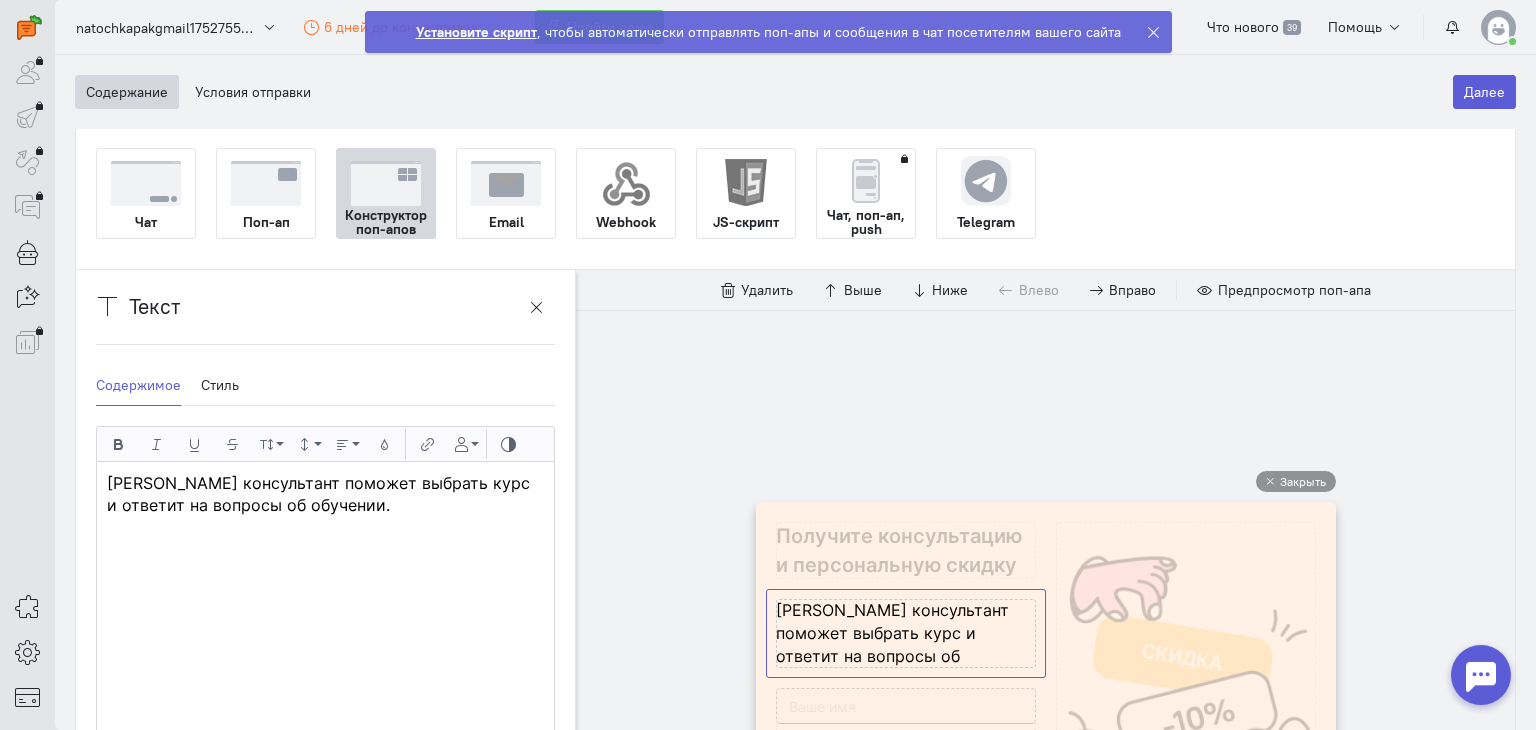 click on "[PERSON_NAME] консультант поможет выбрать курс и ответит на вопросы об обучении." at bounding box center [318, 494] 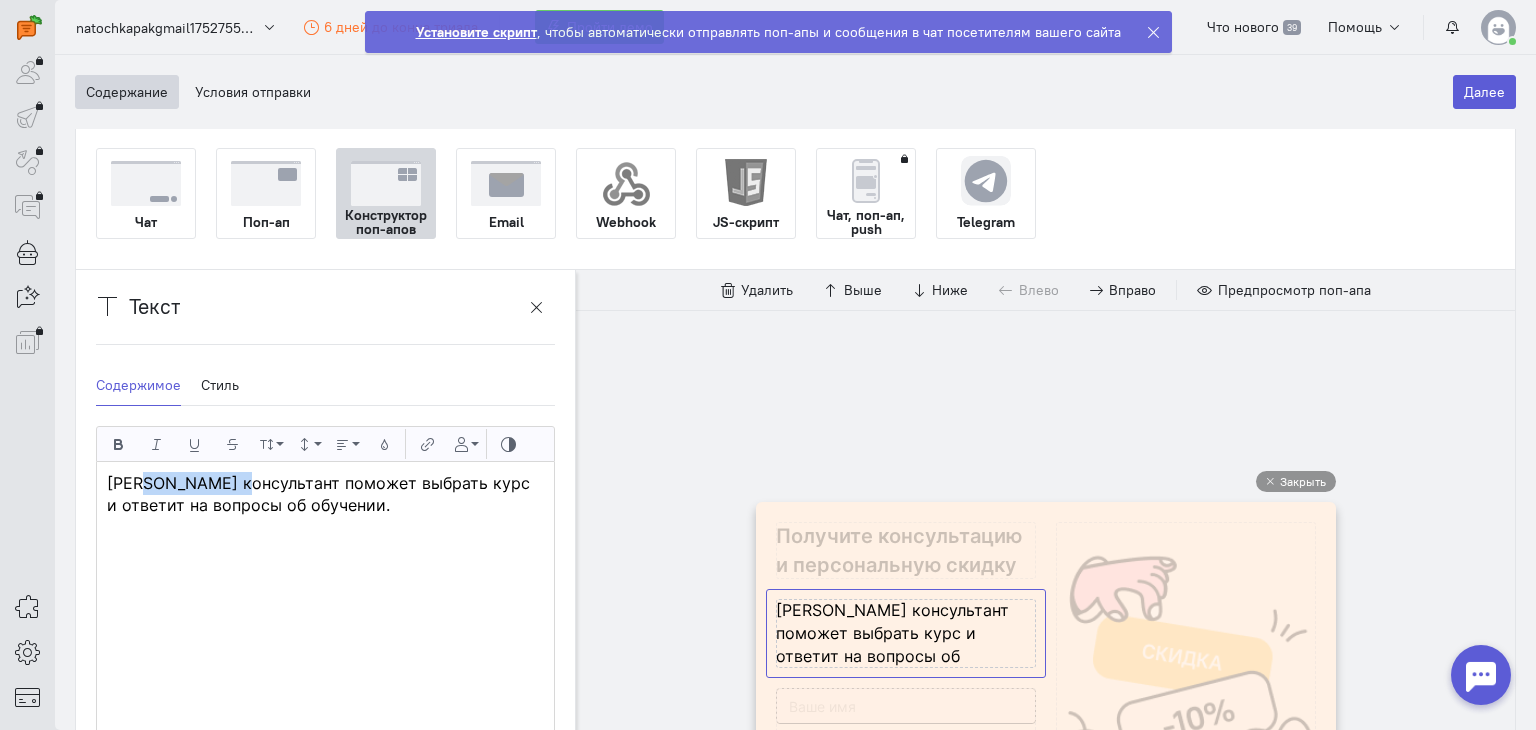 click on "[PERSON_NAME] консультант поможет выбрать курс и ответит на вопросы об обучении." at bounding box center [318, 494] 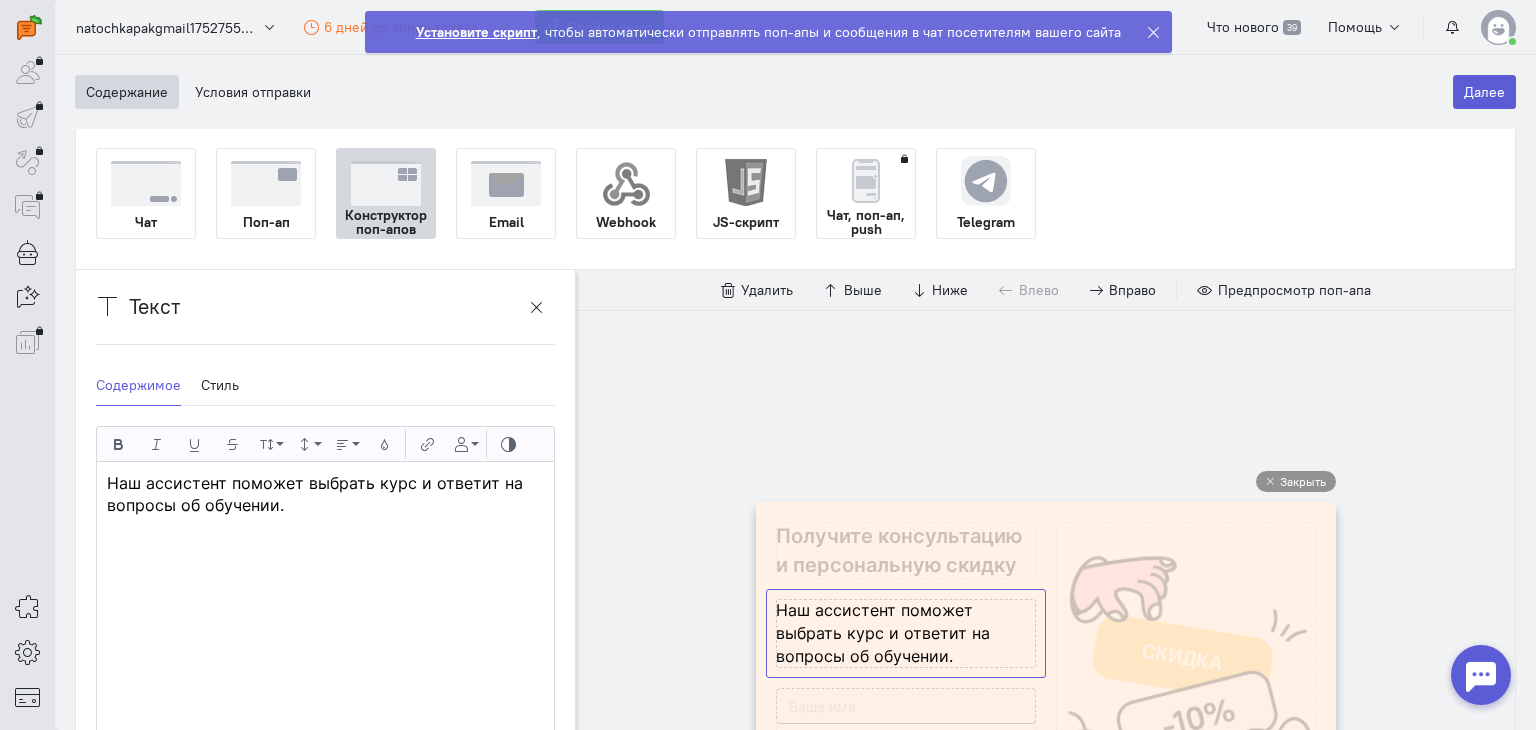 click on "Наш ассистент поможет выбрать курс и ответит на вопросы об обучении." at bounding box center [315, 494] 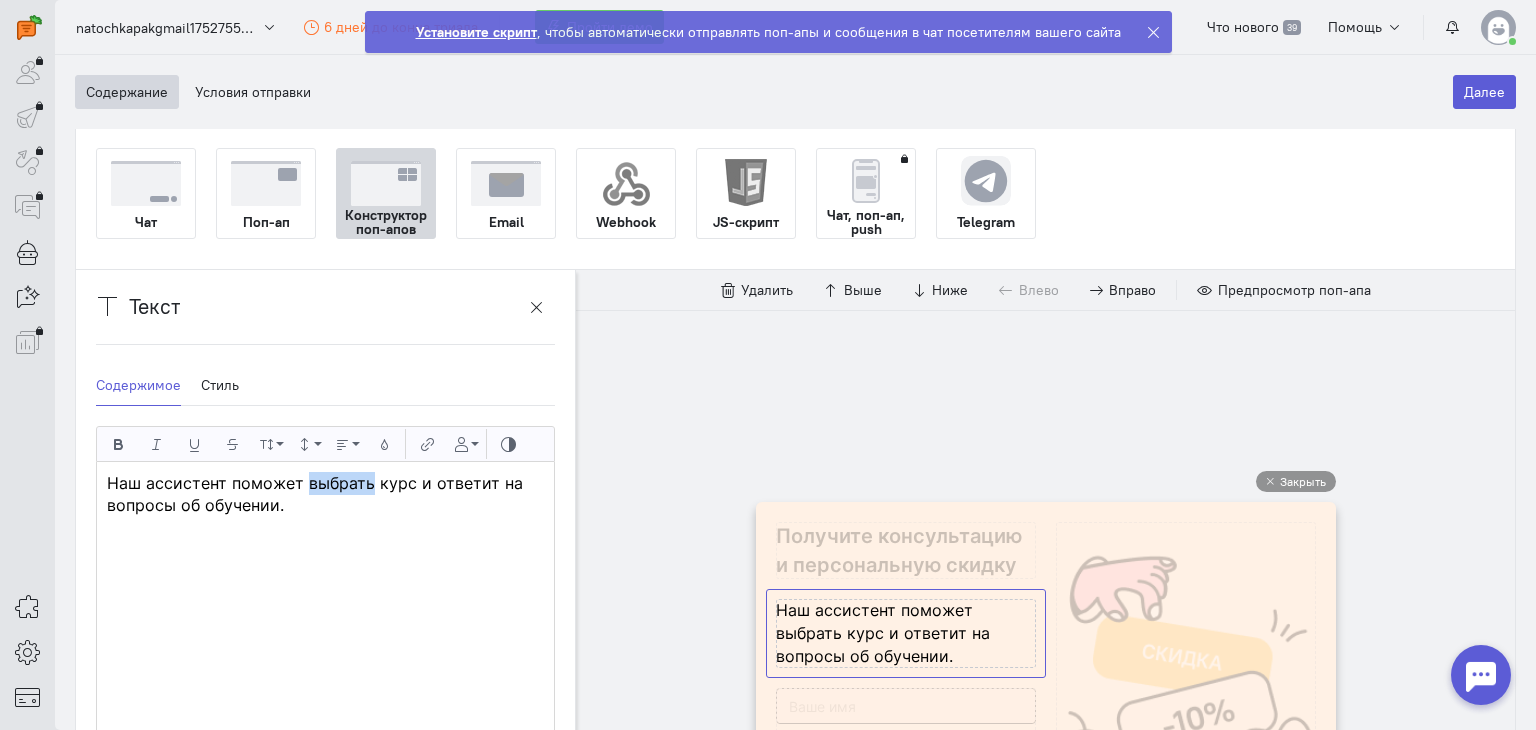 click on "Наш ассистент поможет выбрать курс и ответит на вопросы об обучении." at bounding box center (315, 494) 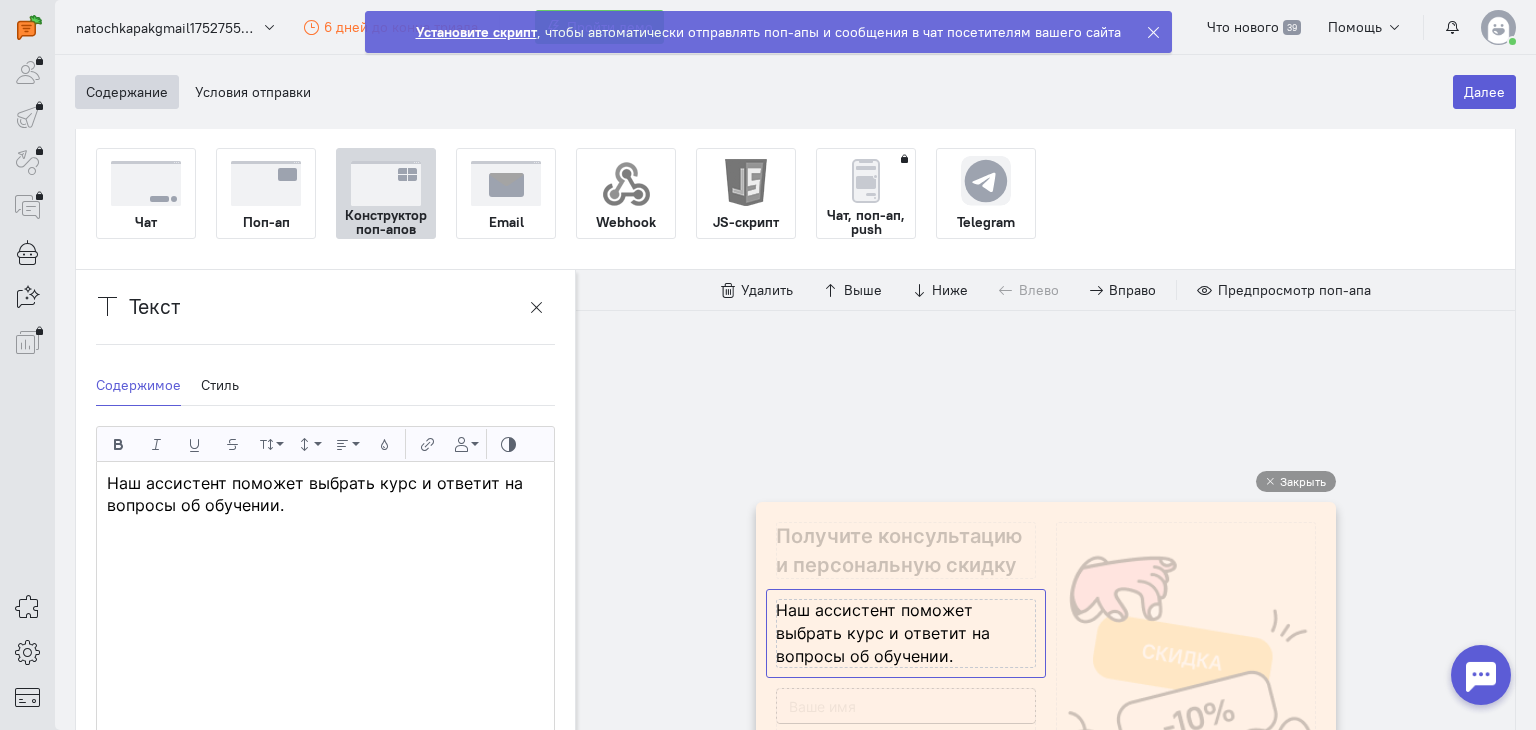 click on "Наш ассистент поможет выбрать курс и ответит на вопросы об обучении." at bounding box center [315, 494] 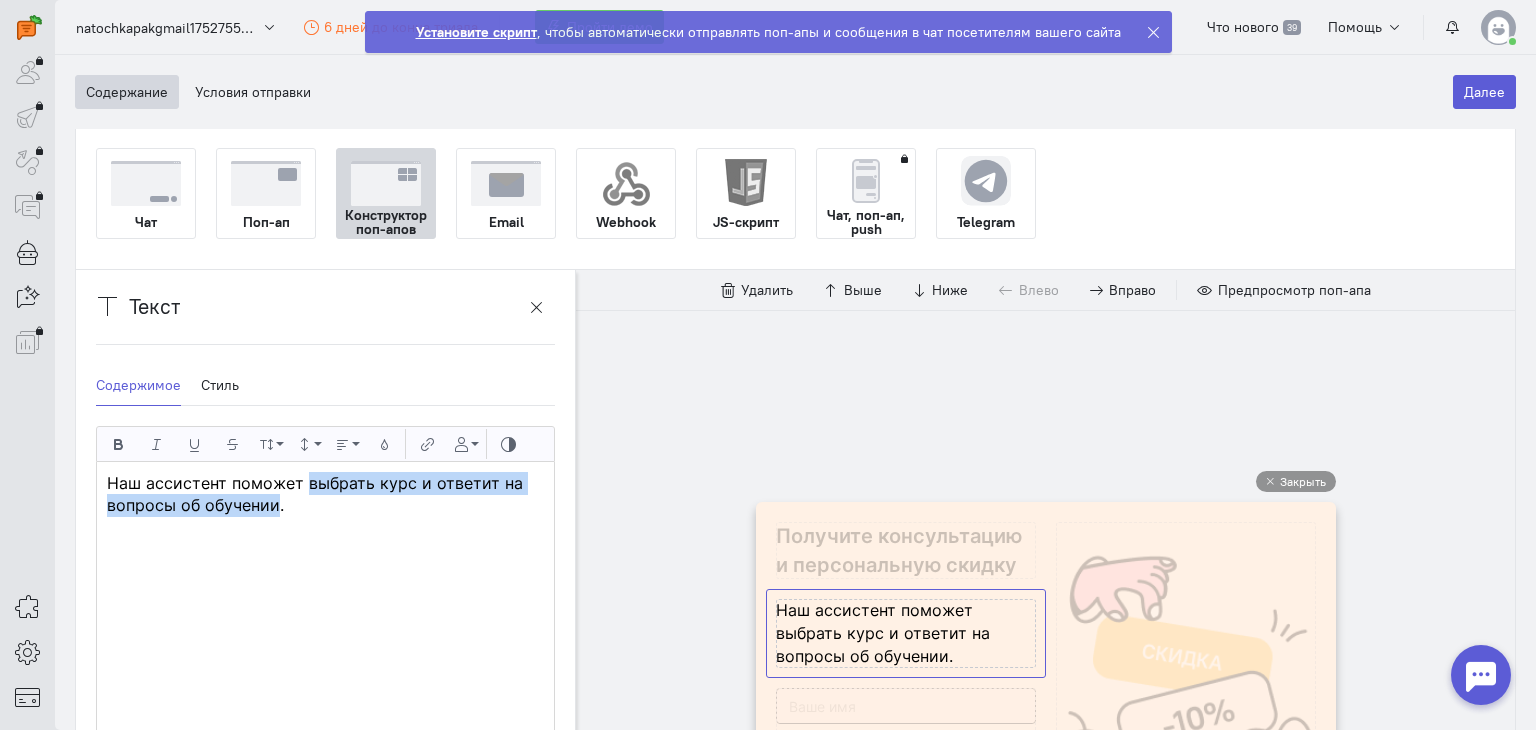 click on "Наш ассистент поможет выбрать курс и ответит на вопросы об обучении." at bounding box center (315, 494) 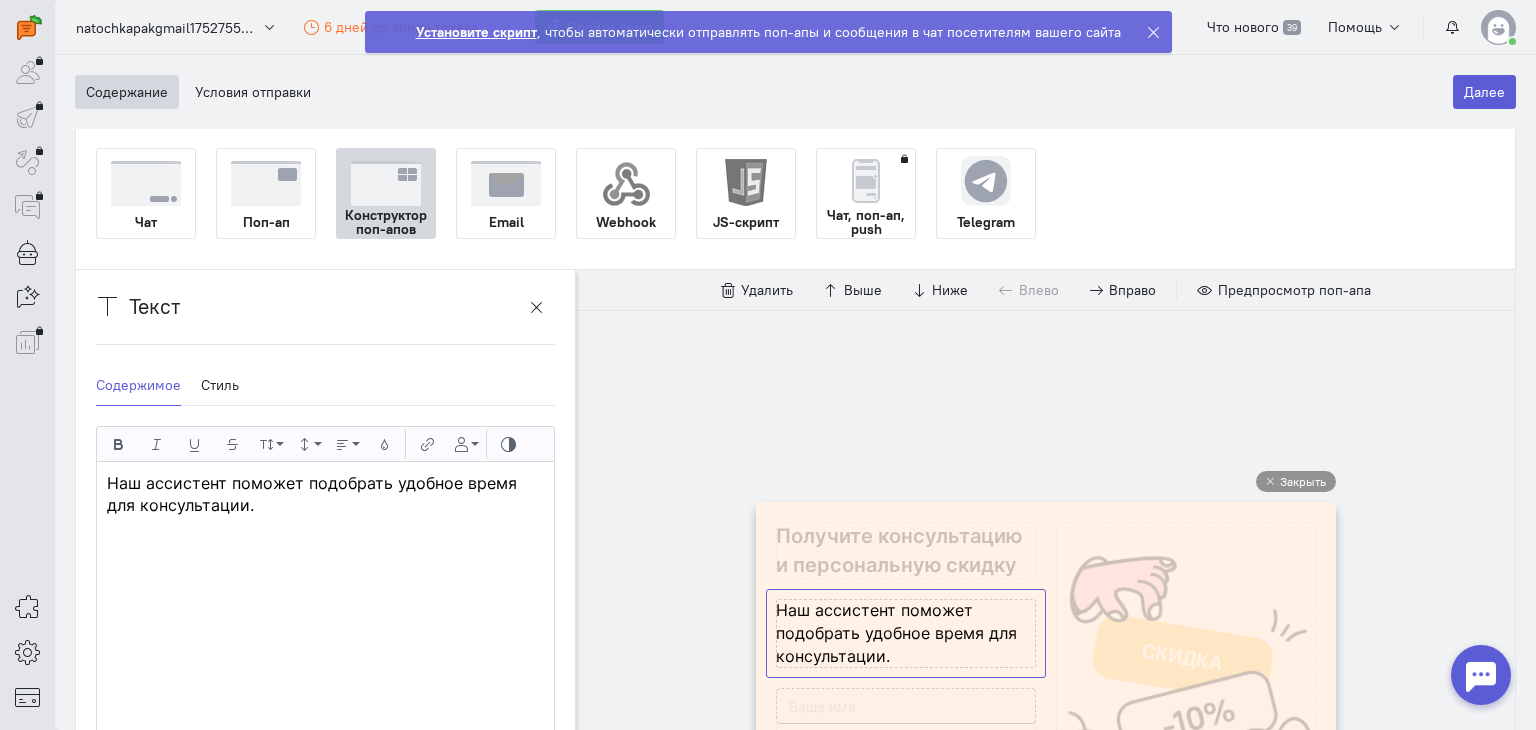 click on "Наш ассистент поможет подобрать удобное время для консультации." at bounding box center (325, 734) 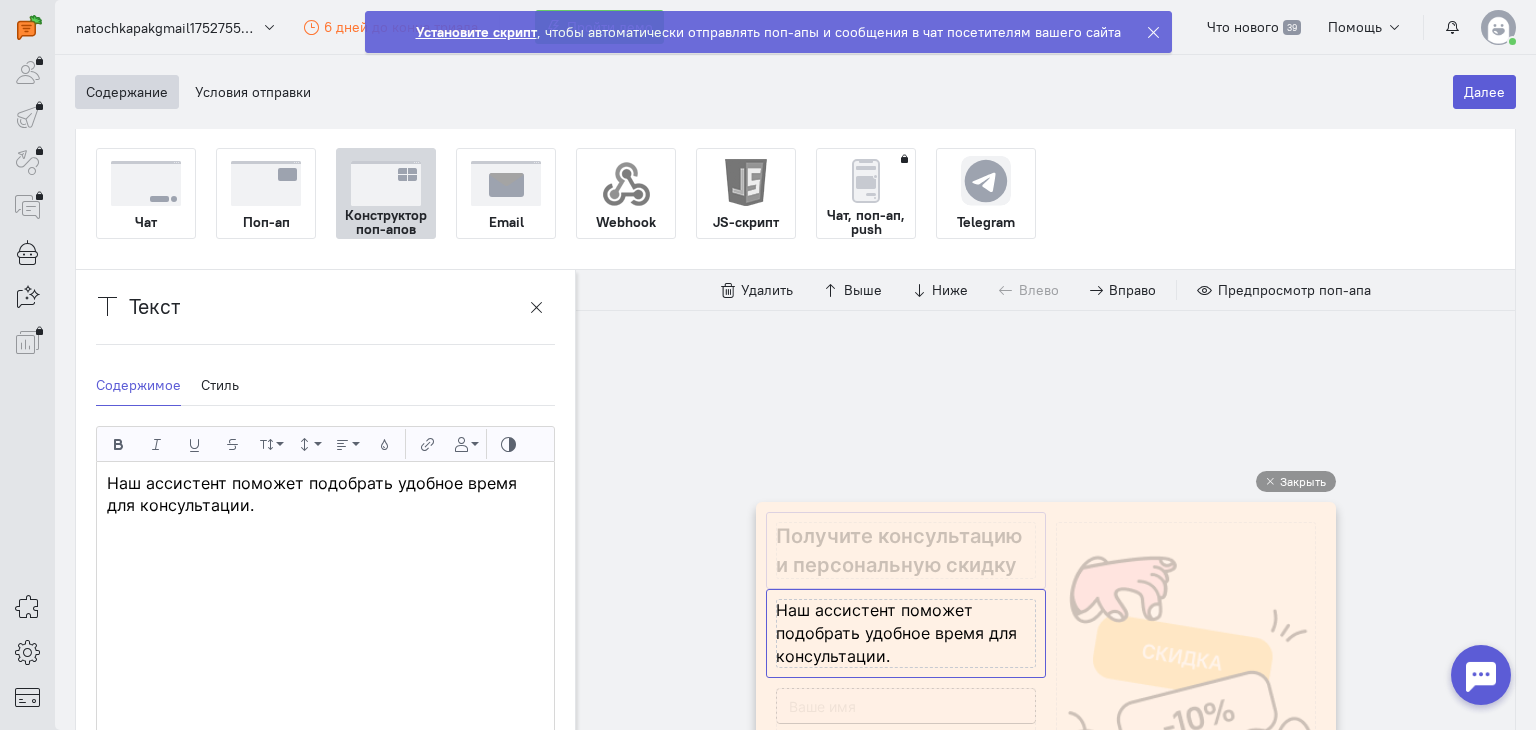 click at bounding box center (906, 550) 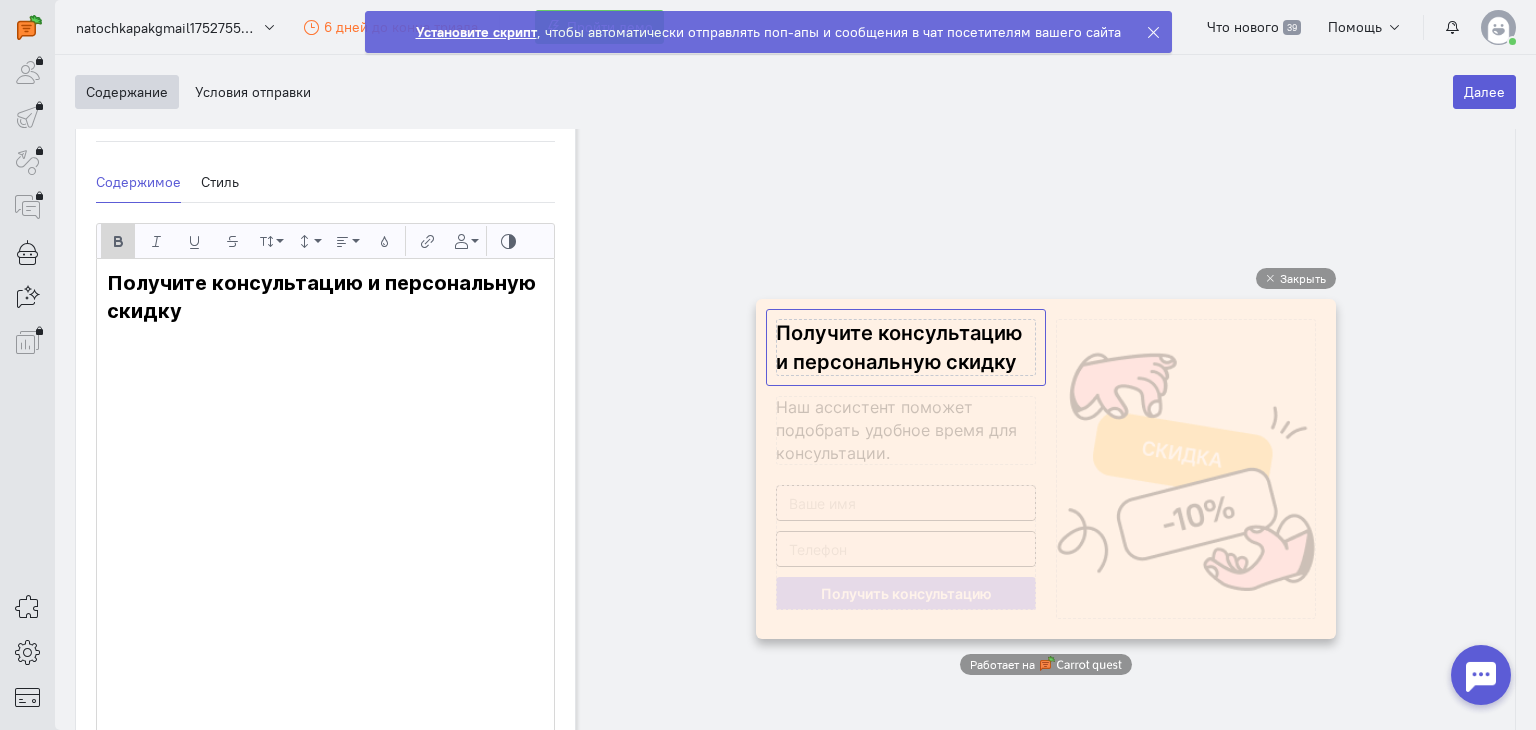 scroll, scrollTop: 1279, scrollLeft: 0, axis: vertical 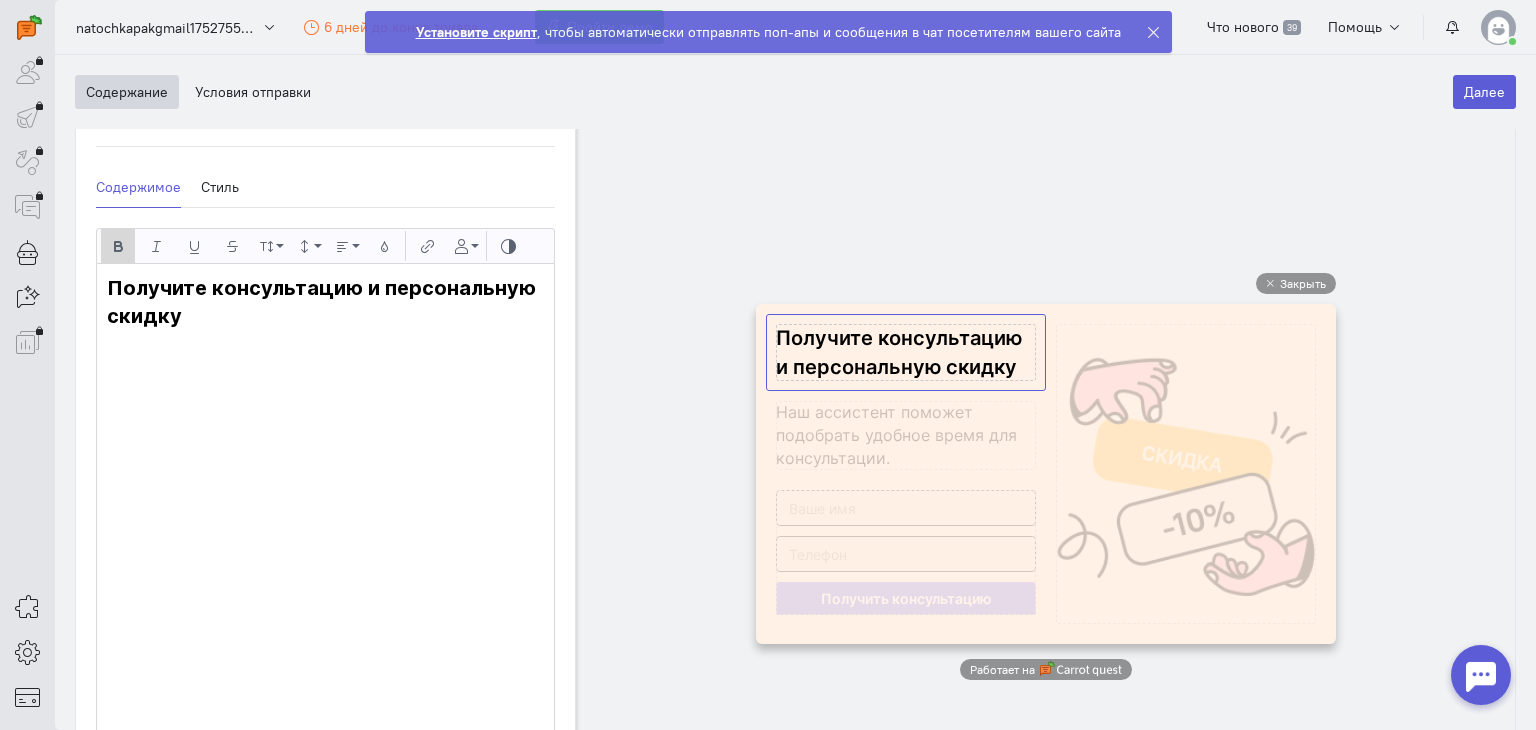type 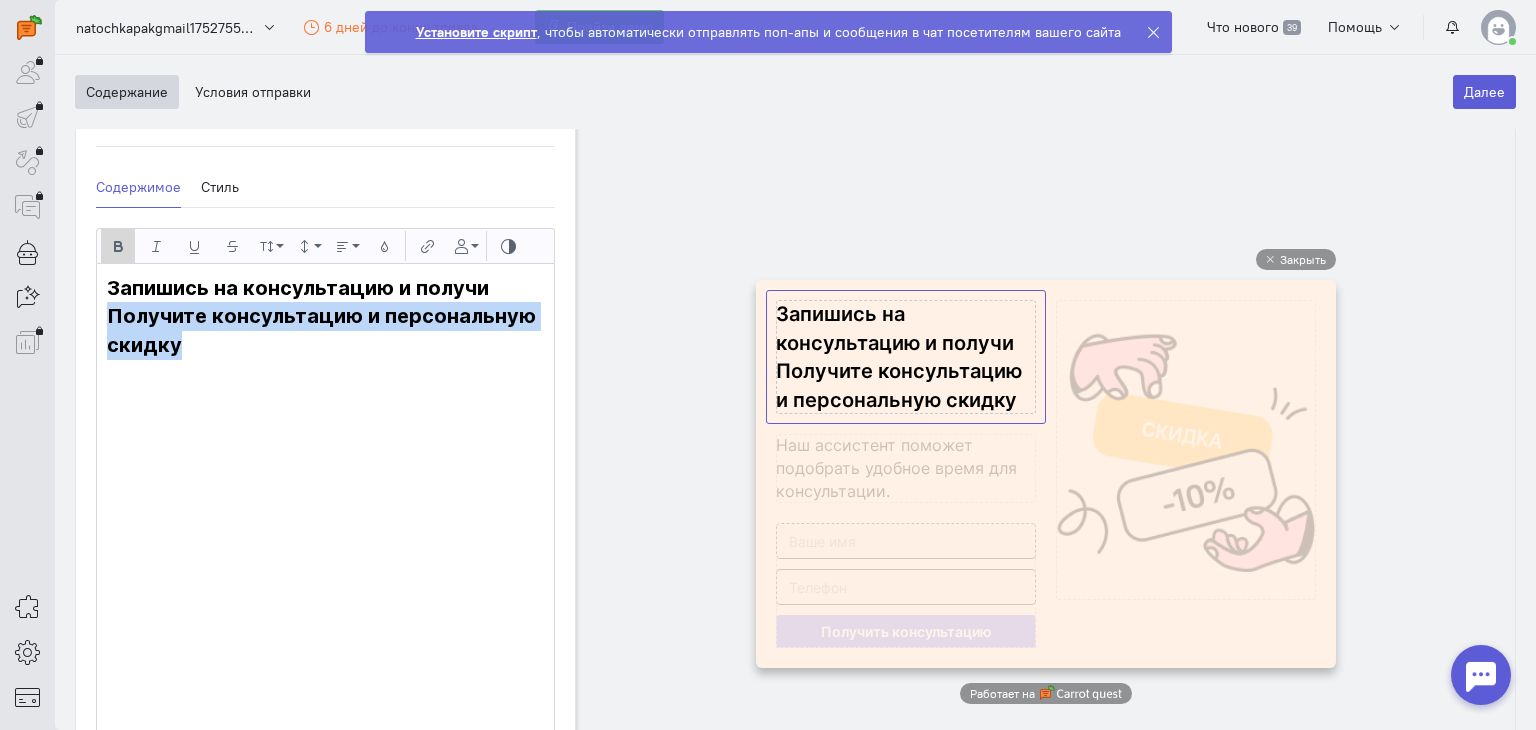 drag, startPoint x: 191, startPoint y: 340, endPoint x: 103, endPoint y: 322, distance: 89.822044 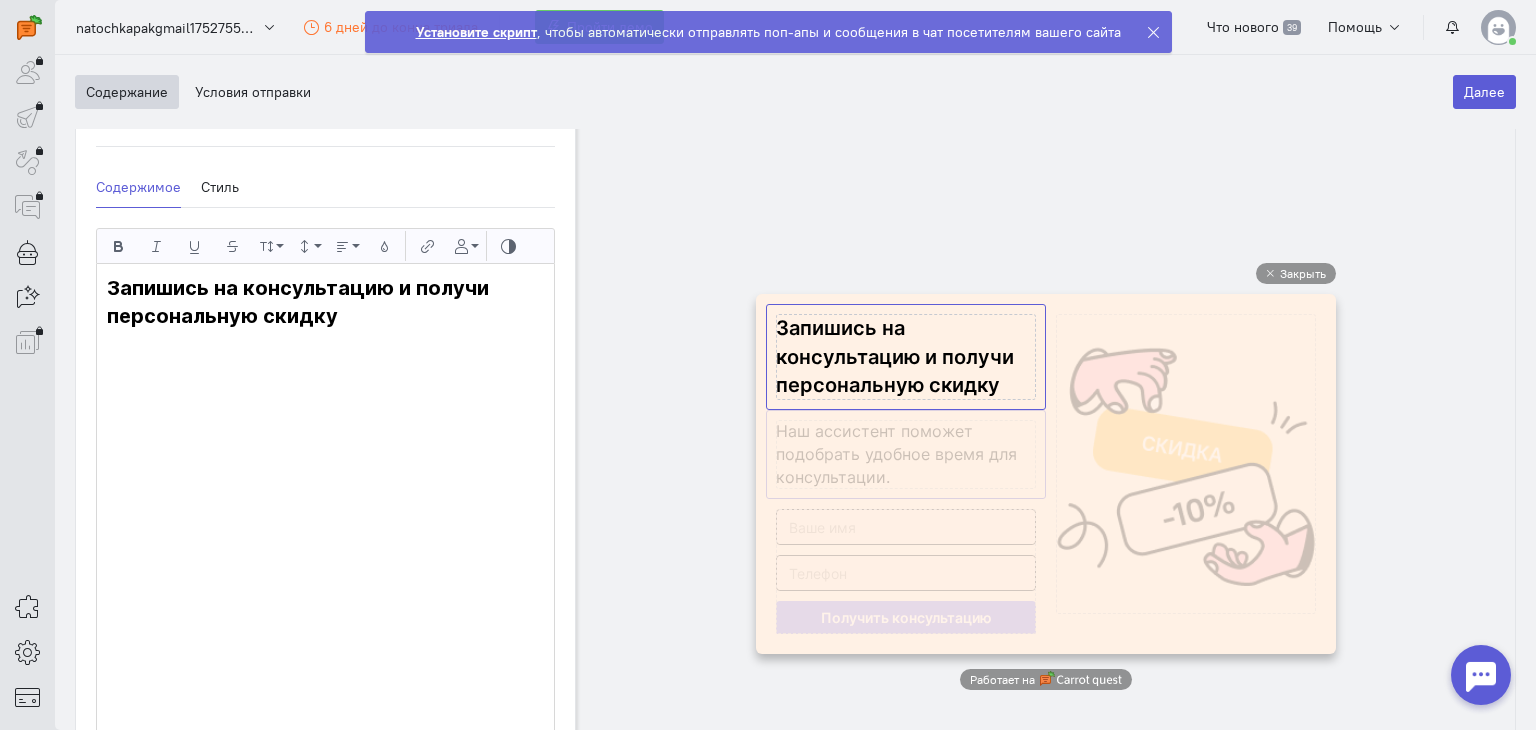 click at bounding box center (906, 454) 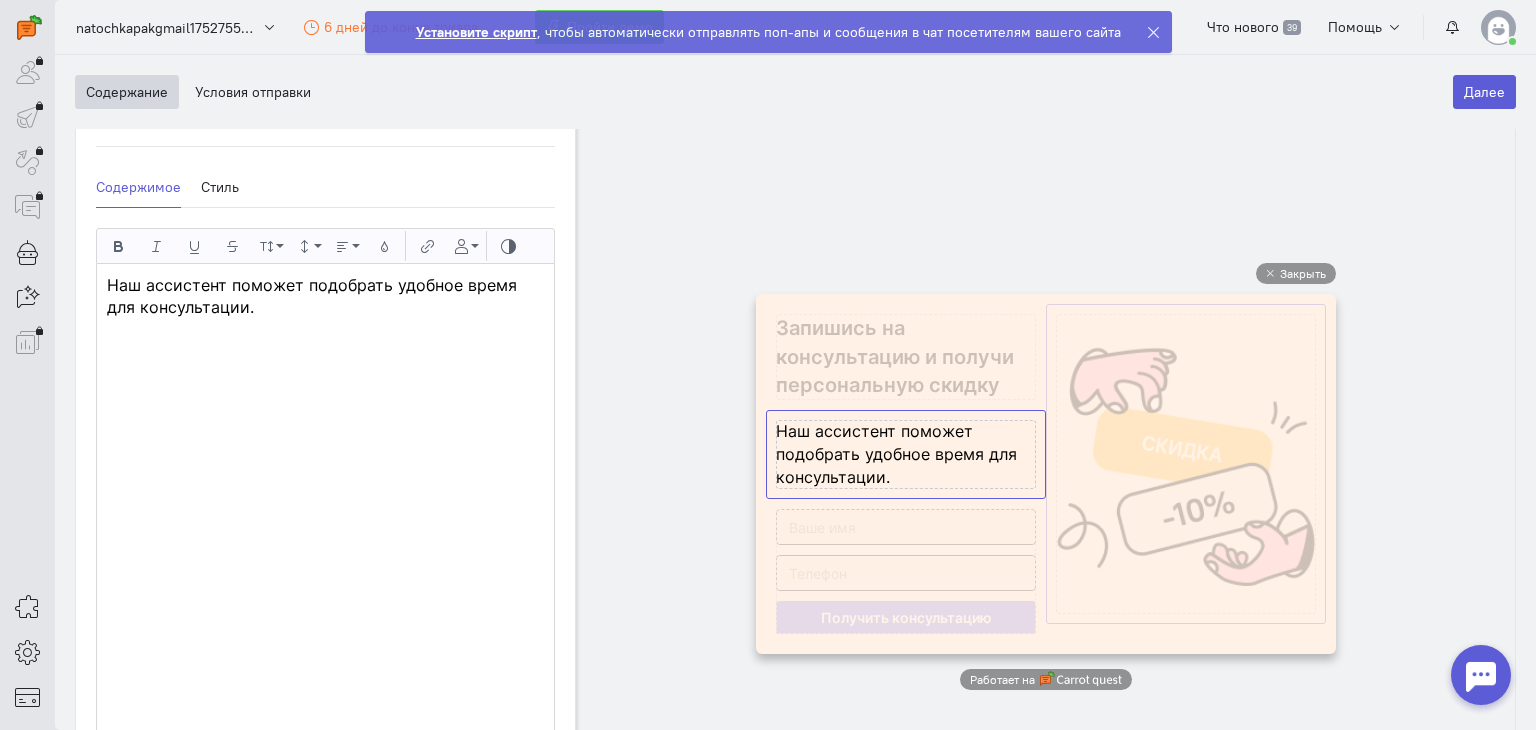 click at bounding box center (1186, 464) 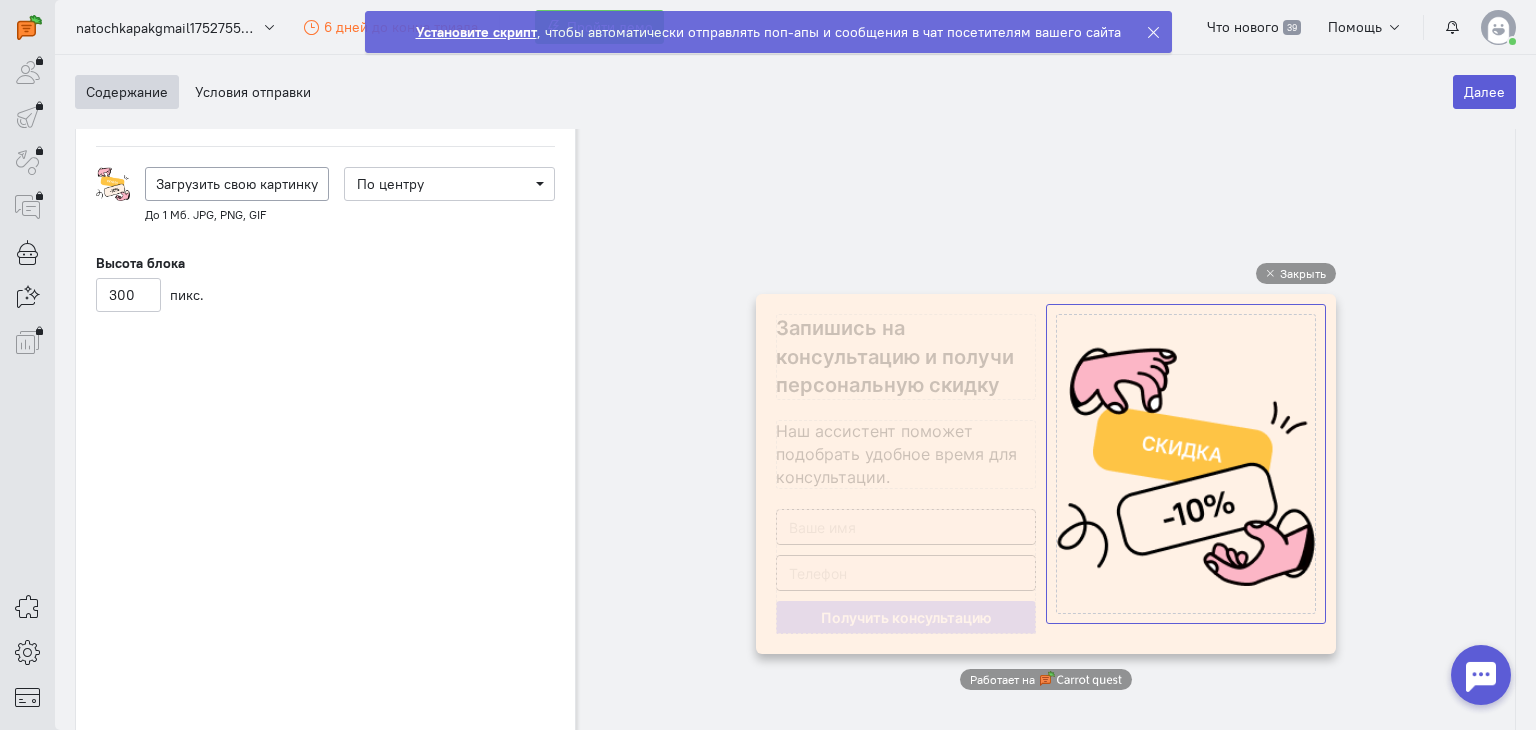 click on "Закрыть
Работает на" at bounding box center [1045, 477] 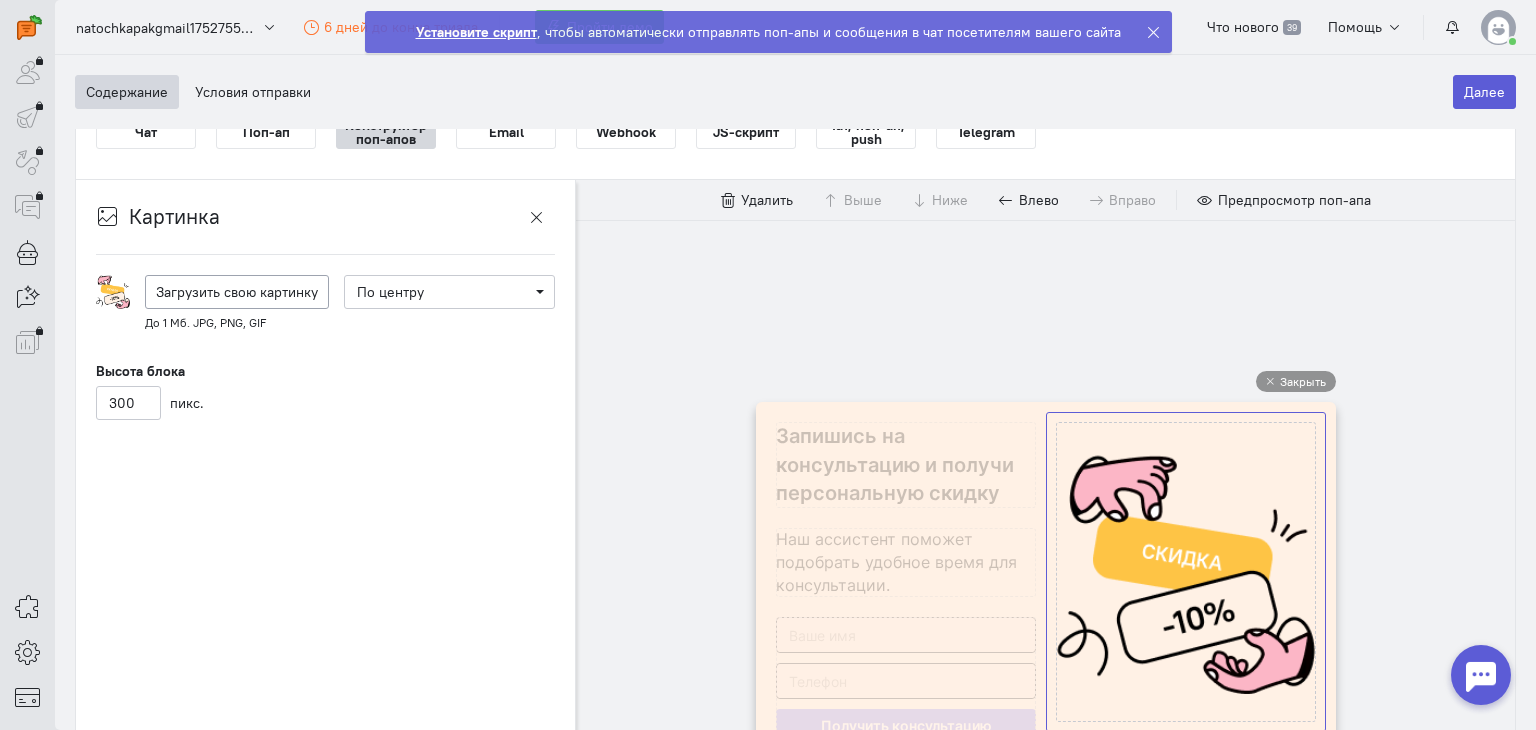 scroll, scrollTop: 1152, scrollLeft: 0, axis: vertical 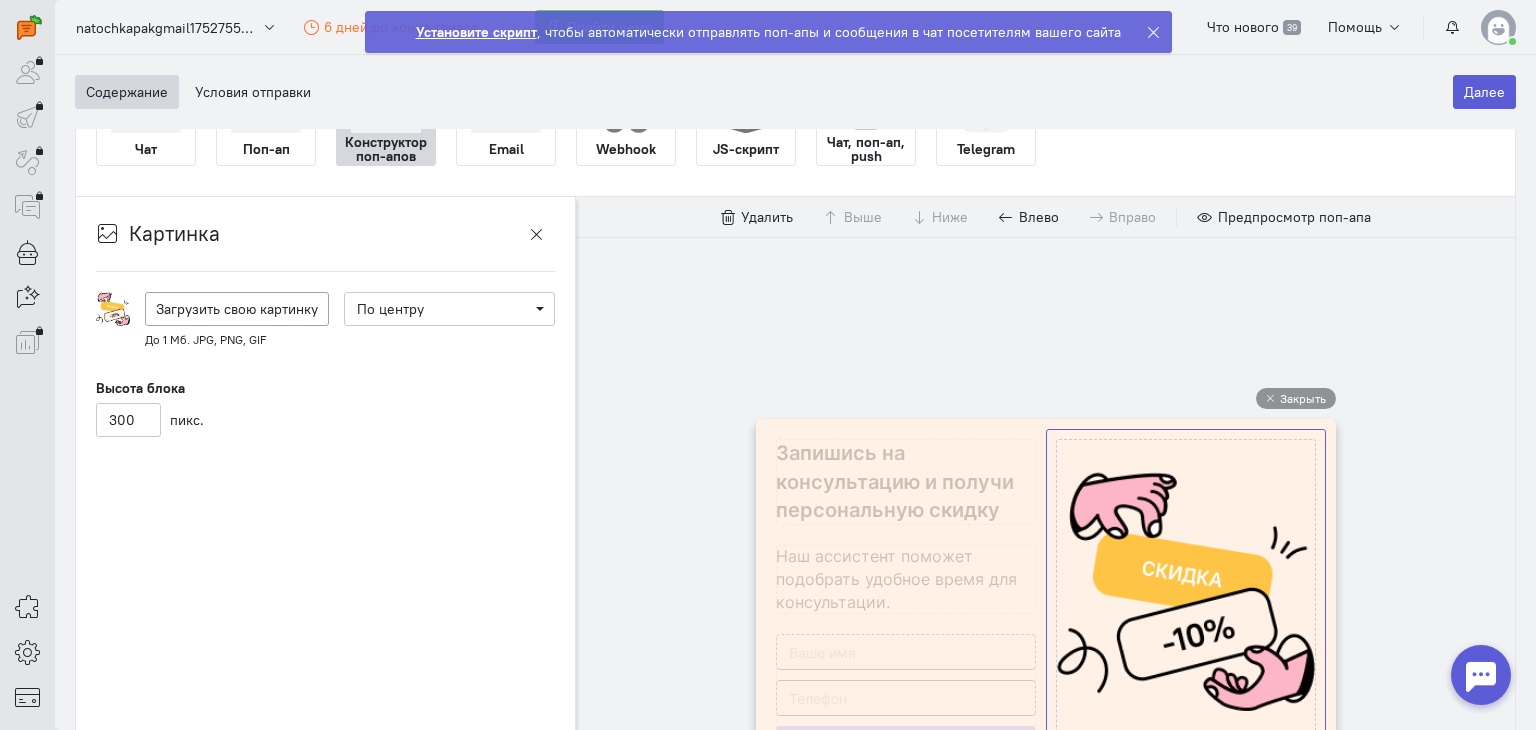 click on "Закрыть
Работает на" at bounding box center [1045, 602] 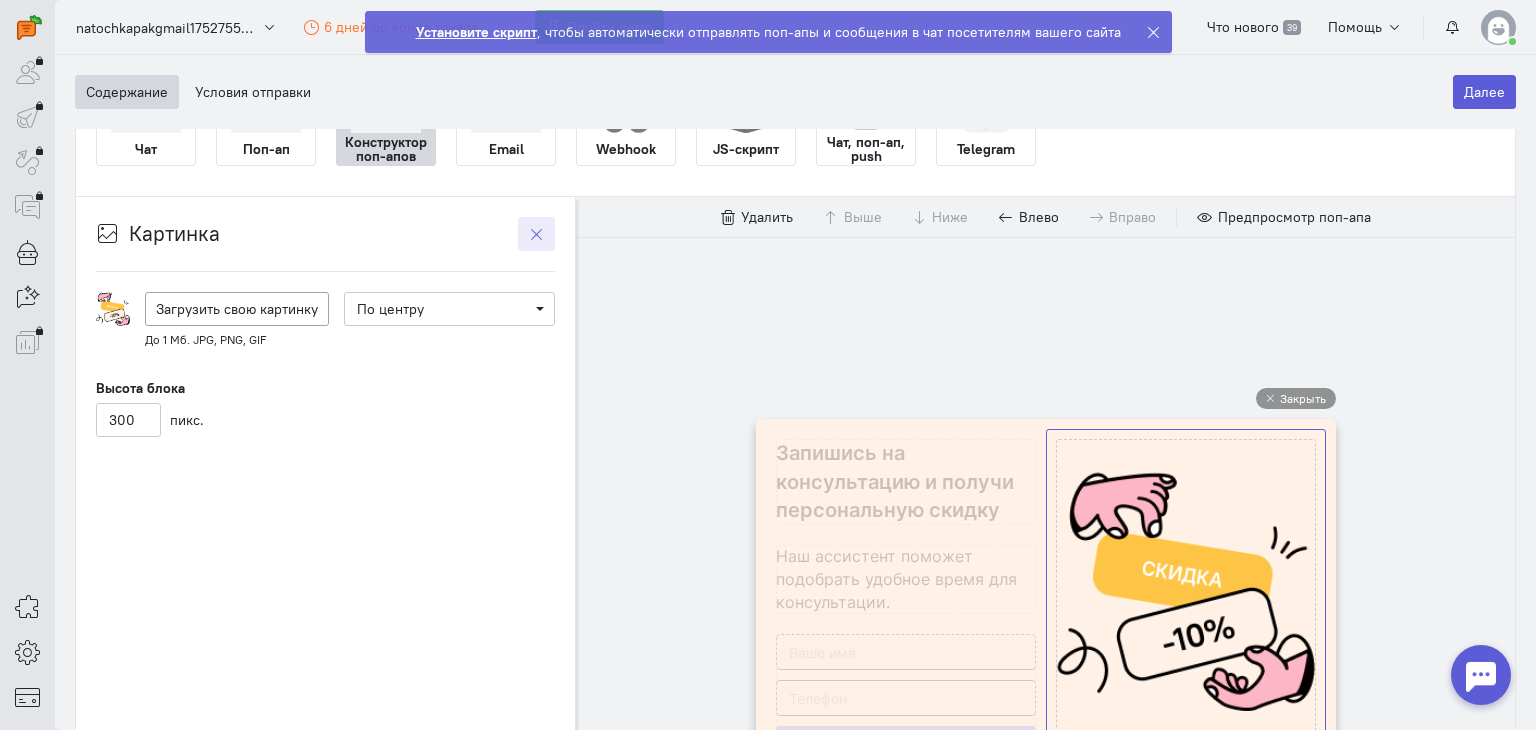 click at bounding box center (536, 234) 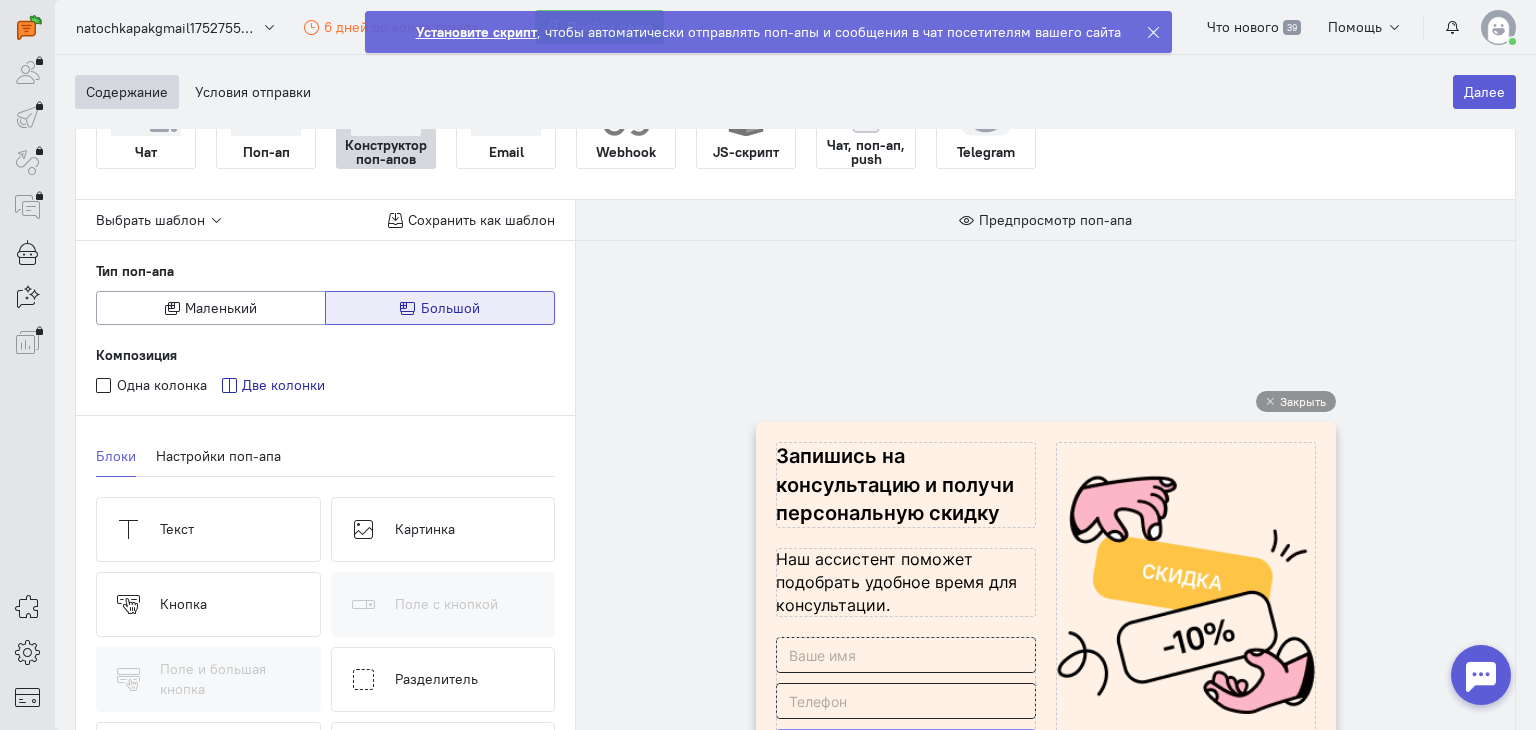 scroll, scrollTop: 1153, scrollLeft: 0, axis: vertical 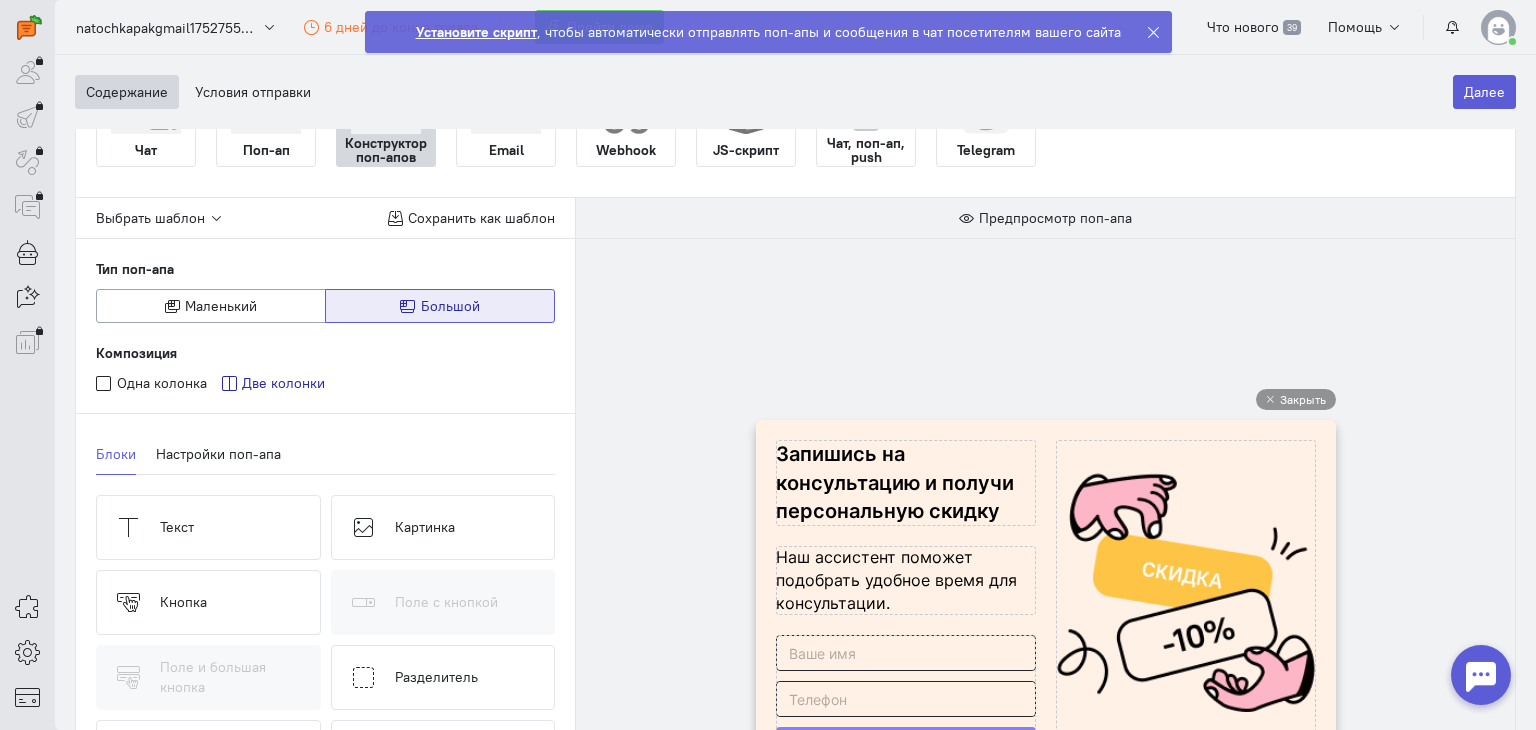 click 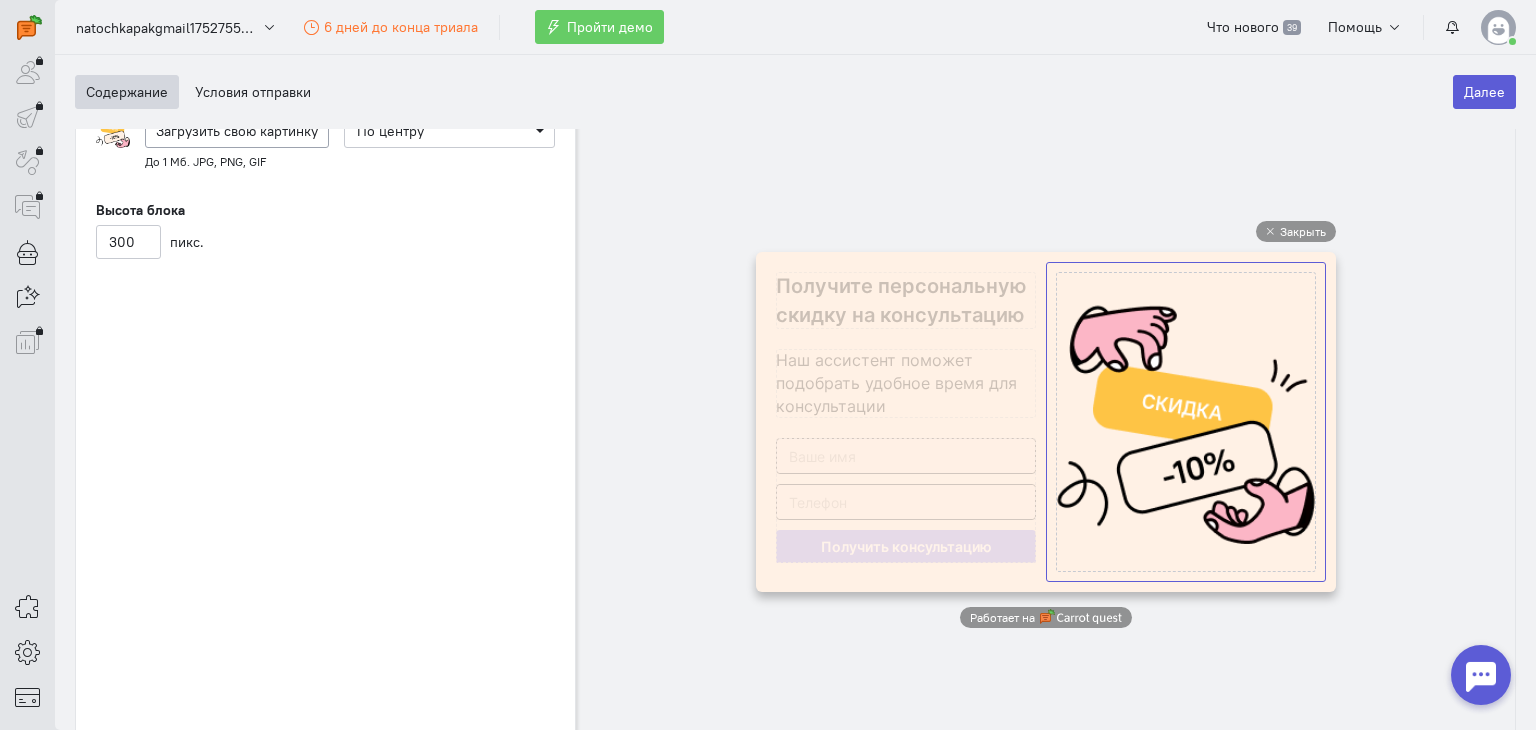 scroll, scrollTop: 324, scrollLeft: 0, axis: vertical 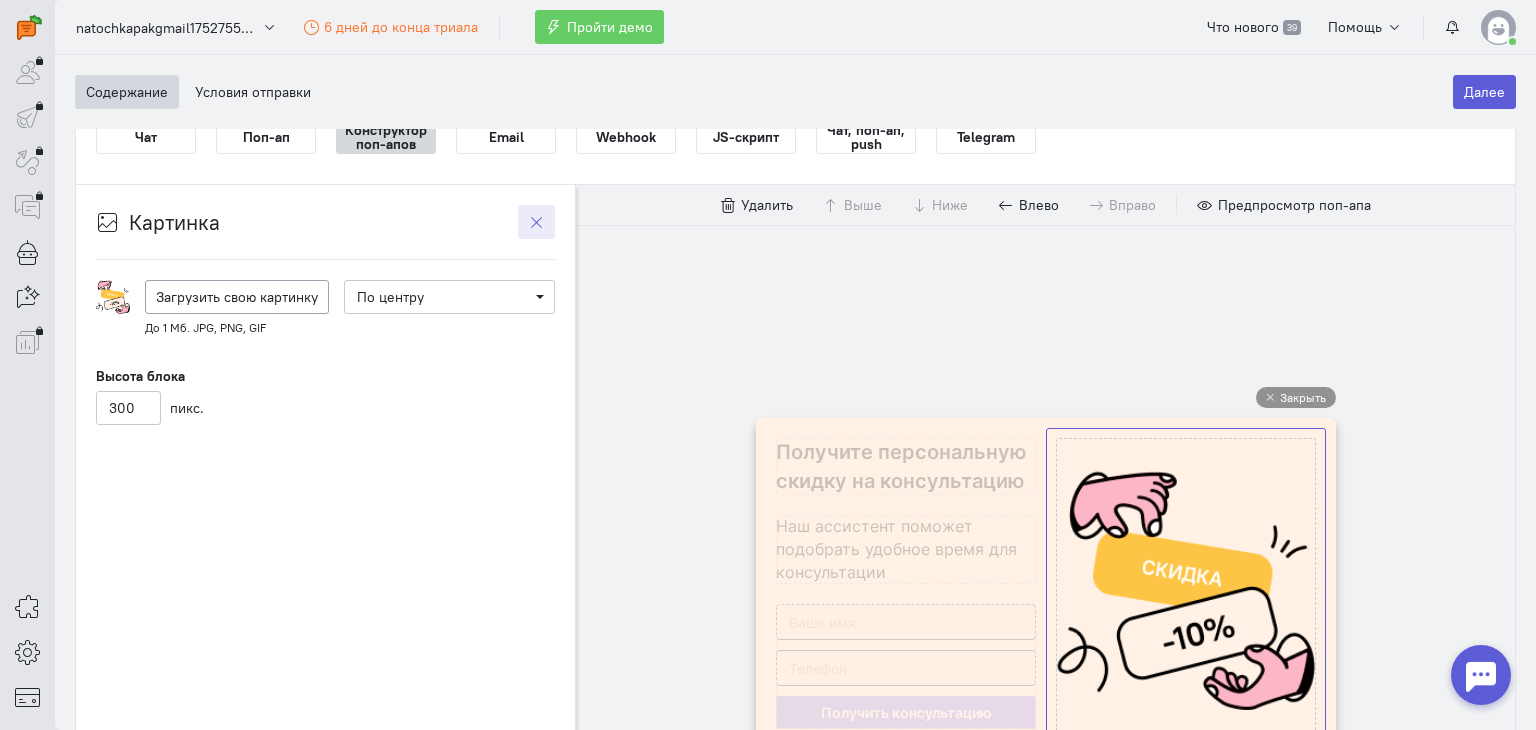 click at bounding box center (536, 222) 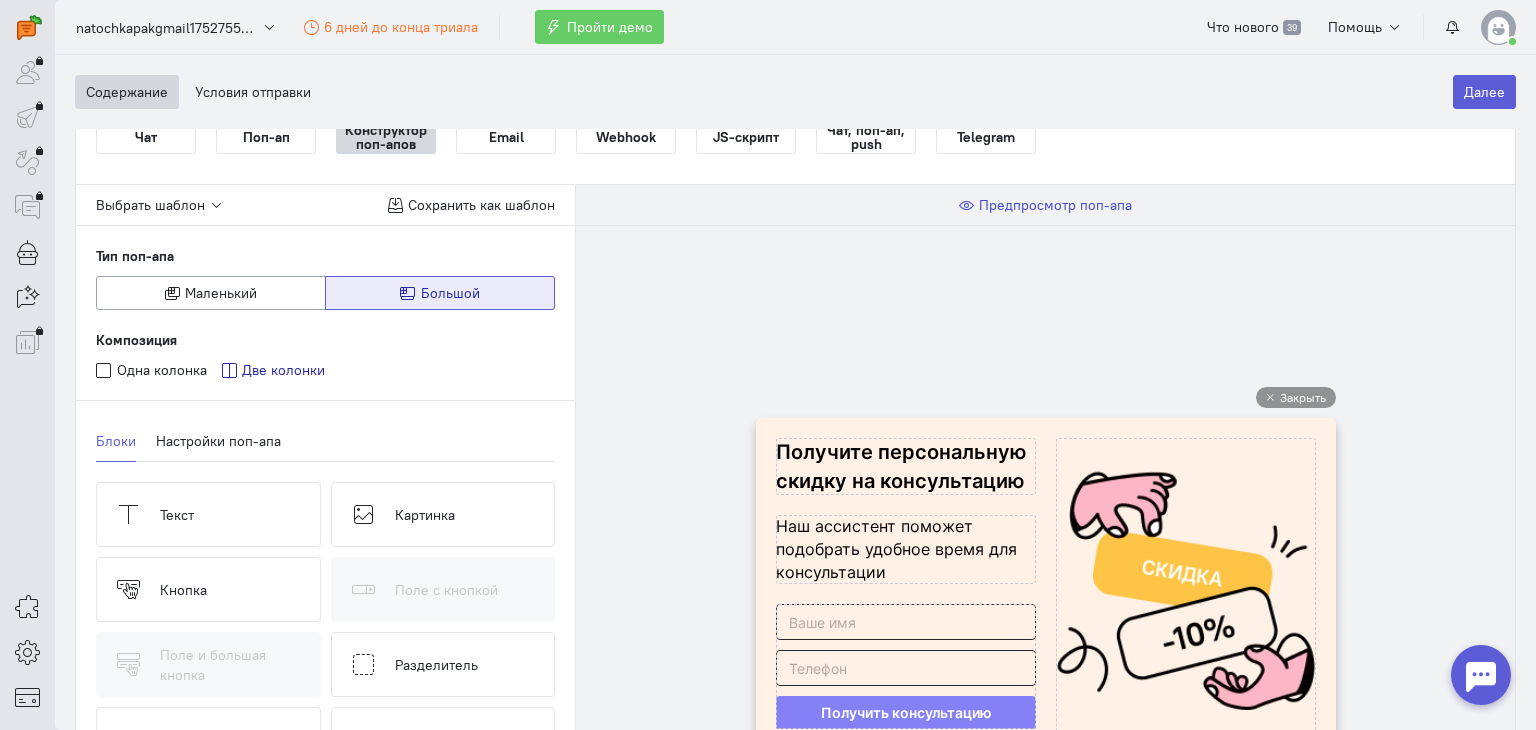 click on "Предпросмотр поп-апа" at bounding box center [1055, 205] 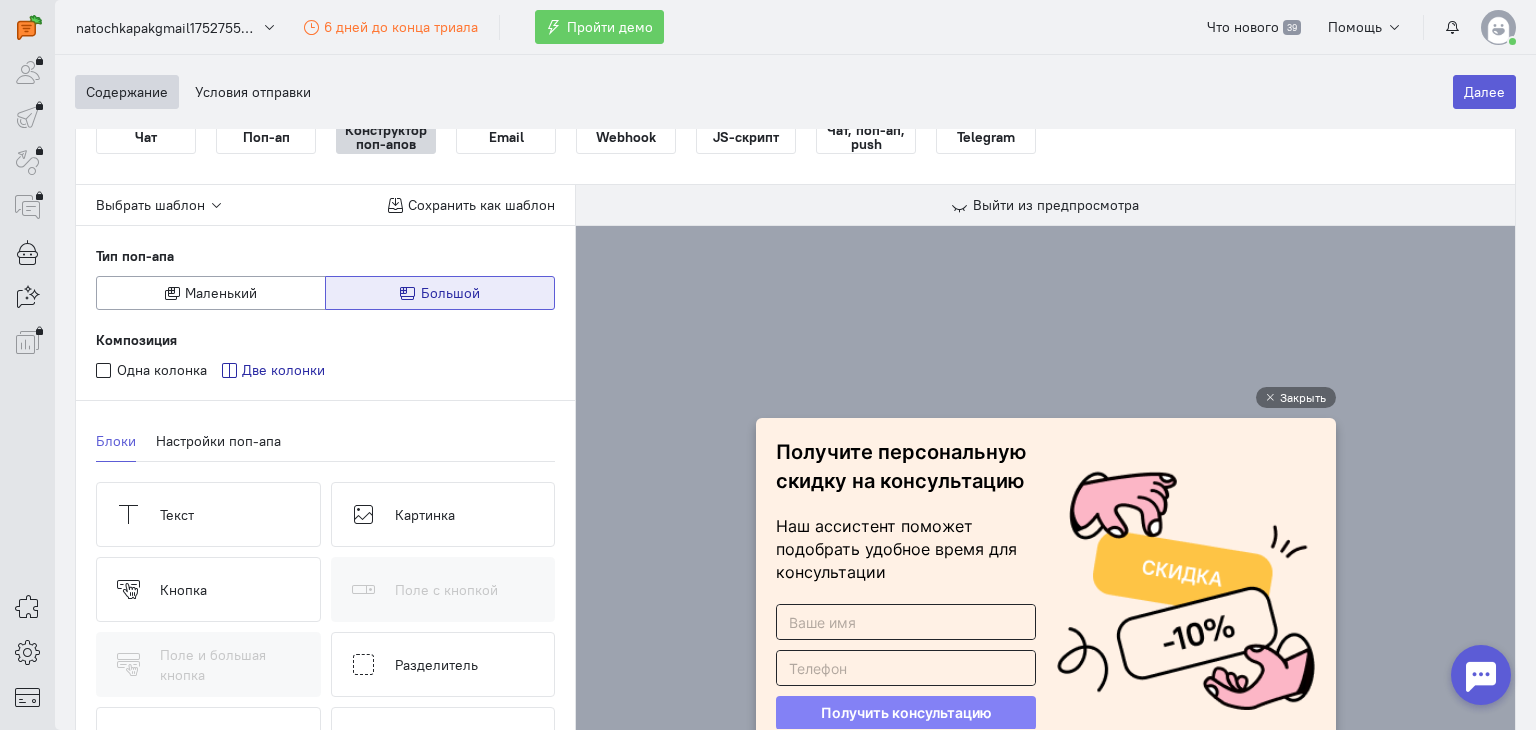 drag, startPoint x: 1516, startPoint y: 232, endPoint x: 1526, endPoint y: 254, distance: 24.166092 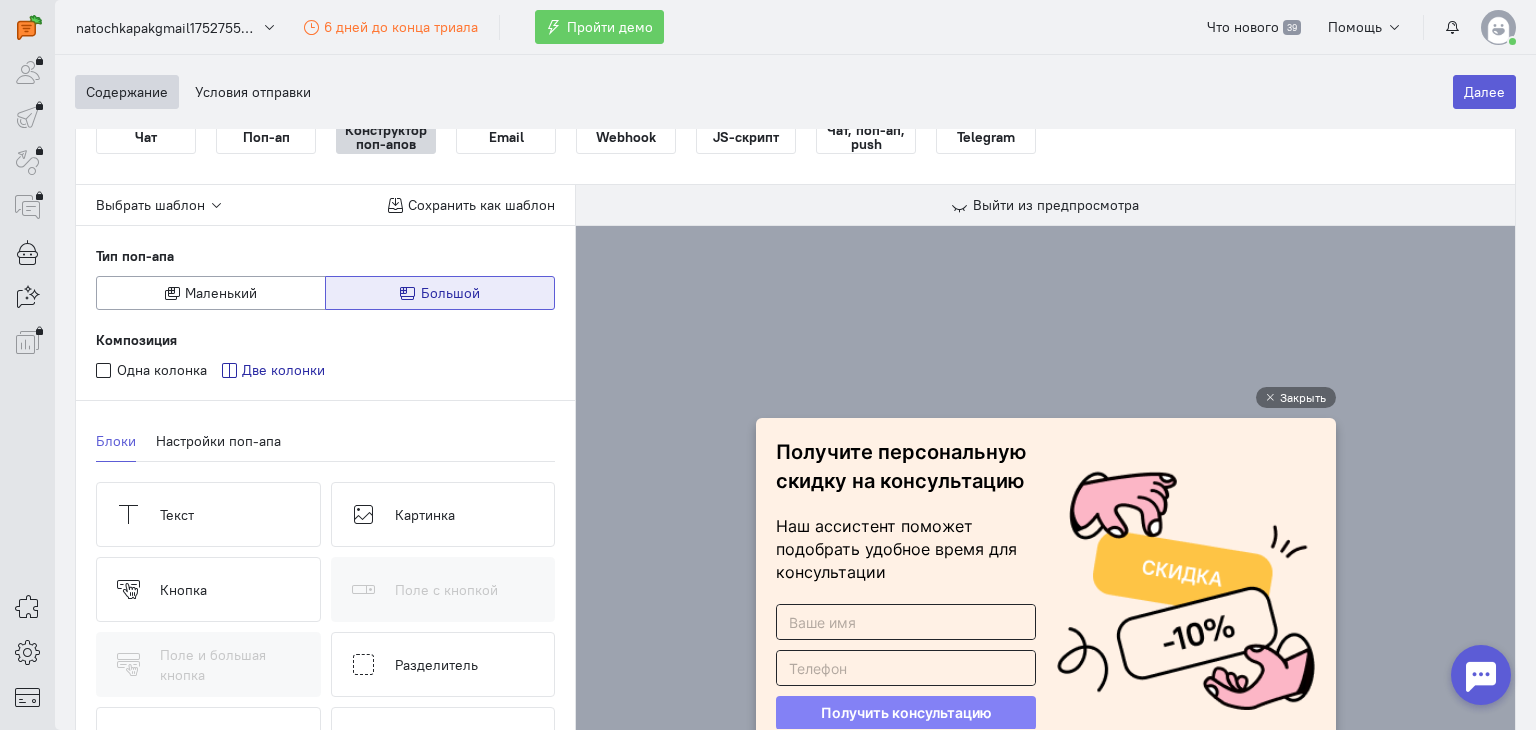 click on "Триггерные сообщения
Новое сообщение
Новое сообщение
Показать подсказки
Содержание
Условия отправки
Далее
Тип и содержание сообщения
-
Вариант А
Чат
Поп-ап
Конструктор поп-апов
4
Email
Webhook
JS-скрипт
Чат, поп-ап, push
Telegram
4
Выбрать шаблон
Тип поп-апа" at bounding box center [795, 392] 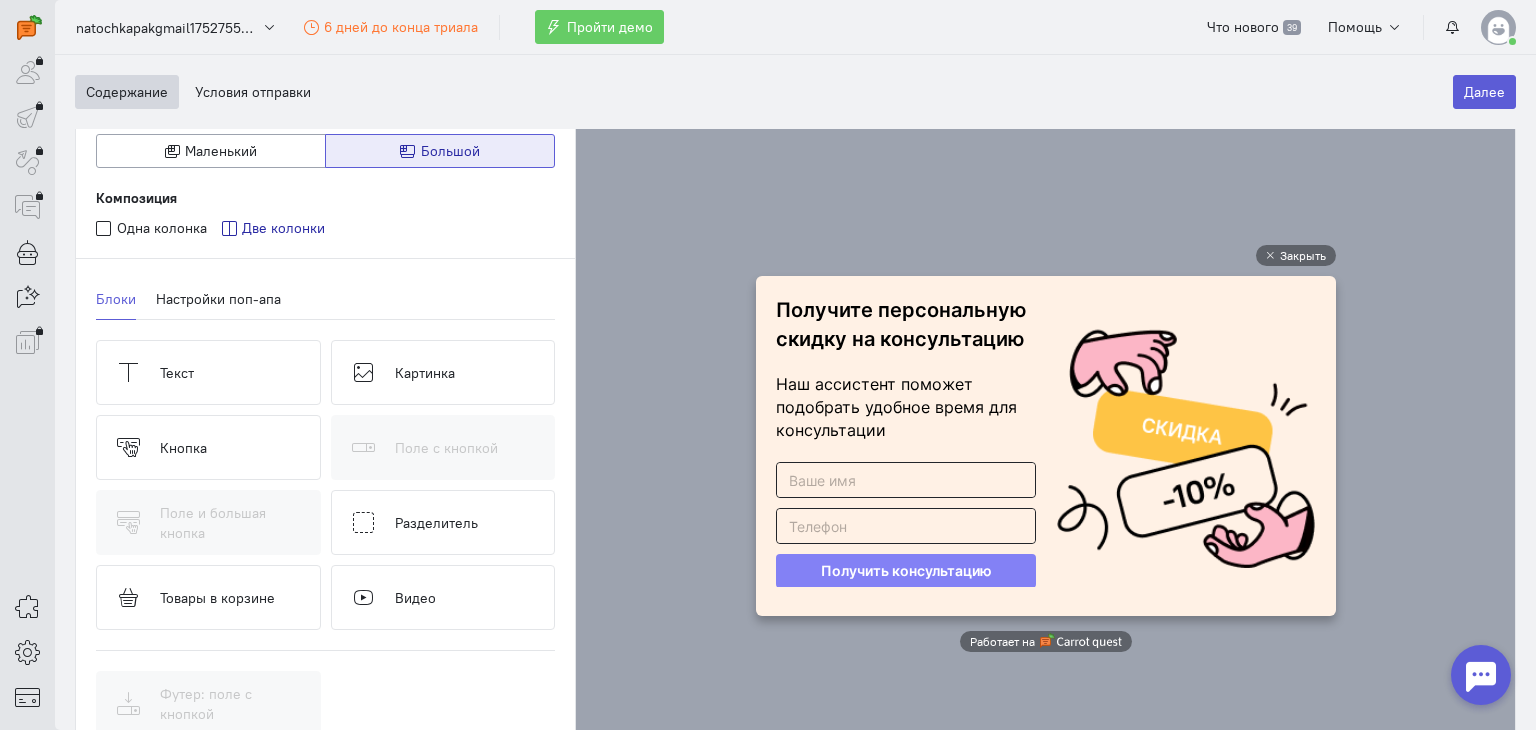 scroll, scrollTop: 326, scrollLeft: 0, axis: vertical 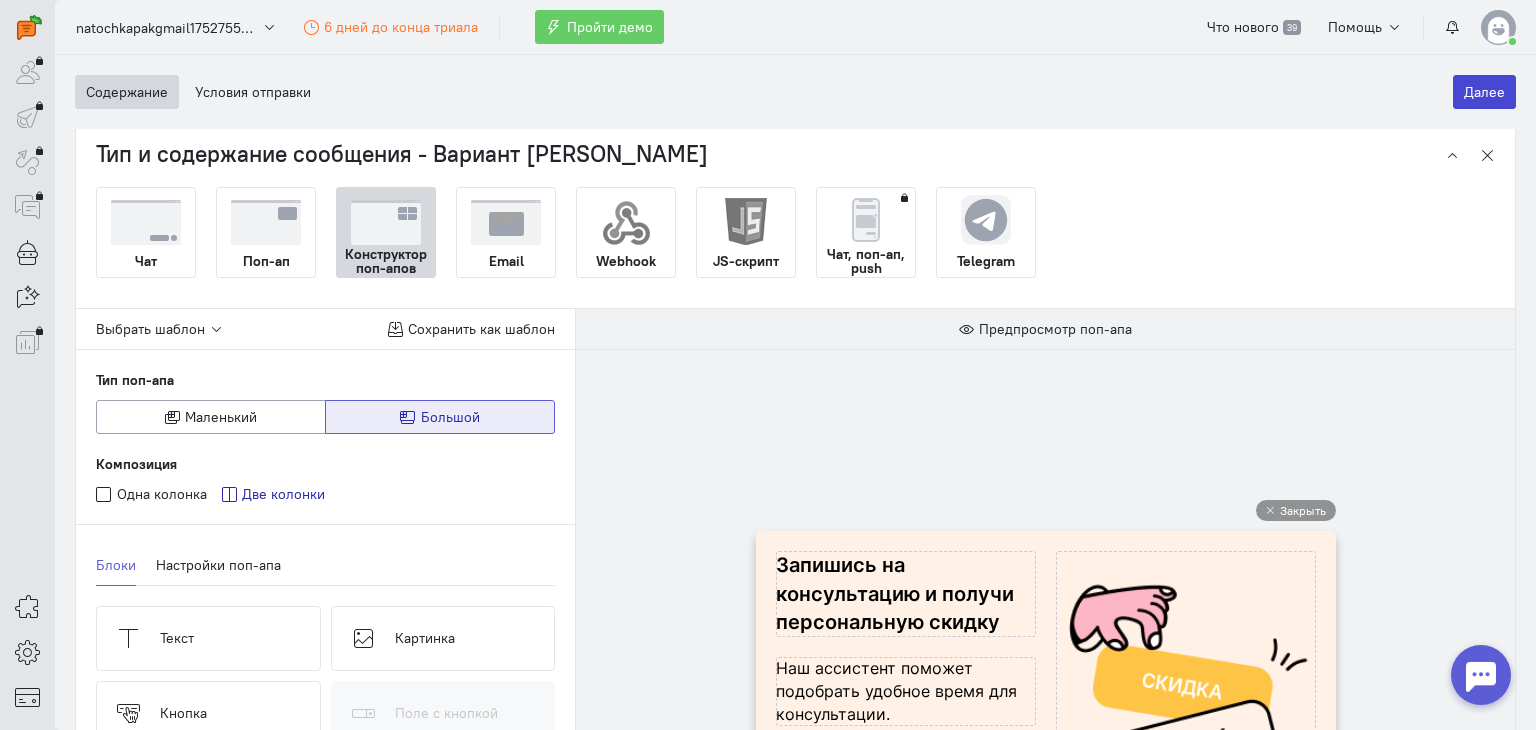 click on "Далее" at bounding box center [1484, 92] 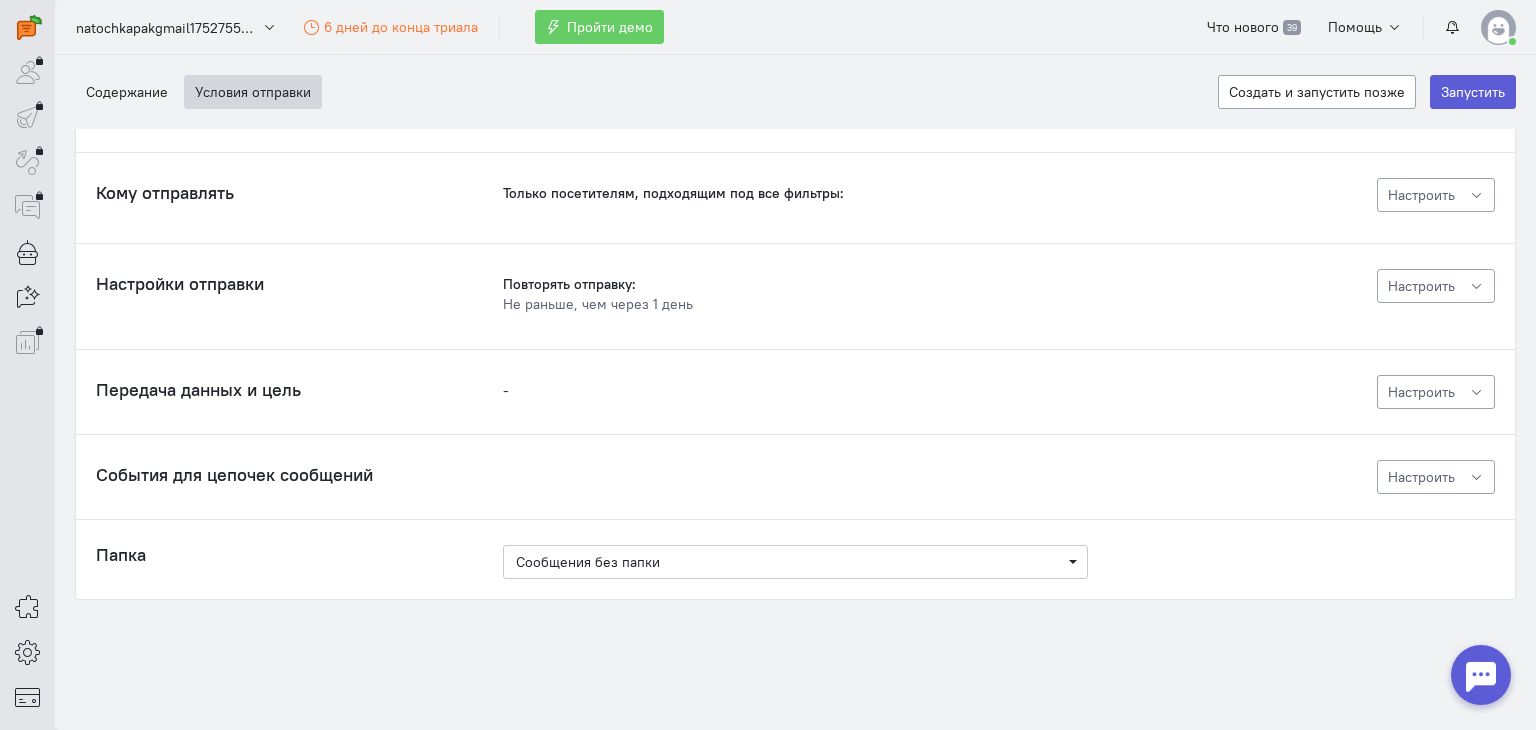 scroll, scrollTop: 243, scrollLeft: 0, axis: vertical 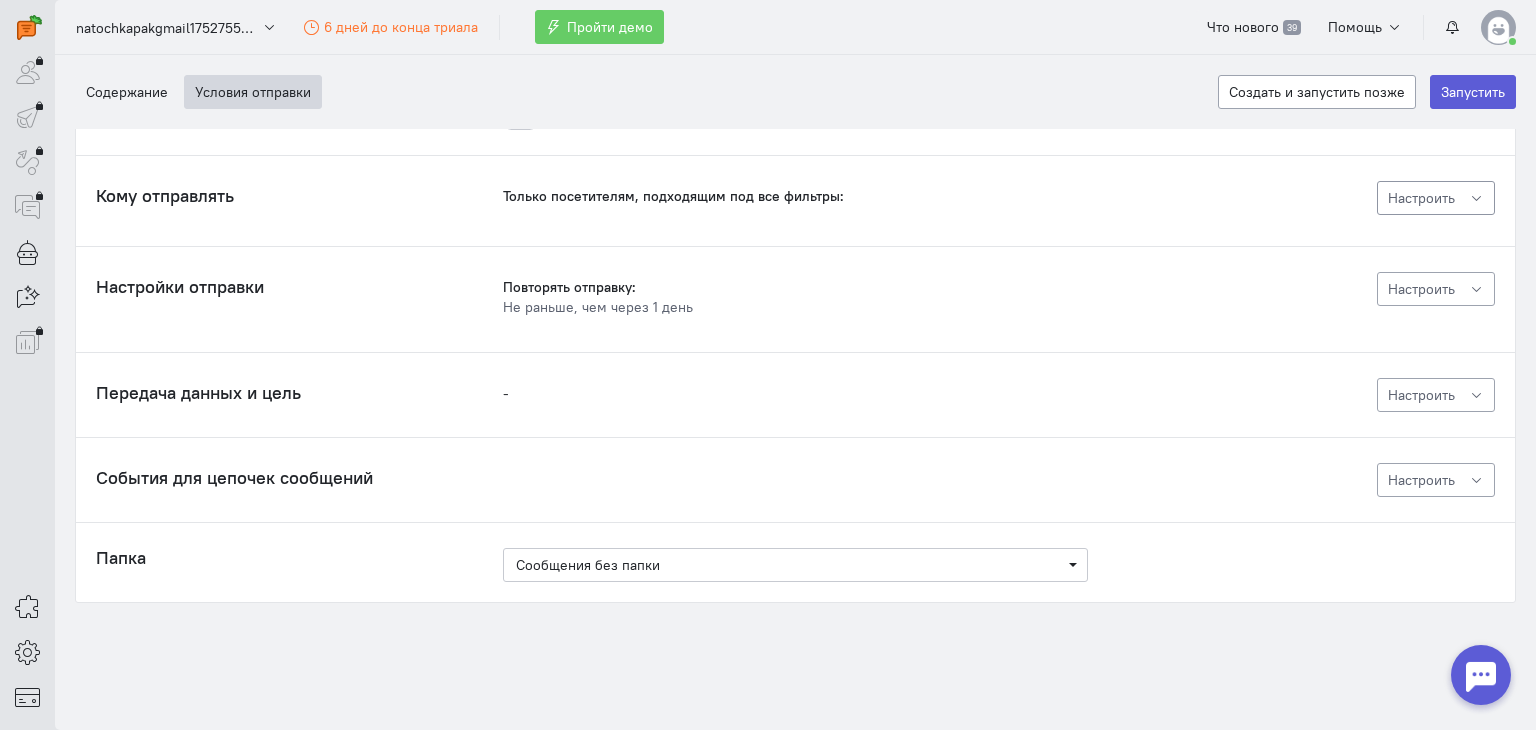 click on "Настроить" 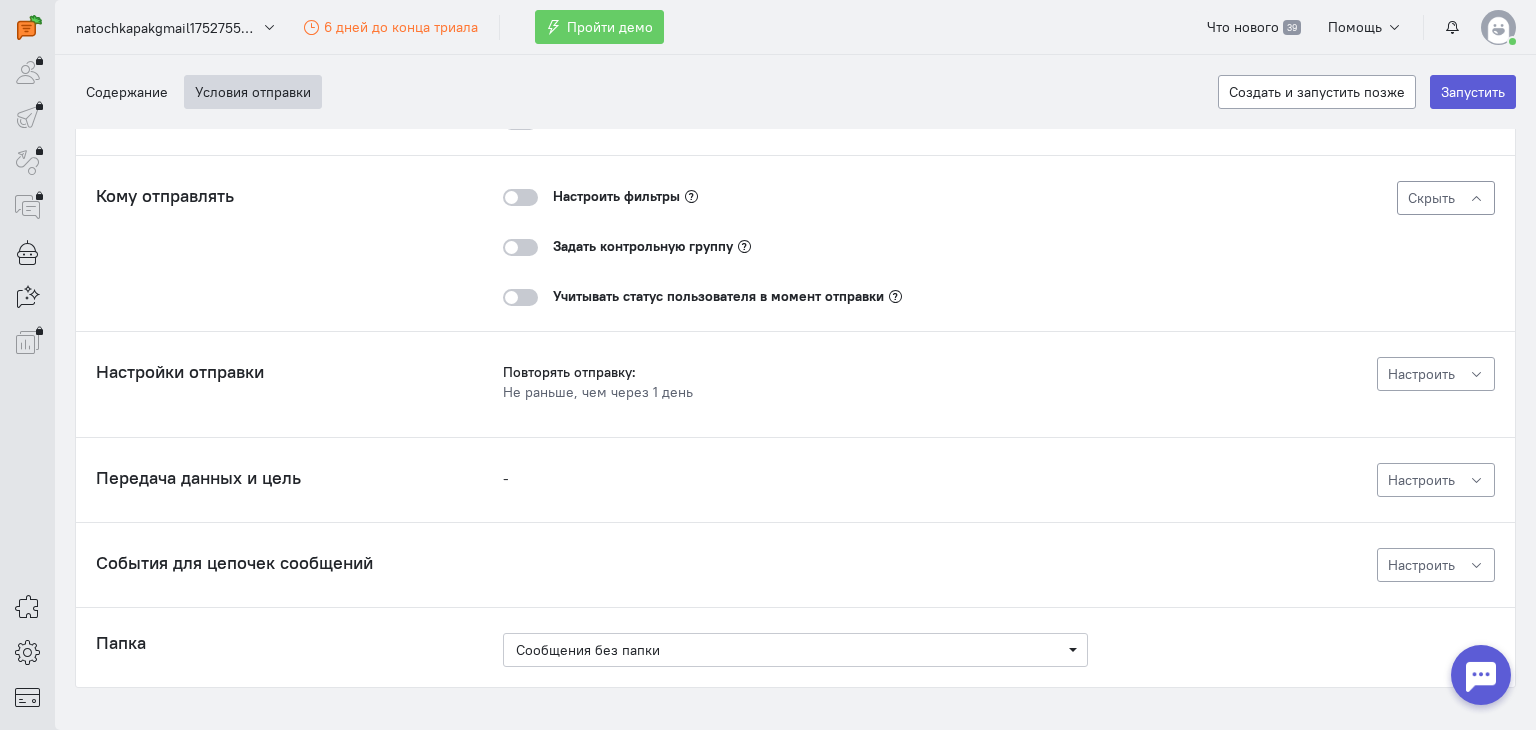 click on "Скрыть" 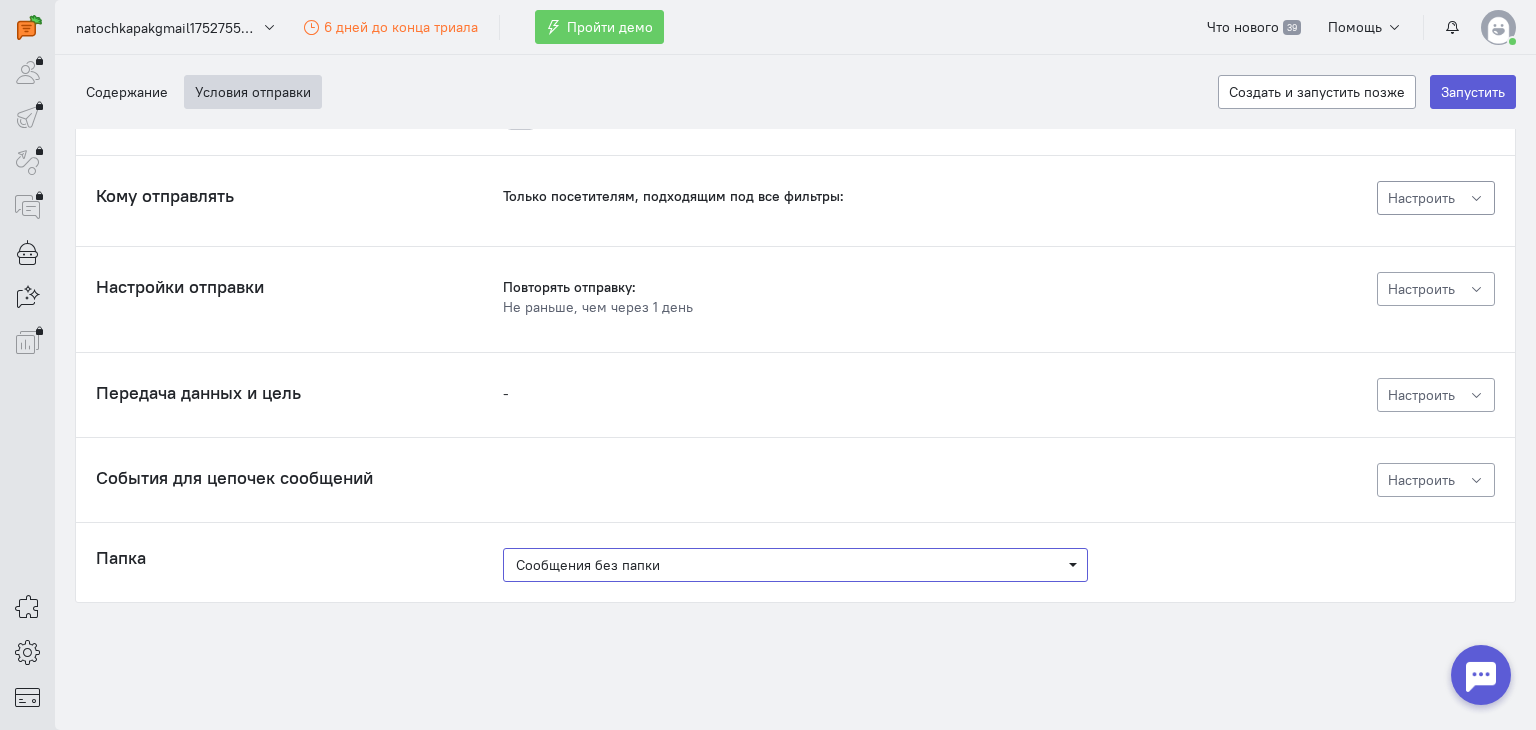 click on "Сообщения без папки" at bounding box center (795, 565) 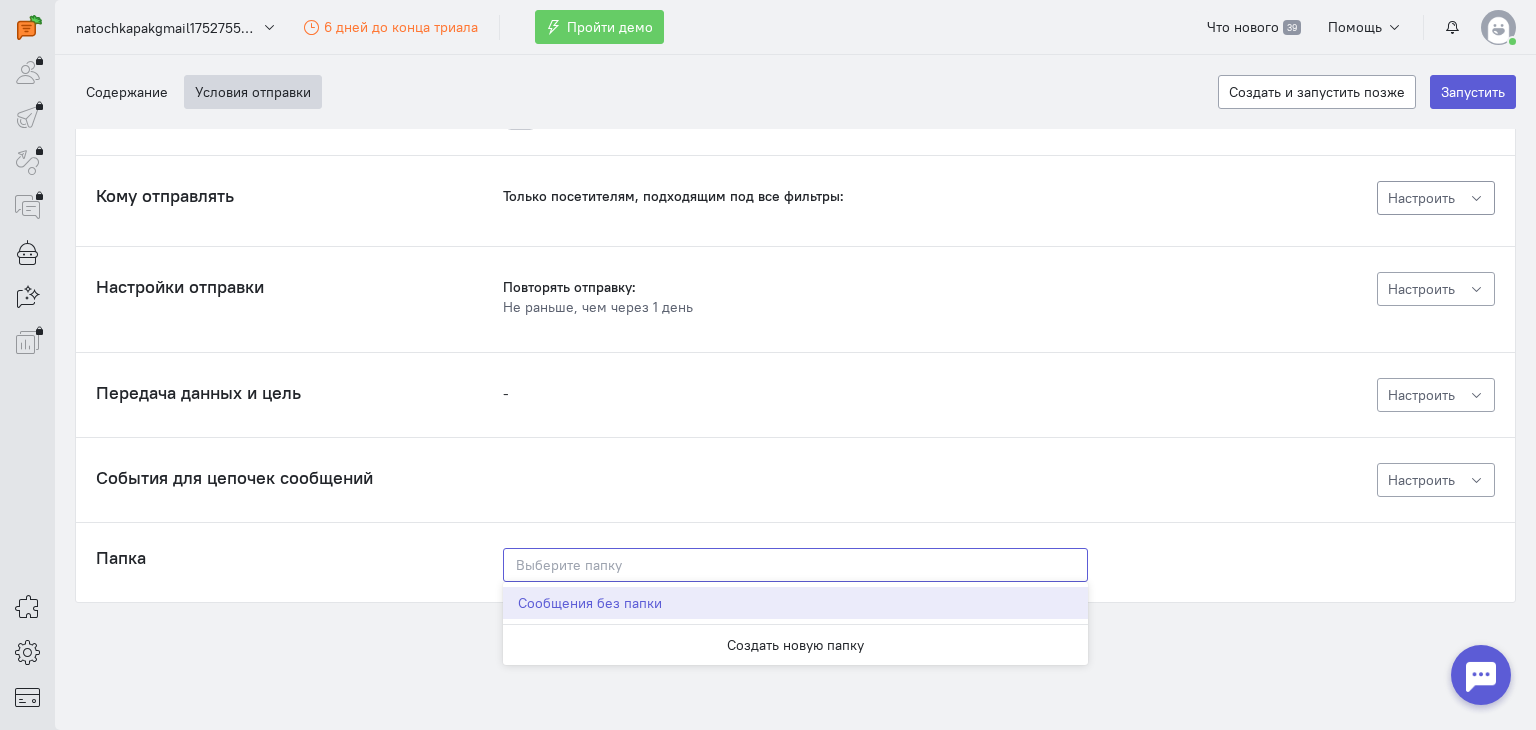 click at bounding box center (795, 565) 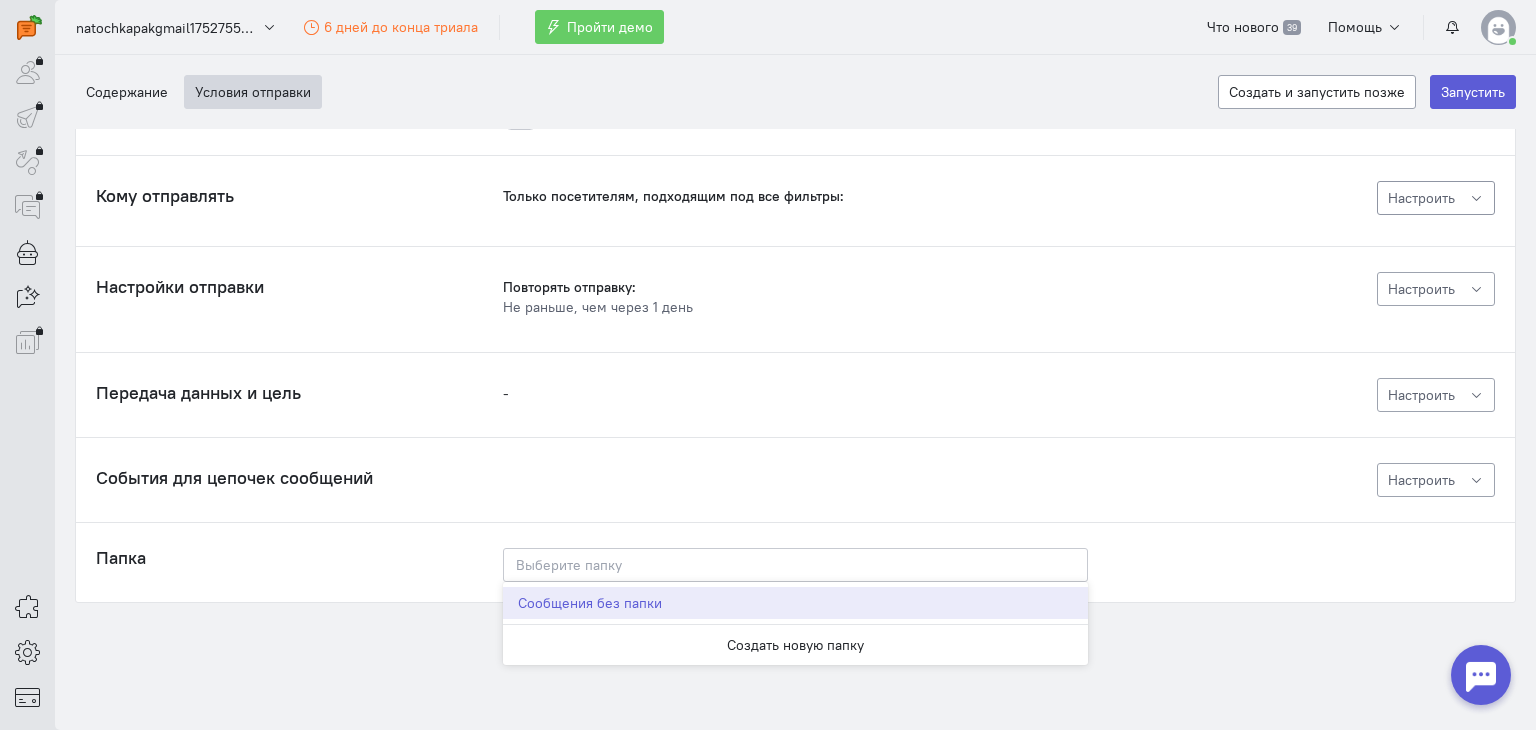 click on "Когда отправлять
Вариант а или б отправится
после того, как пользователь зайдет на сайт
Зашел на сайт
Открыл страницу
Попытался уйти с сайта
Другое событие
Вариант а или б отправится после того, как пользователь зайдет на сайт" at bounding box center (795, 271) 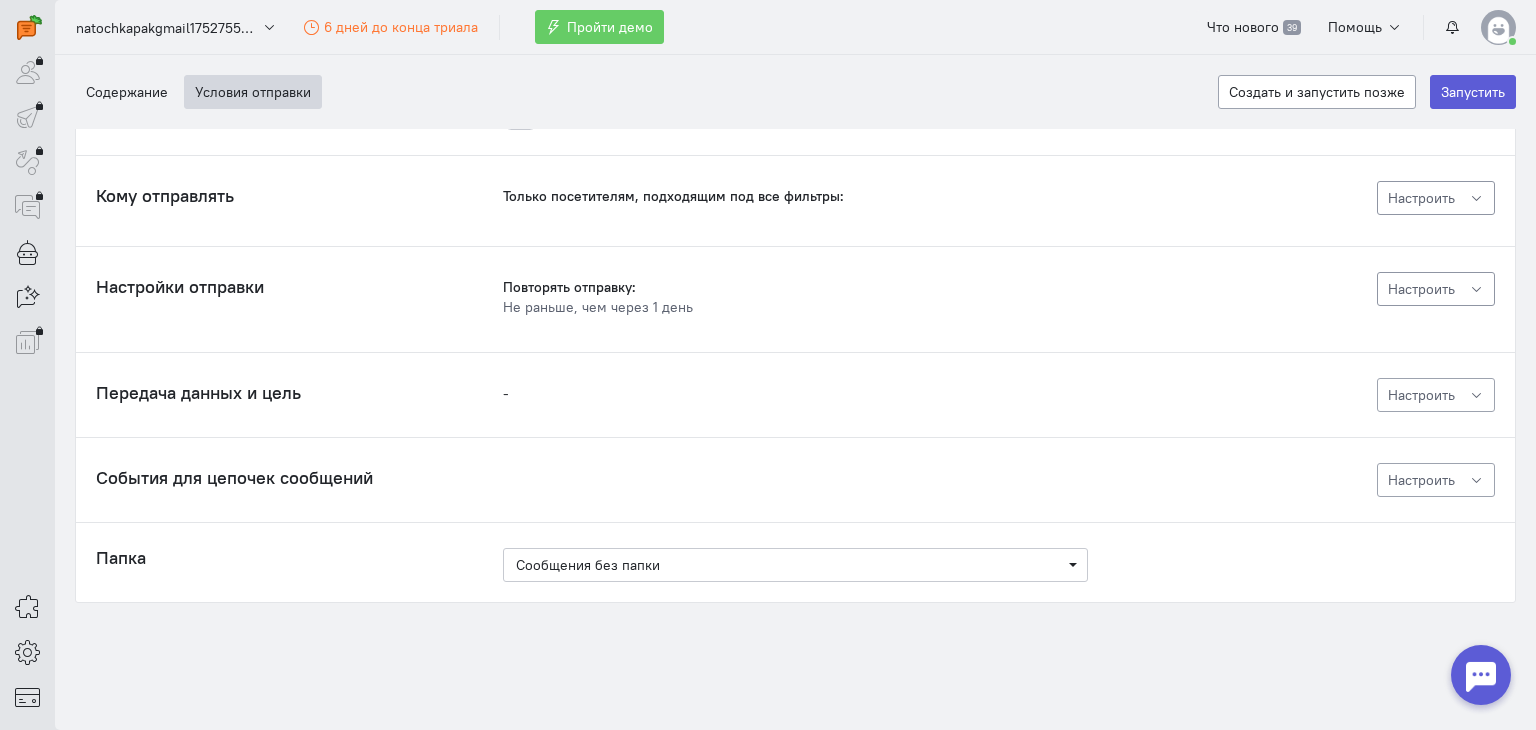 click on "Настроить" 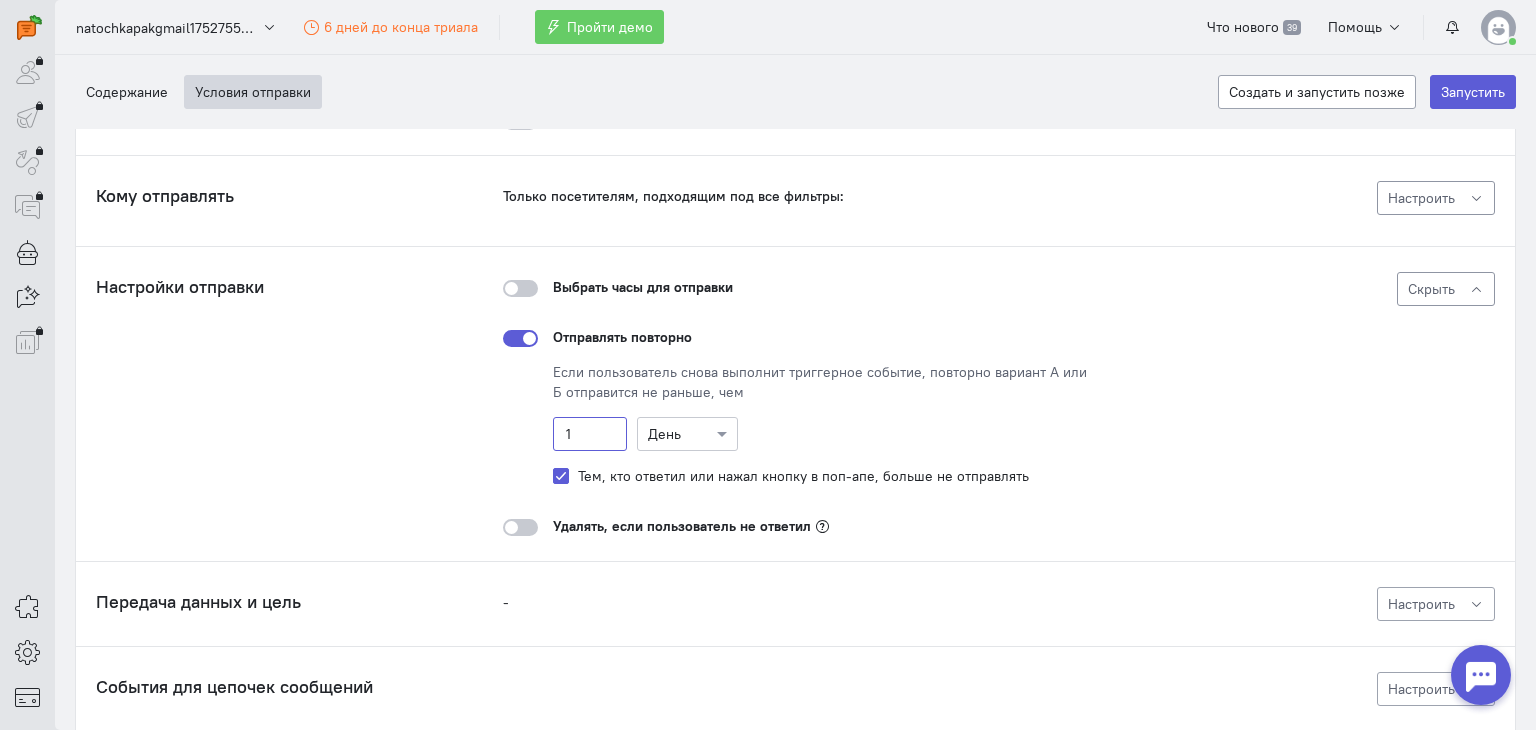 click on "1" 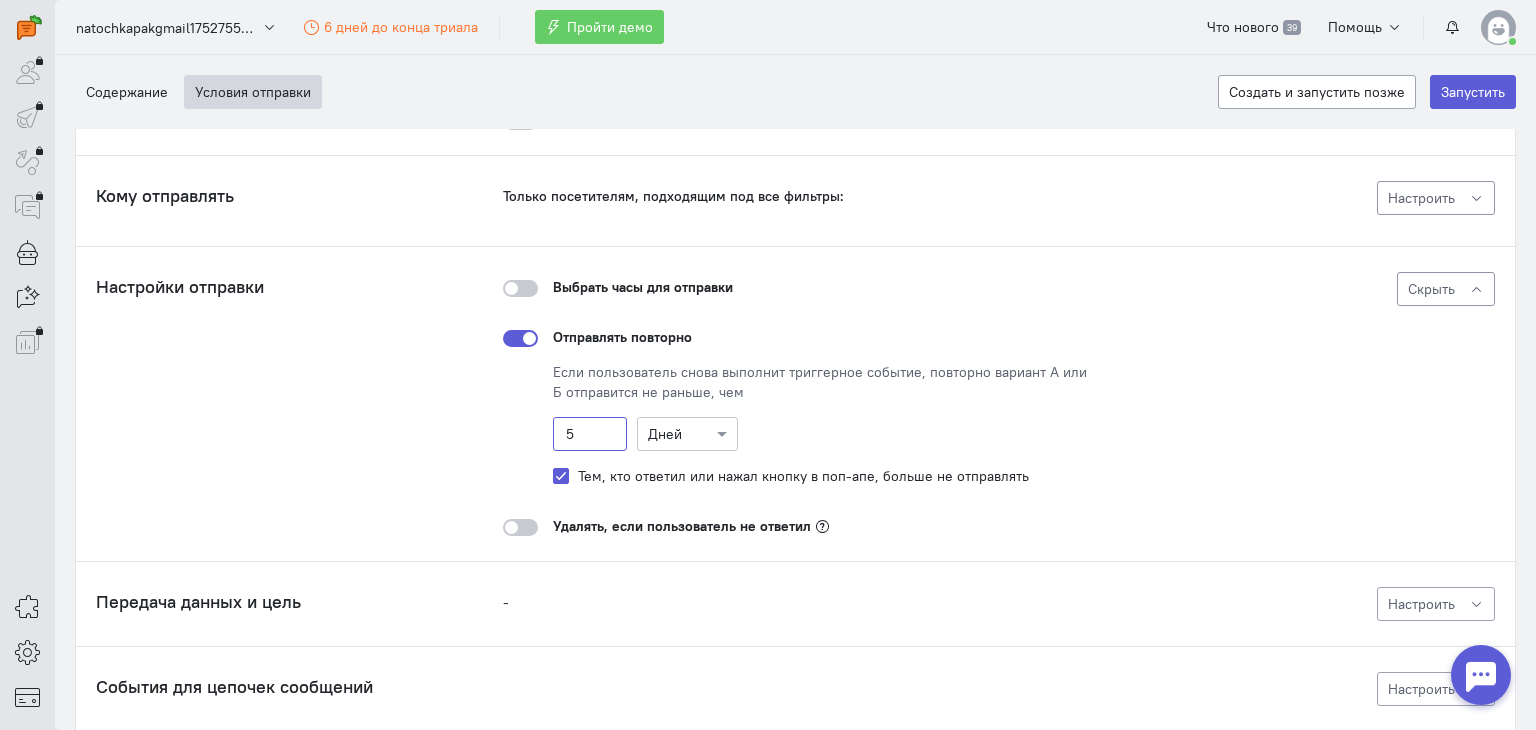 type on "5" 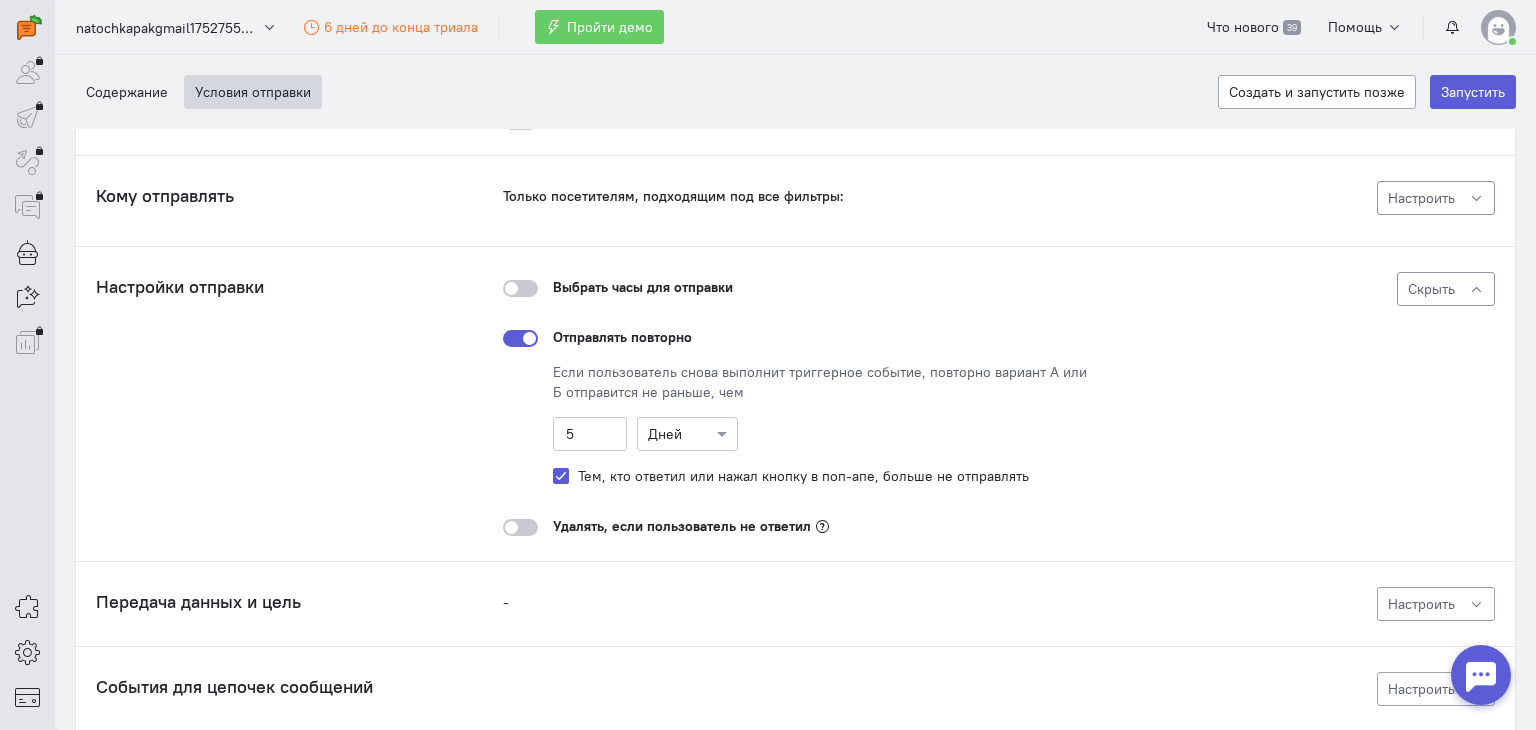 click on "Если пользователь снова выполнит триггерное событие, повторно вариант А или Б отправится не раньше, чем
5
Дней
Тем, кто ответил или нажал кнопку в поп-апе, больше не отправлять" 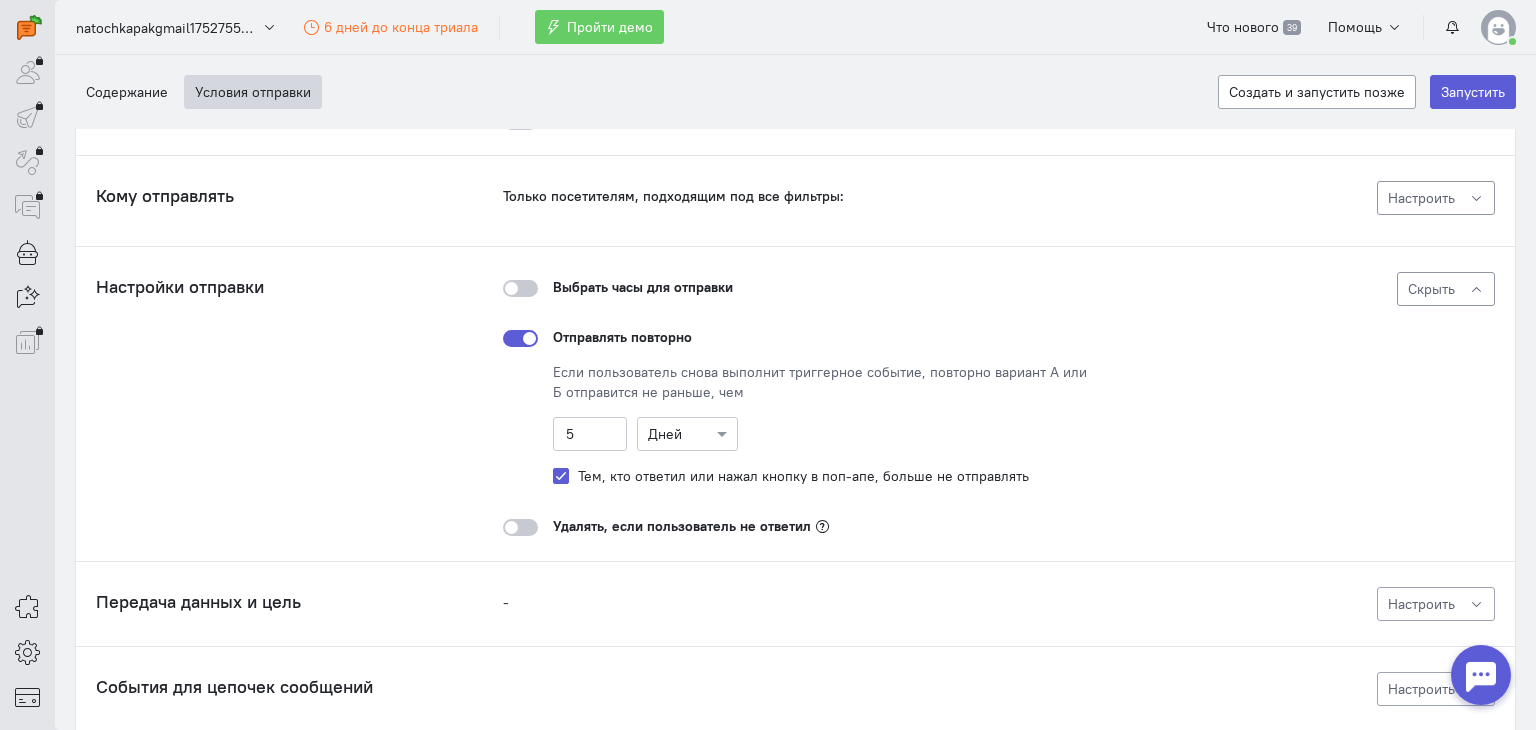 click 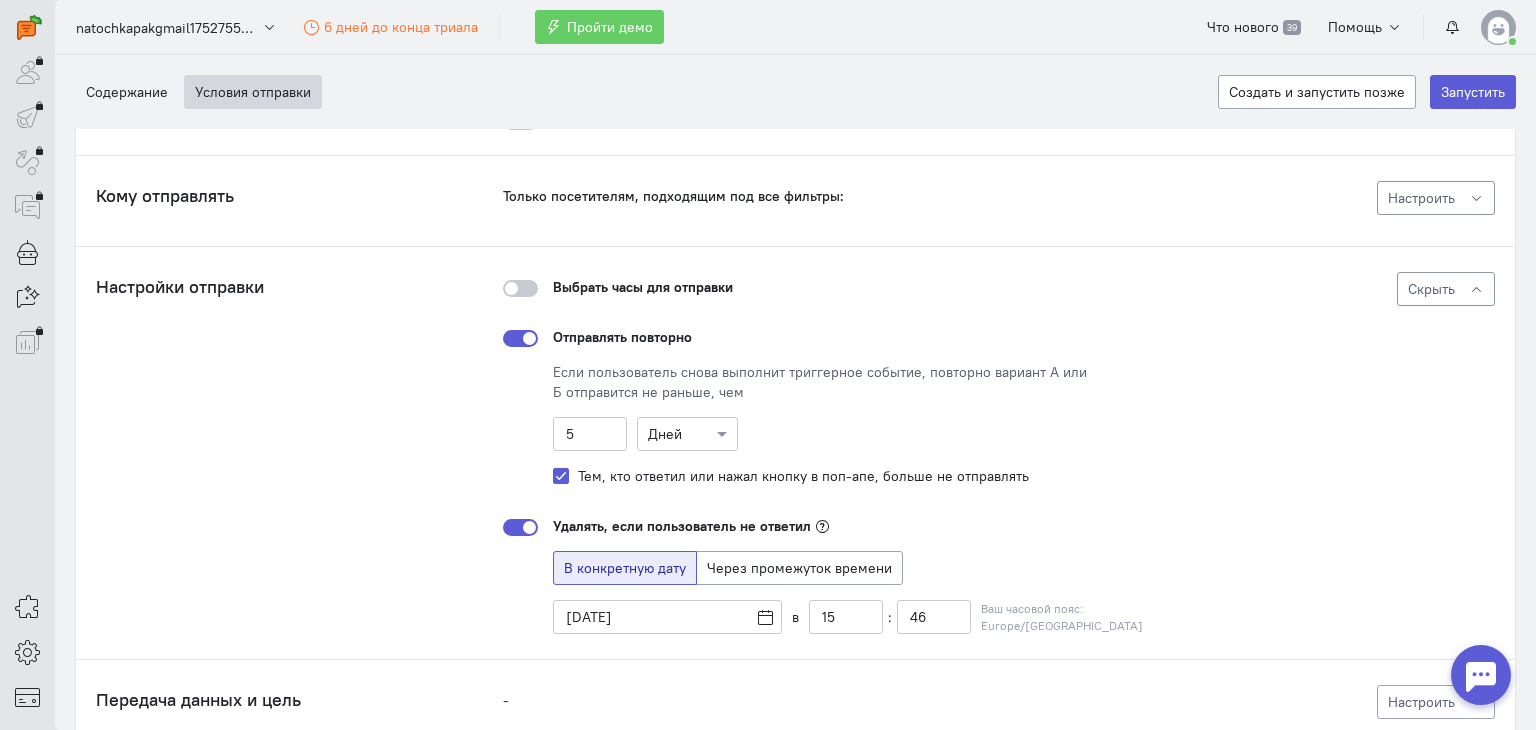 click on "Настроить" 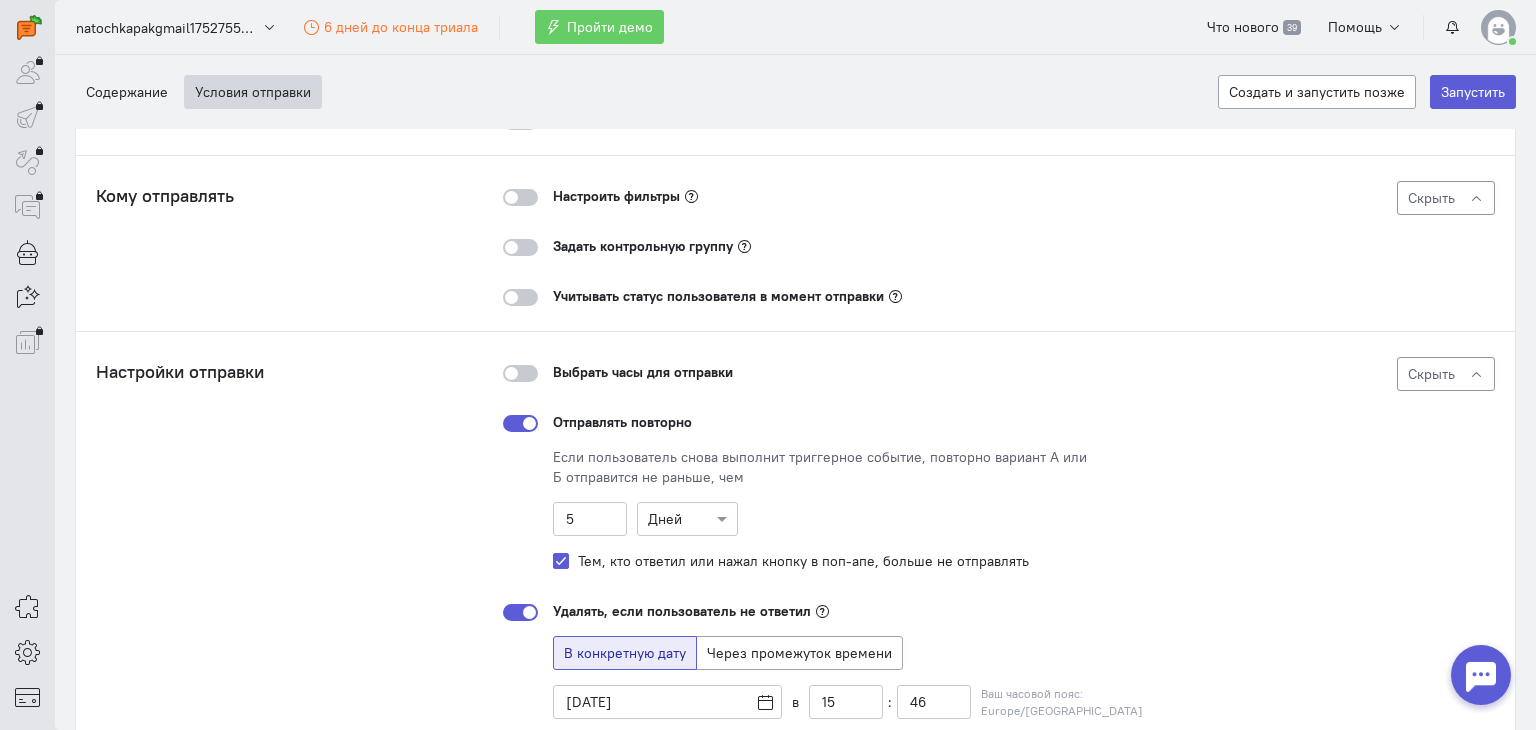 click 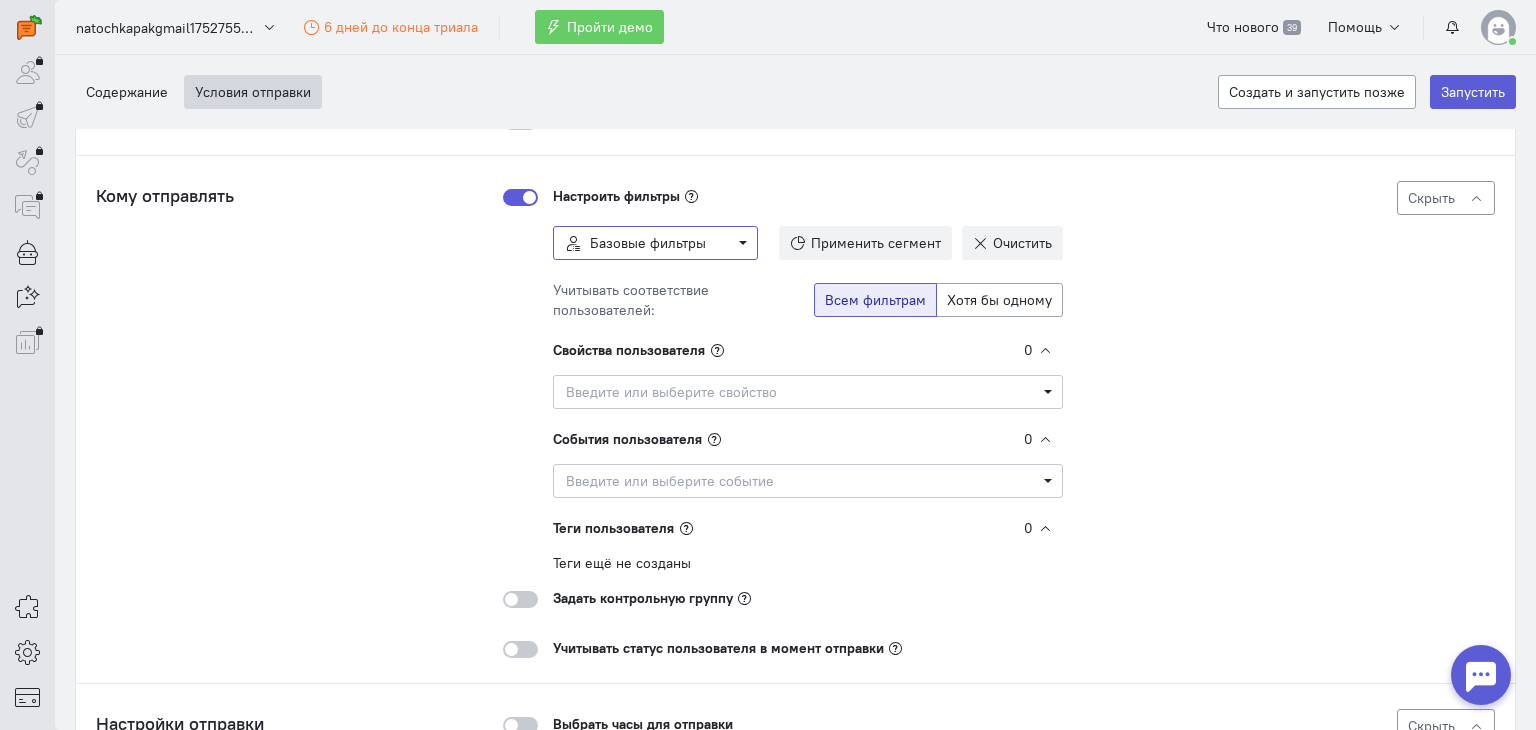 click on "Базовые фильтры" 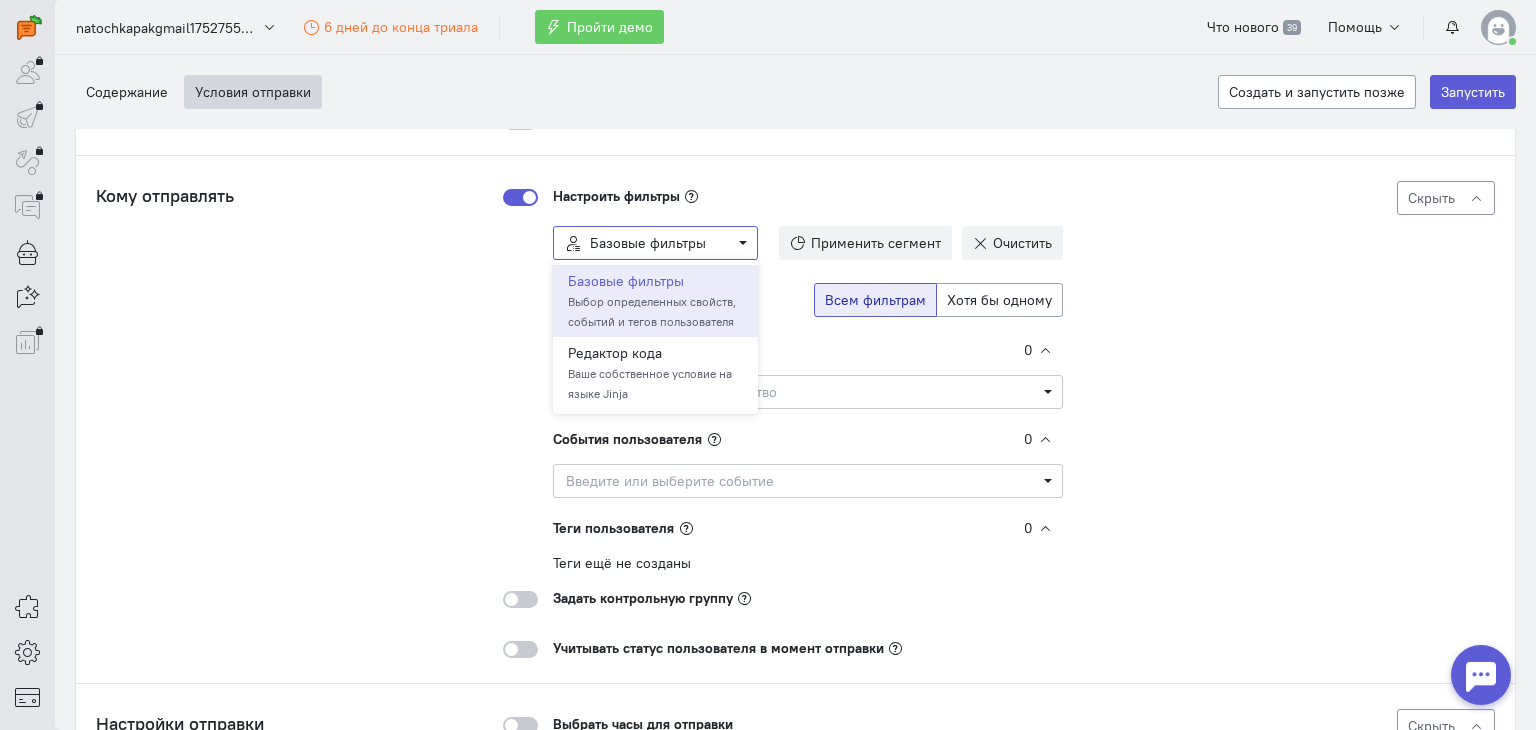 click on "Базовые фильтры" 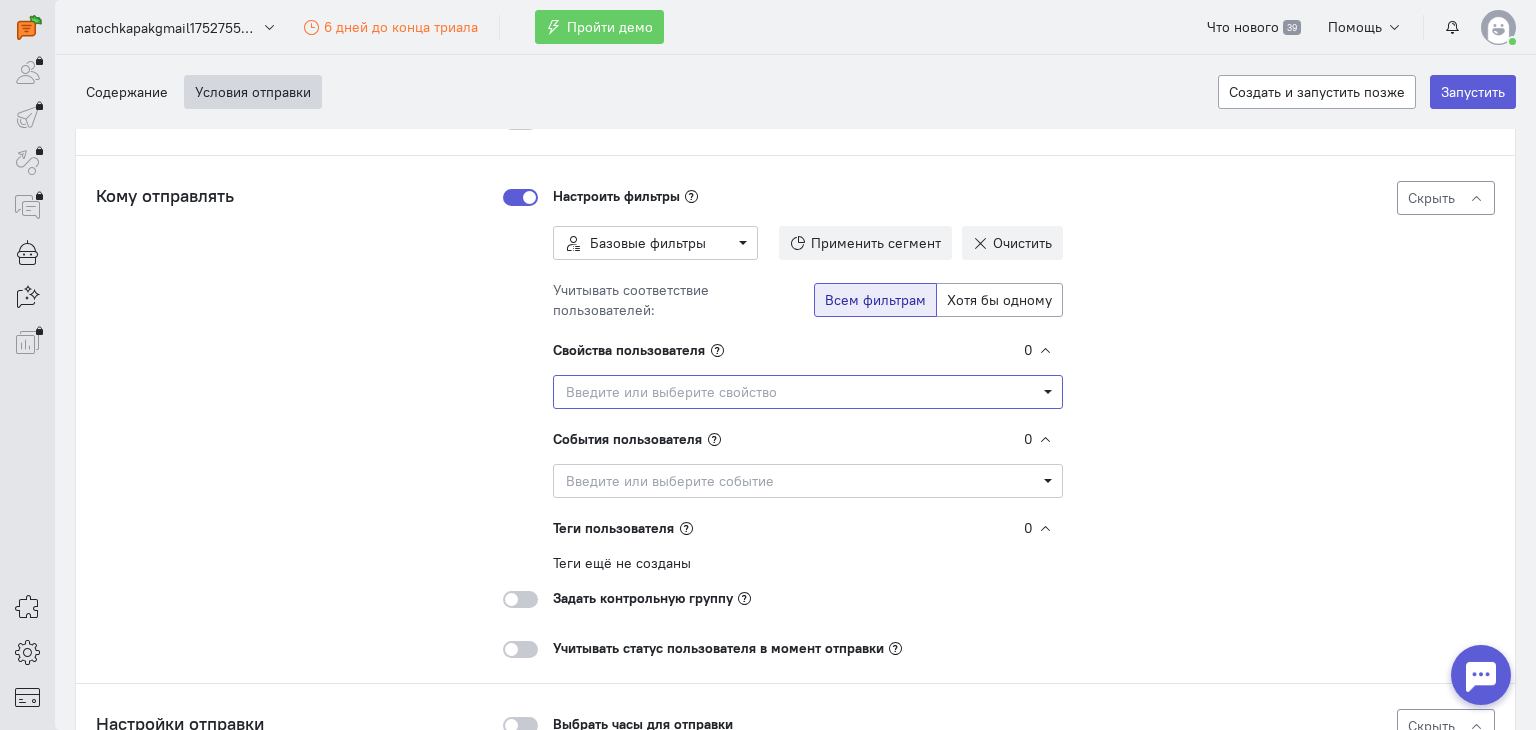 click on "Введите или выберите свойство" 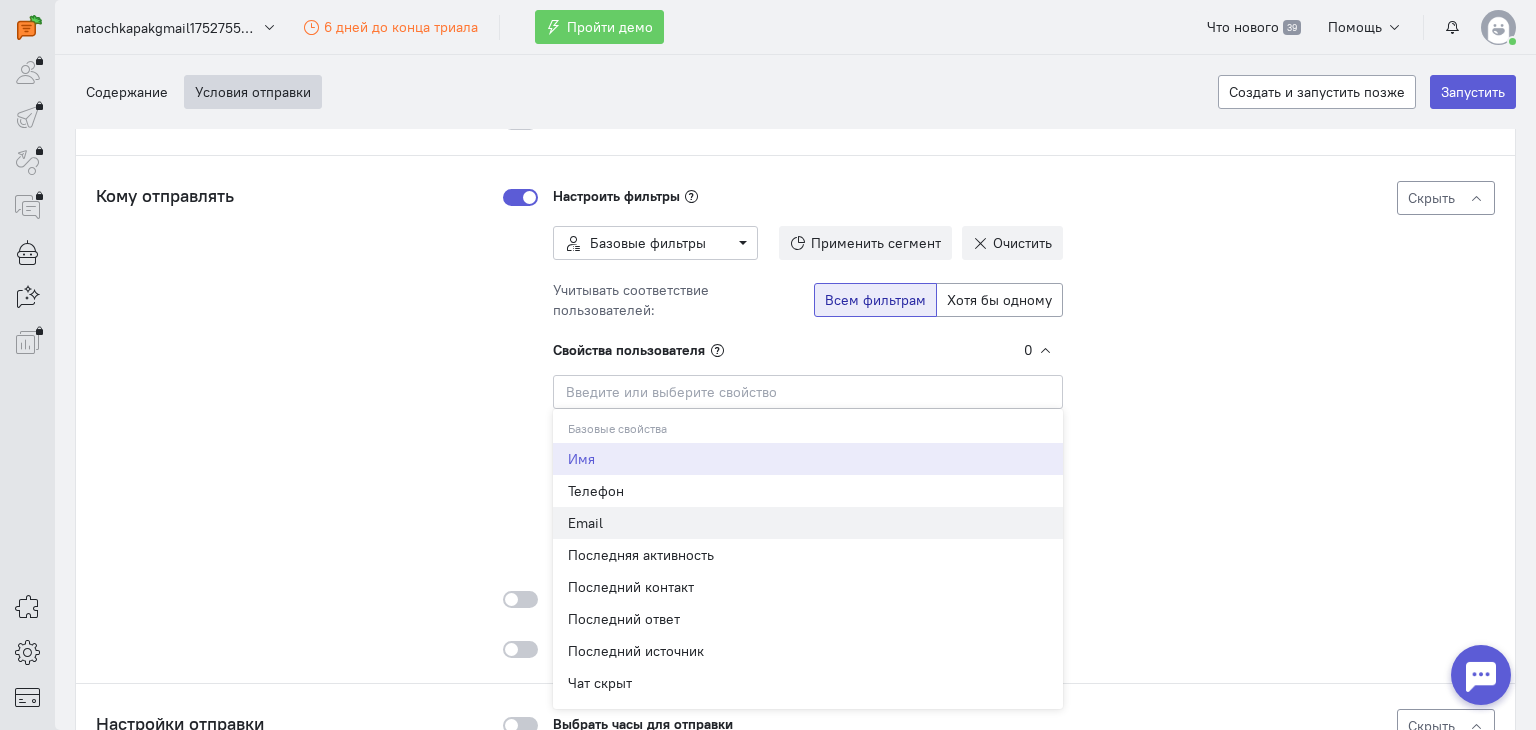 click on "Email" at bounding box center (808, 523) 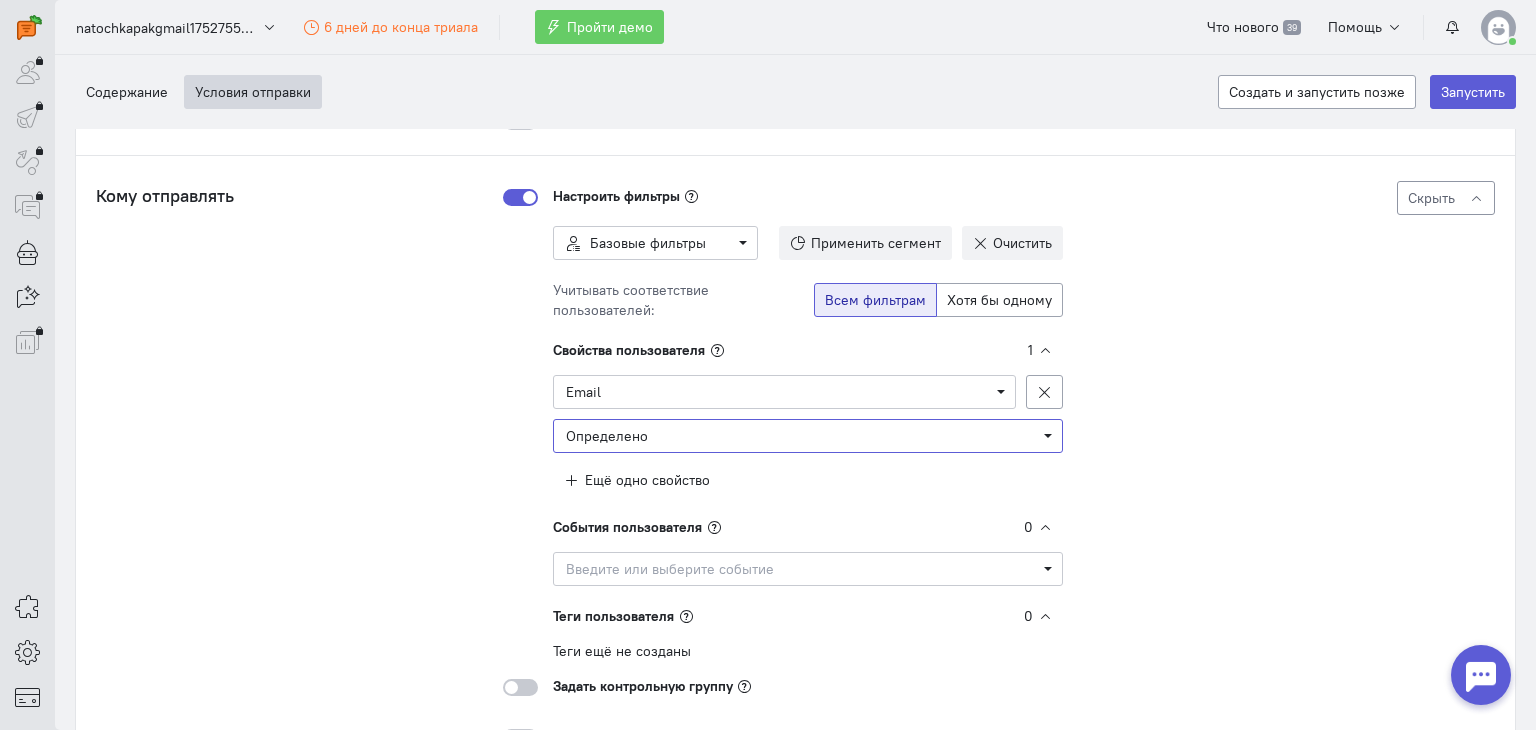 click on "Определено" 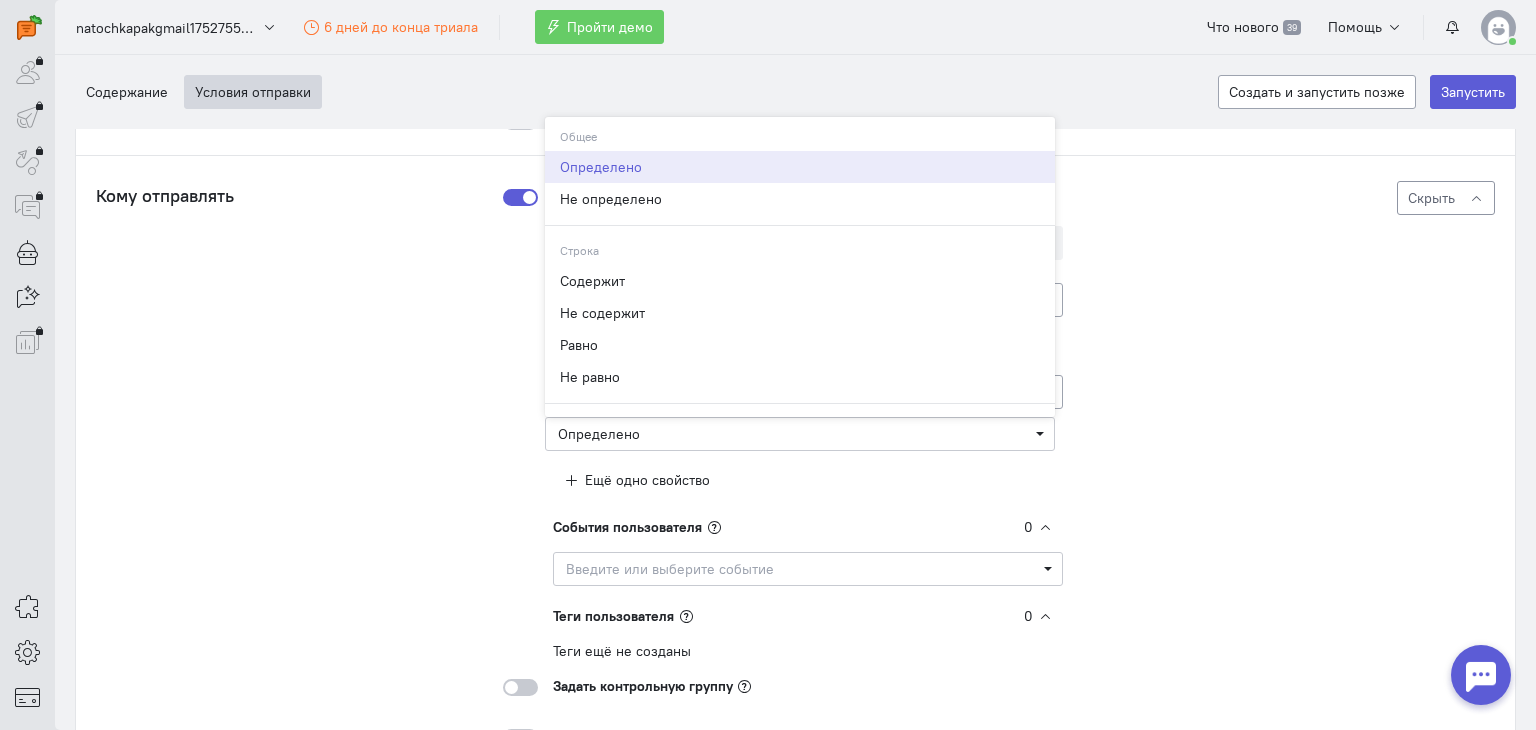 click on "Кому отправлять
Только посетителям, подходящим под все фильтры:
Свойства:
-
Email
- определено
Настроить фильтры
Базовые фильтры
Применить сегмент
Все пользователи Отправлен поп-ап Общались в течение суток Есть имя" 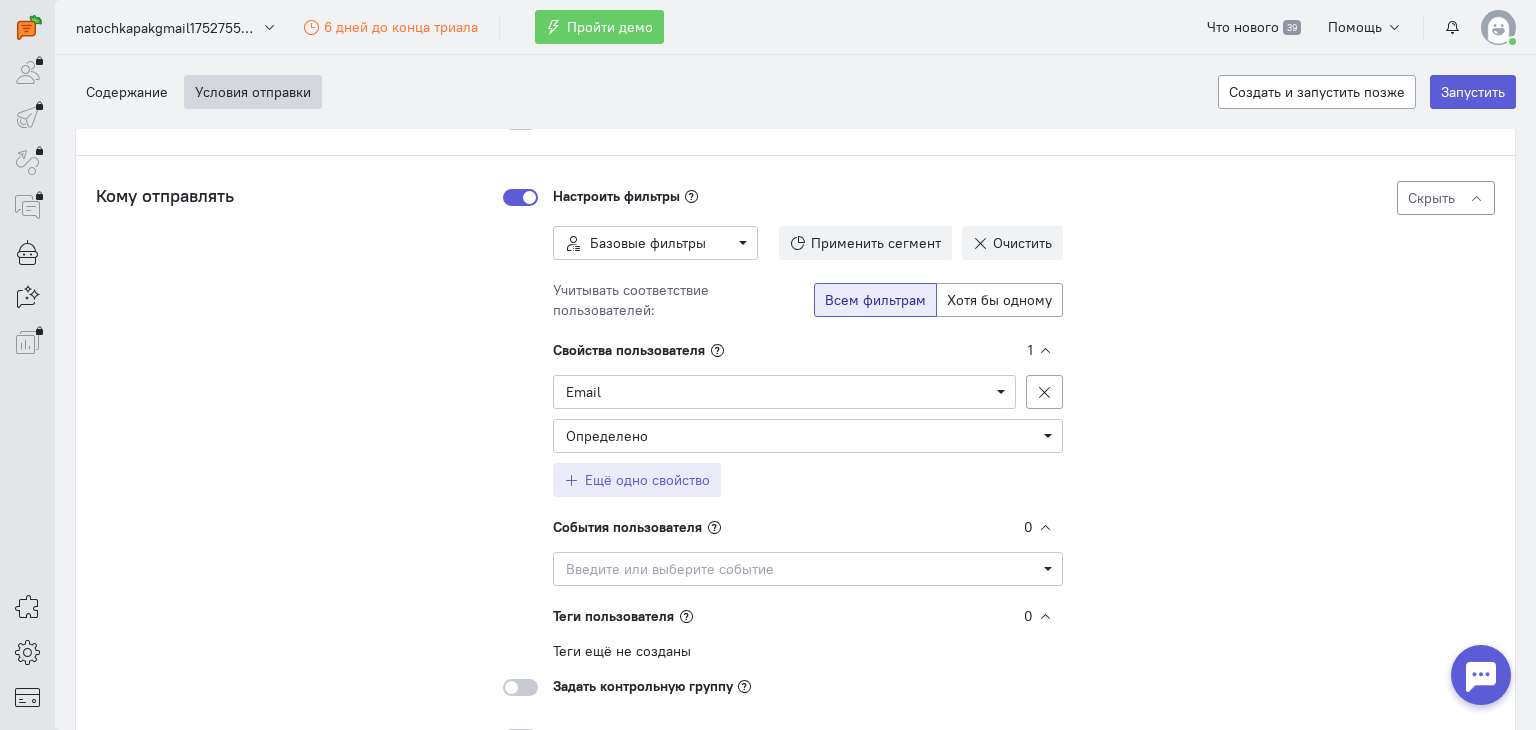 click on "Ещё одно свойство" 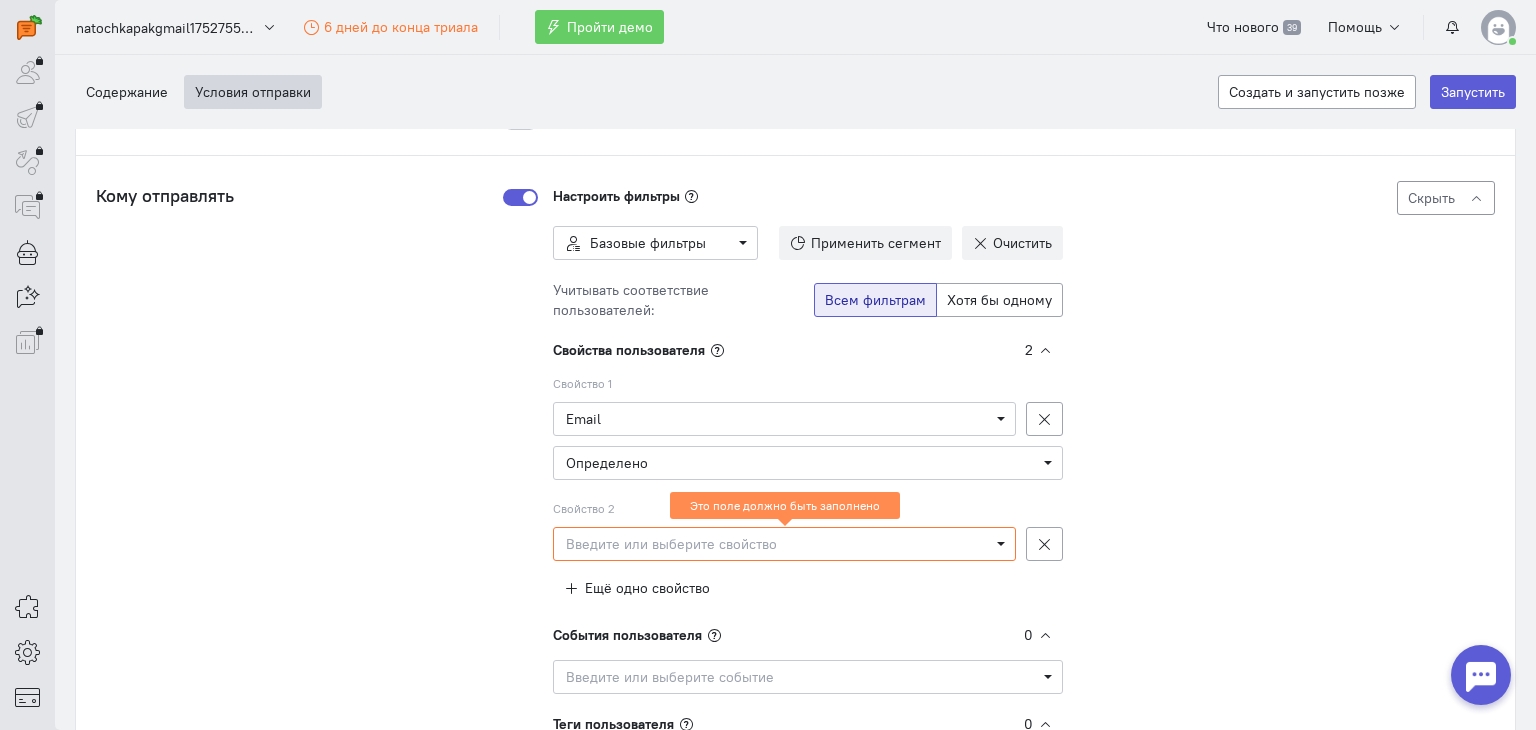 click on "Введите или выберите свойство" 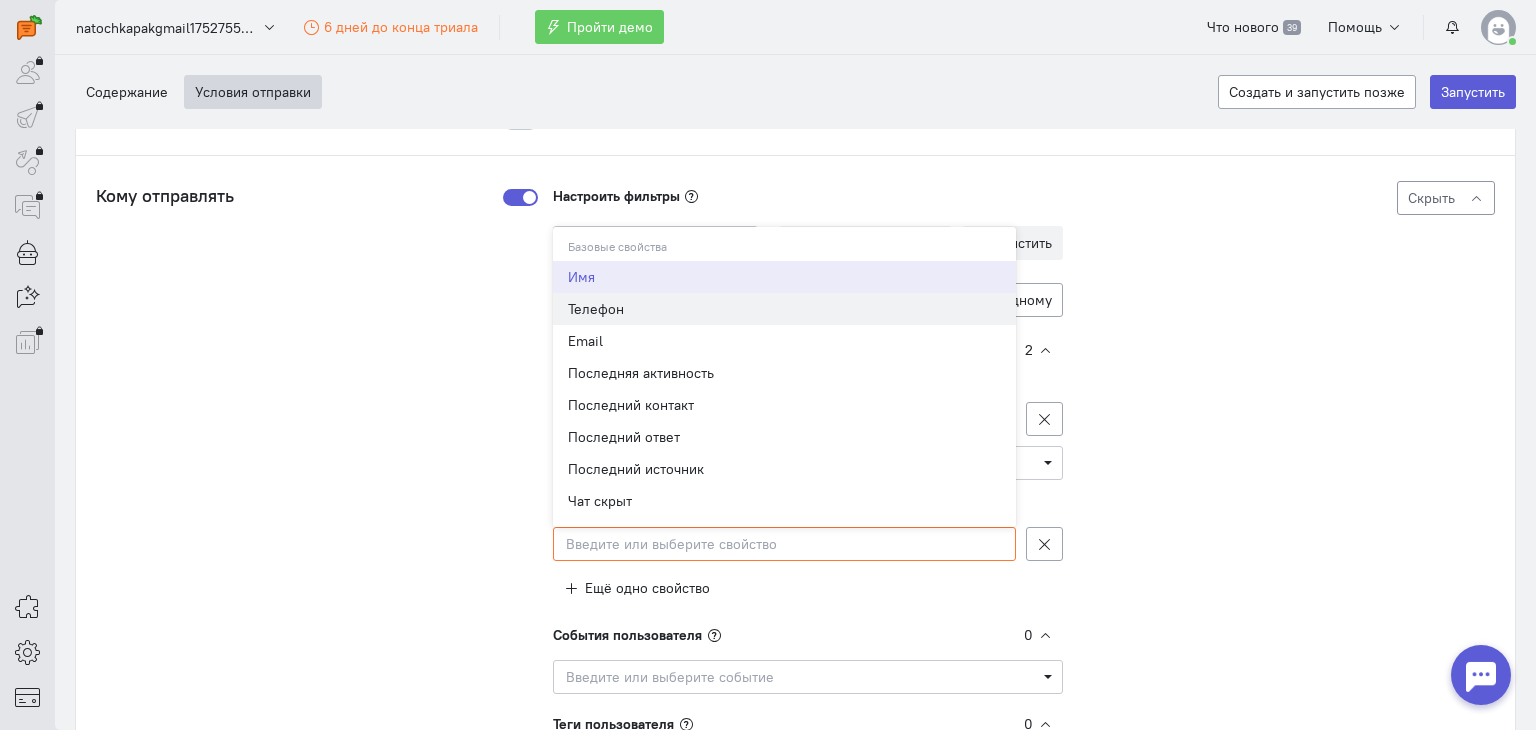 click on "Телефон" at bounding box center (784, 309) 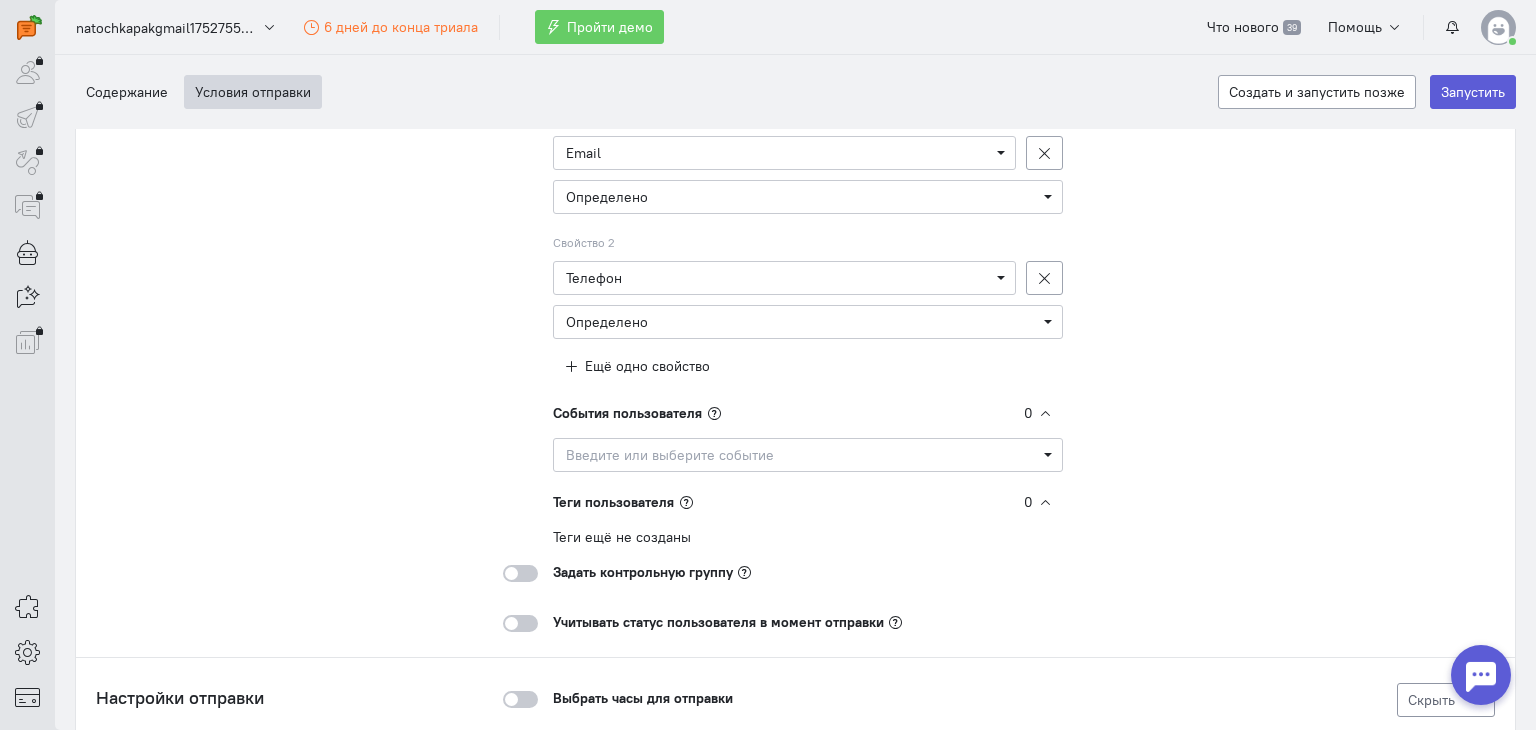 scroll, scrollTop: 519, scrollLeft: 0, axis: vertical 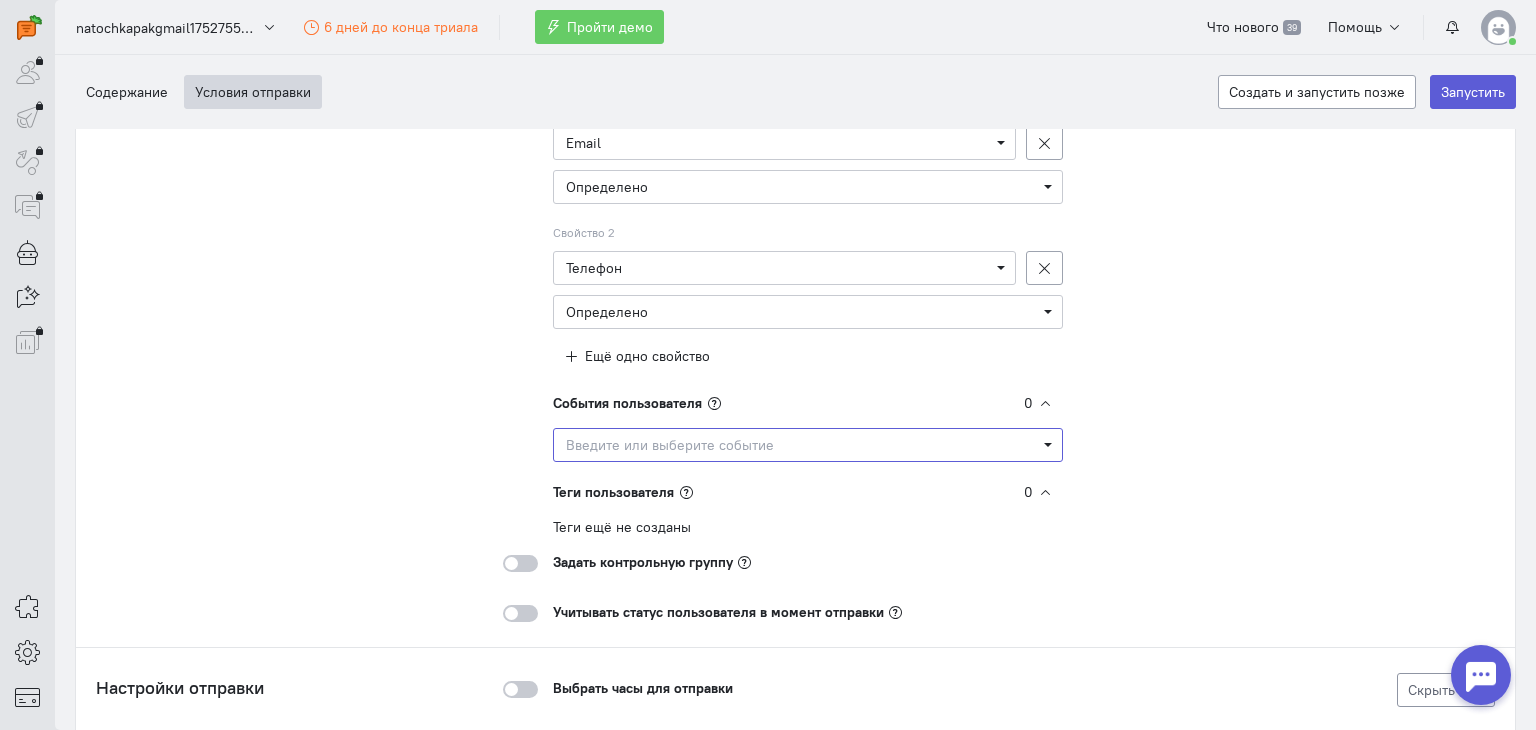click on "Введите или выберите событие" 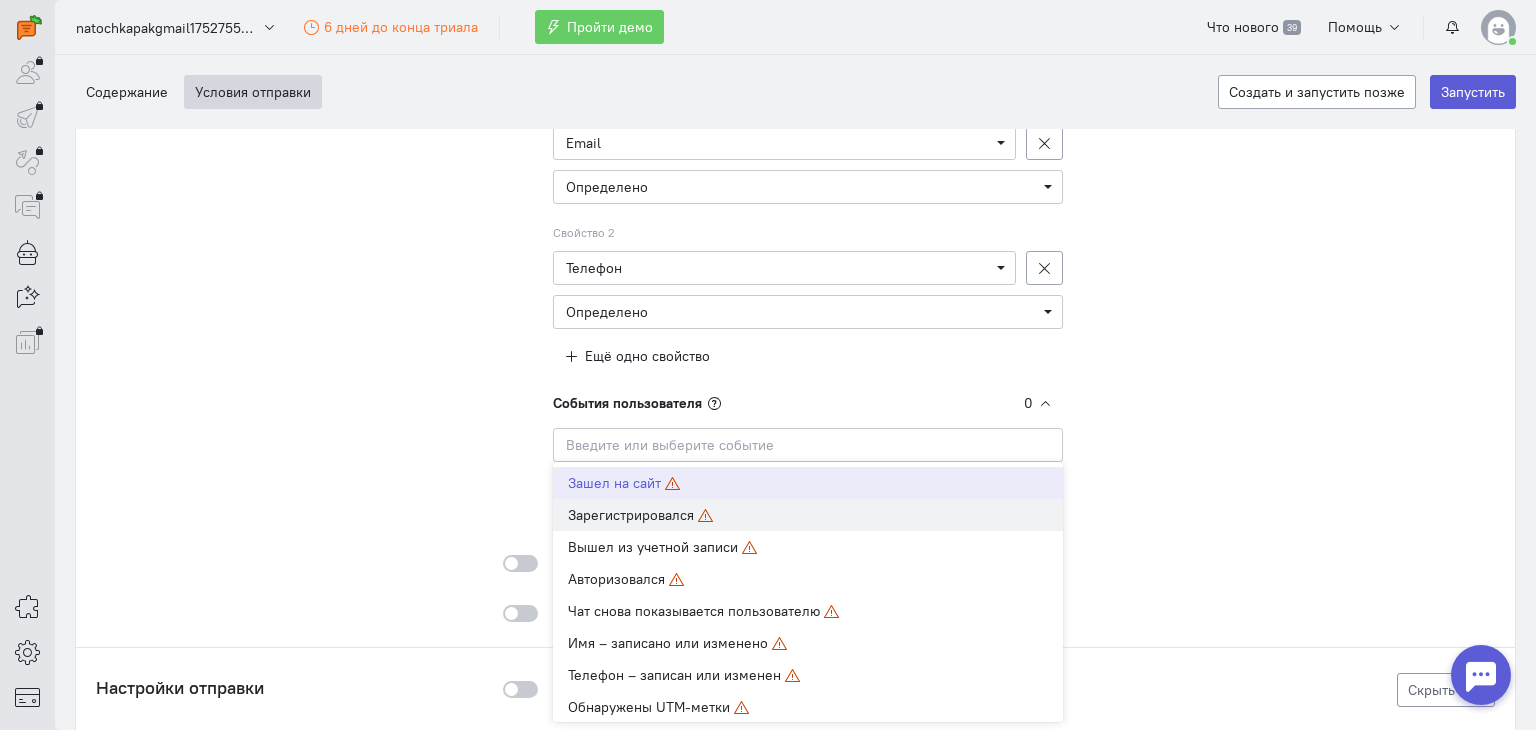 click on "Зарегистрировался" at bounding box center [631, 515] 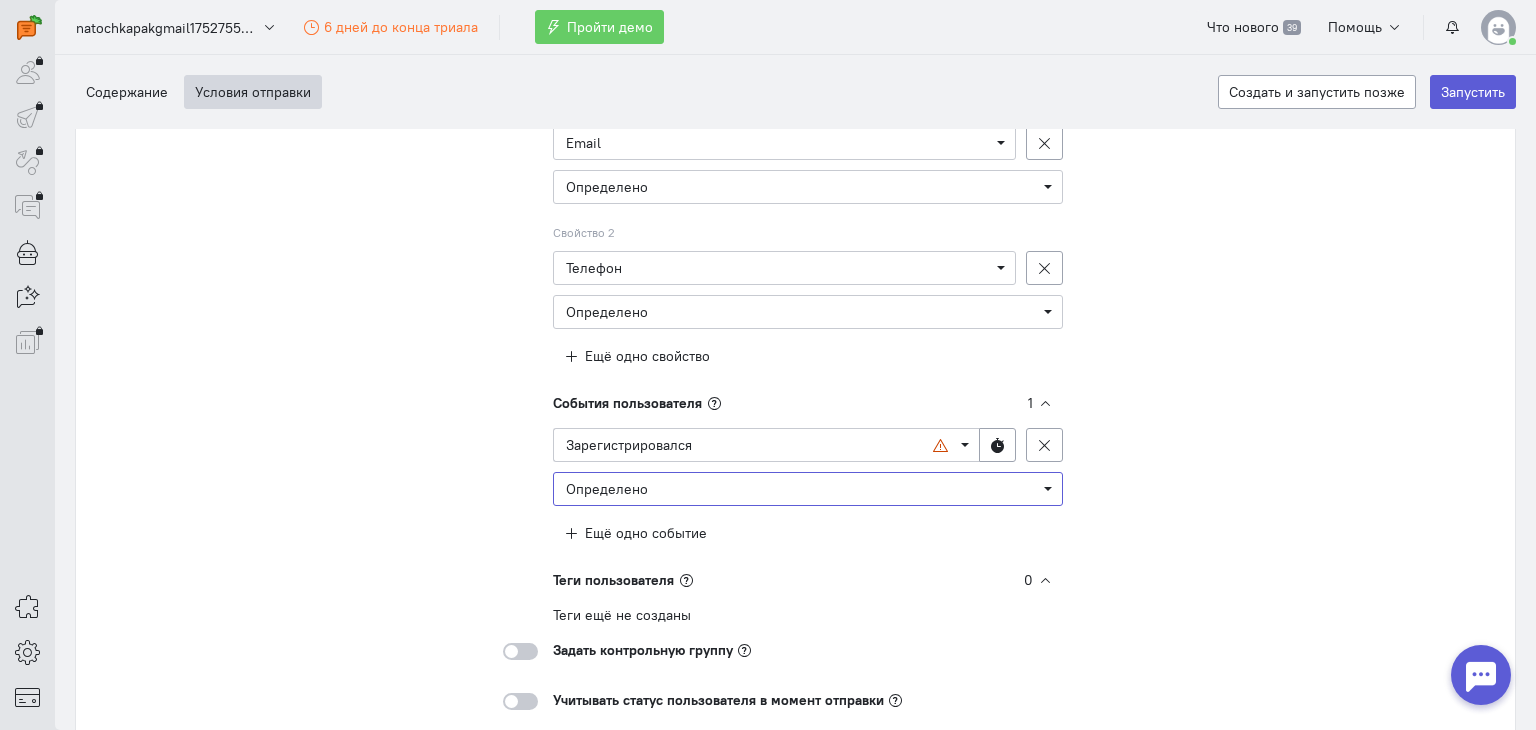 click on "Определено" 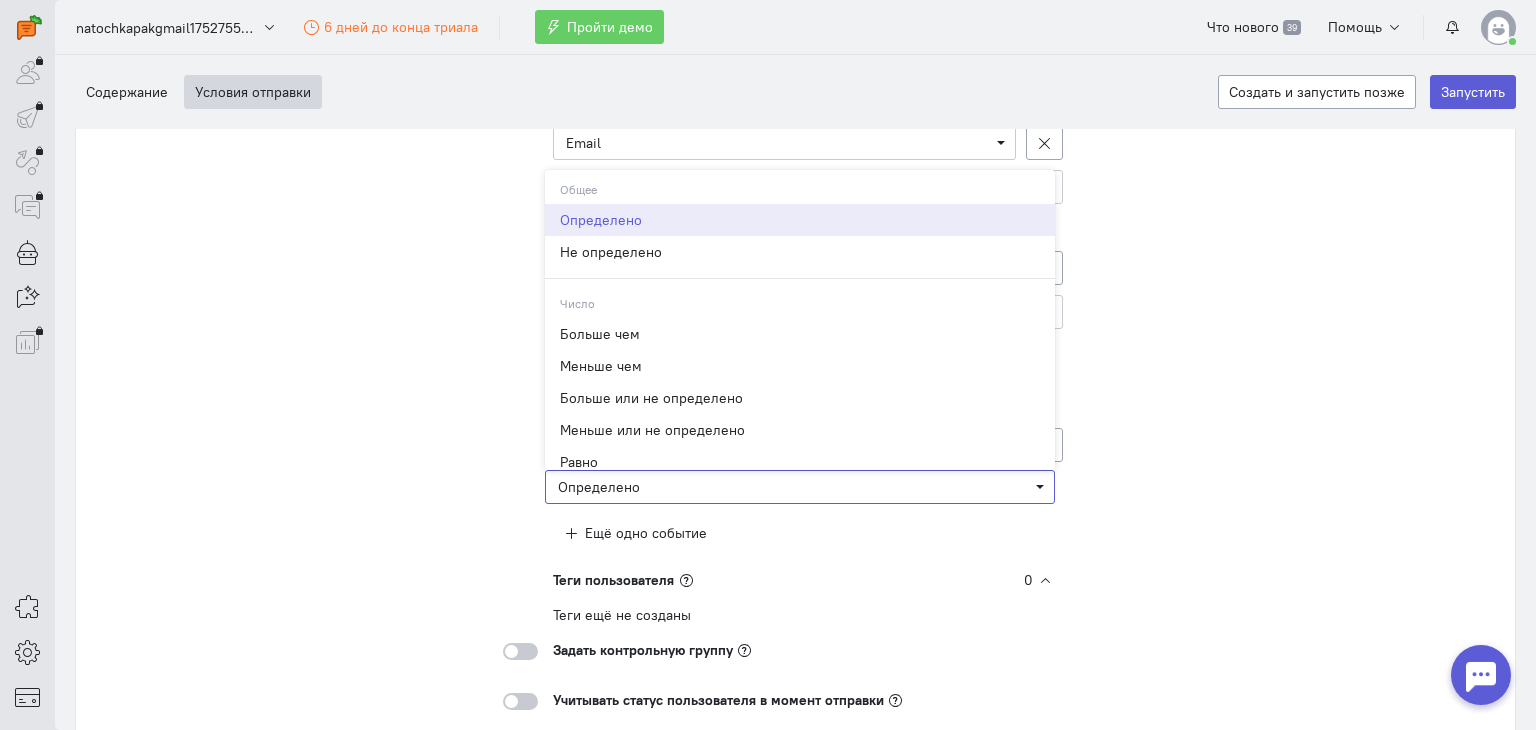 click on "Определено" at bounding box center [800, 487] 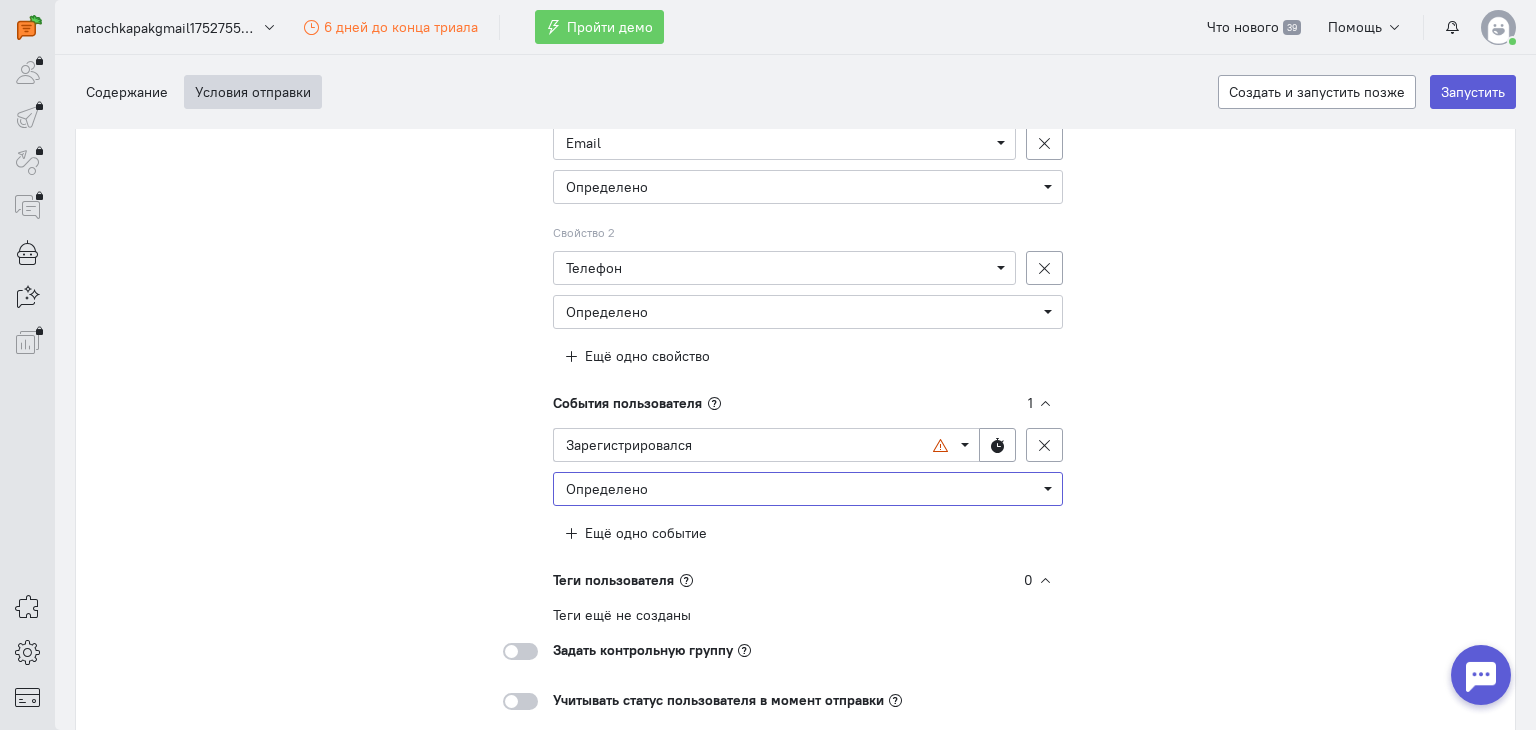 click on "Определено" 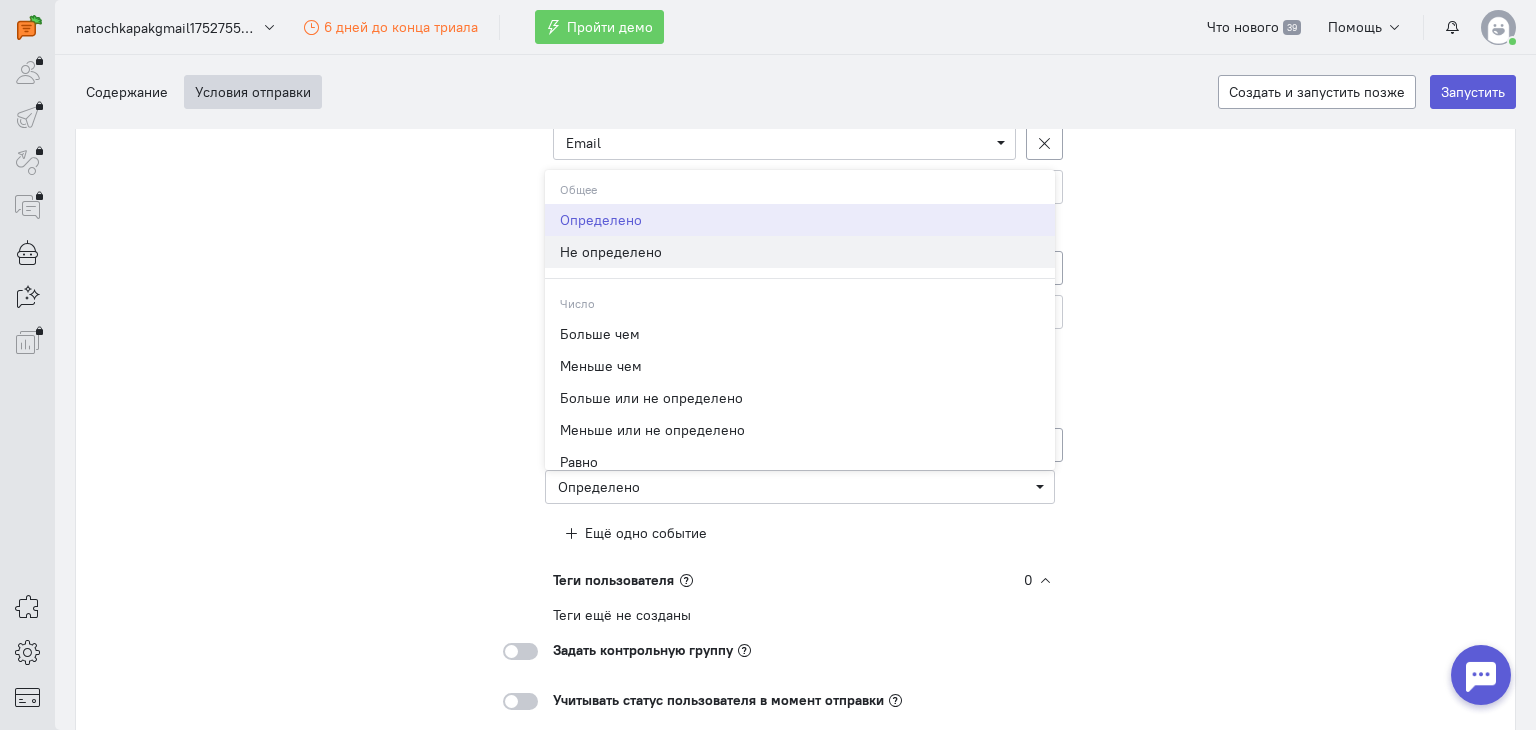click on "Не определено" at bounding box center [800, 252] 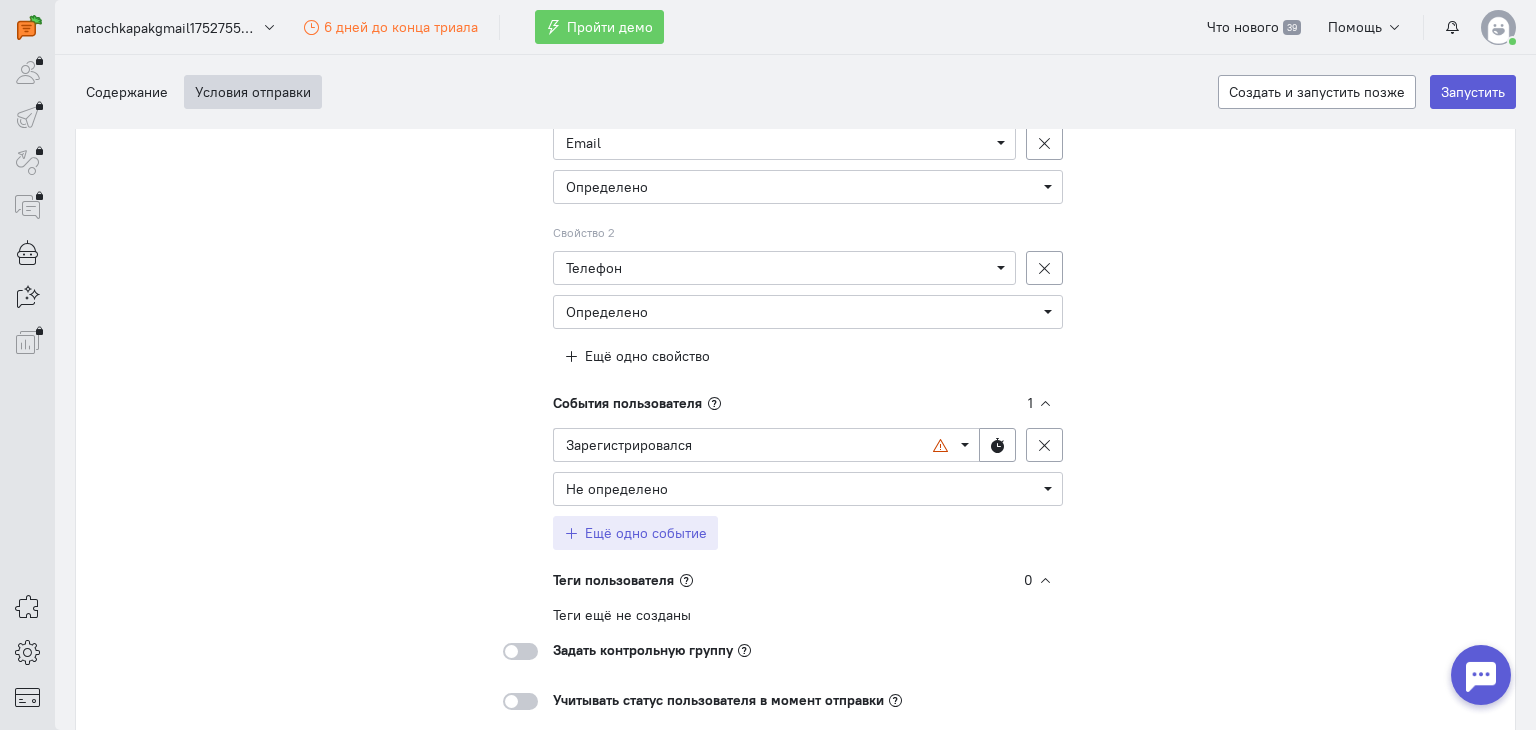 click 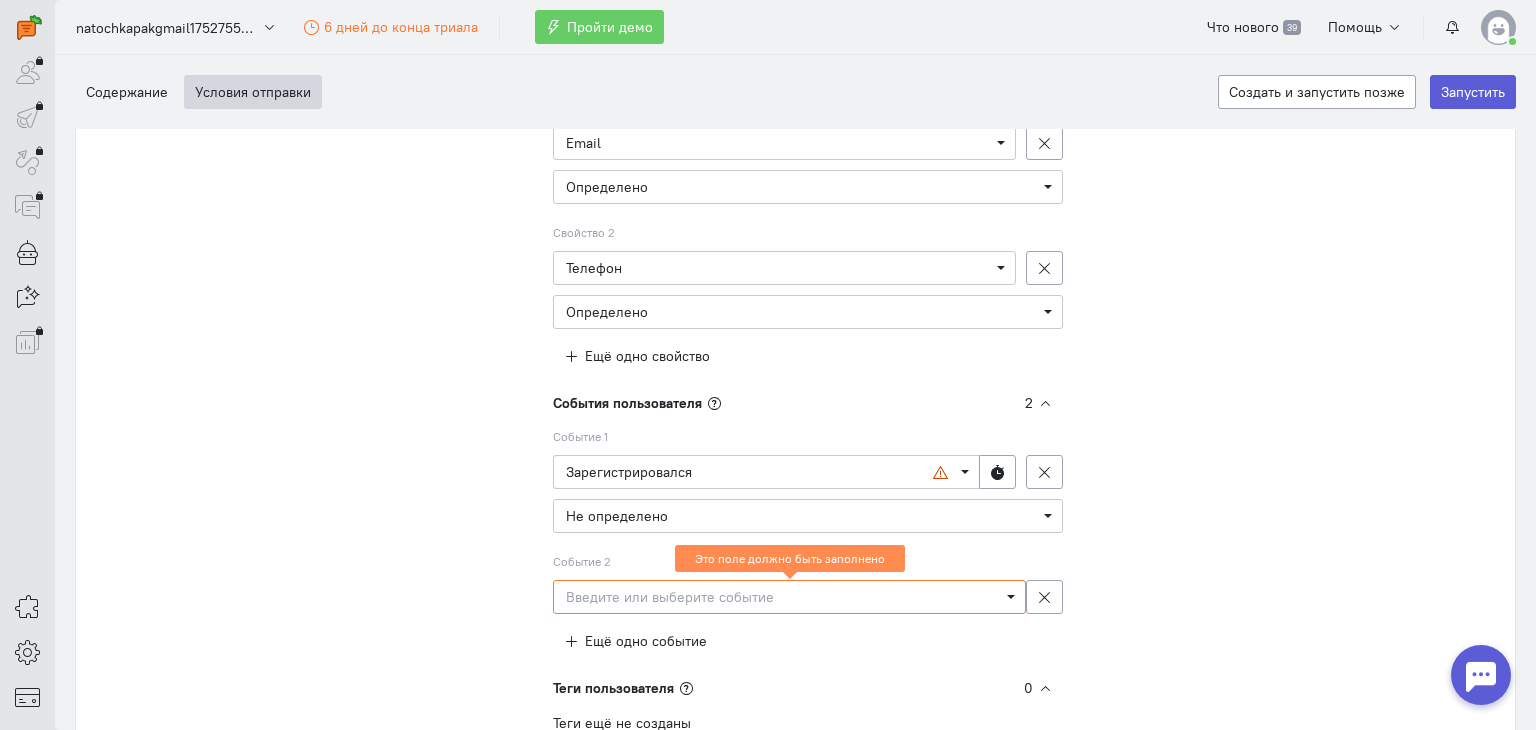 click on "Введите или выберите событие" 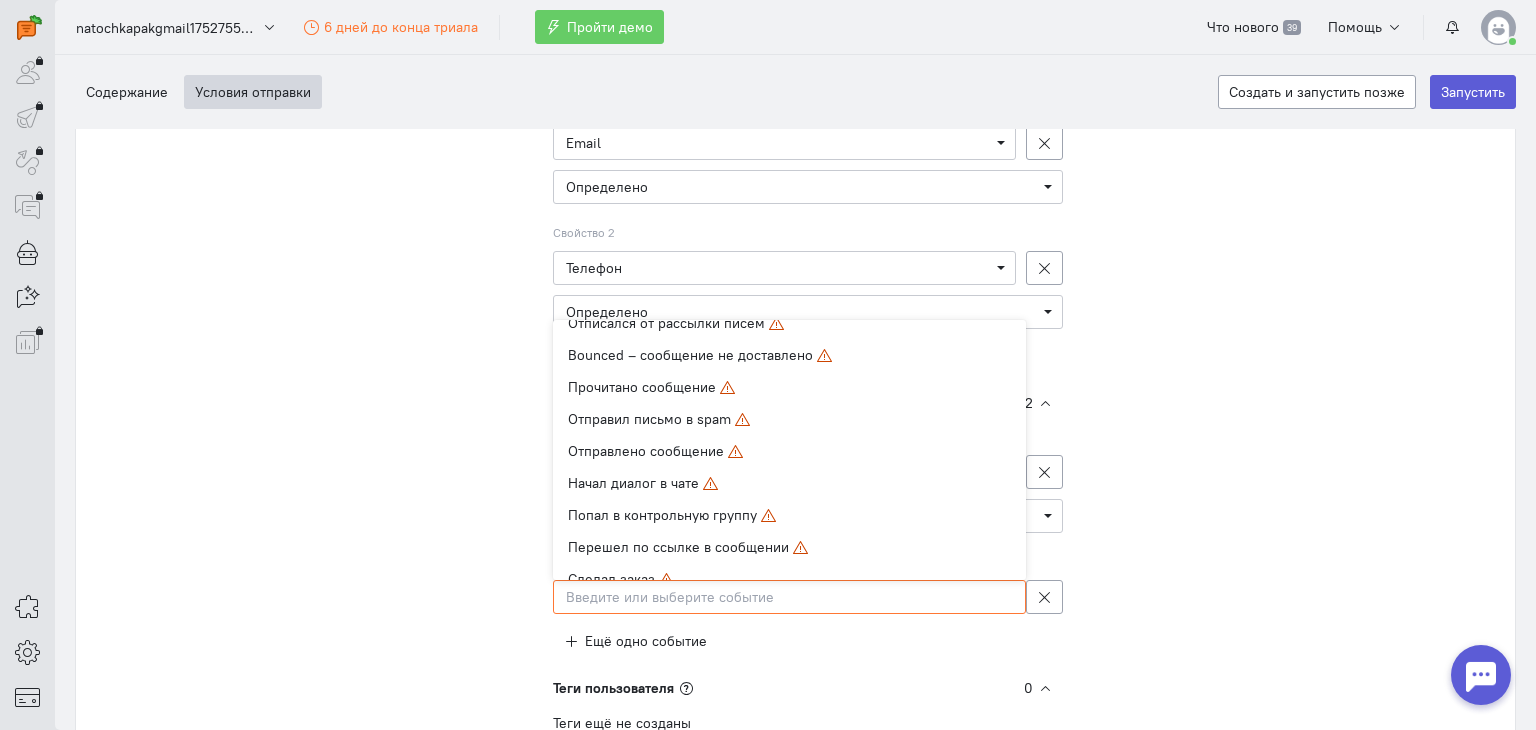 scroll, scrollTop: 424, scrollLeft: 0, axis: vertical 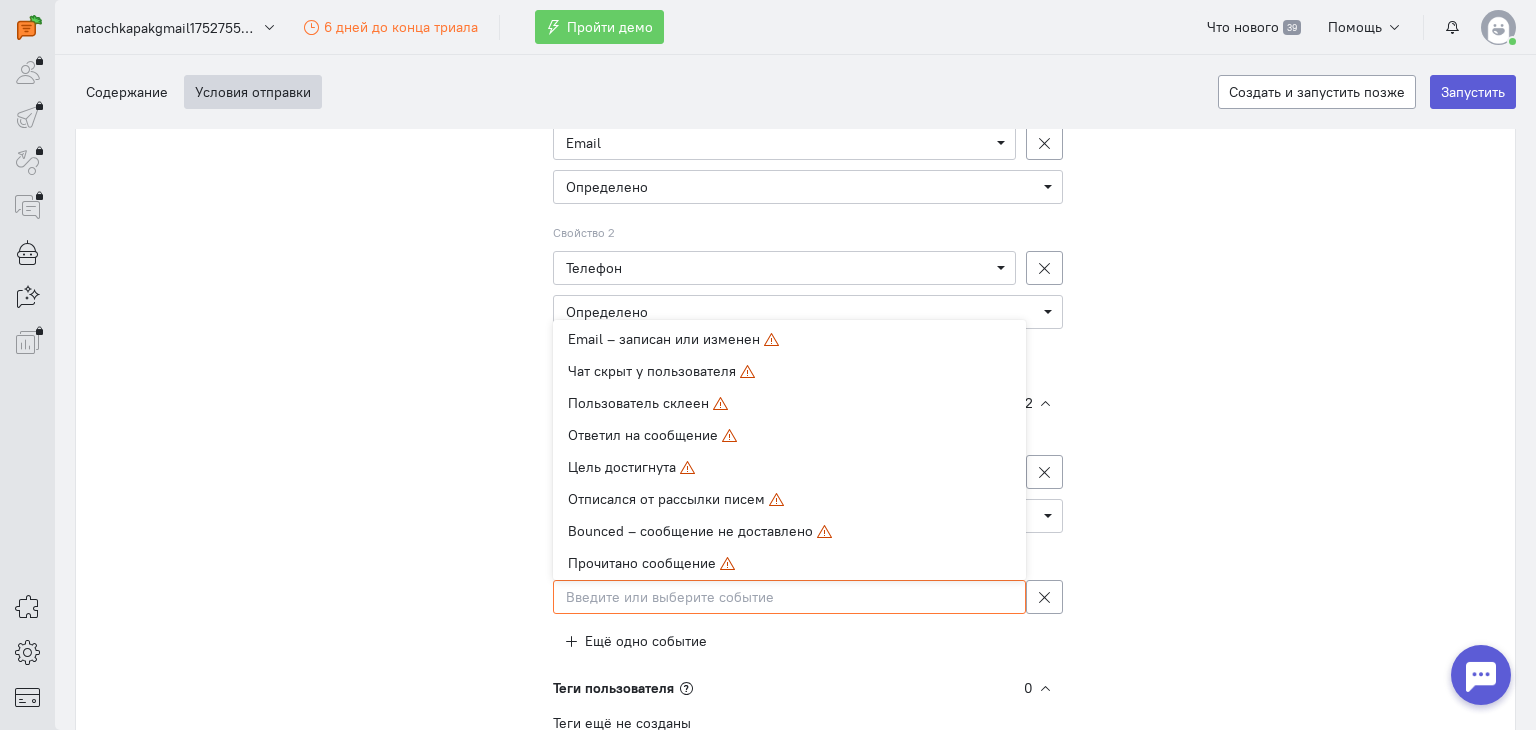 click on "Кому отправлять
Только посетителям, подходящим под все фильтры:
Свойства:
-
Email
- определено
-
Телефон
- определено
События:
-
Зарегистрировался
- не определено
Настроить фильтры" 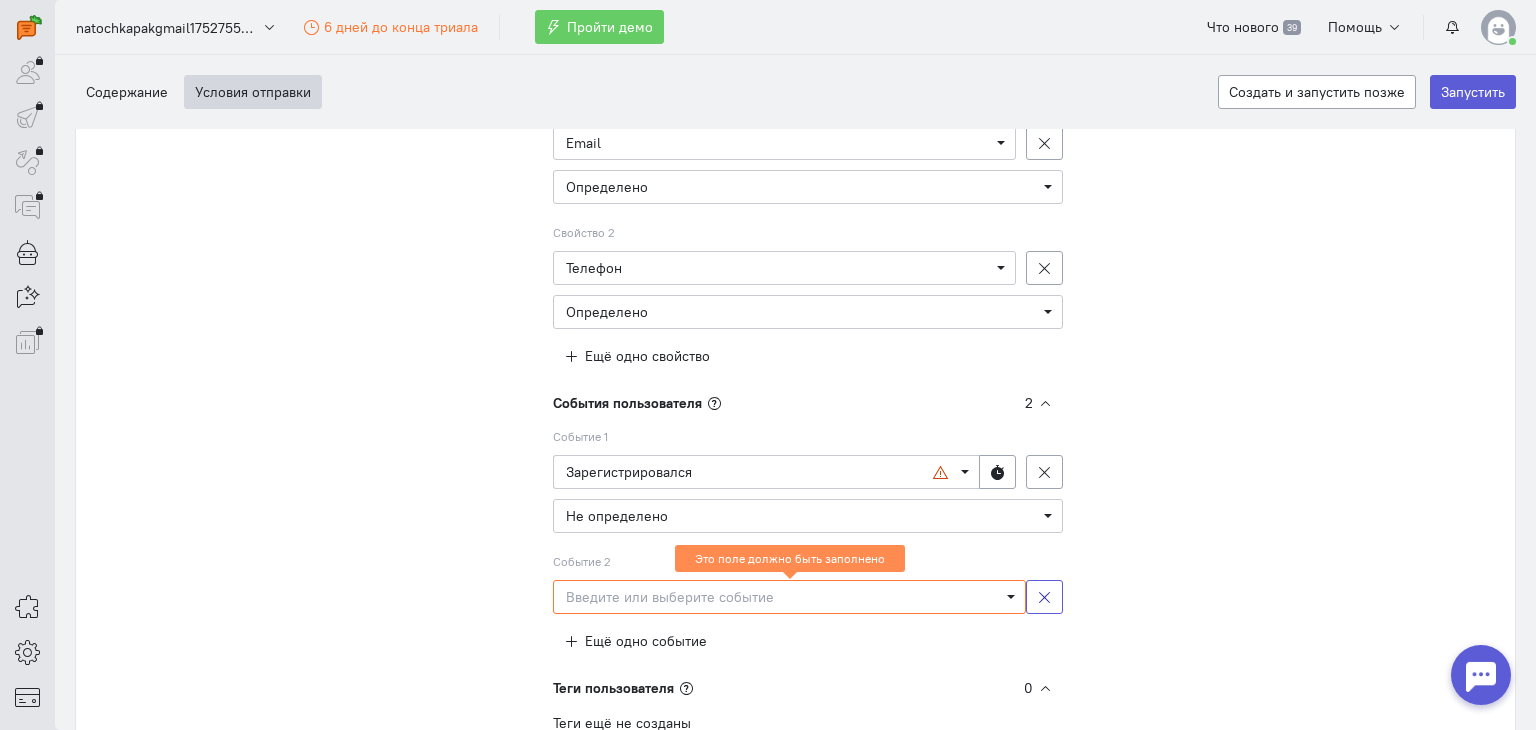 click 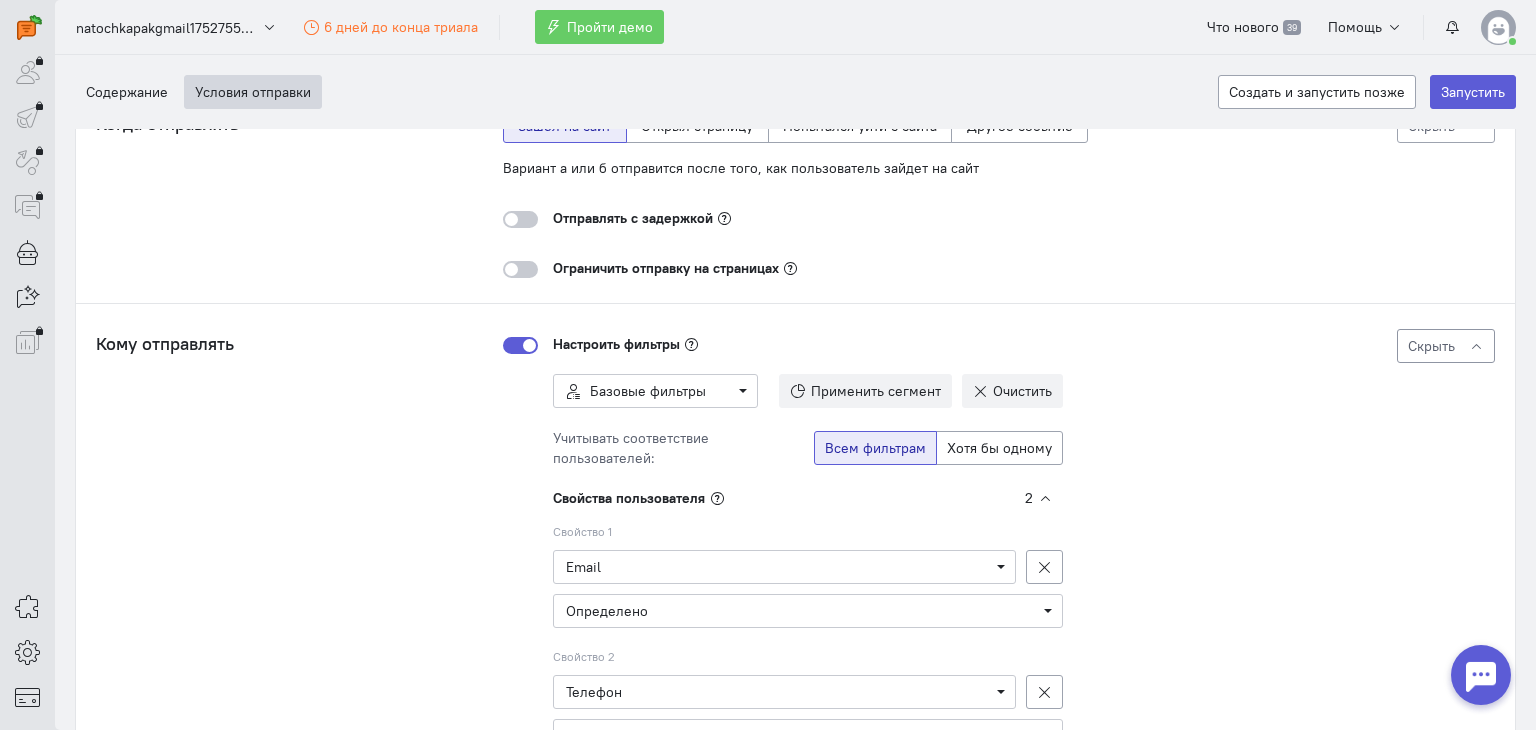 scroll, scrollTop: 100, scrollLeft: 0, axis: vertical 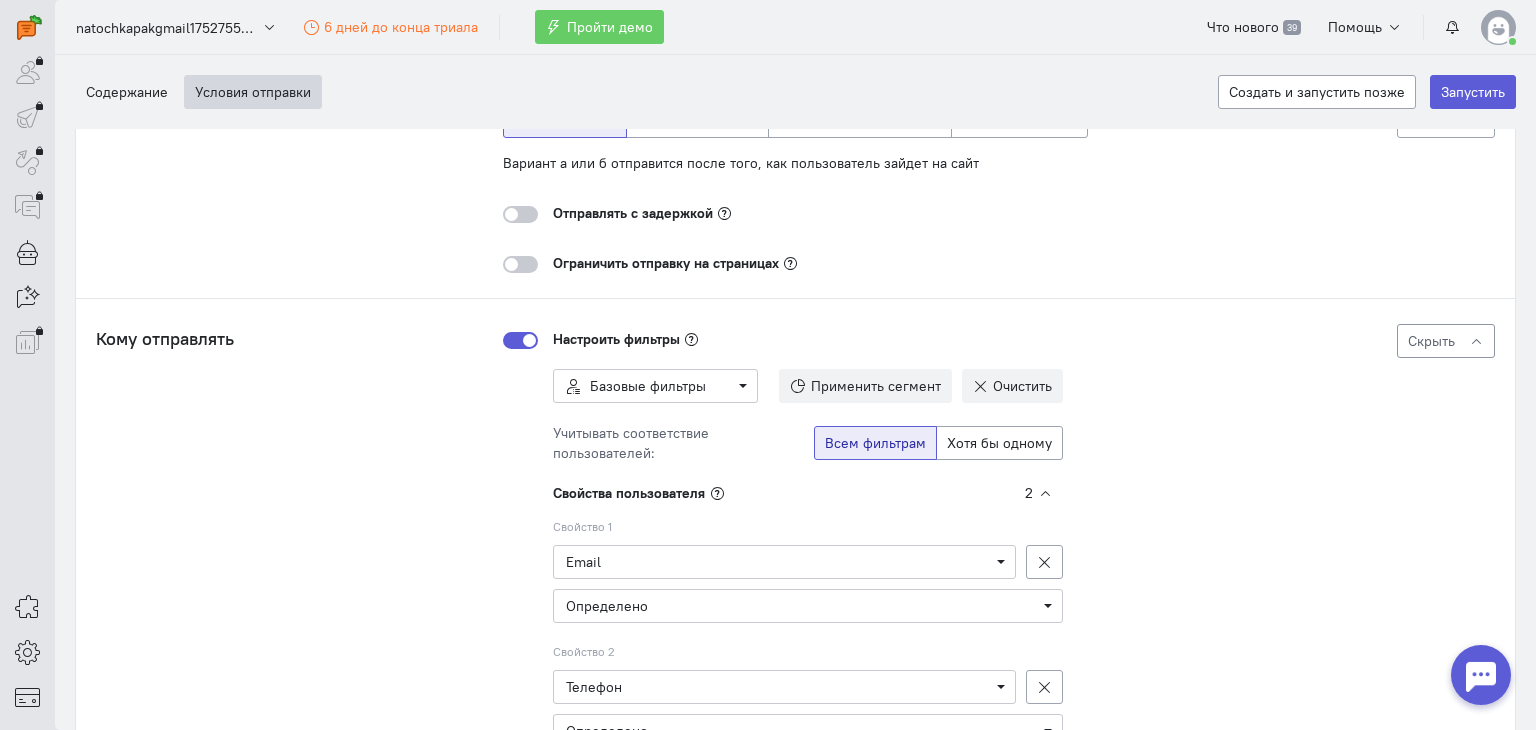 click 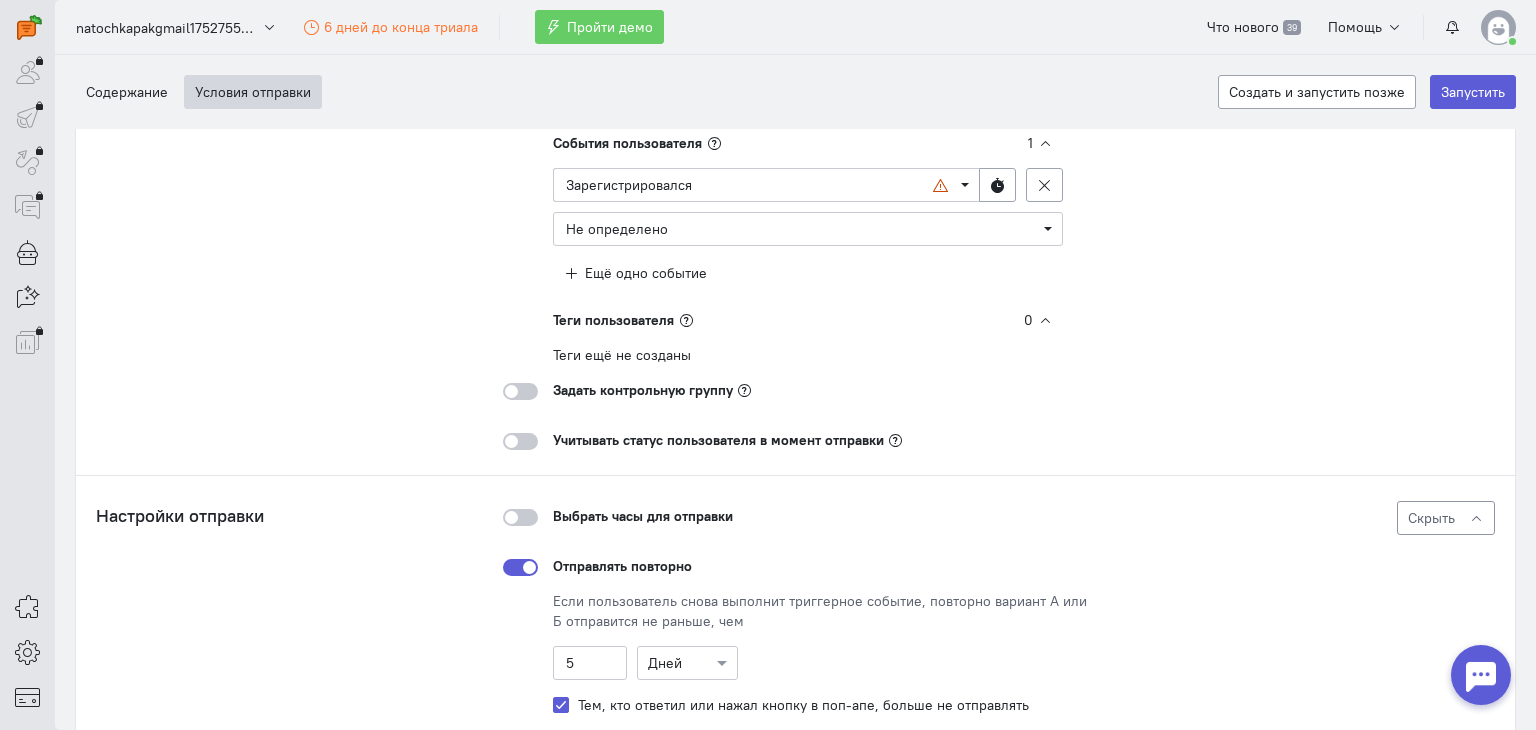scroll, scrollTop: 825, scrollLeft: 0, axis: vertical 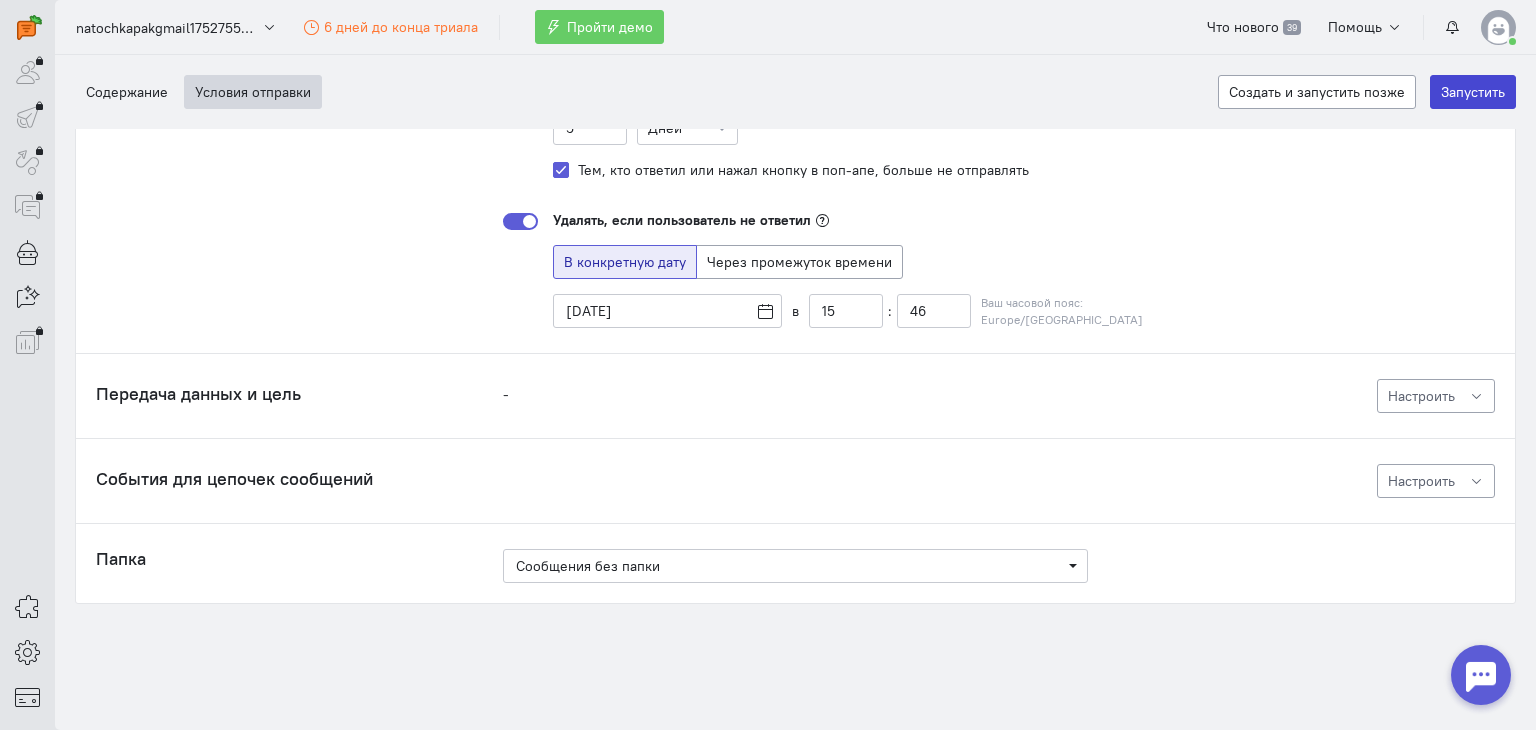 click on "Запустить" at bounding box center (1473, 92) 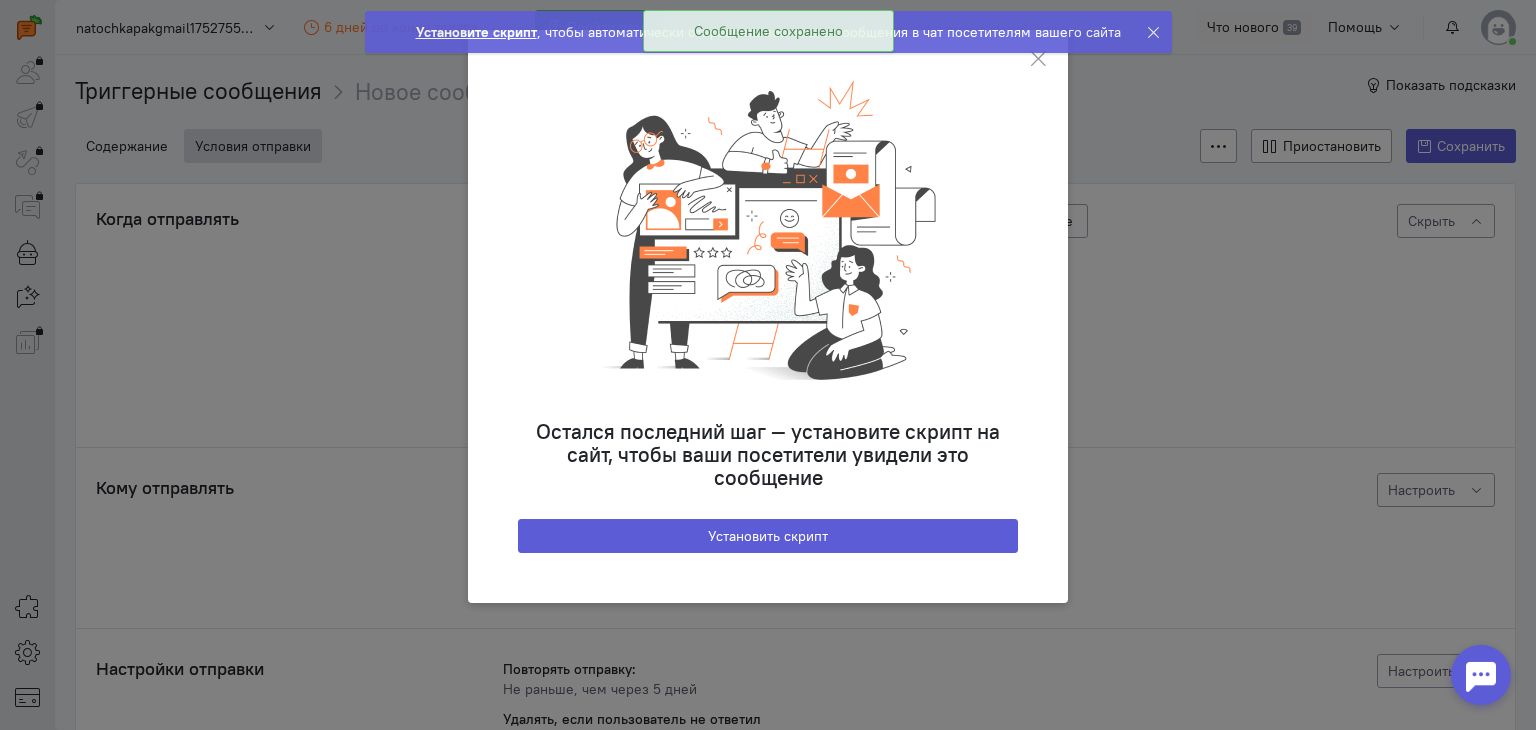 scroll, scrollTop: 0, scrollLeft: 0, axis: both 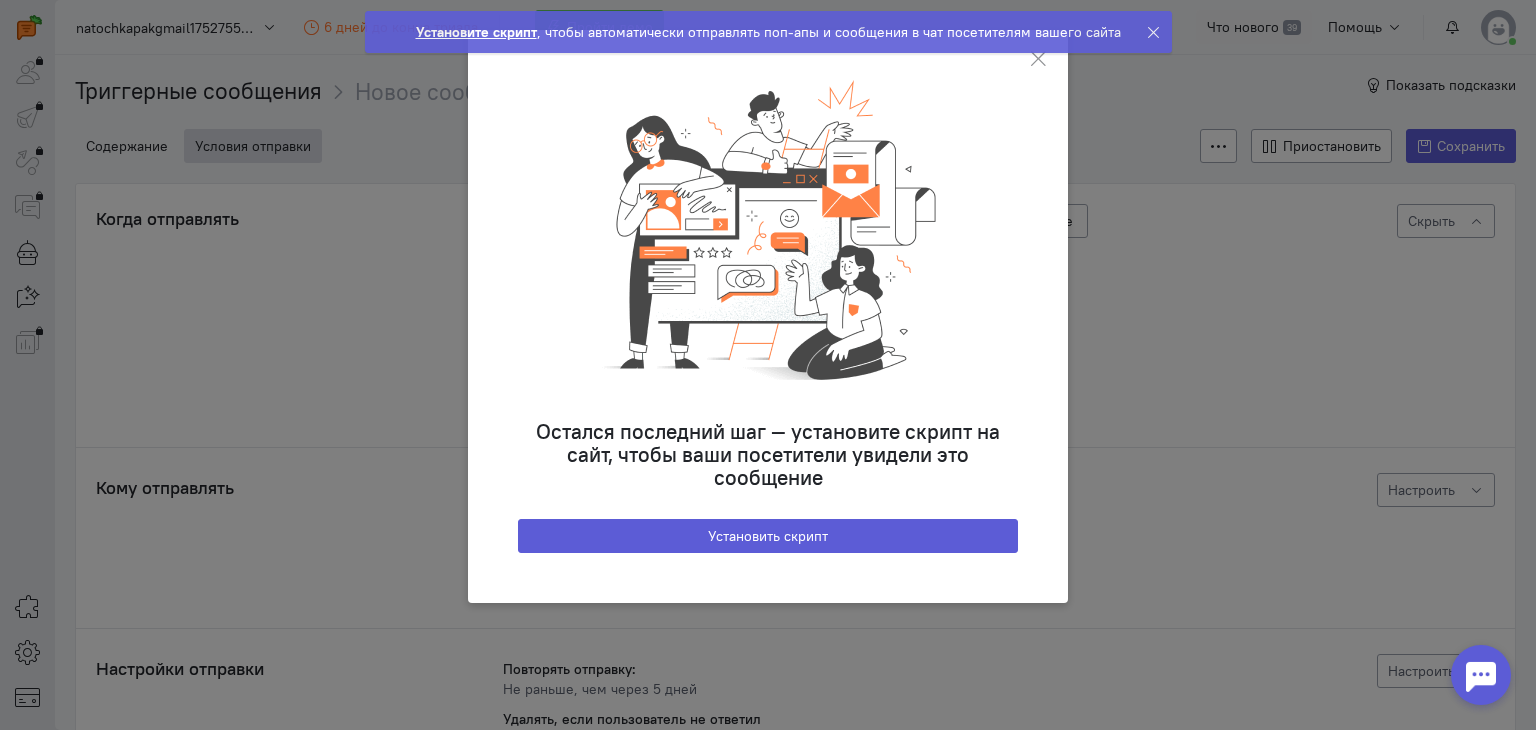 click on "Установите скрипт , чтобы автоматически отправлять поп-апы и сообщения в чат посетителям вашего сайта" 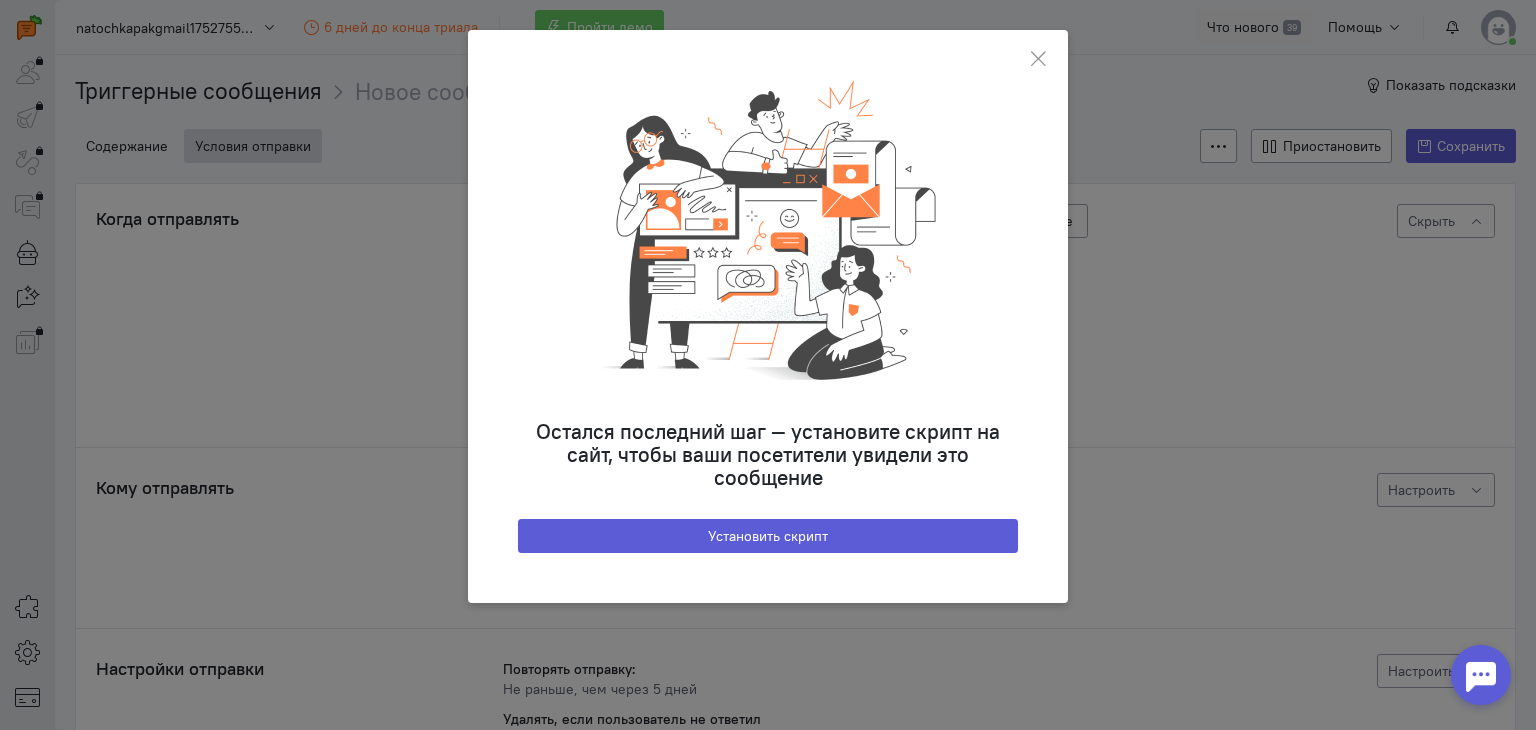 click on "Остался последний шаг — установите скрипт на сайт, чтобы ваши посетители увидели это сообщение
Установить скрипт" 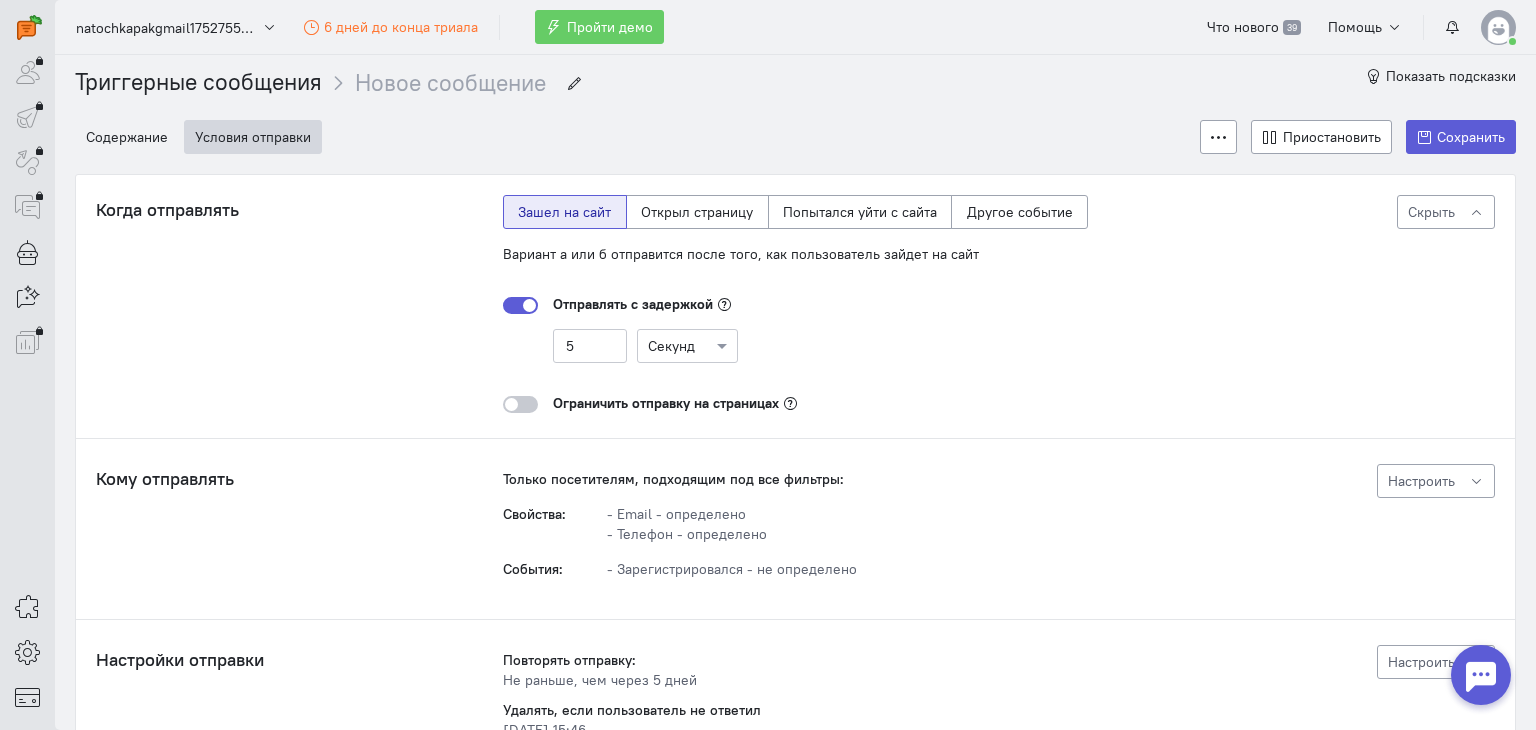 scroll, scrollTop: 0, scrollLeft: 0, axis: both 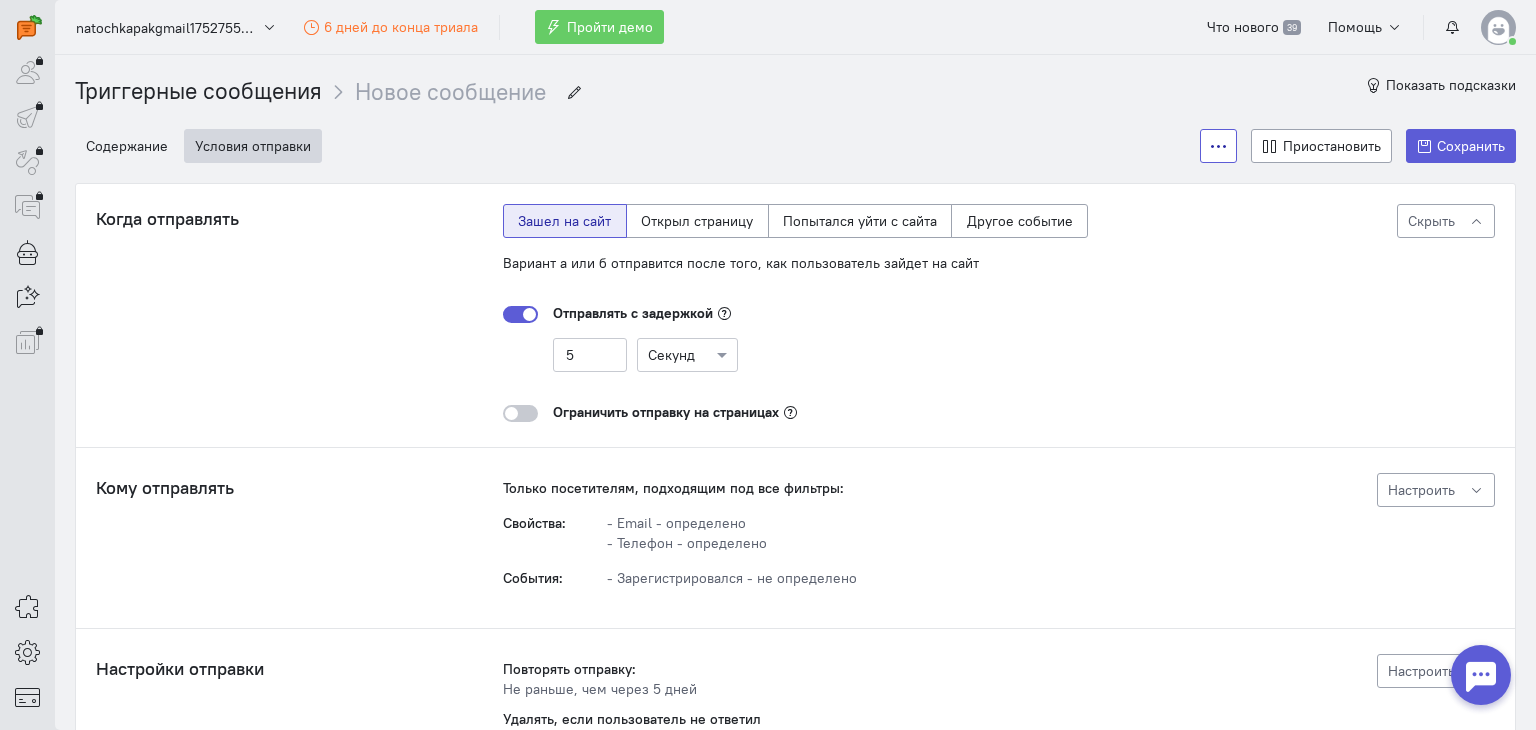 click at bounding box center (1218, 146) 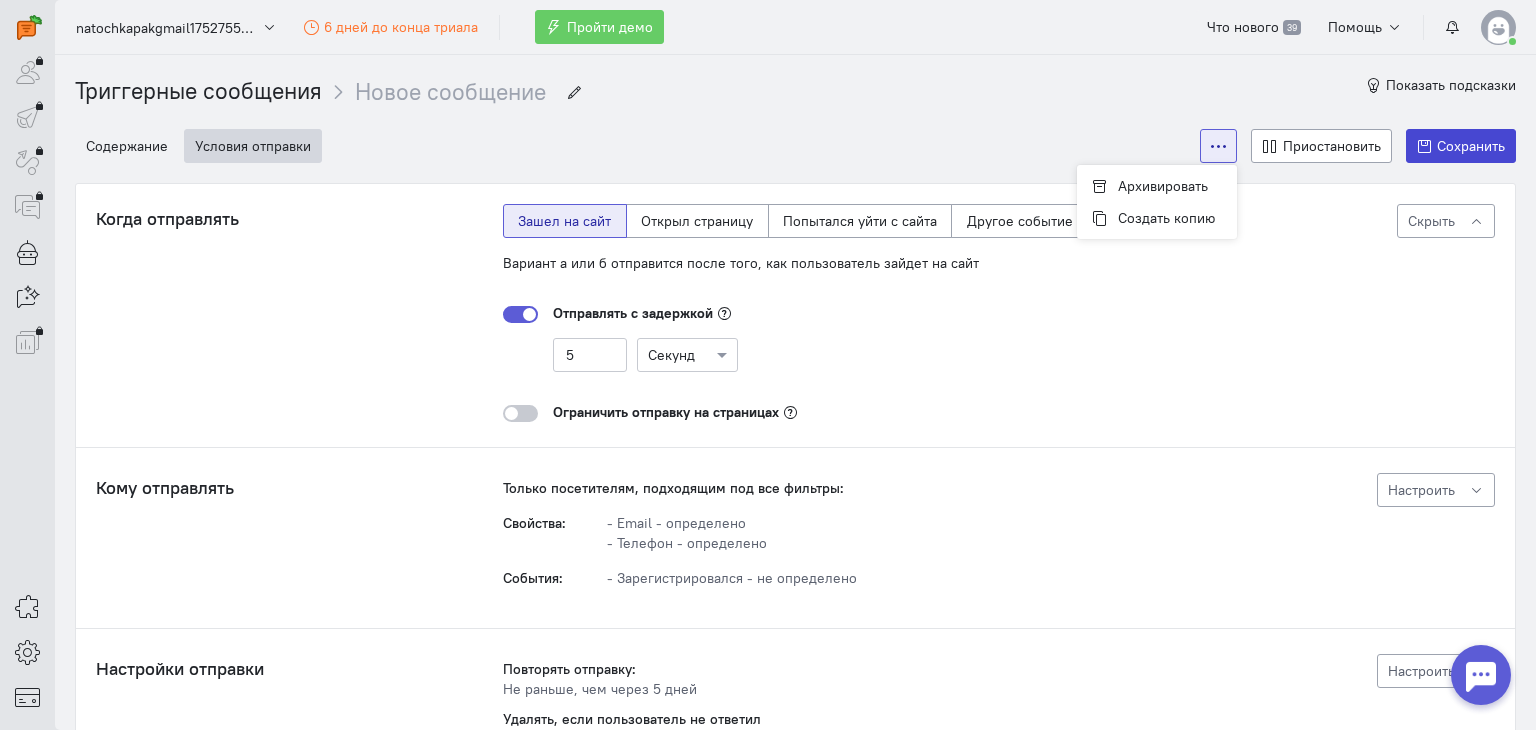 click on "Сохранить" at bounding box center [1471, 146] 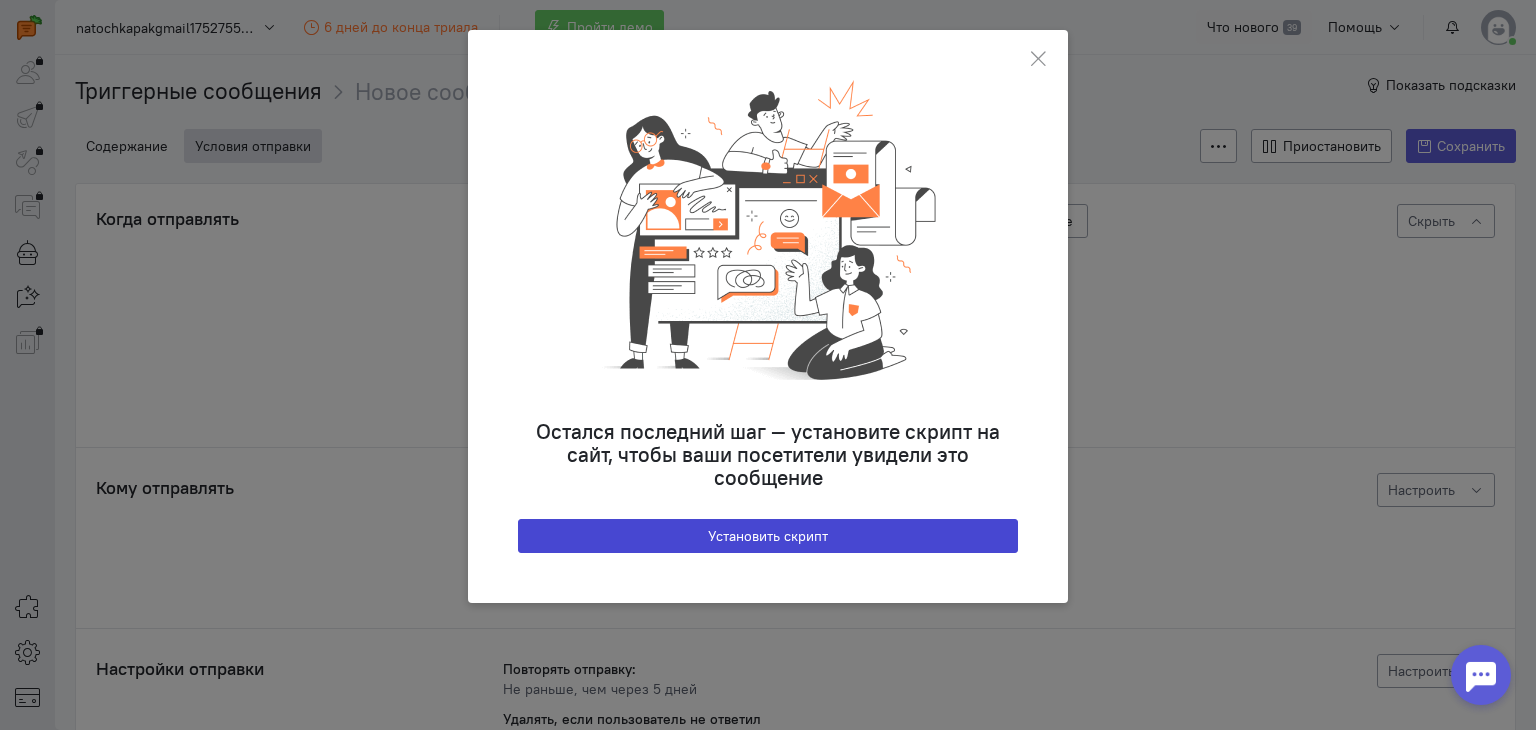 click on "Установить скрипт" 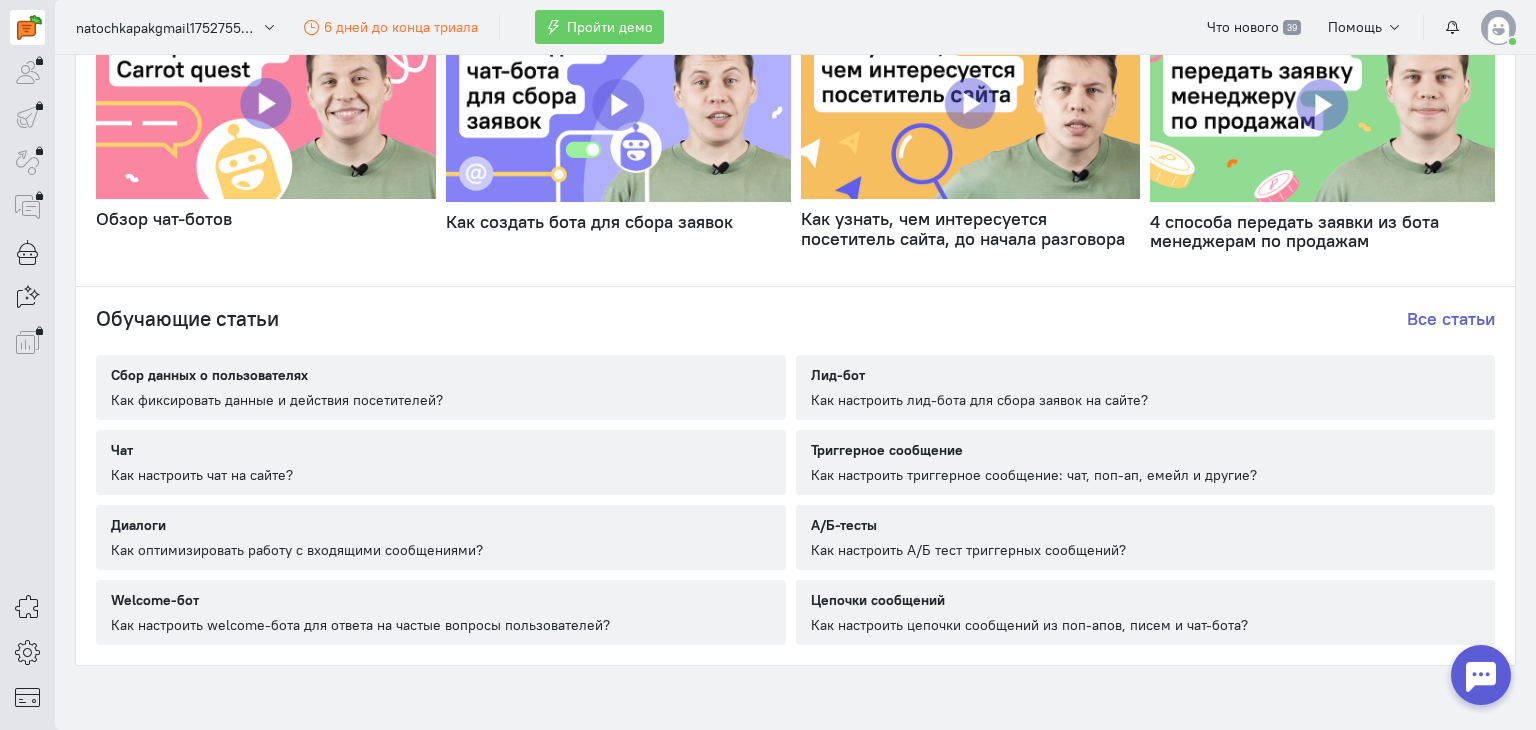 scroll, scrollTop: 1090, scrollLeft: 0, axis: vertical 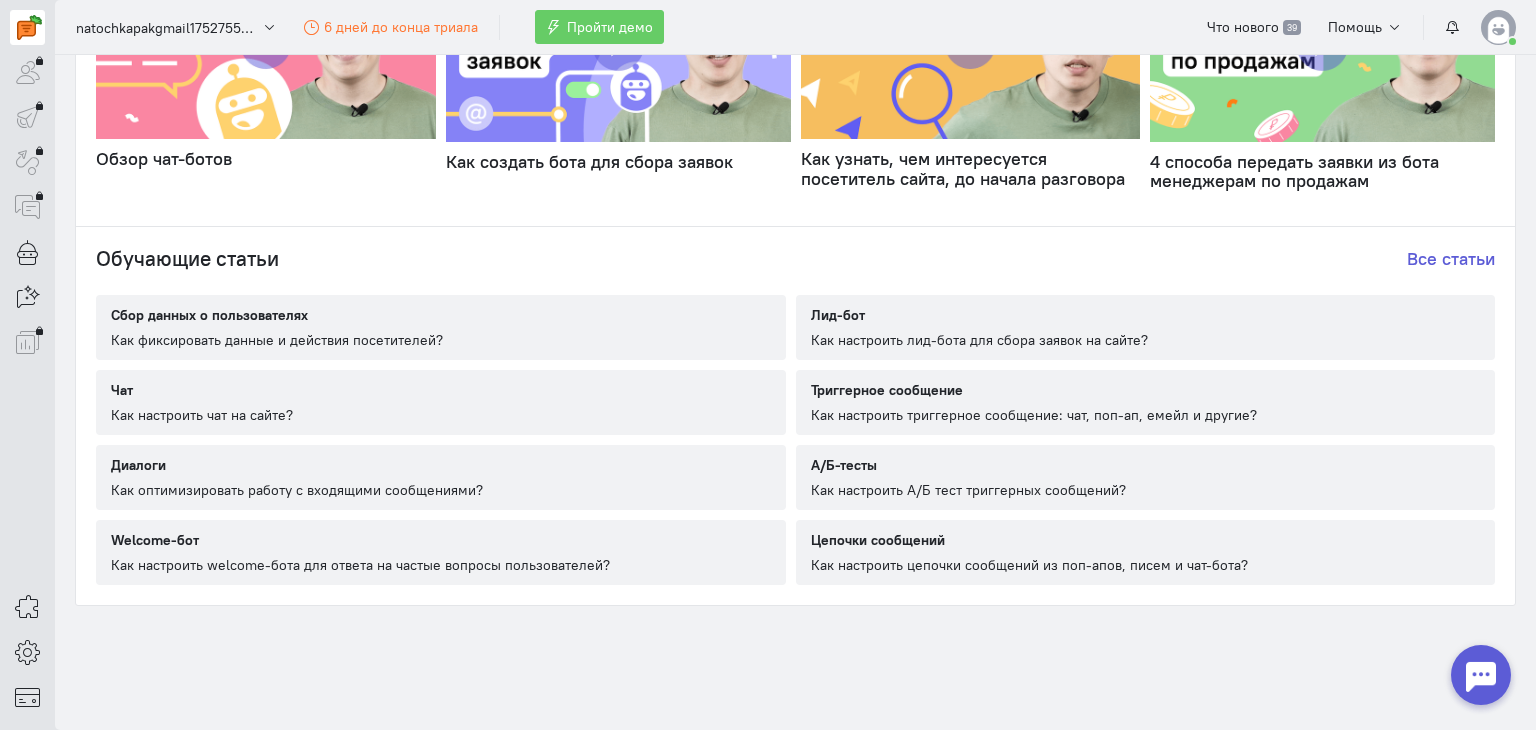 click on "А/Б-тесты
Как настроить А/Б тест триггерных сообщений?" at bounding box center (966, 477) 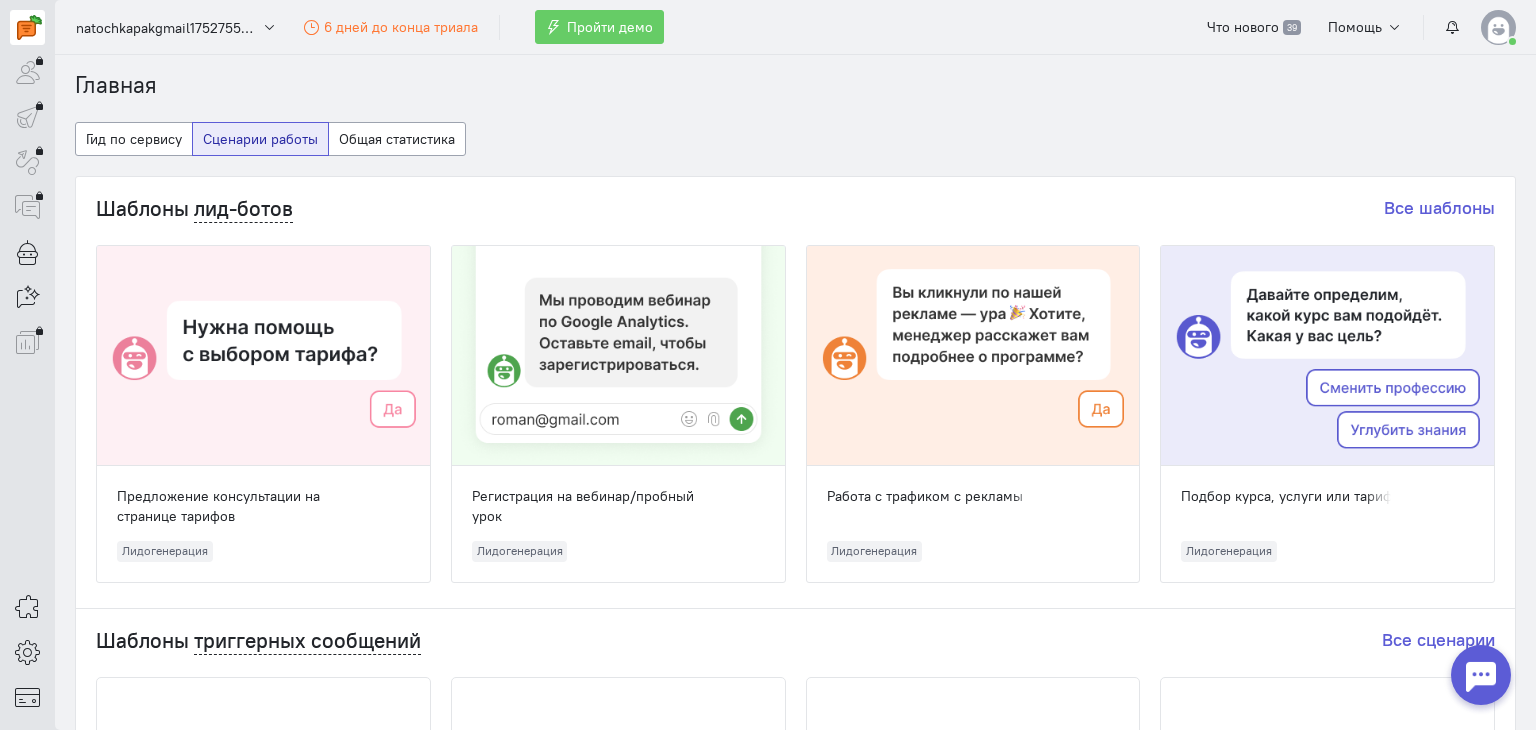 scroll, scrollTop: 0, scrollLeft: 0, axis: both 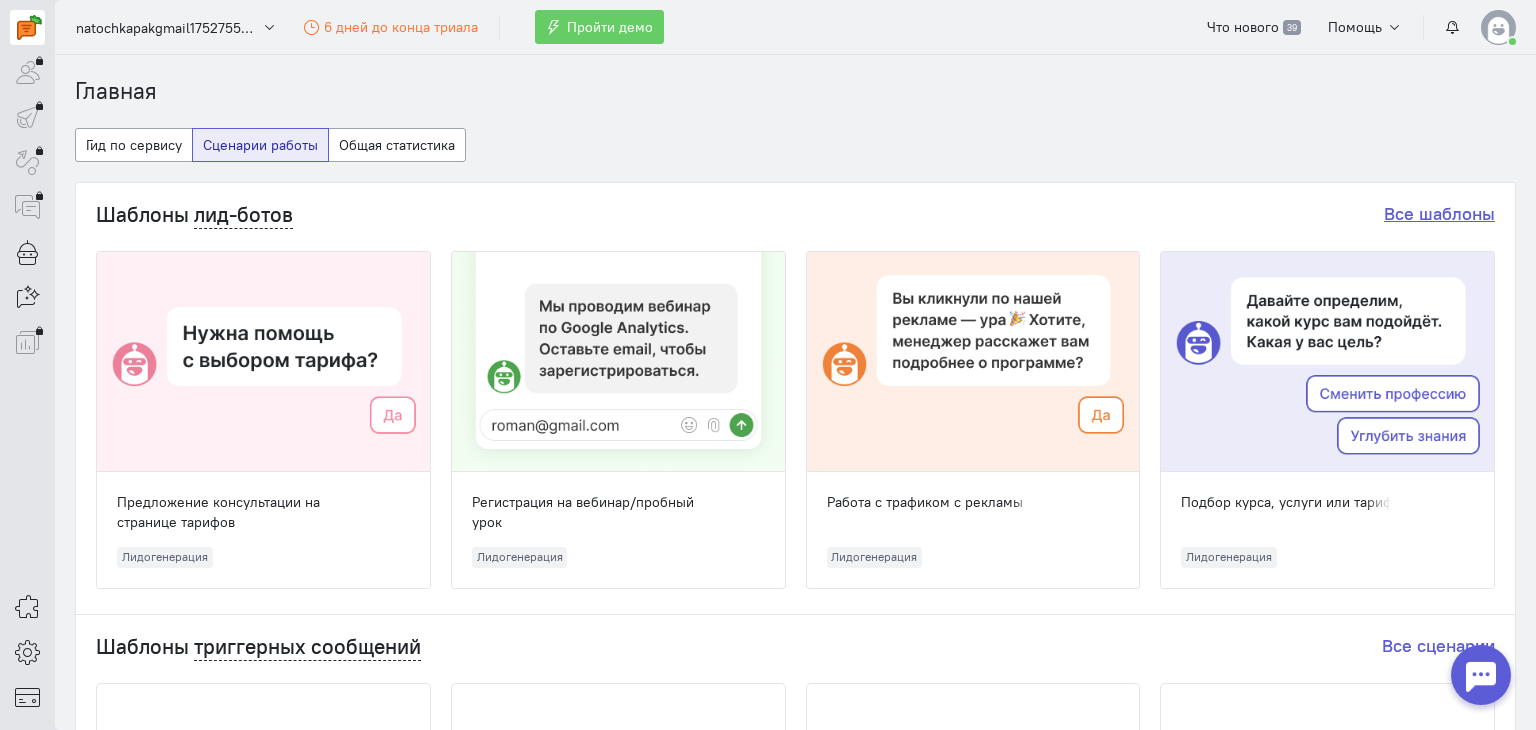 click on "Все шаблоны" at bounding box center (1439, 213) 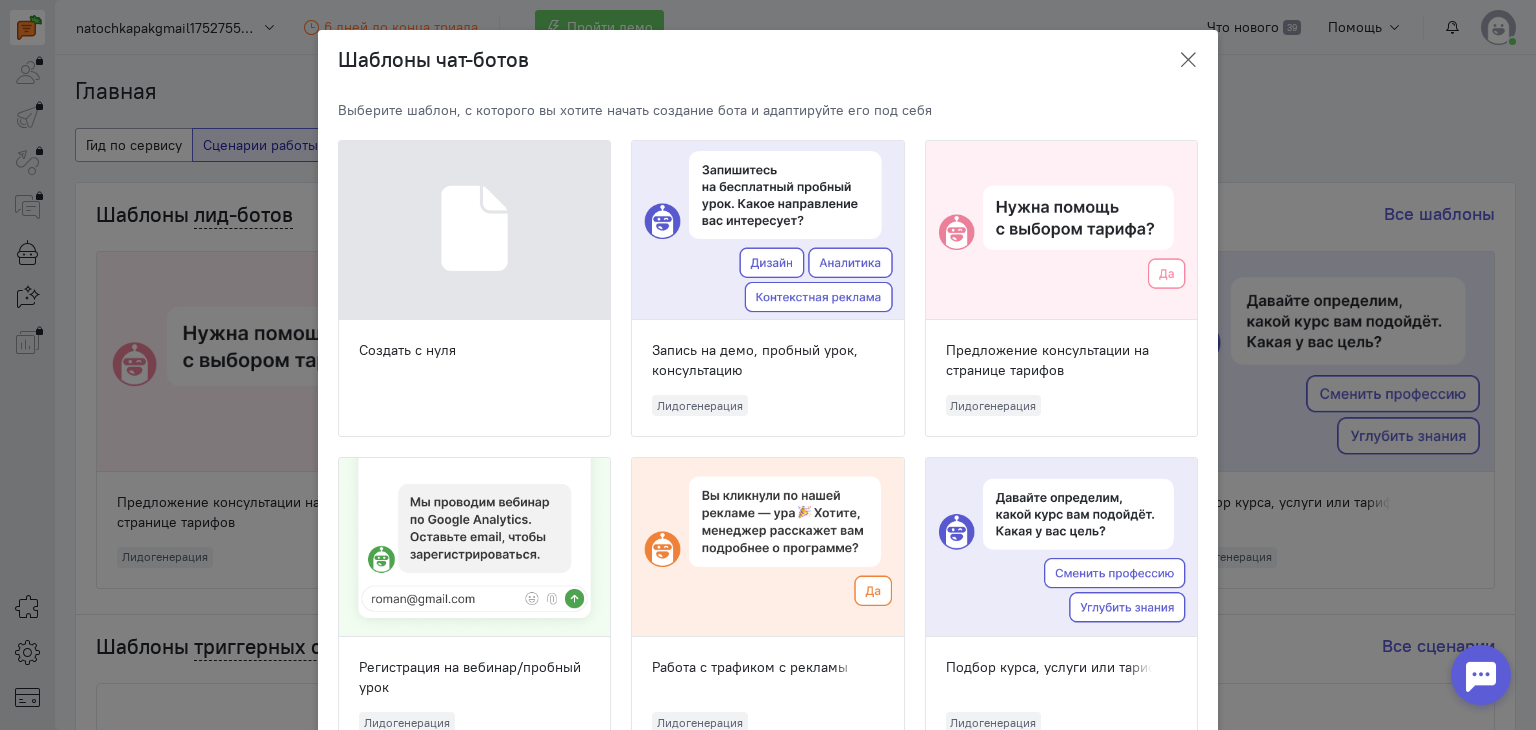 click 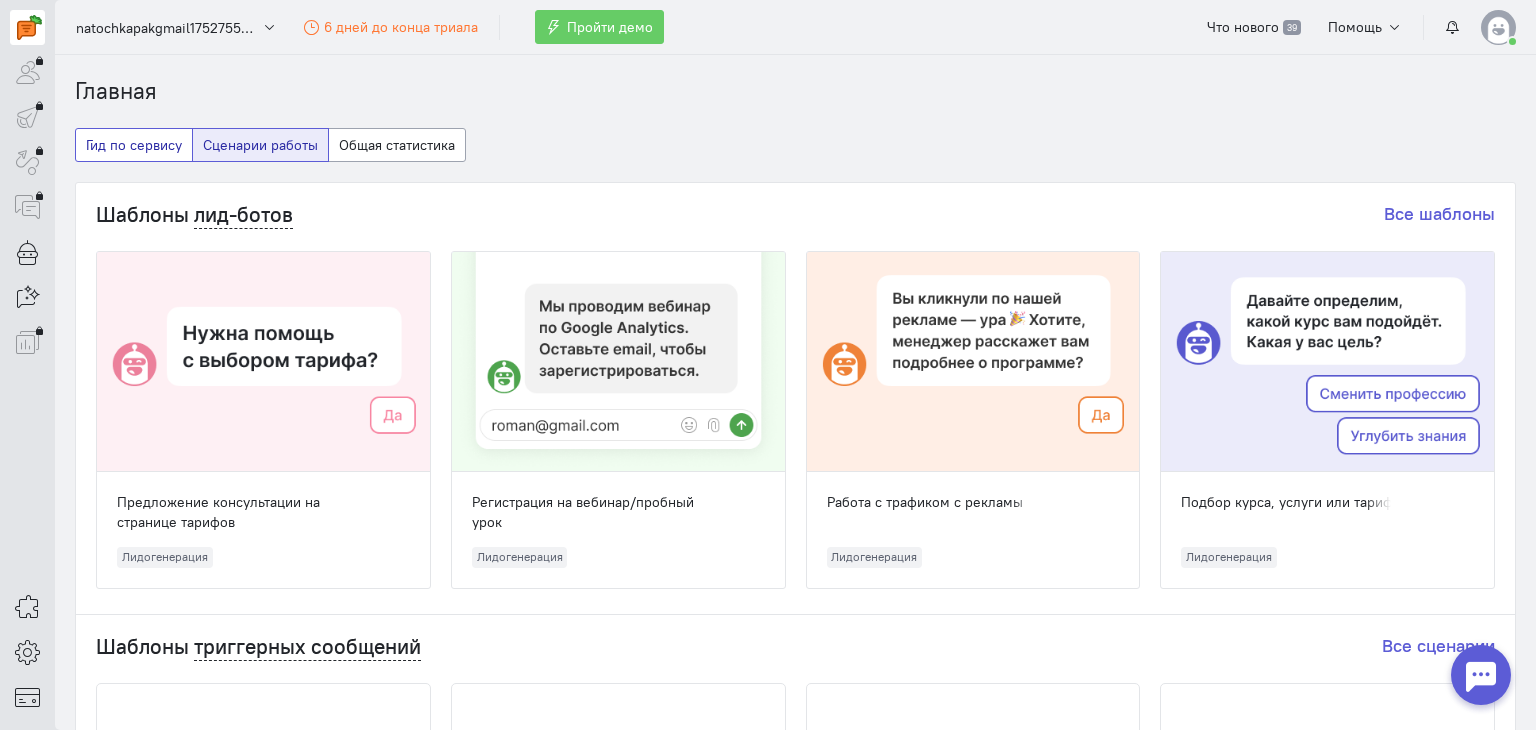 click on "Гид по сервису" at bounding box center (134, 145) 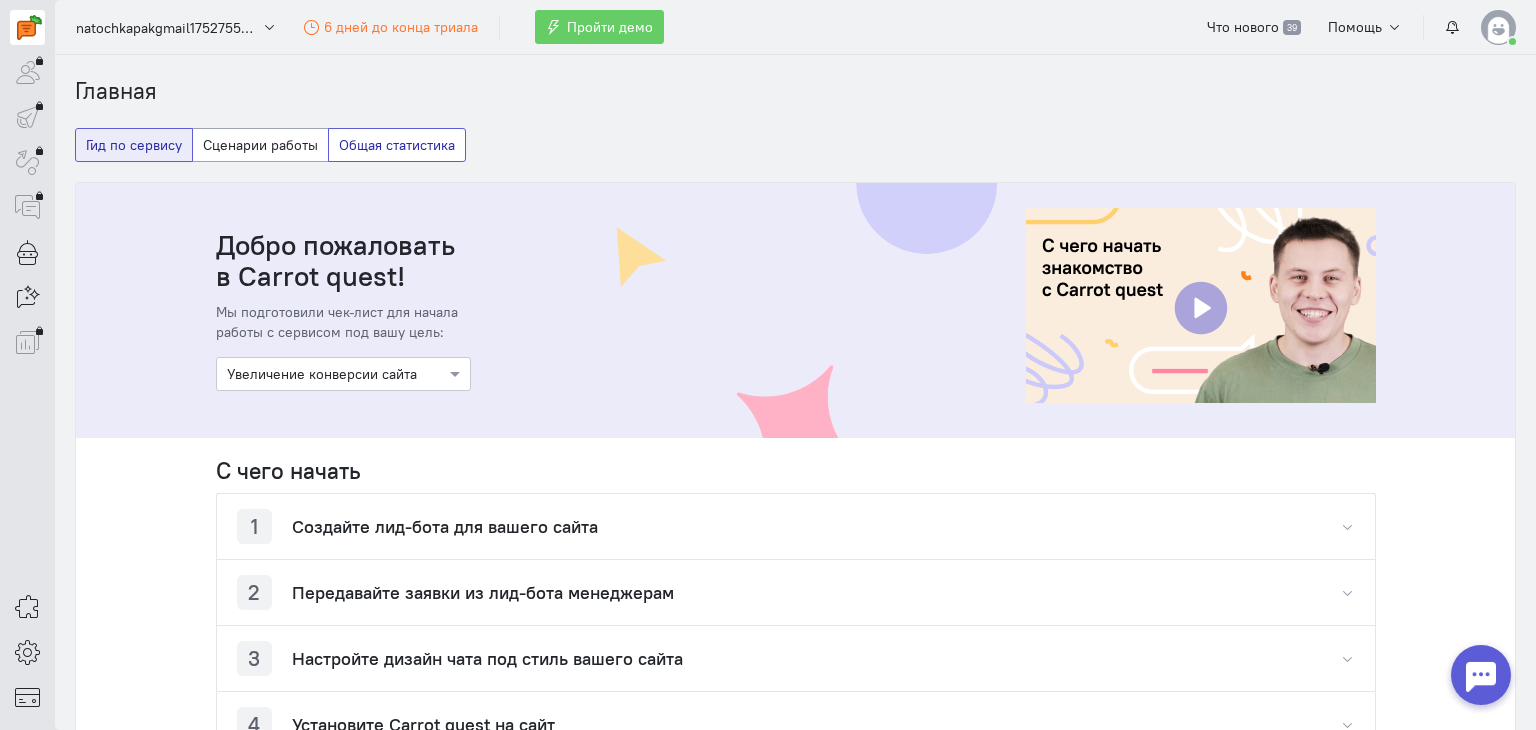 click on "Общая статистика" at bounding box center [397, 145] 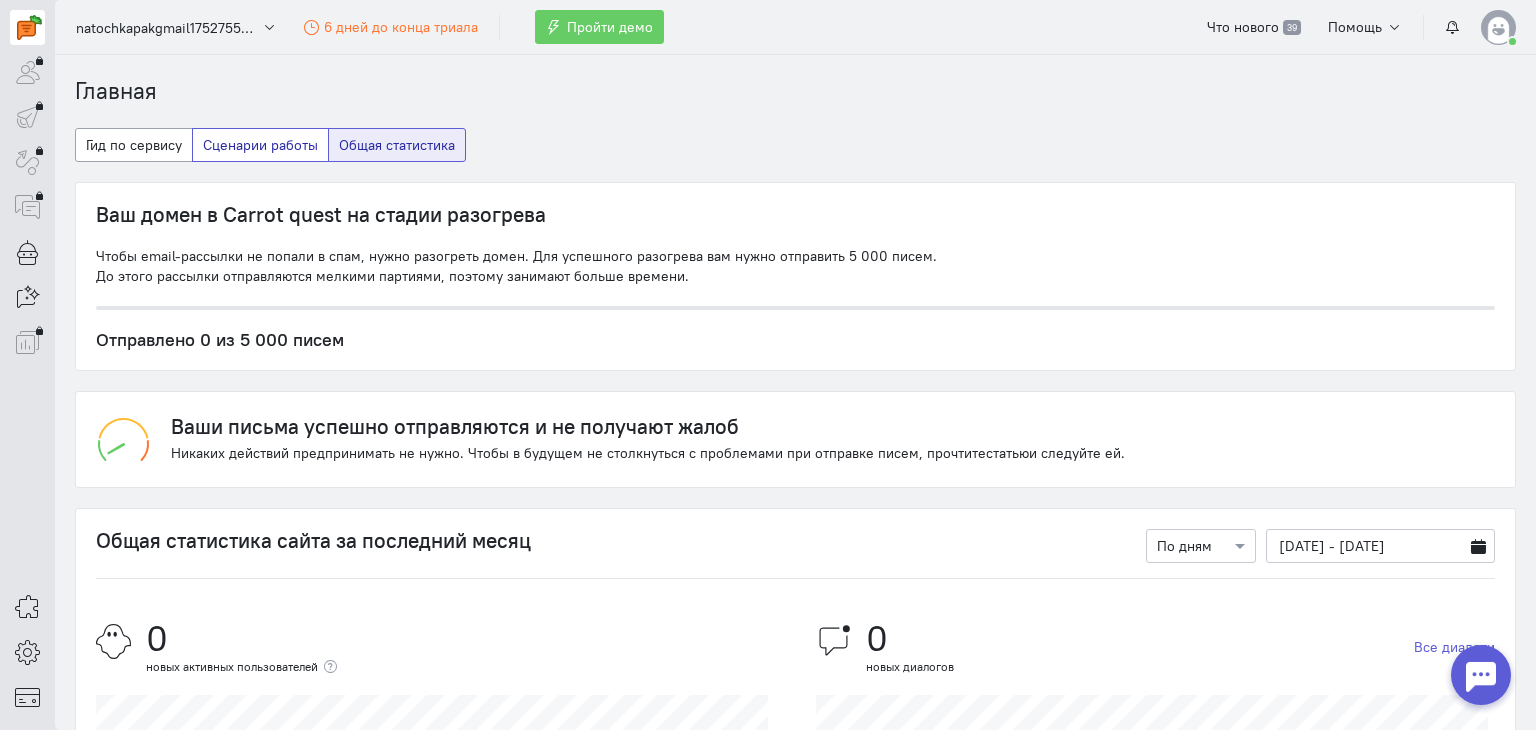 click on "Сценарии работы" at bounding box center (260, 145) 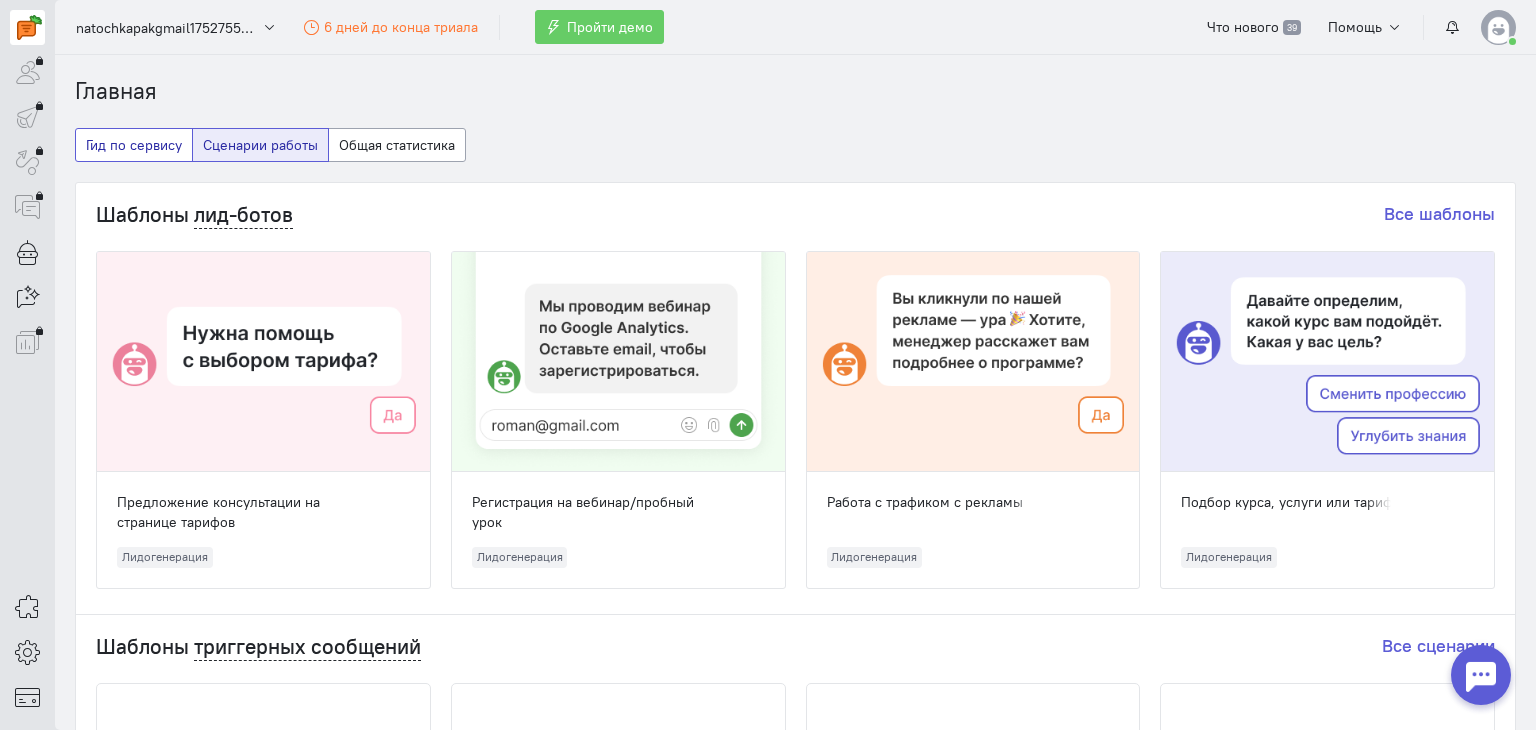 click on "Гид по сервису" at bounding box center [134, 145] 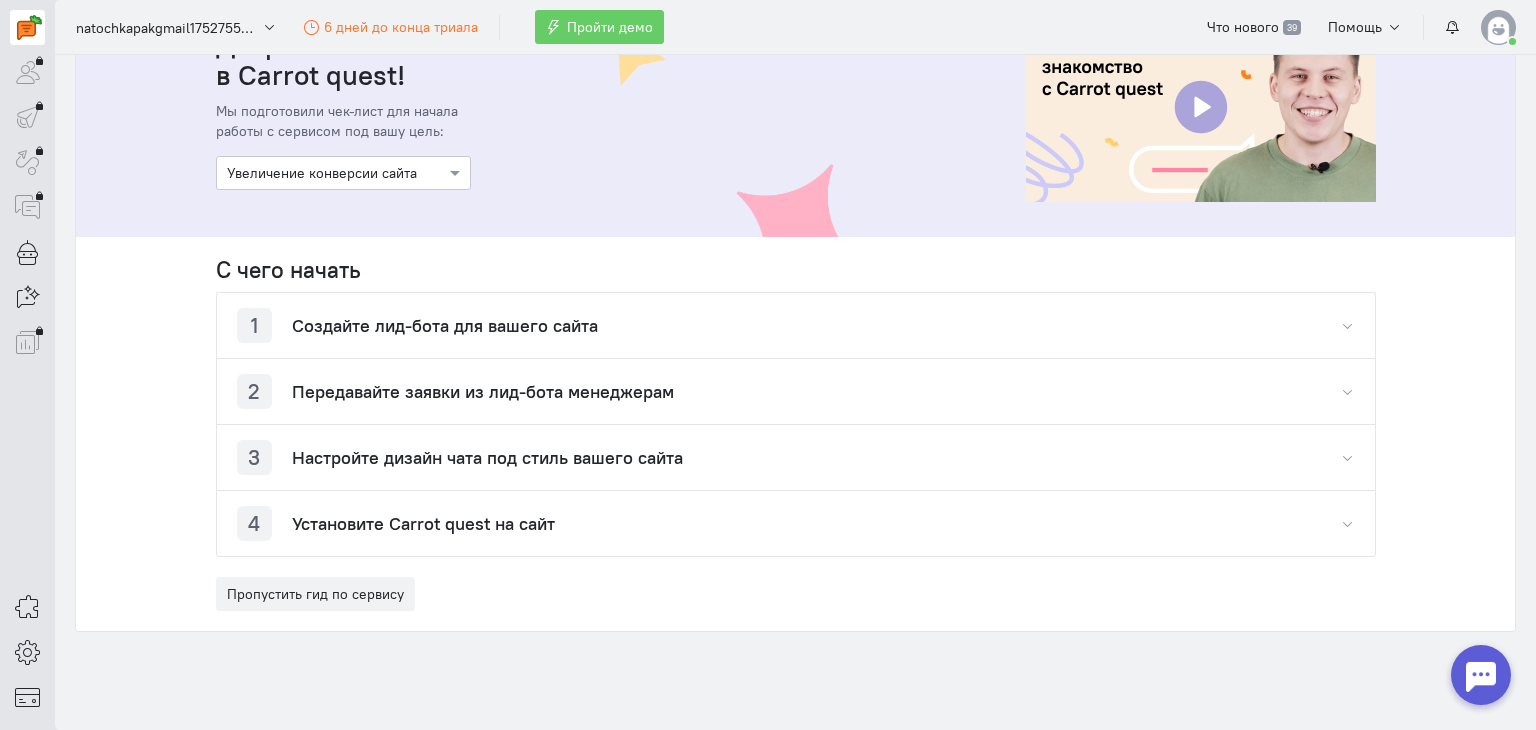 scroll, scrollTop: 204, scrollLeft: 0, axis: vertical 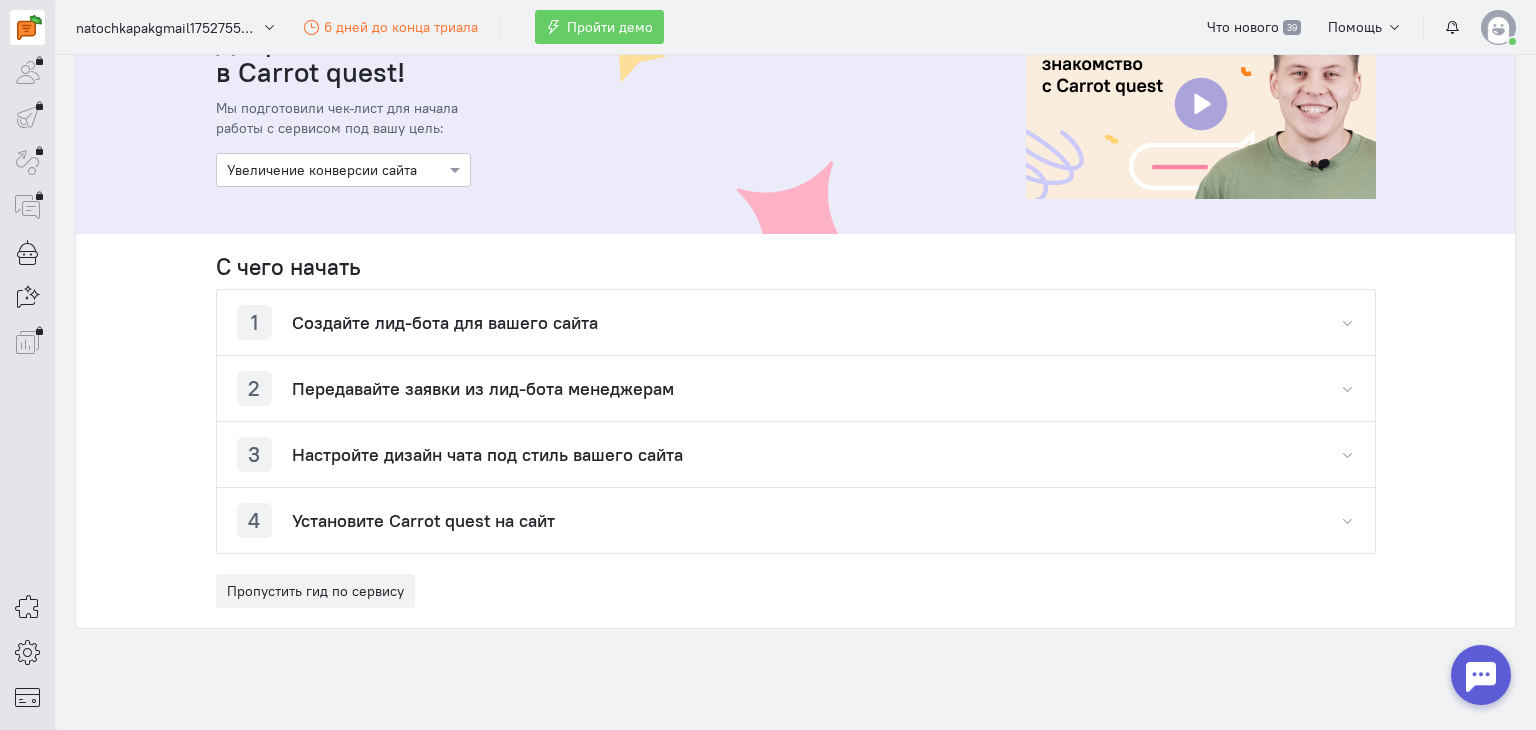click on "Установите Carrot quest на сайт" at bounding box center (423, 521) 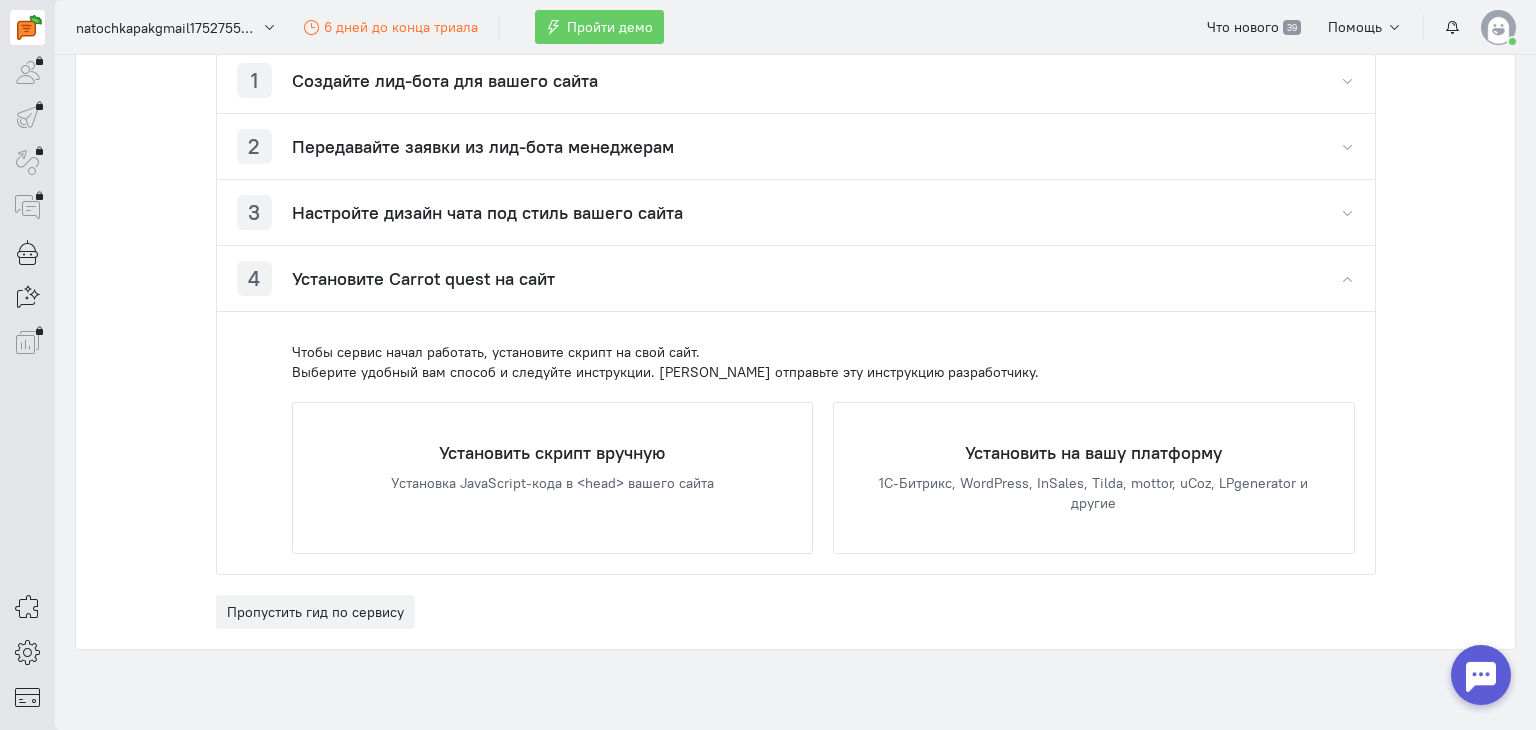 scroll, scrollTop: 452, scrollLeft: 0, axis: vertical 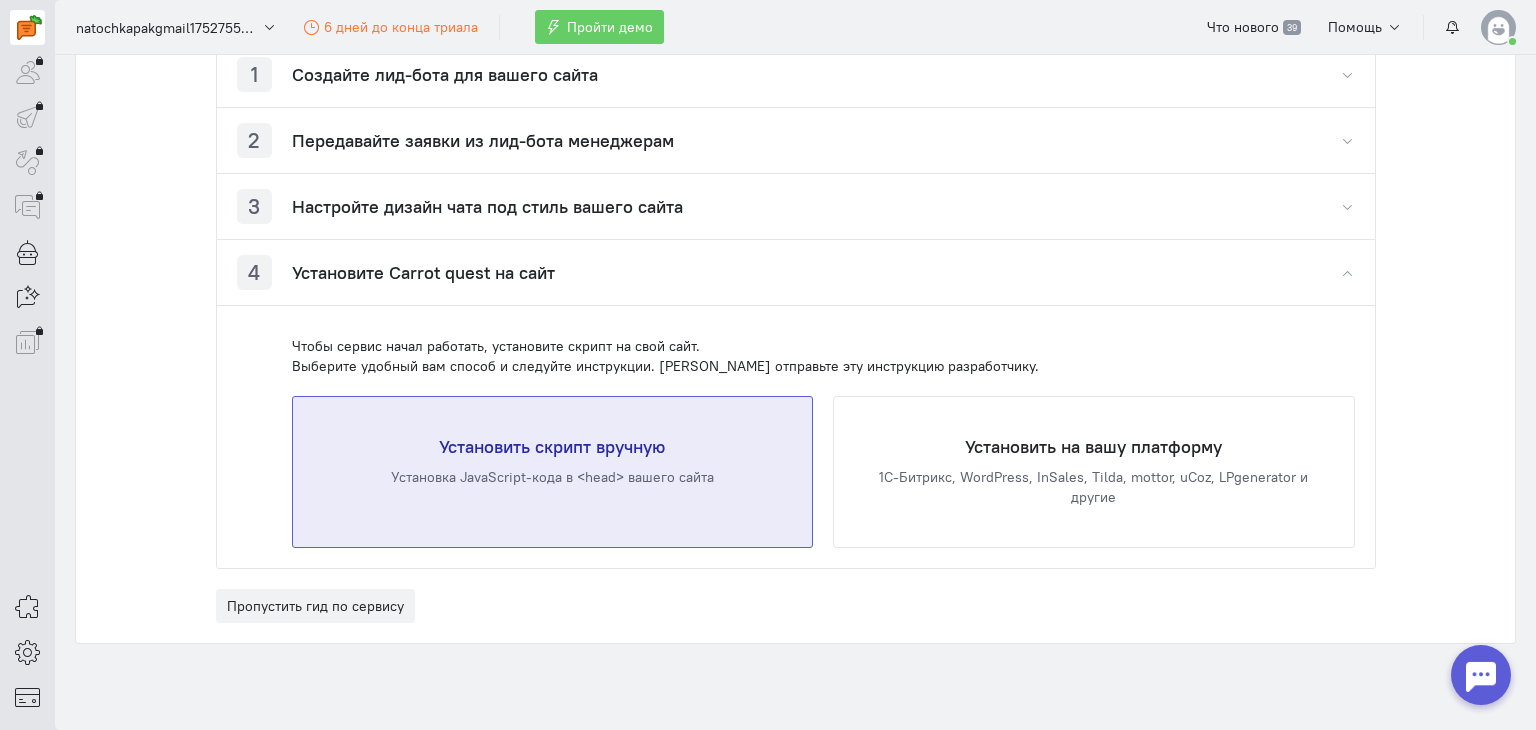 click on "Установить скрипт вручную" at bounding box center [553, 447] 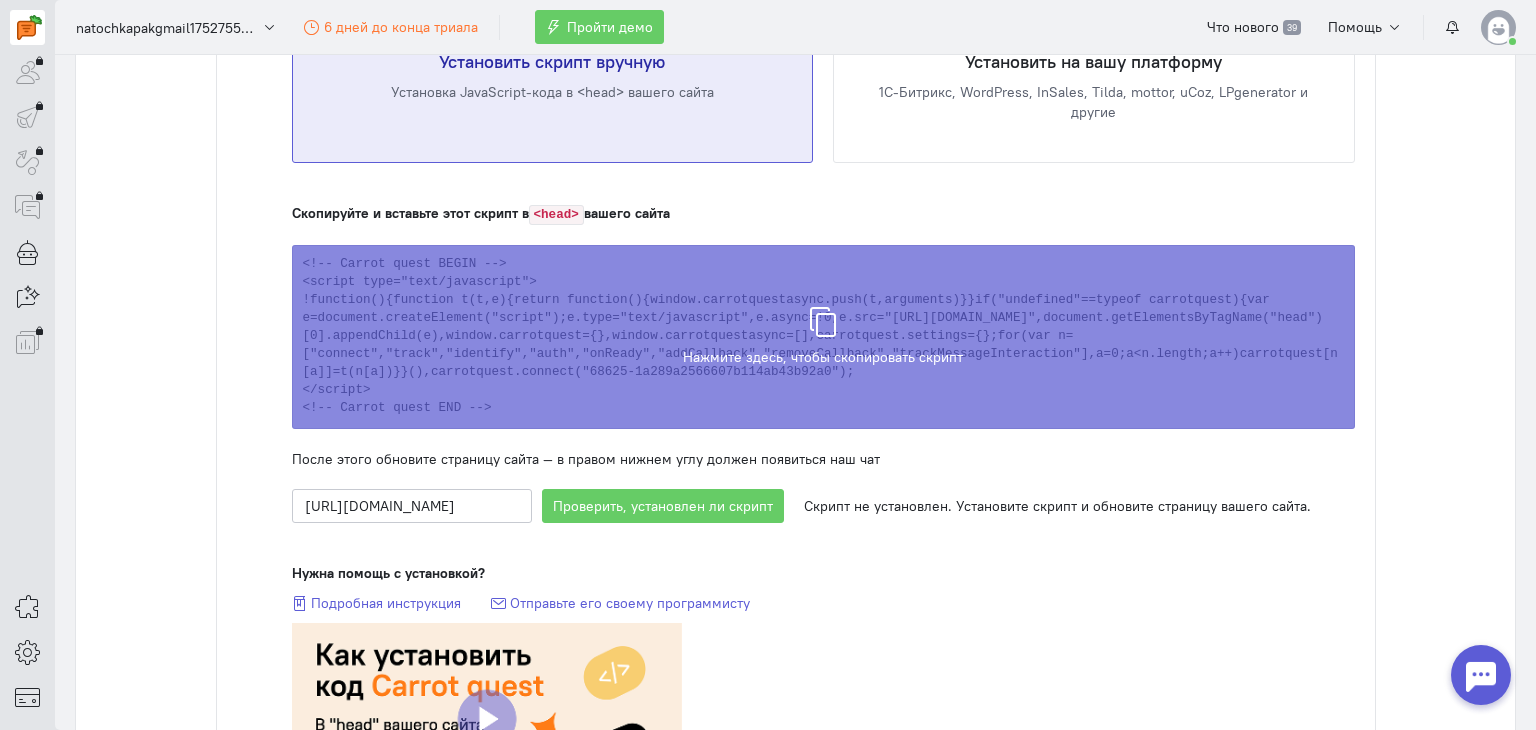 scroll, scrollTop: 832, scrollLeft: 0, axis: vertical 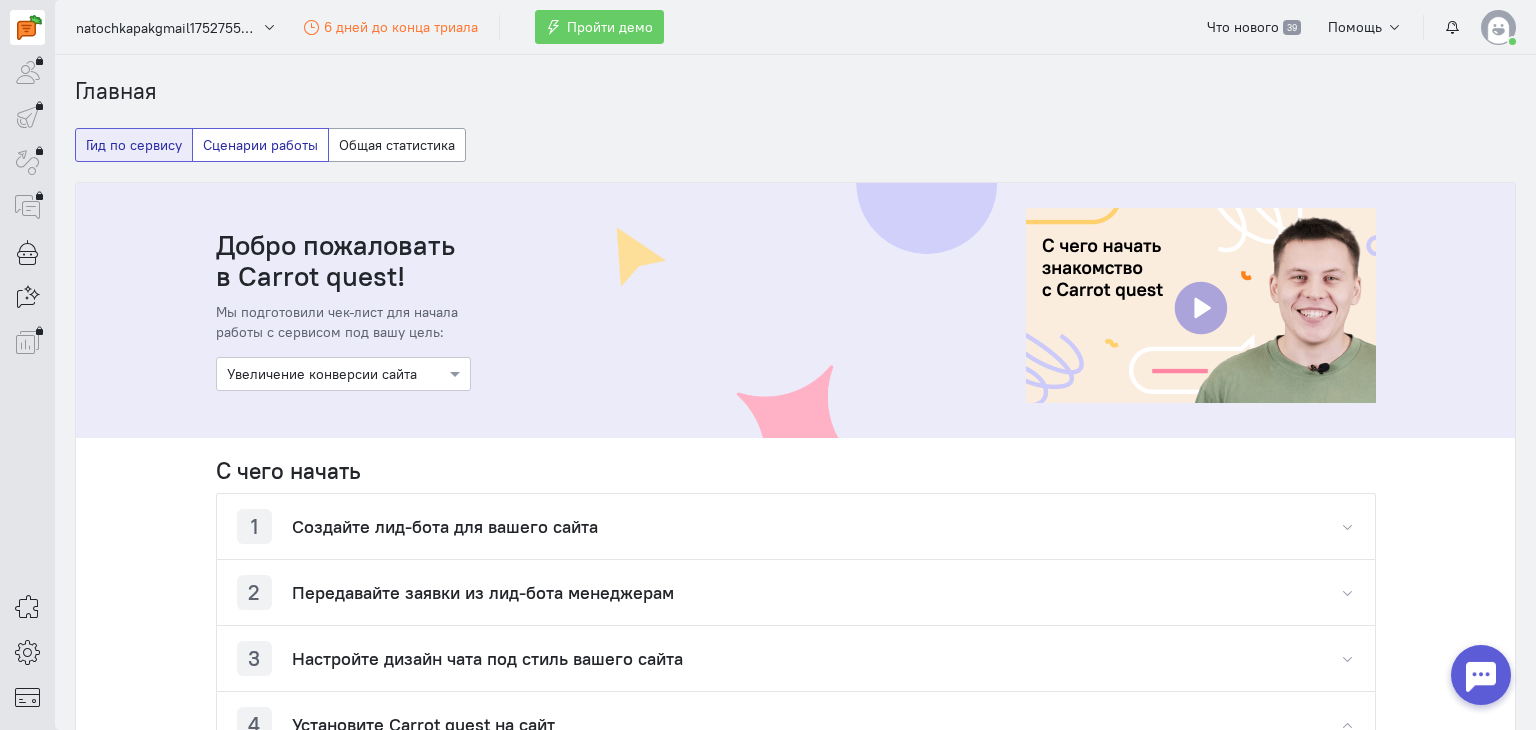click on "Сценарии работы" at bounding box center (260, 145) 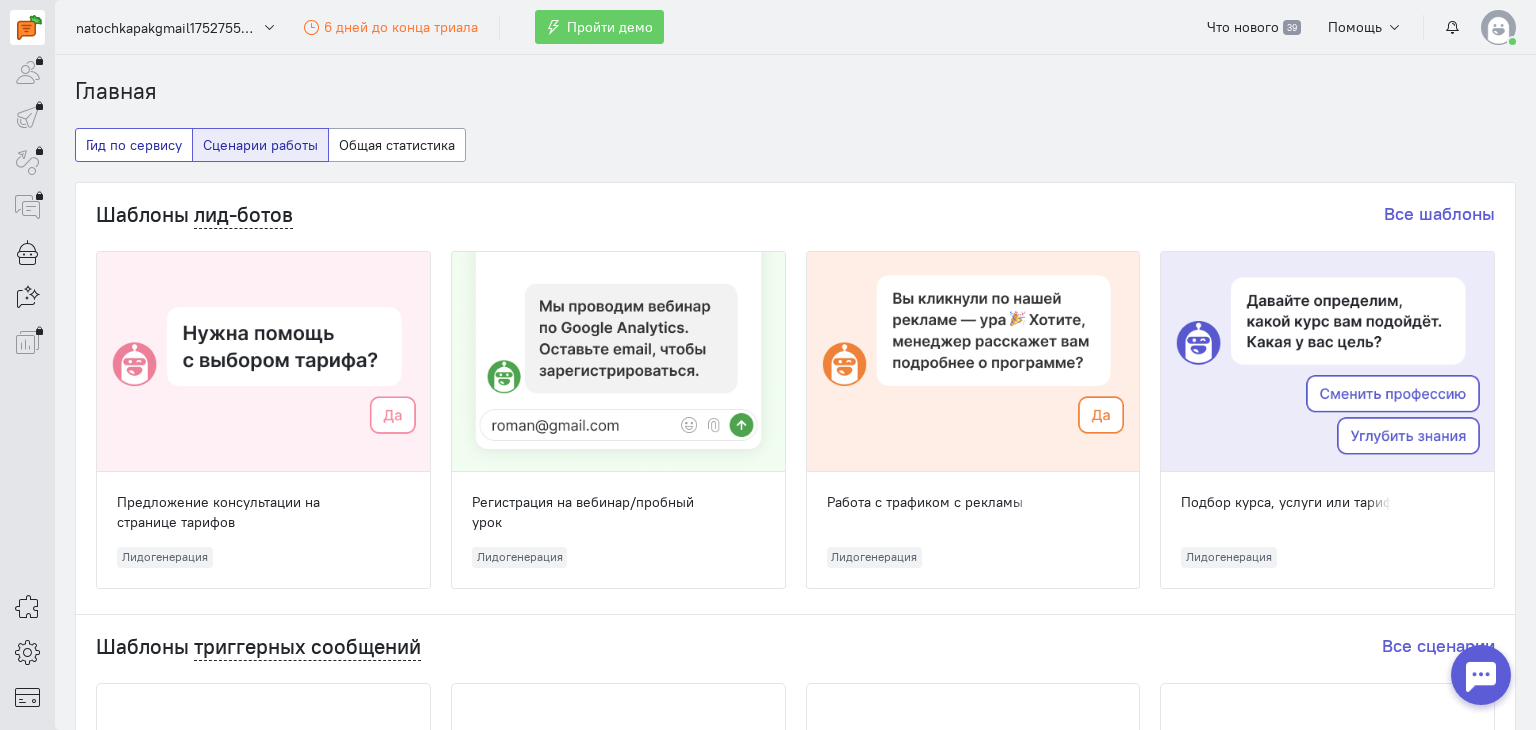 click on "Гид по сервису" at bounding box center [134, 145] 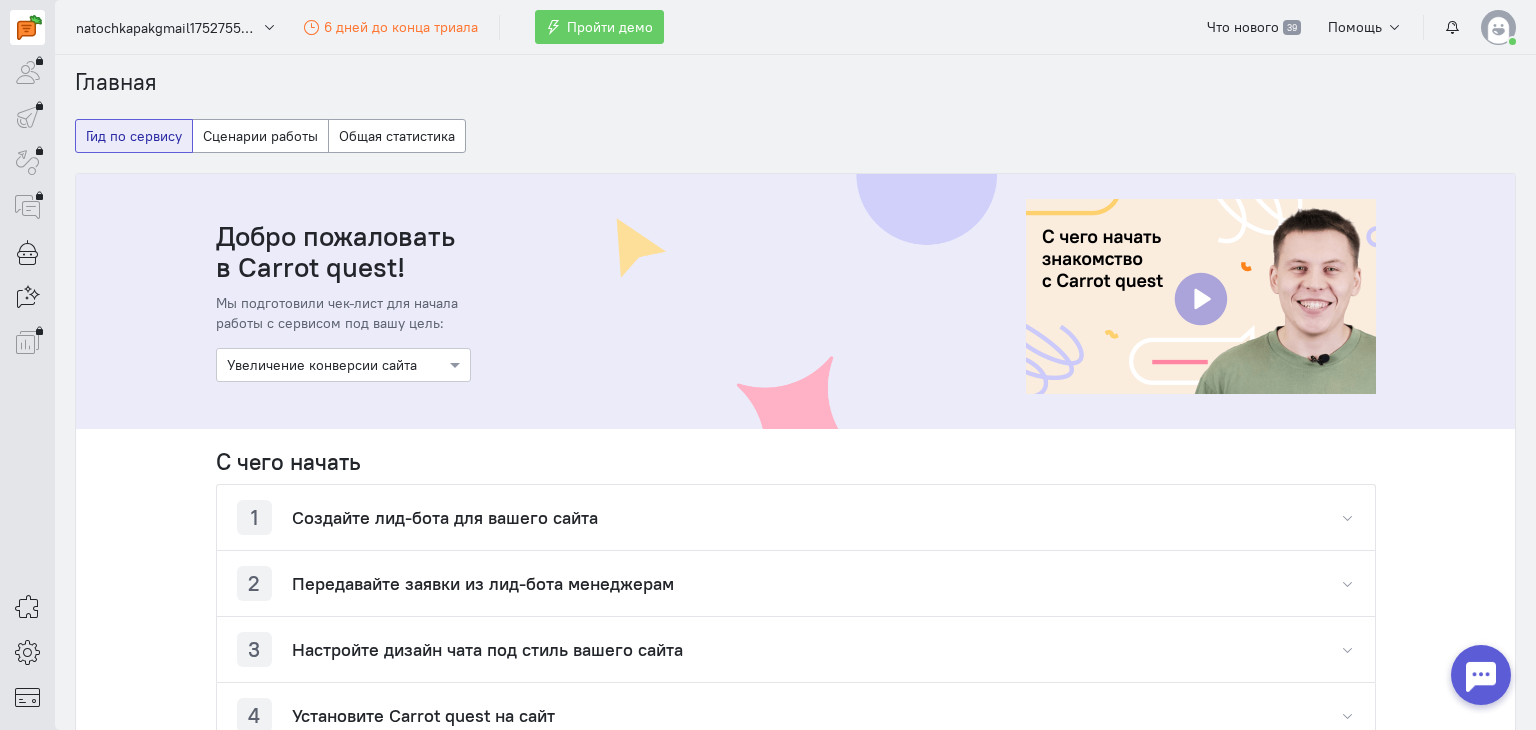 scroll, scrollTop: 0, scrollLeft: 0, axis: both 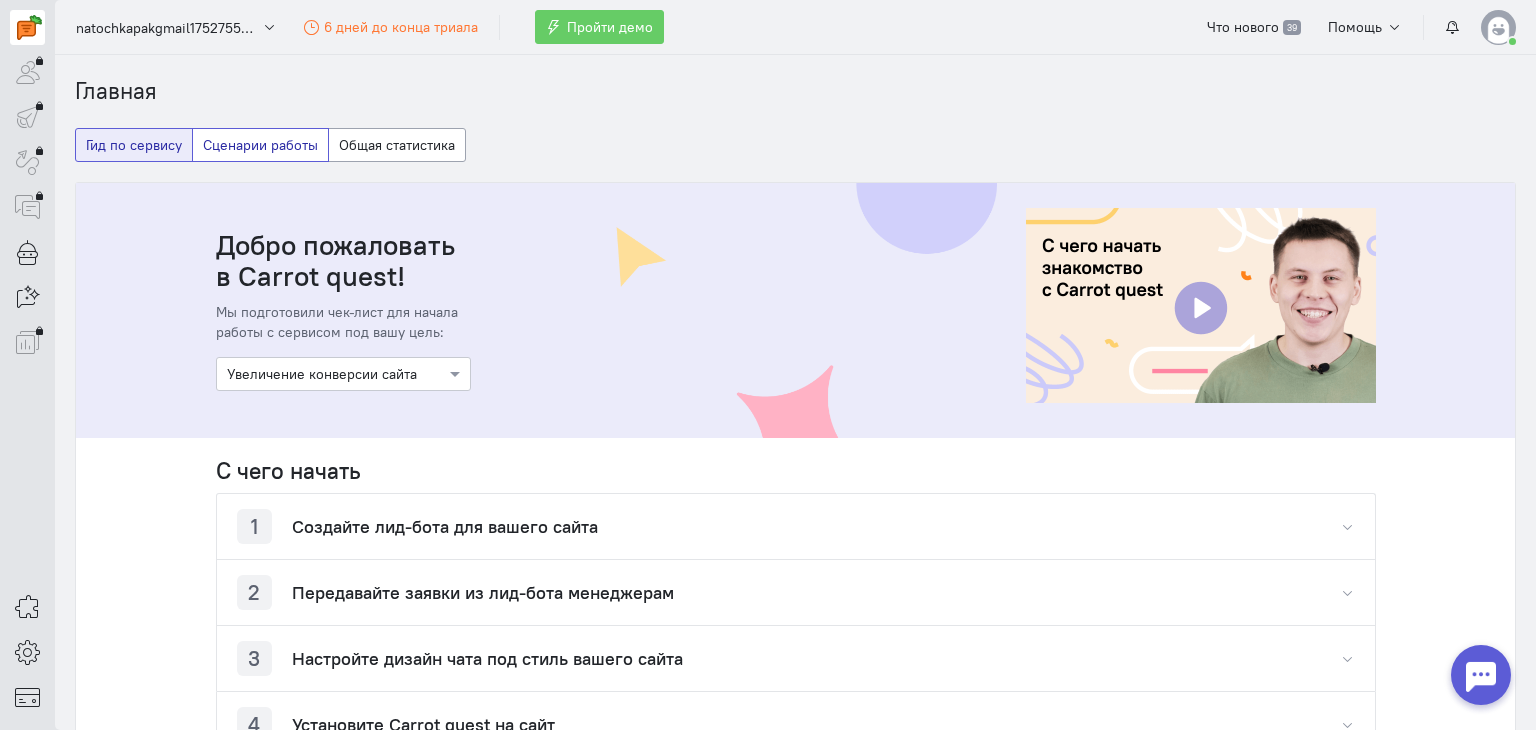 click on "Сценарии работы" at bounding box center [260, 145] 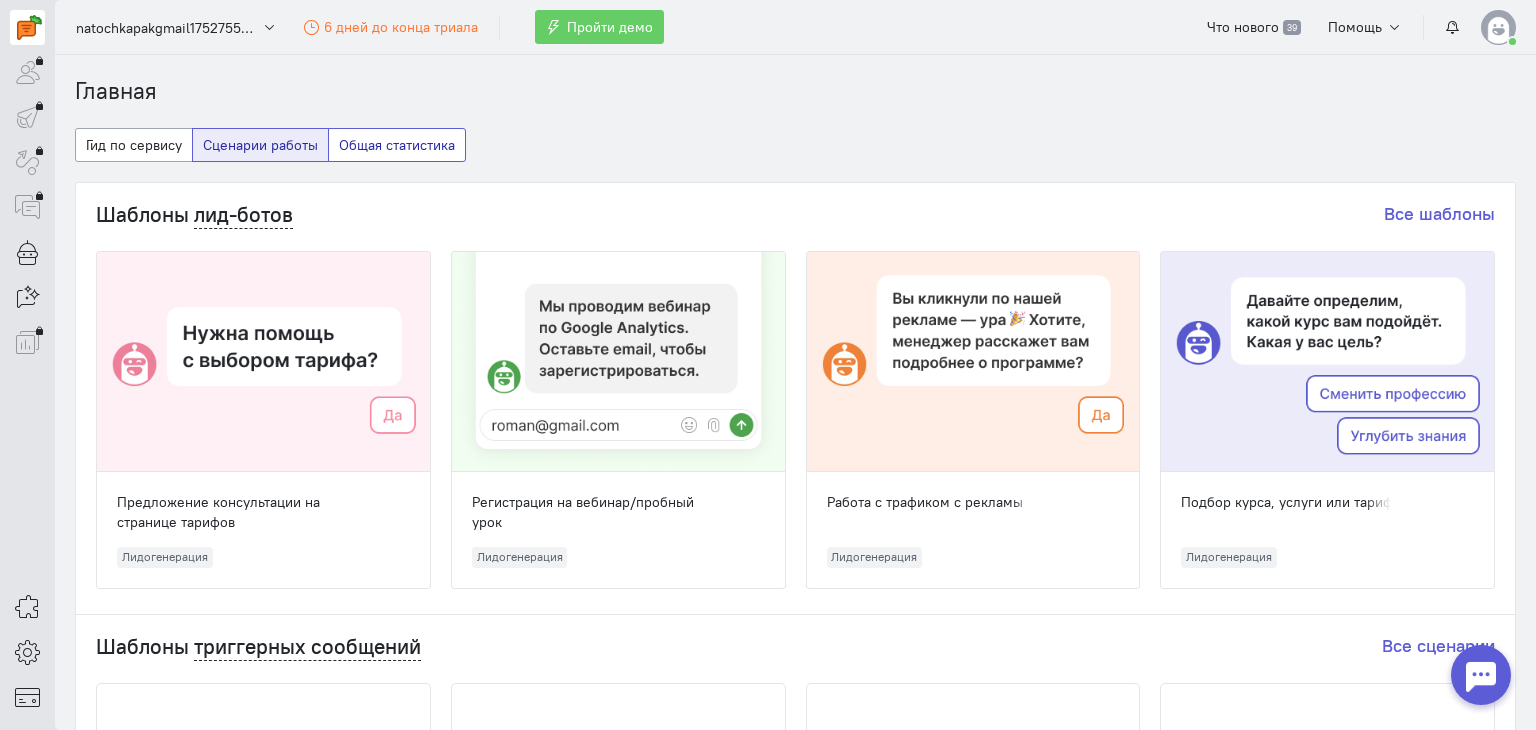 click on "Общая статистика" at bounding box center (397, 145) 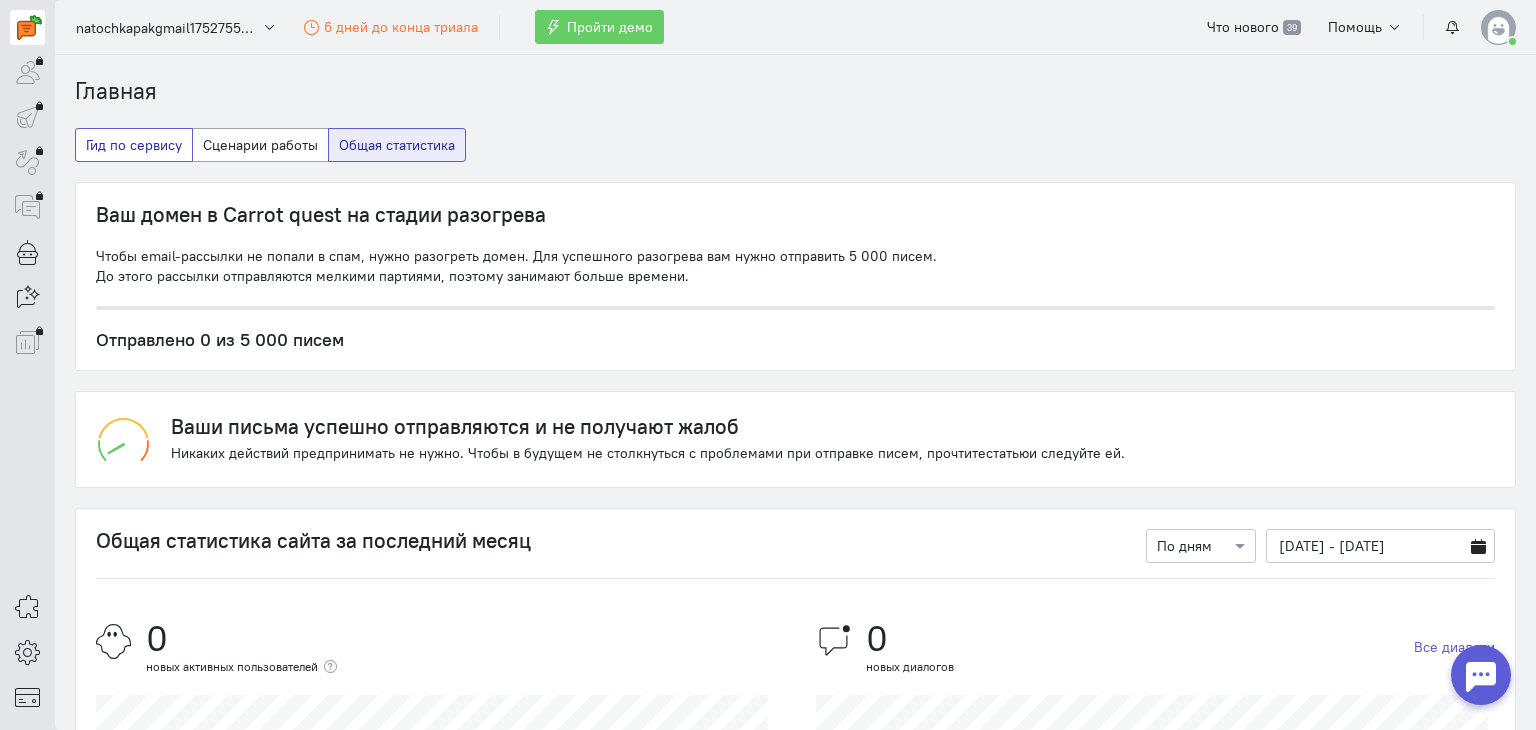 click on "Гид по сервису" at bounding box center [134, 145] 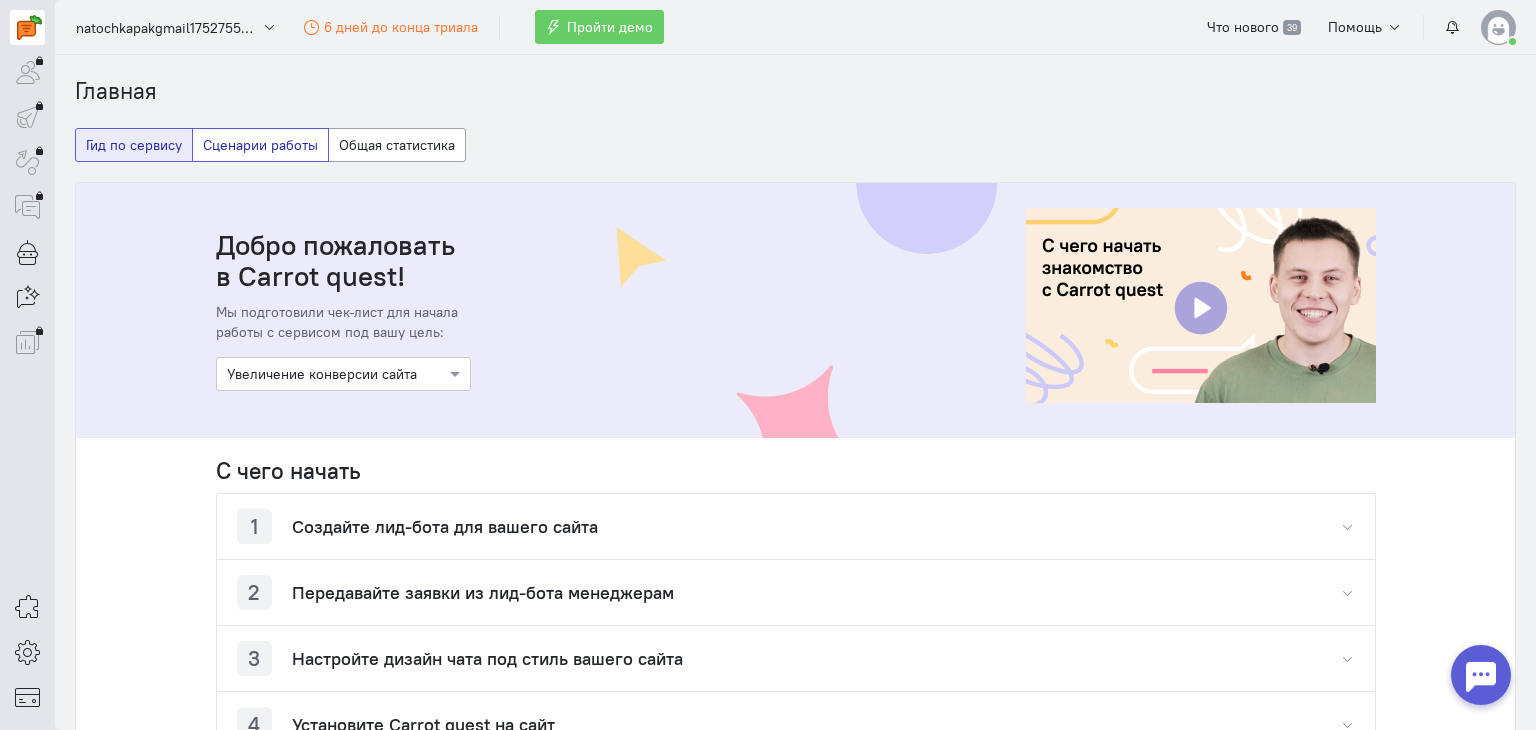 click on "Сценарии работы" at bounding box center (260, 145) 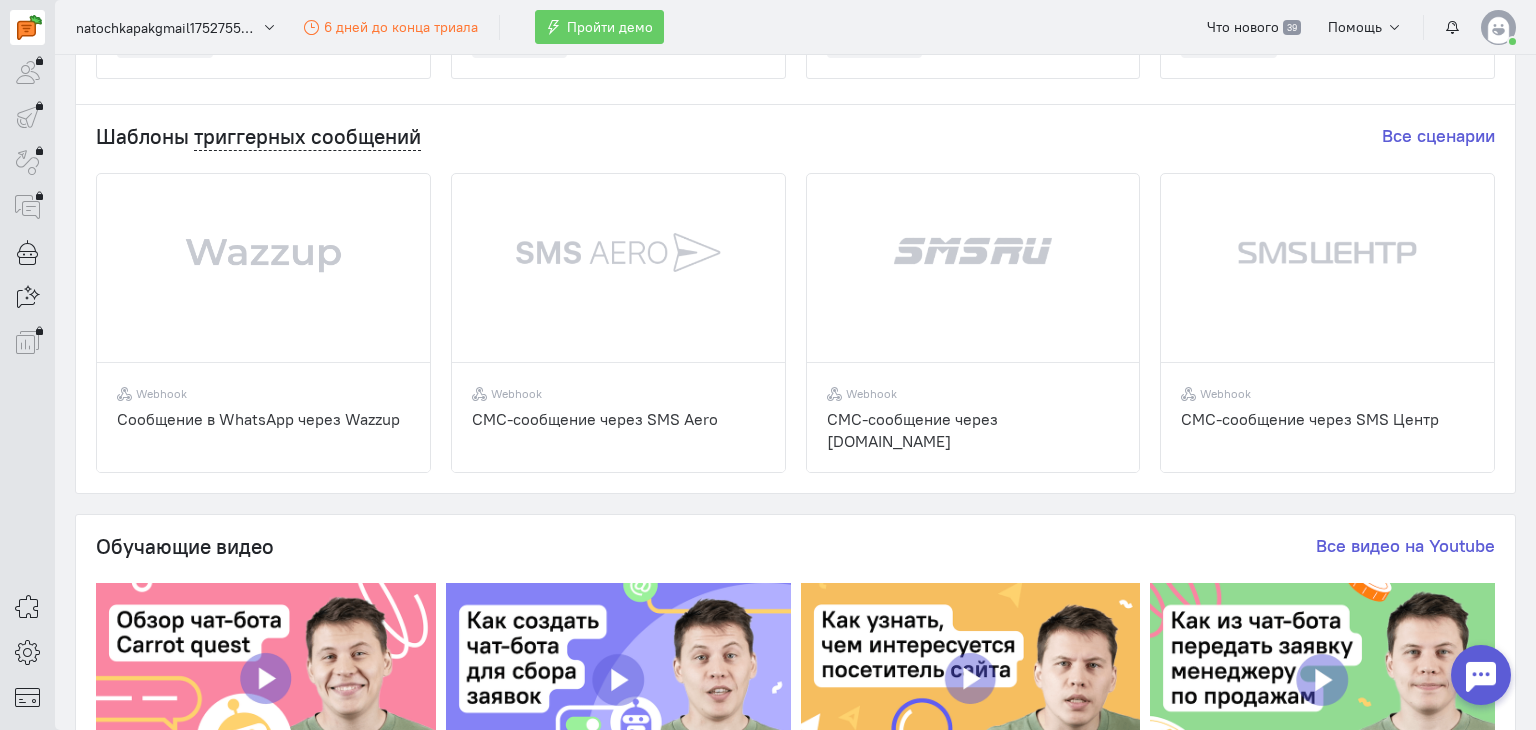 scroll, scrollTop: 520, scrollLeft: 0, axis: vertical 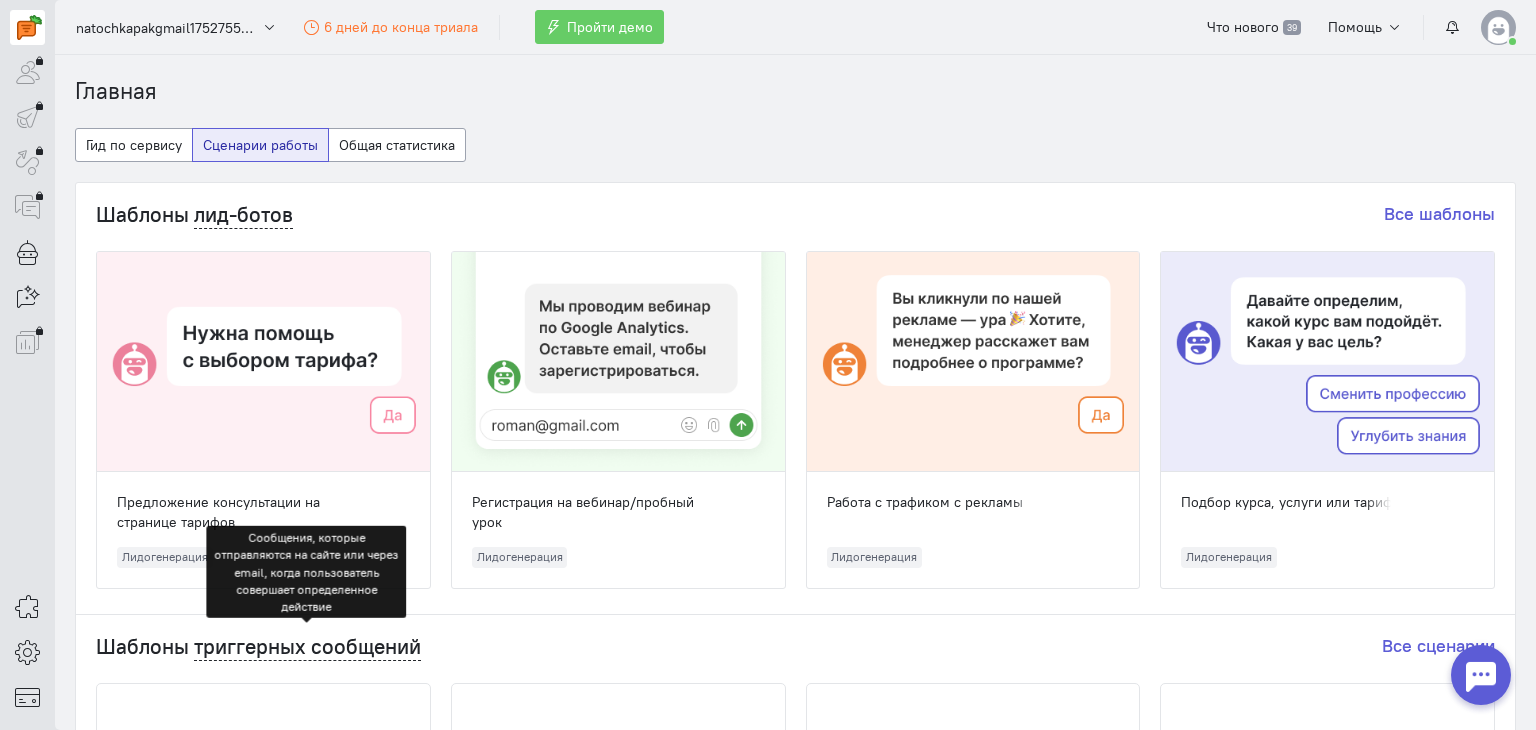 click on "триггерных сообщений" at bounding box center (307, 647) 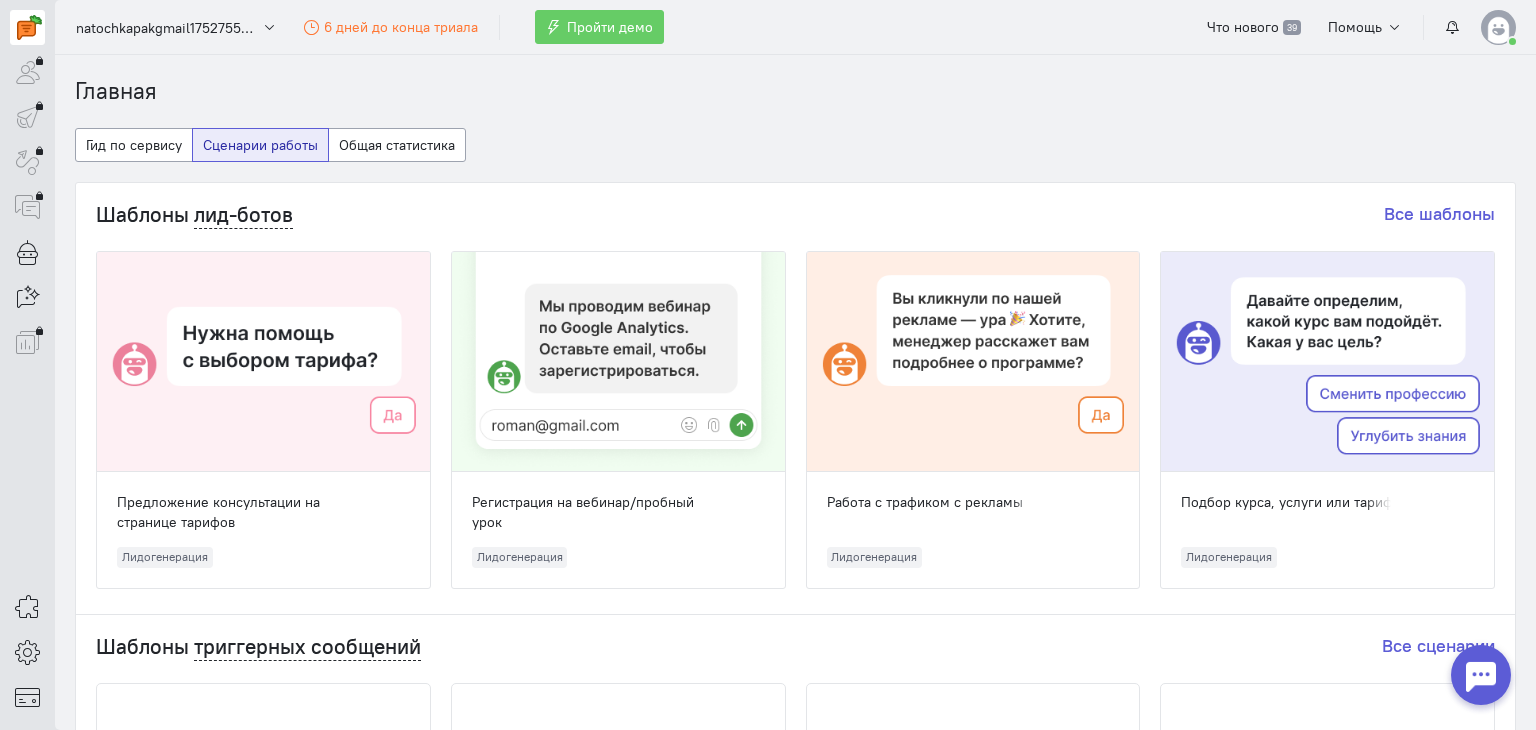 click on "Шаблоны
триггерных сообщений
Все сценарии" at bounding box center (795, 651) 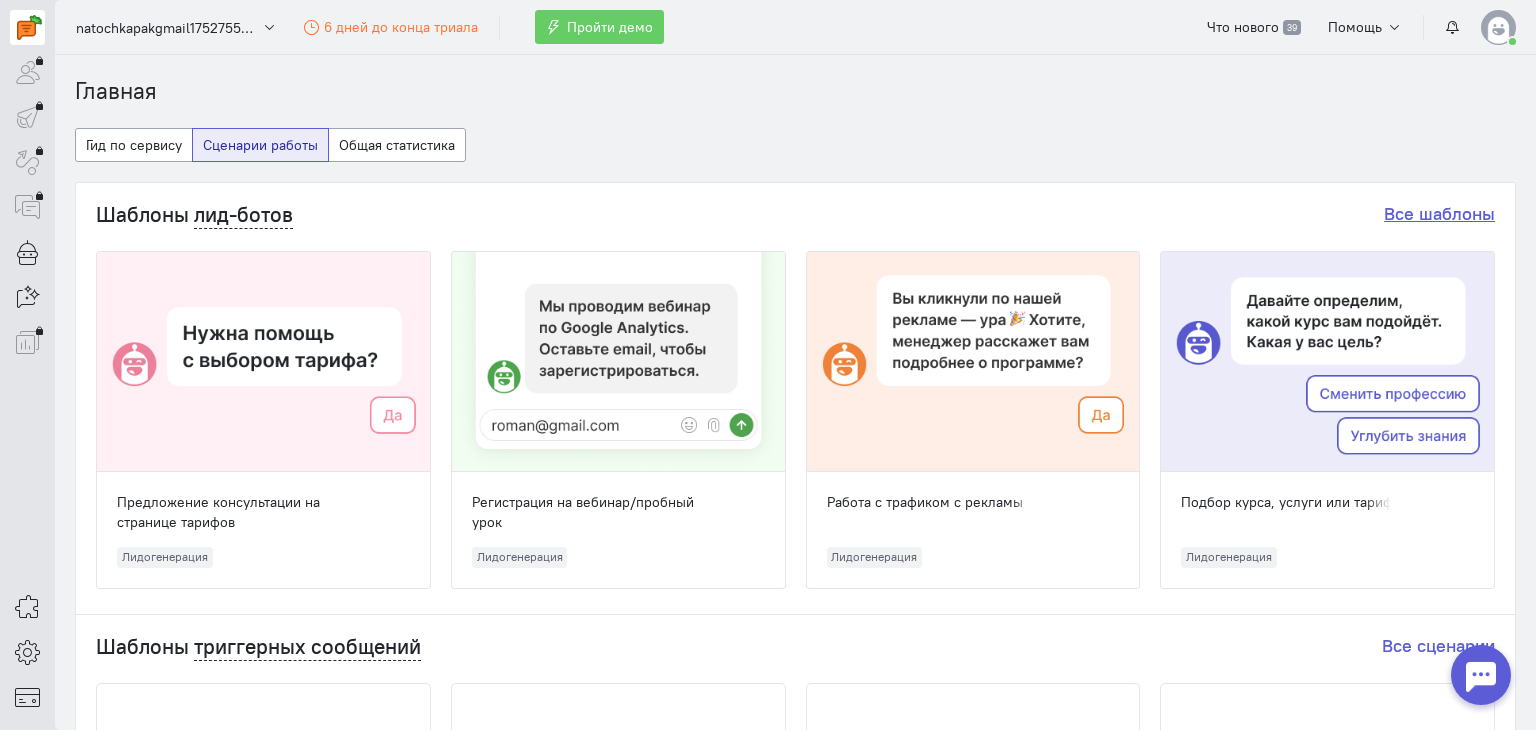 click on "Все шаблоны" at bounding box center [1439, 213] 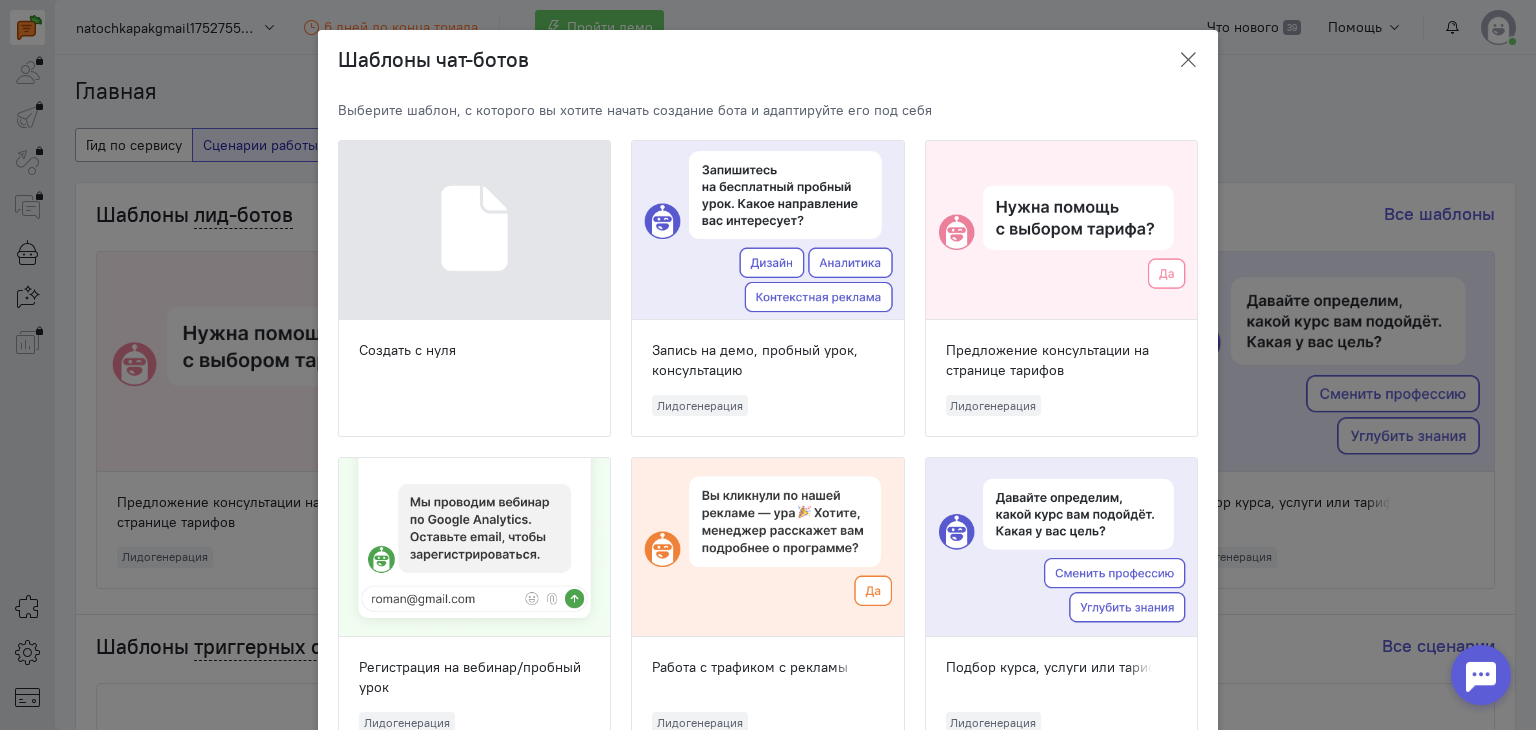 click 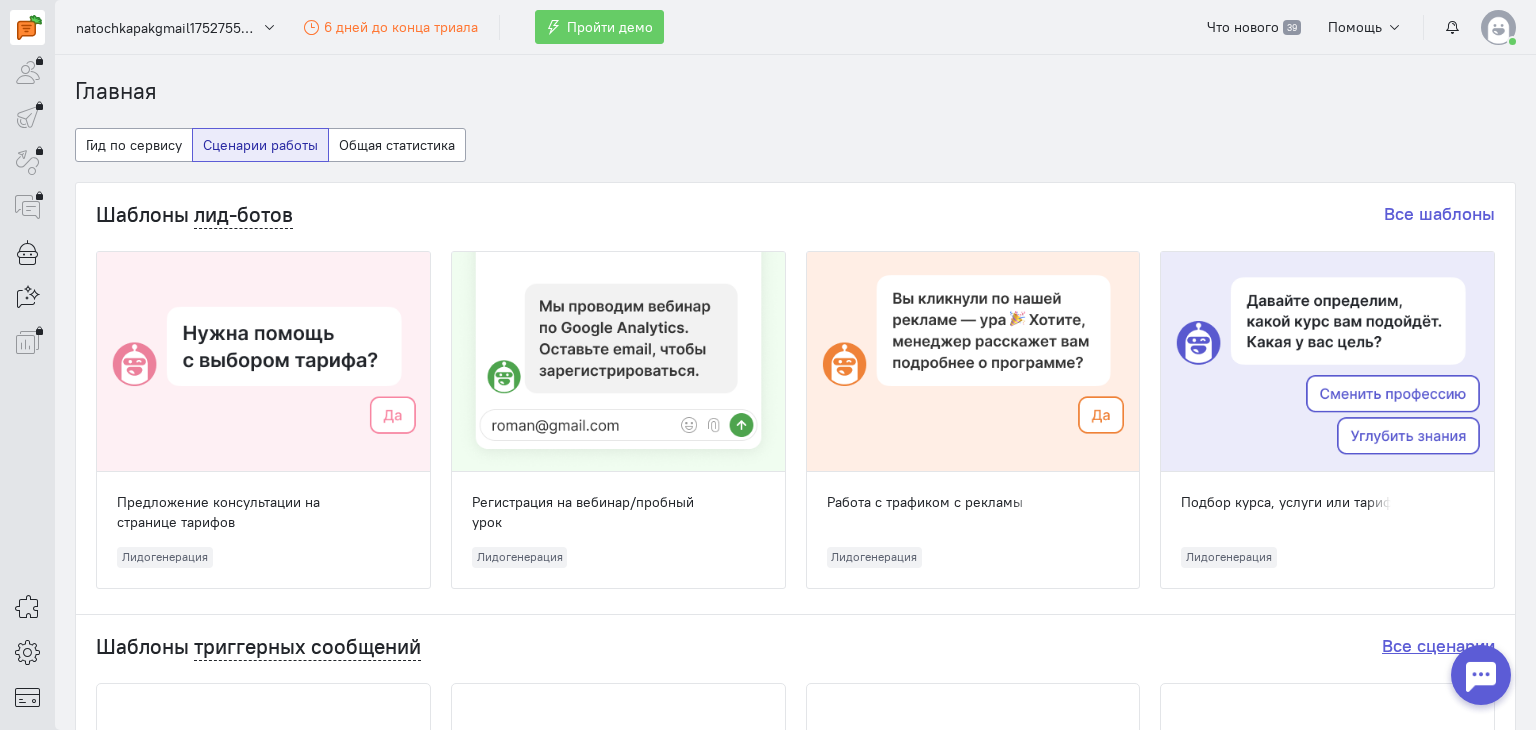 click on "Все сценарии" at bounding box center [1438, 645] 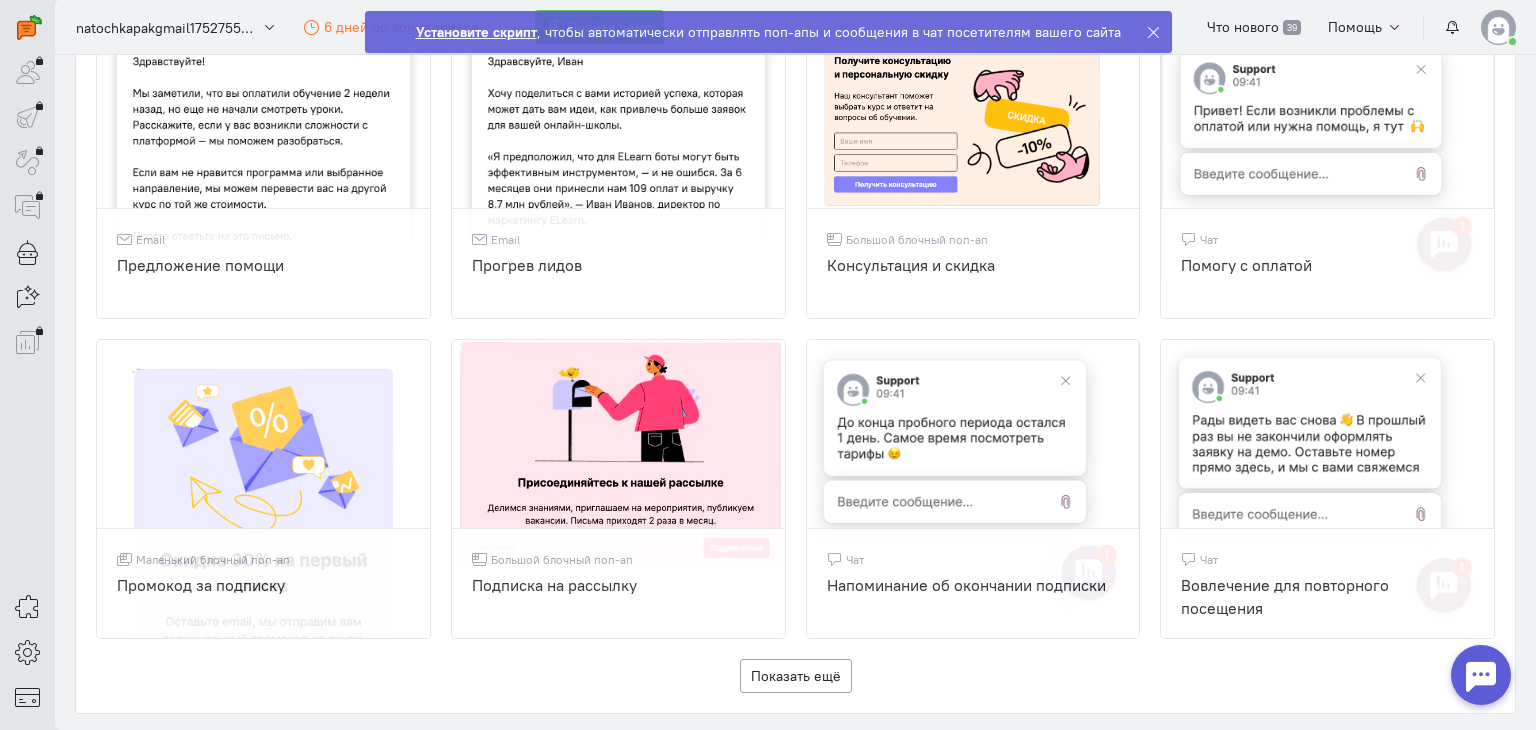 scroll, scrollTop: 1199, scrollLeft: 0, axis: vertical 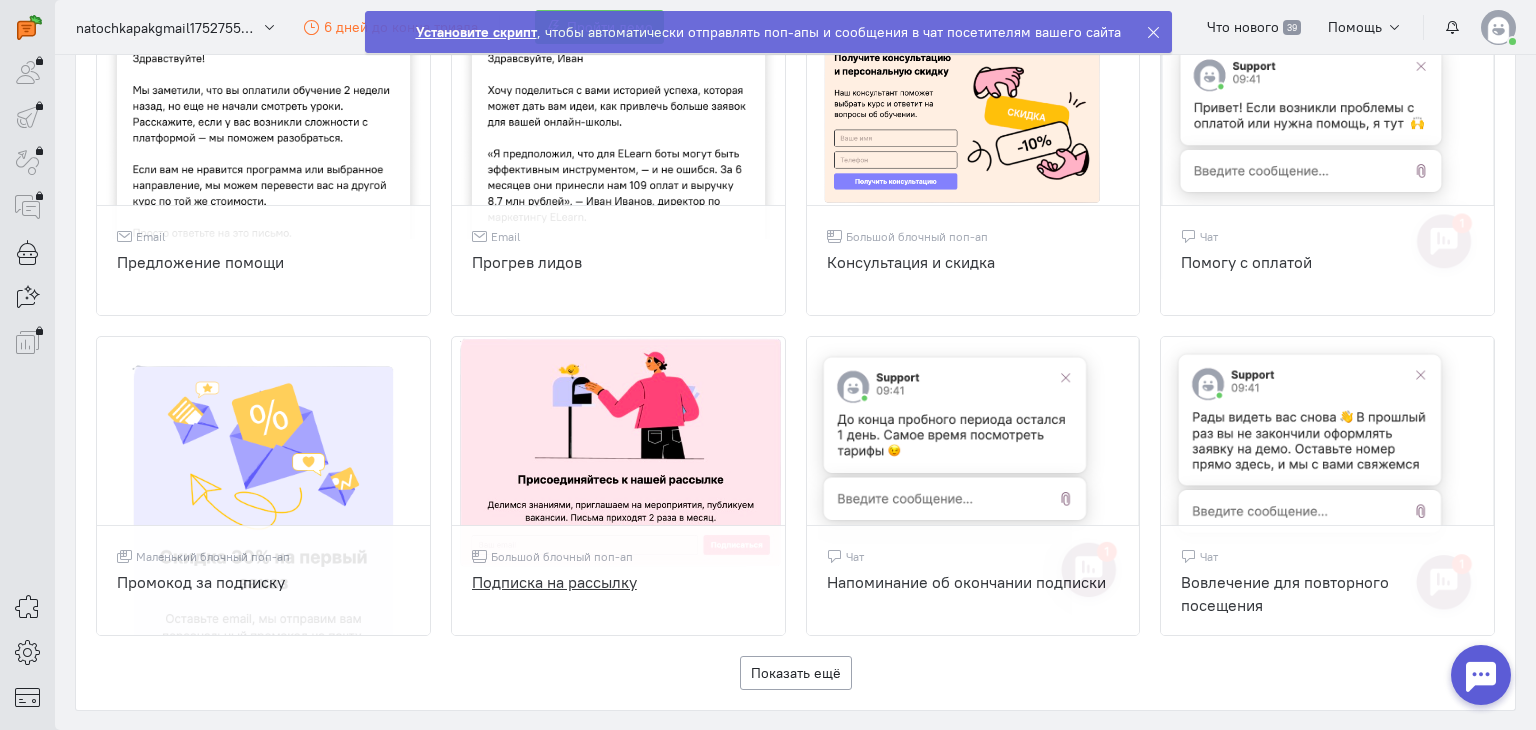 click at bounding box center (618, 454) 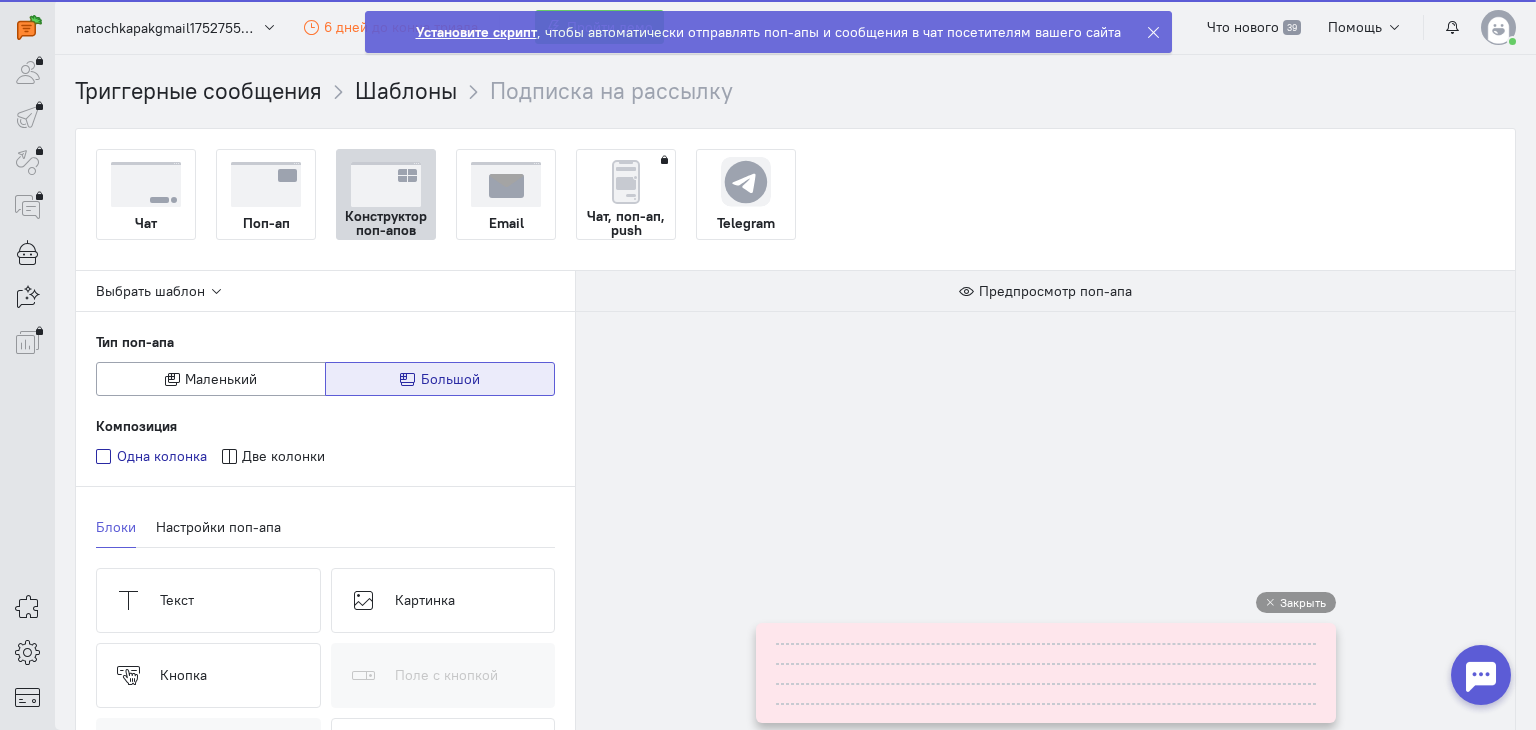 scroll, scrollTop: 0, scrollLeft: 0, axis: both 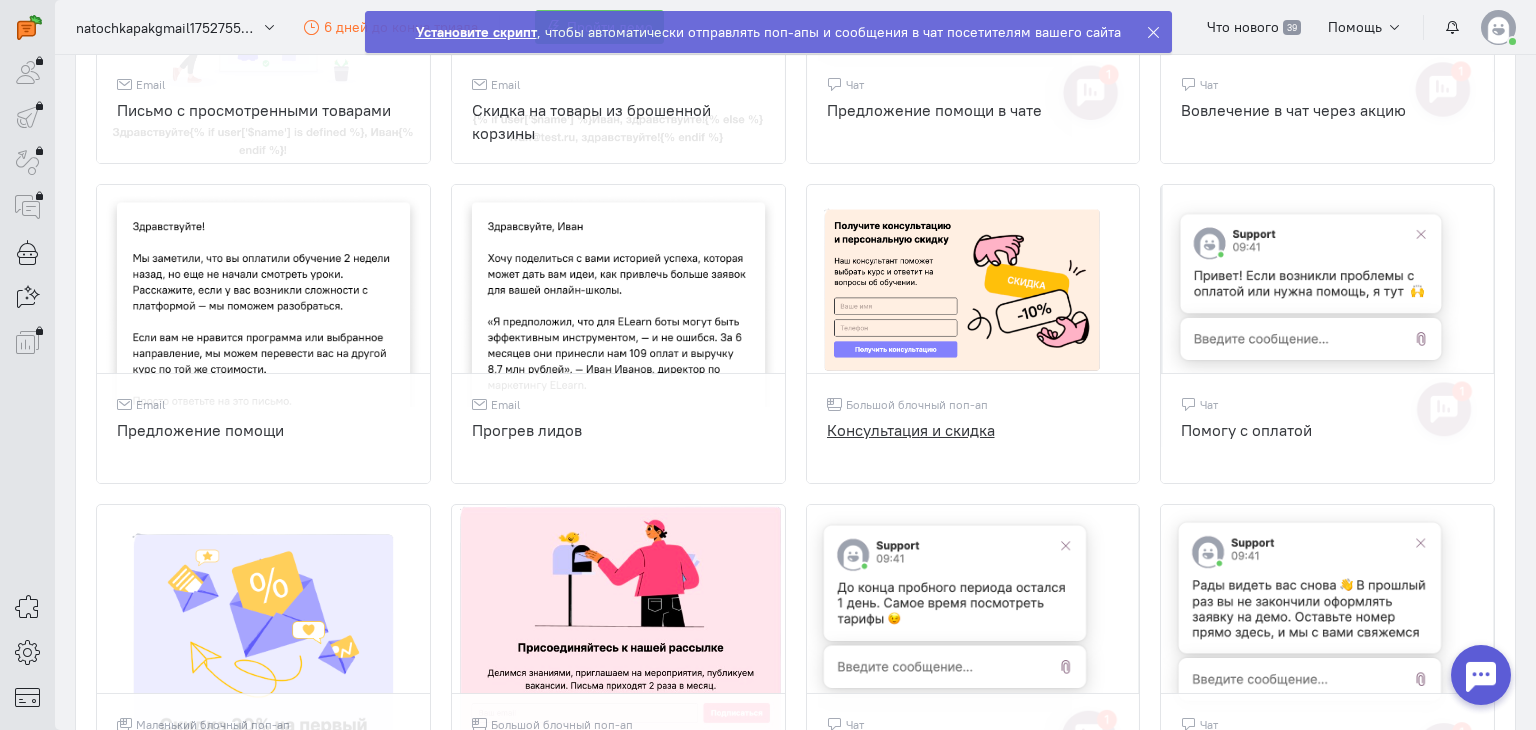 click on "Консультация и скидка" at bounding box center (973, 441) 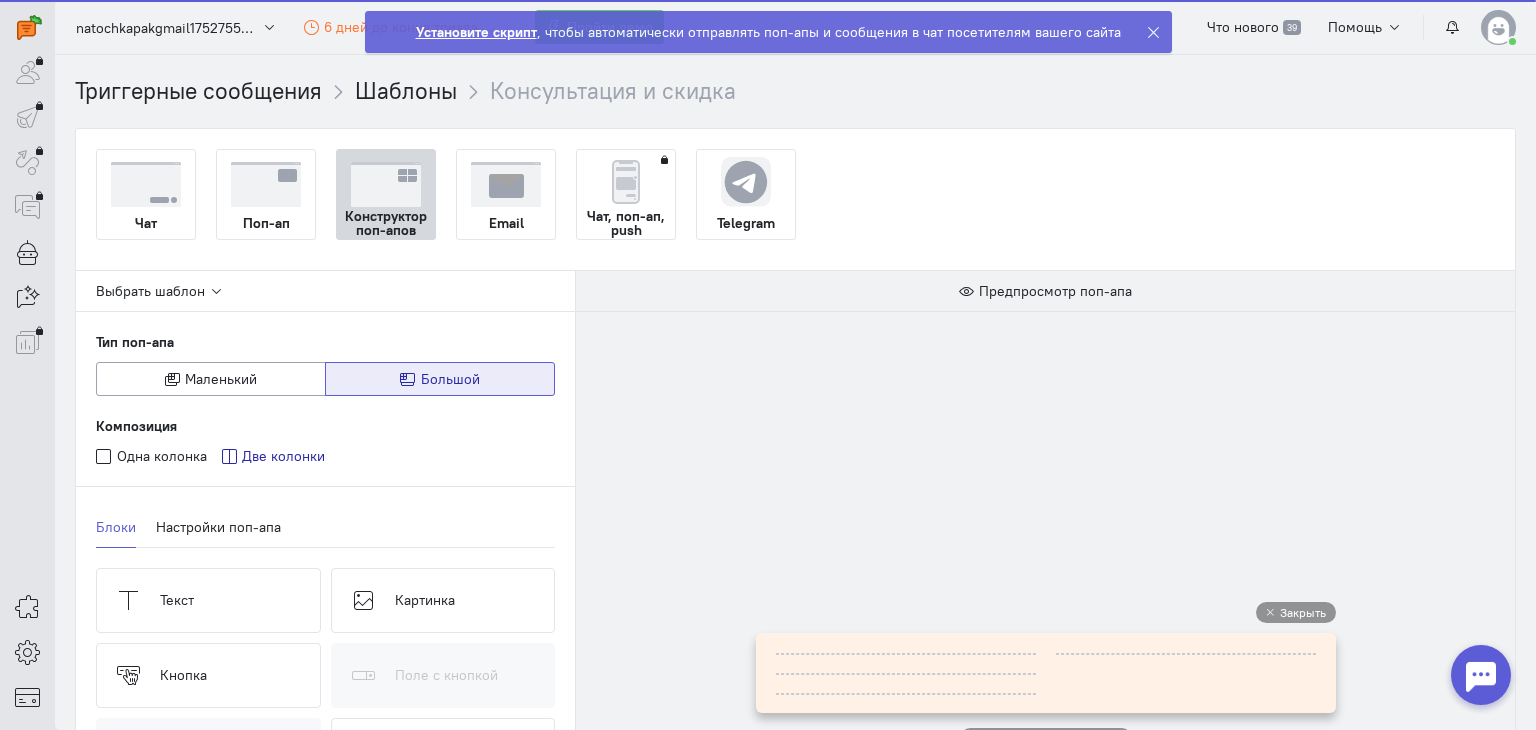 scroll, scrollTop: 0, scrollLeft: 0, axis: both 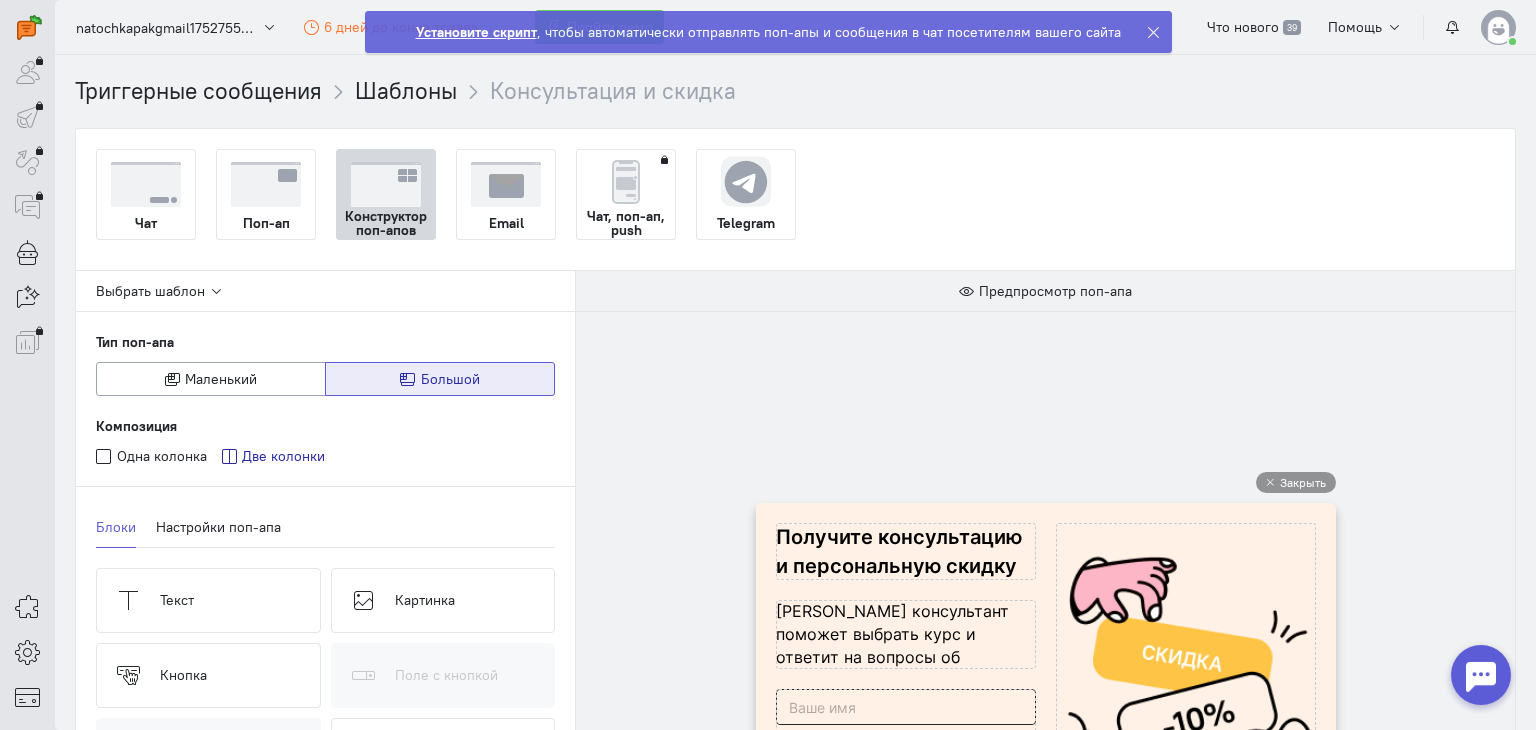 click on "Установите скрипт" 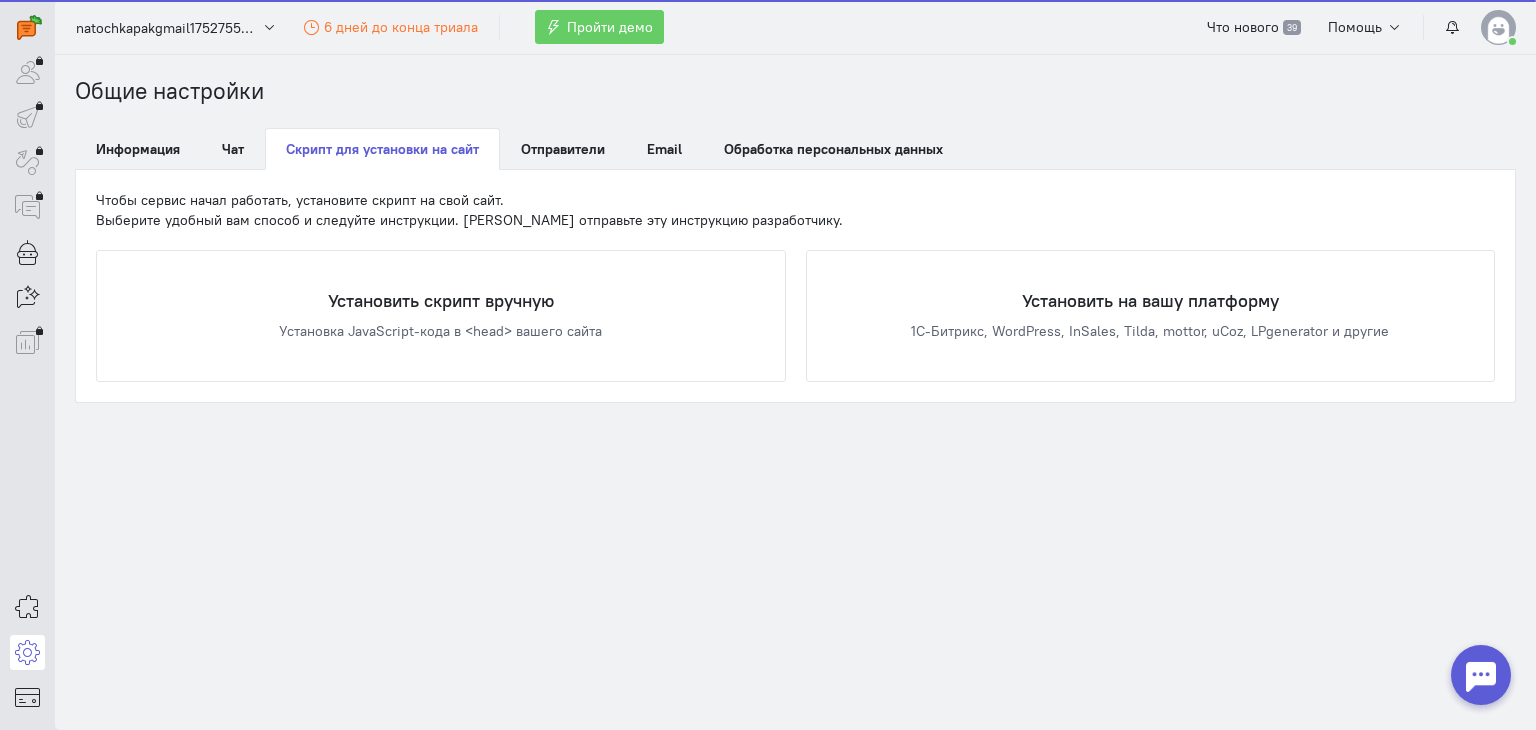 scroll, scrollTop: 0, scrollLeft: 0, axis: both 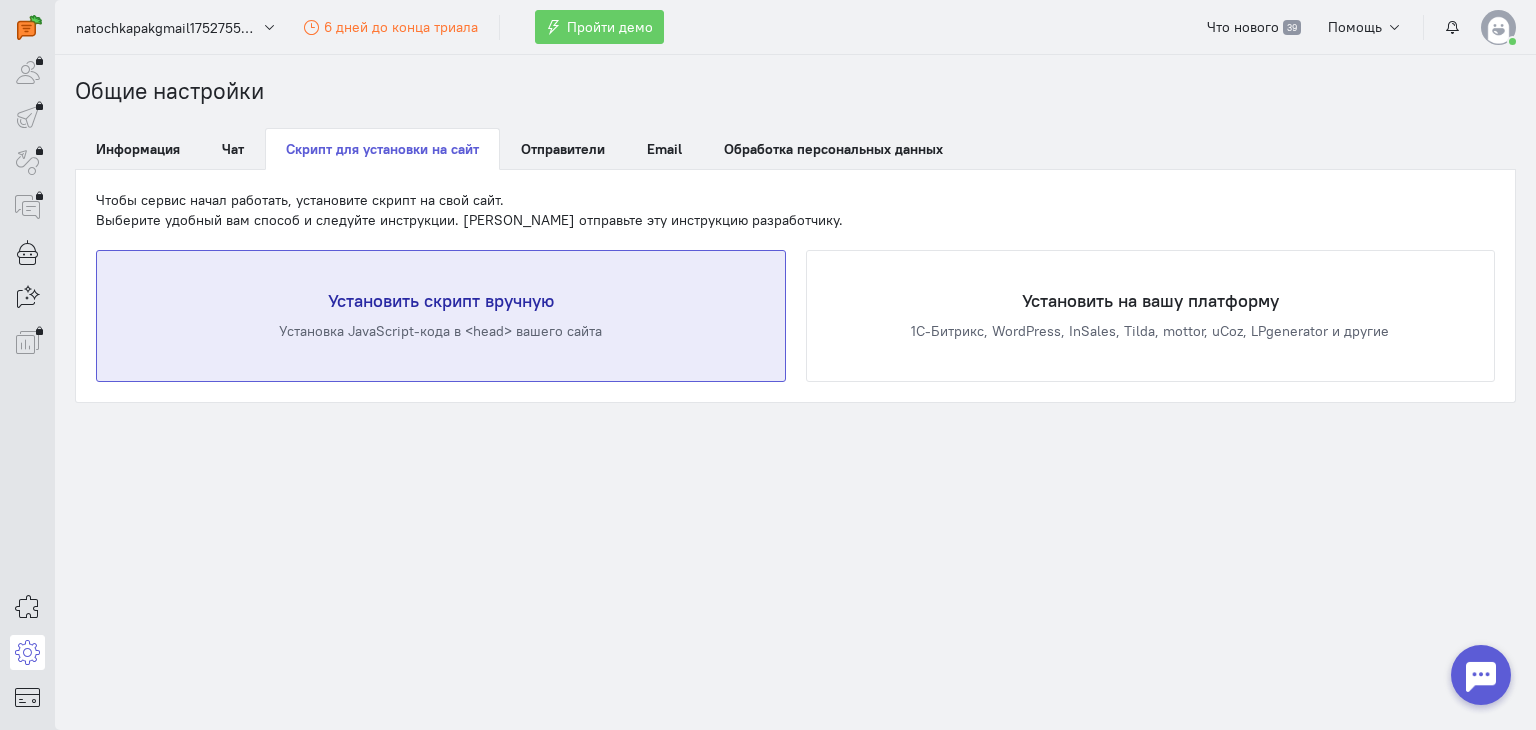 click on "Установить скрипт вручную
Установка JavaScript-кода в <head> вашего сайта" at bounding box center (441, 316) 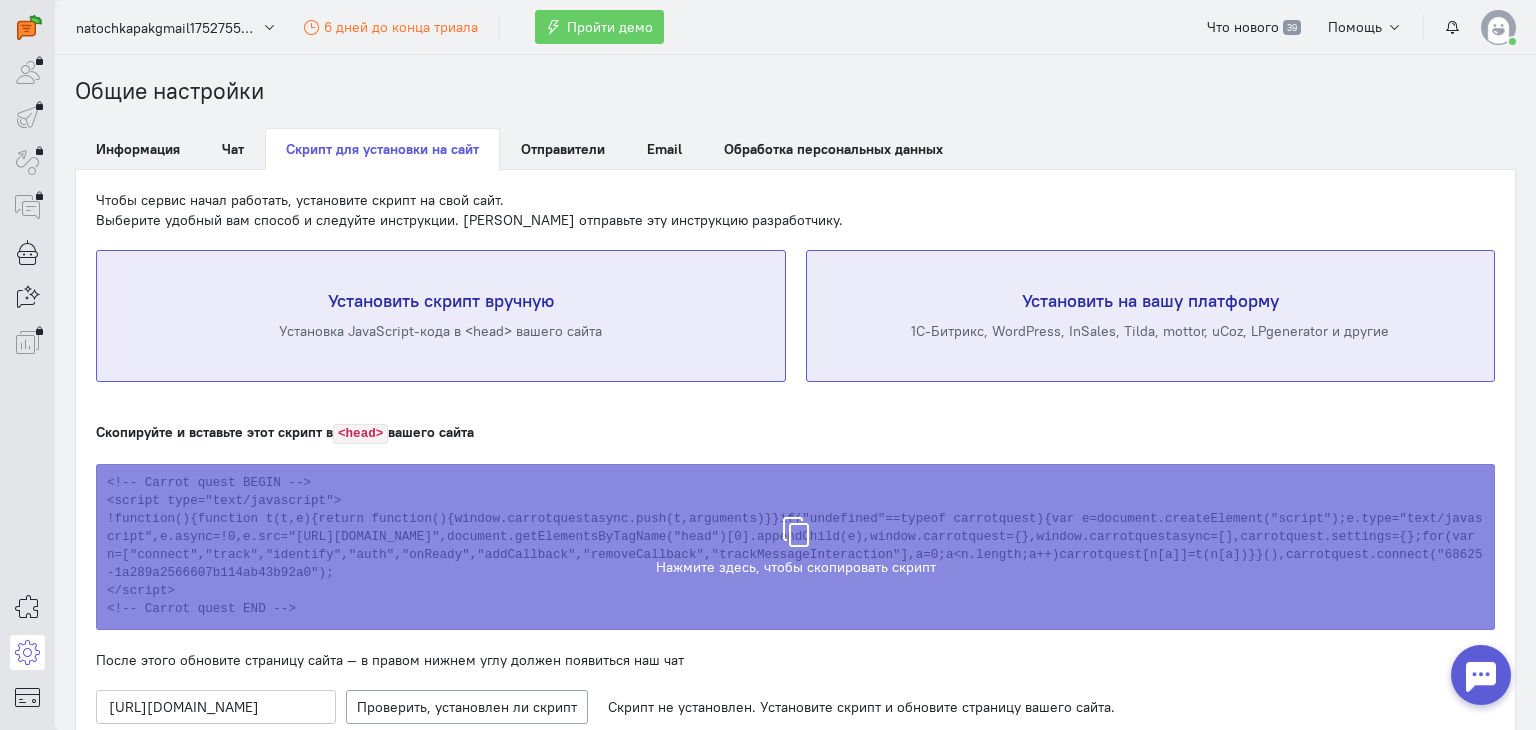 click on "Установить на вашу платформу
1С-Битрикс, WordPress, InSales, Tilda, mottor, uCoz, LPgenerator и другие" at bounding box center (1151, 316) 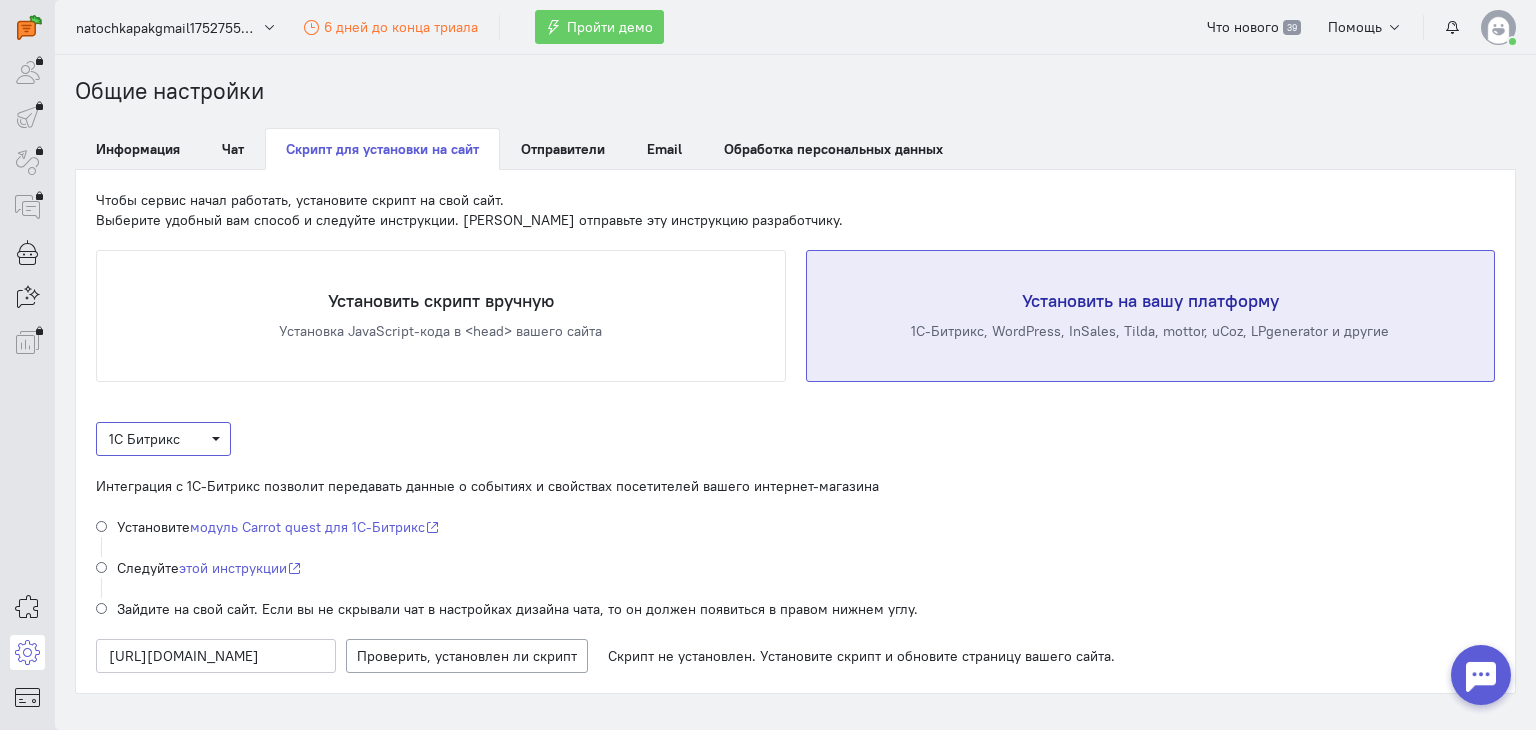 click on "1С Битрикс" at bounding box center (163, 439) 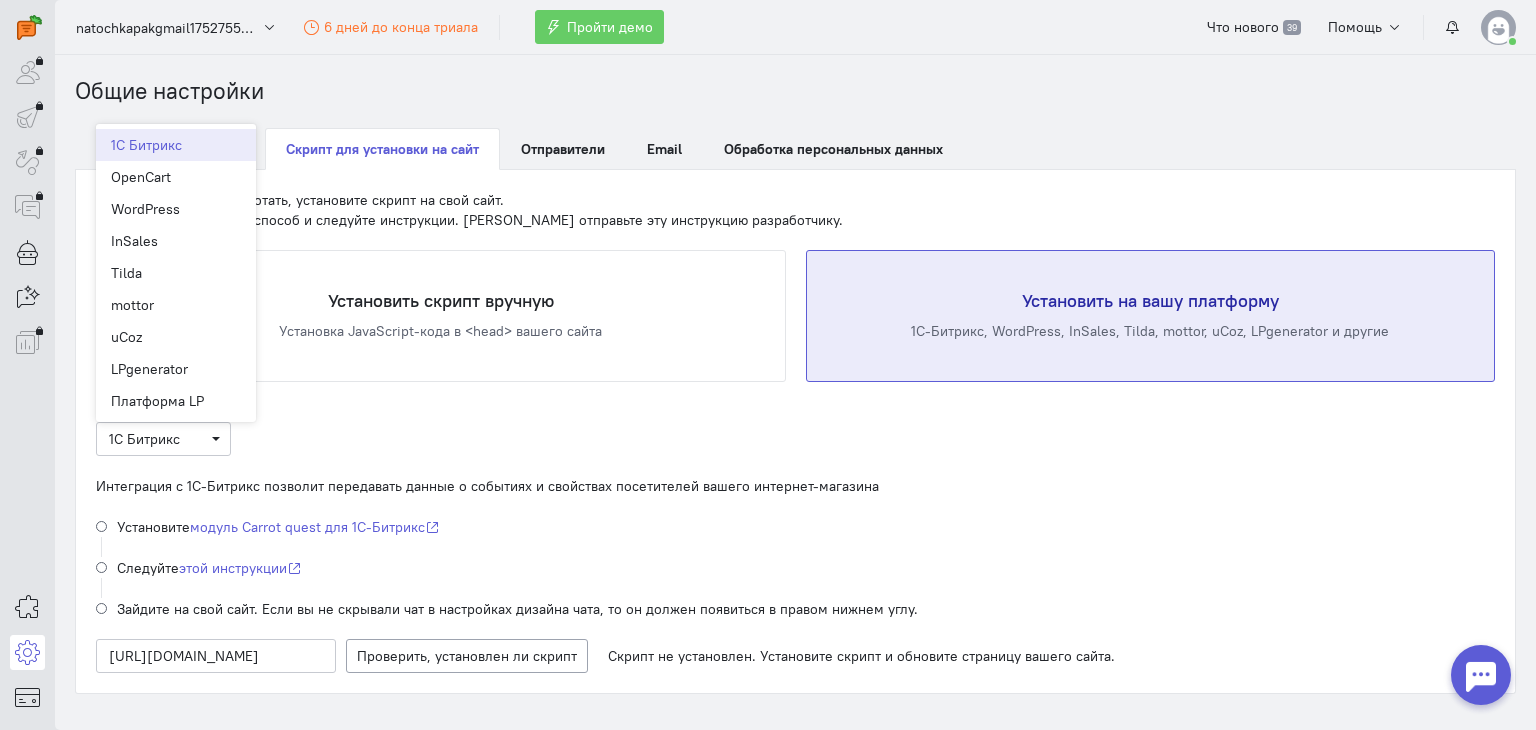click on "1С Битрикс
1С Битрикс
OpenCart
WordPress
InSales
[GEOGRAPHIC_DATA]
mottor
uCoz
LPgenerator
Платформа LP
Интеграция с 1С-Битрикс позволит передавать данные о событиях и свойствах посетителей вашего интернет-магазина
Установите  модуль Carrot quest для 1C-Битрикс
Следуйте" at bounding box center [795, 547] 